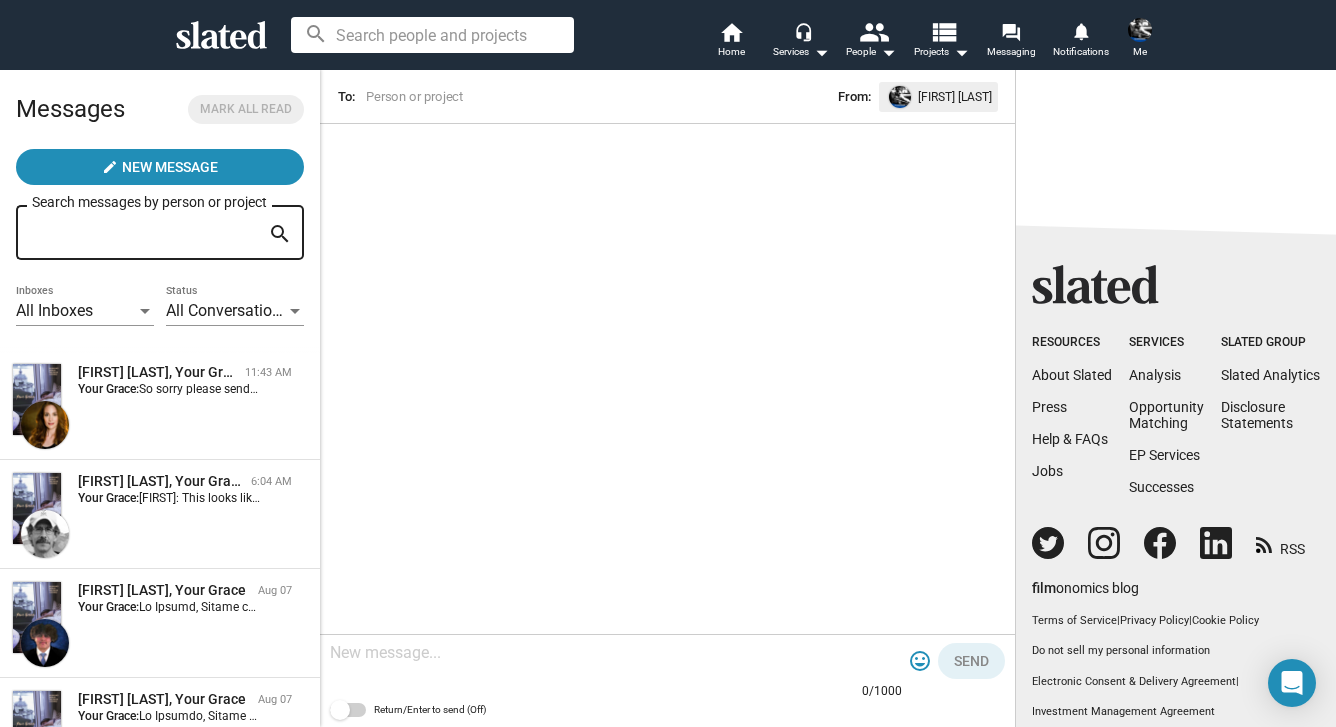 scroll, scrollTop: 0, scrollLeft: 0, axis: both 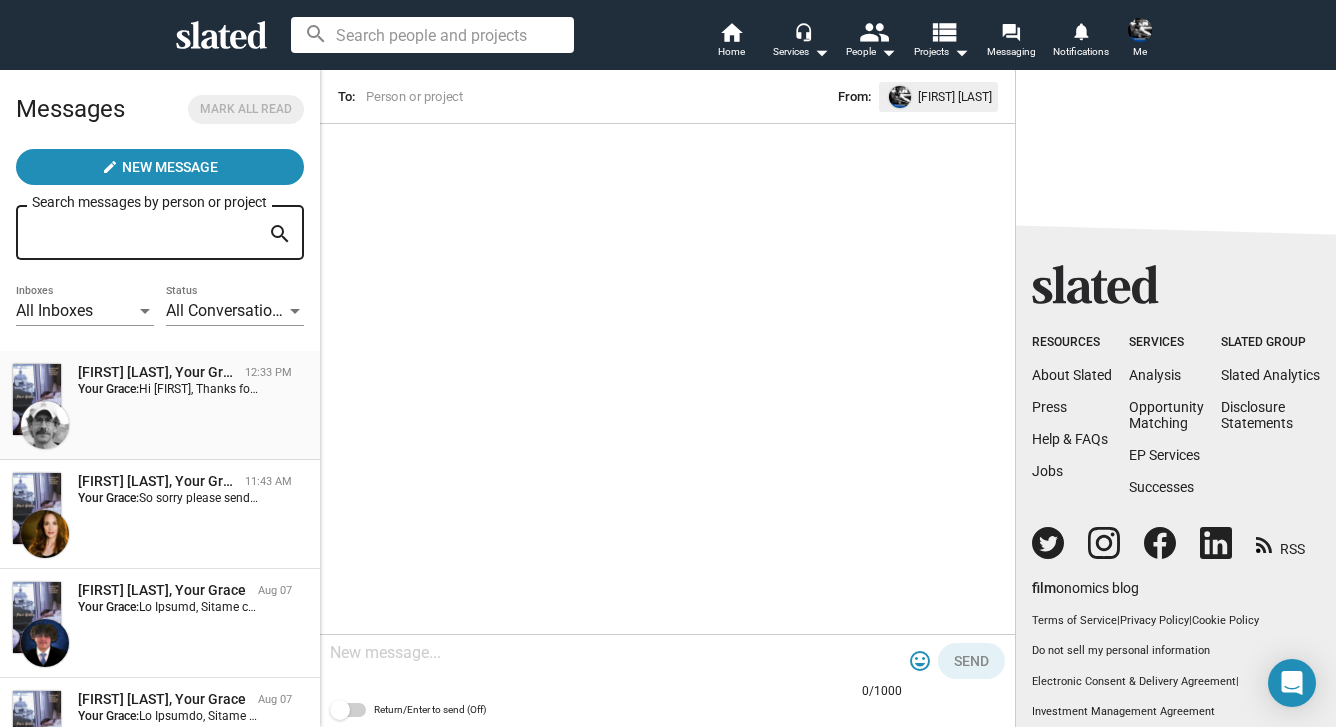 click on "[FIRST] [LAST], Your Grace [TIME] Your Grace:  Hi [FIRST],
Thanks for your response, and your enthusiasm about Your Grace. I understand if you're fully invested in another project -- and I wish you the best of luck with it!
[FIRST]" at bounding box center (160, 405) 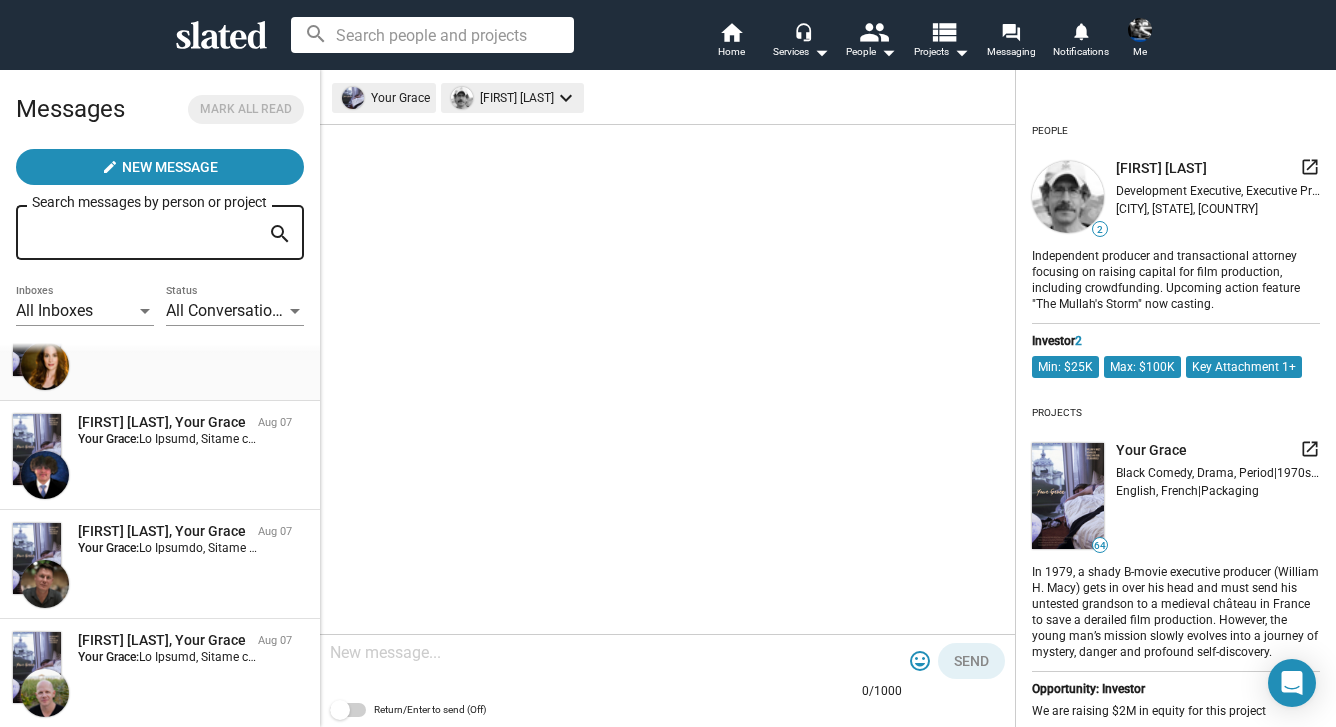 scroll, scrollTop: 186, scrollLeft: 0, axis: vertical 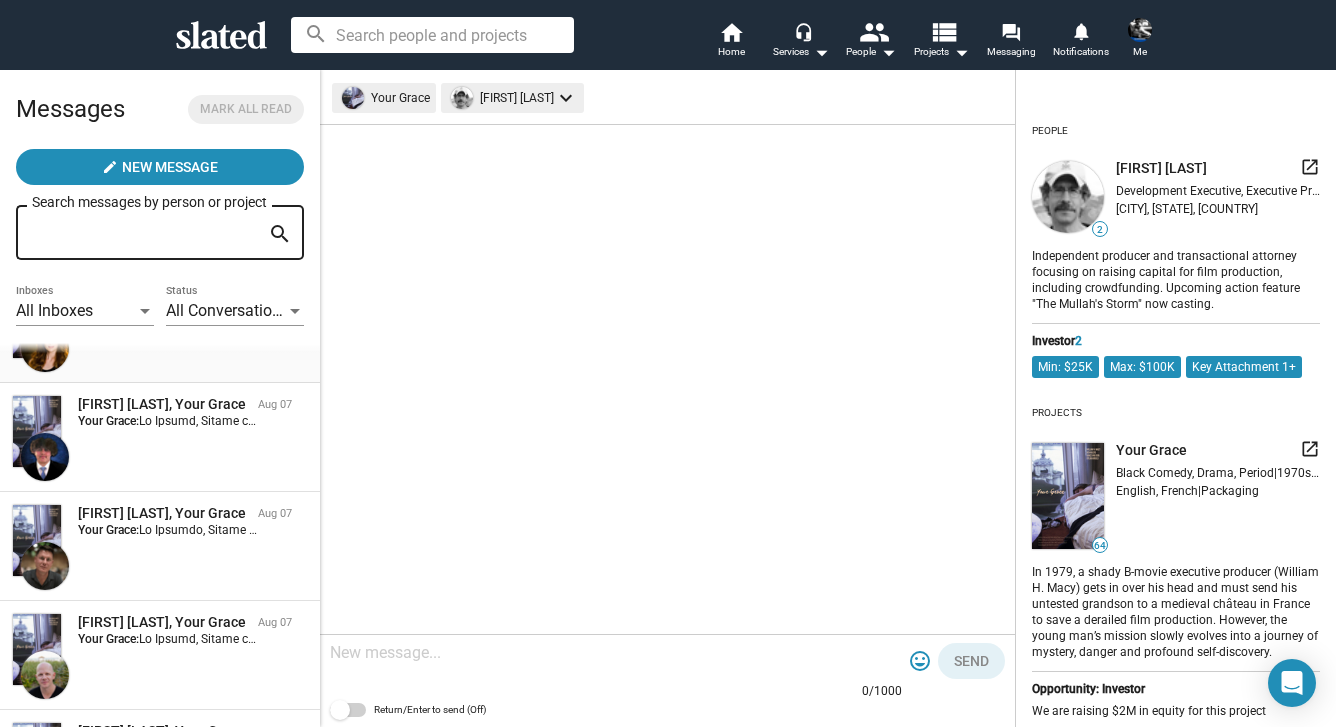 click on "[PERSON], Your Grace Aug 07 Your Grace:" at bounding box center (160, 437) 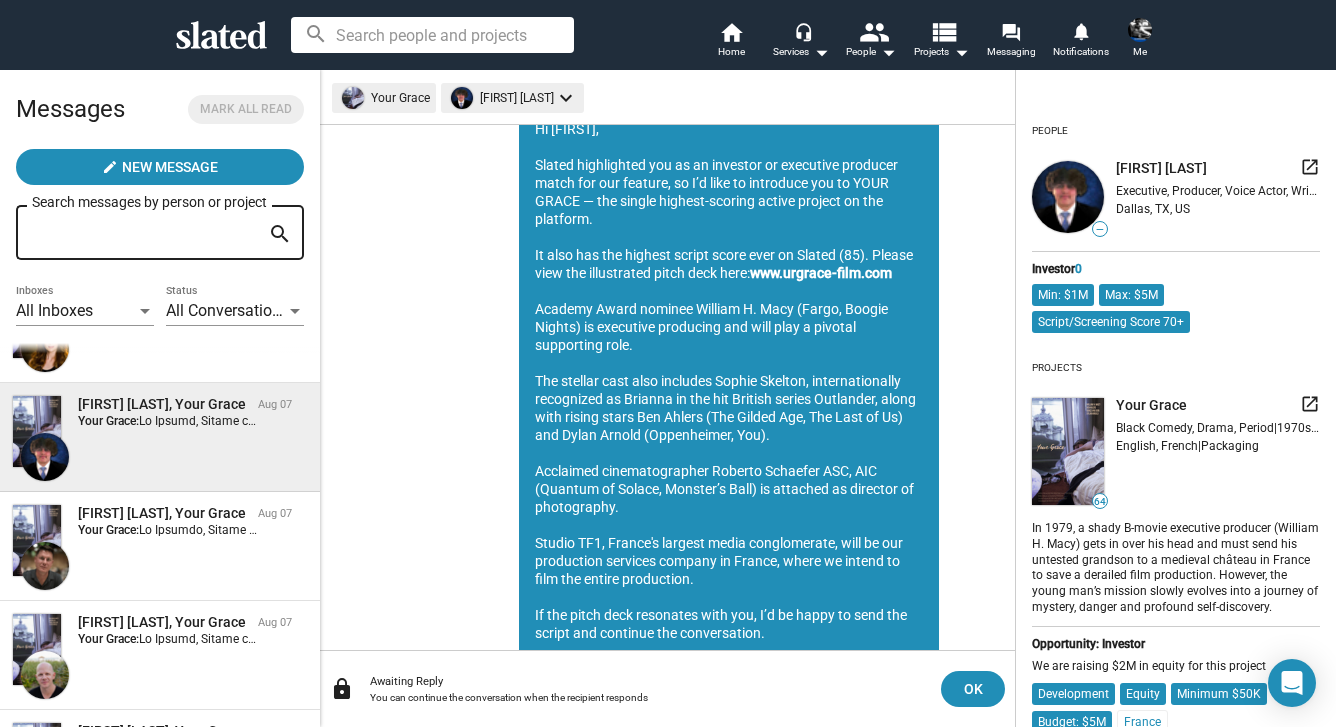 scroll, scrollTop: 1094, scrollLeft: 0, axis: vertical 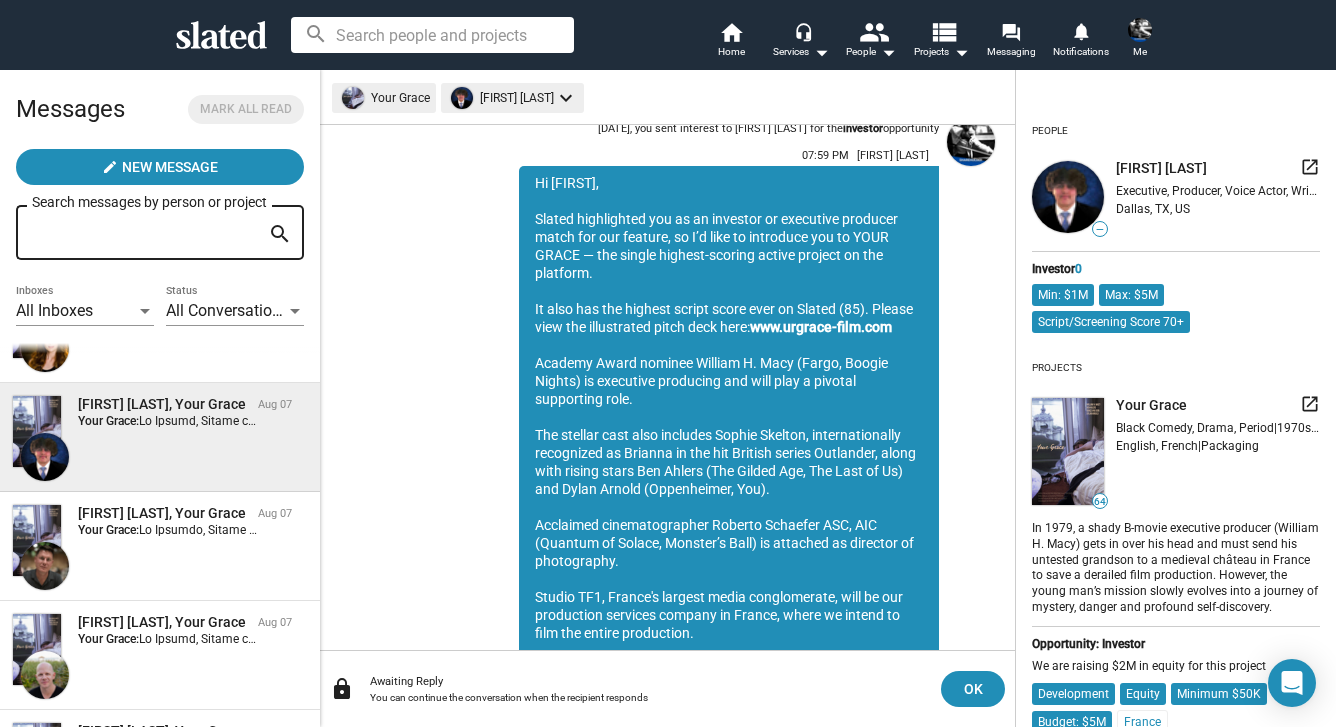 drag, startPoint x: 622, startPoint y: 562, endPoint x: 534, endPoint y: 195, distance: 377.40295 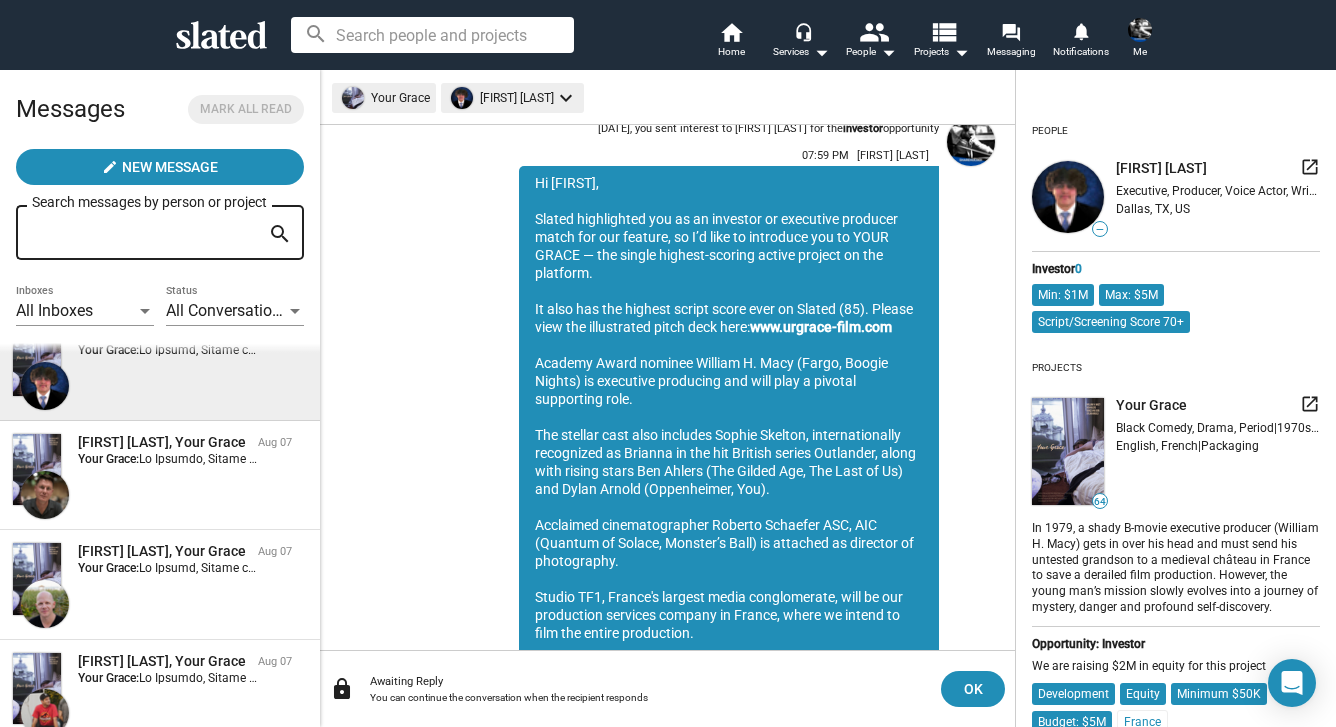 scroll, scrollTop: 0, scrollLeft: 0, axis: both 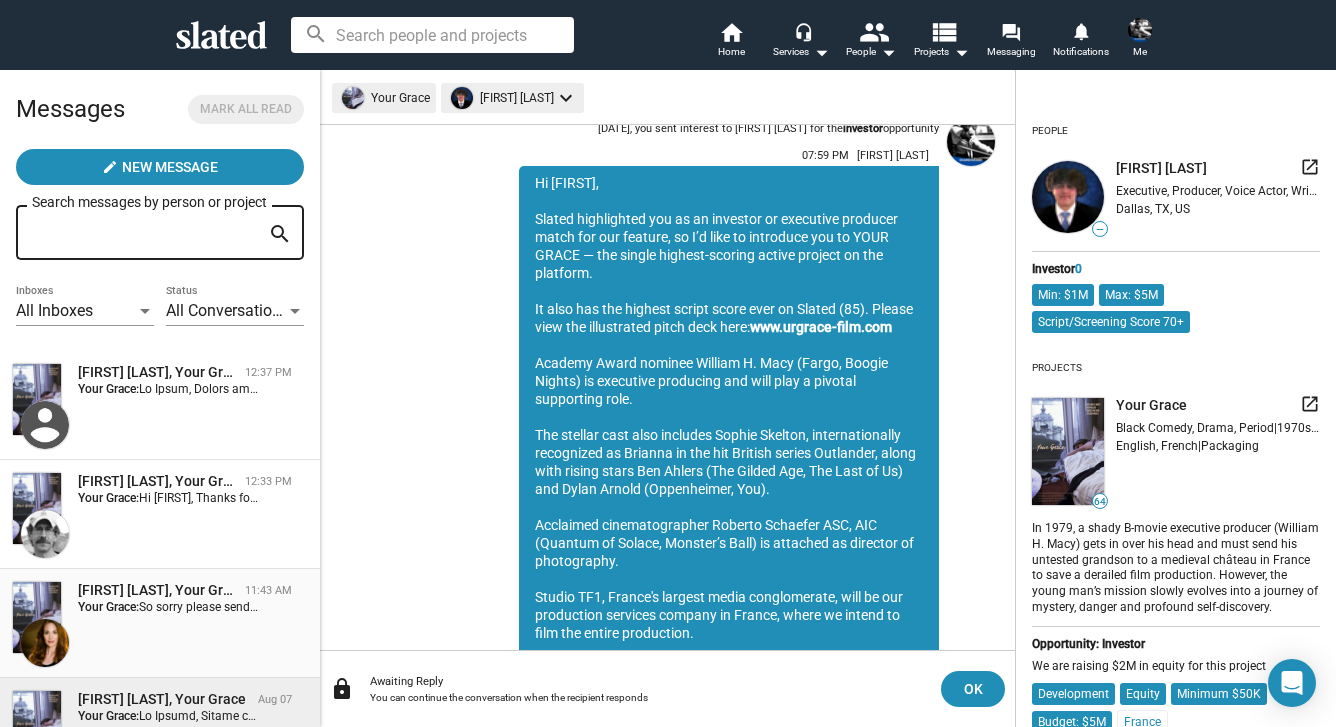click on "Tamela D'Amico, Your Grace 11:43 AM Your Grace:  So sorry please send script as well and yes I reviewed the pitch deck.
Tamela D’Amico
Bellona Entertainment
[NUMBER] [STREET] [SUITE], [CITY], [STATE] [ZIP]
Email: [EMAIL]
Cell: [PHONE]
Office:  [PHONE]
http://www.Instagram.com/TamelaDAmico
http://www.TamelaDAmico.com
￼" at bounding box center (160, 623) 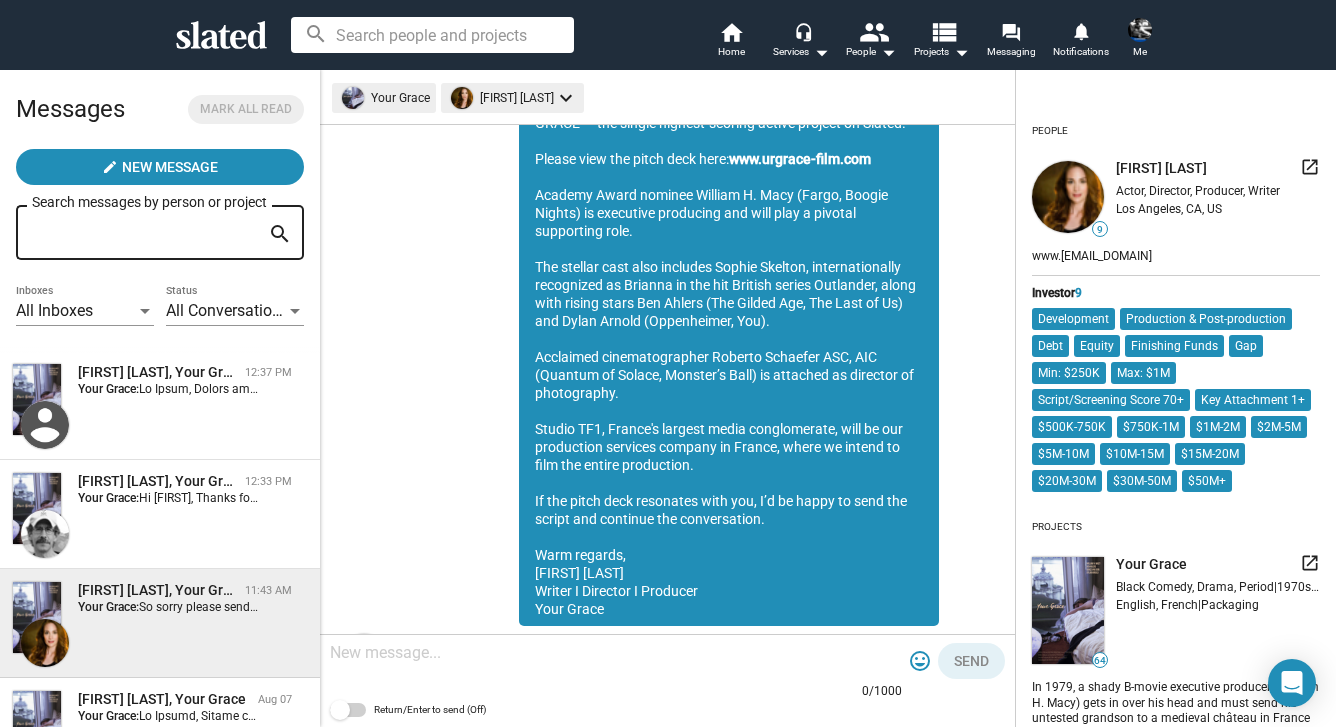 scroll, scrollTop: 953, scrollLeft: 0, axis: vertical 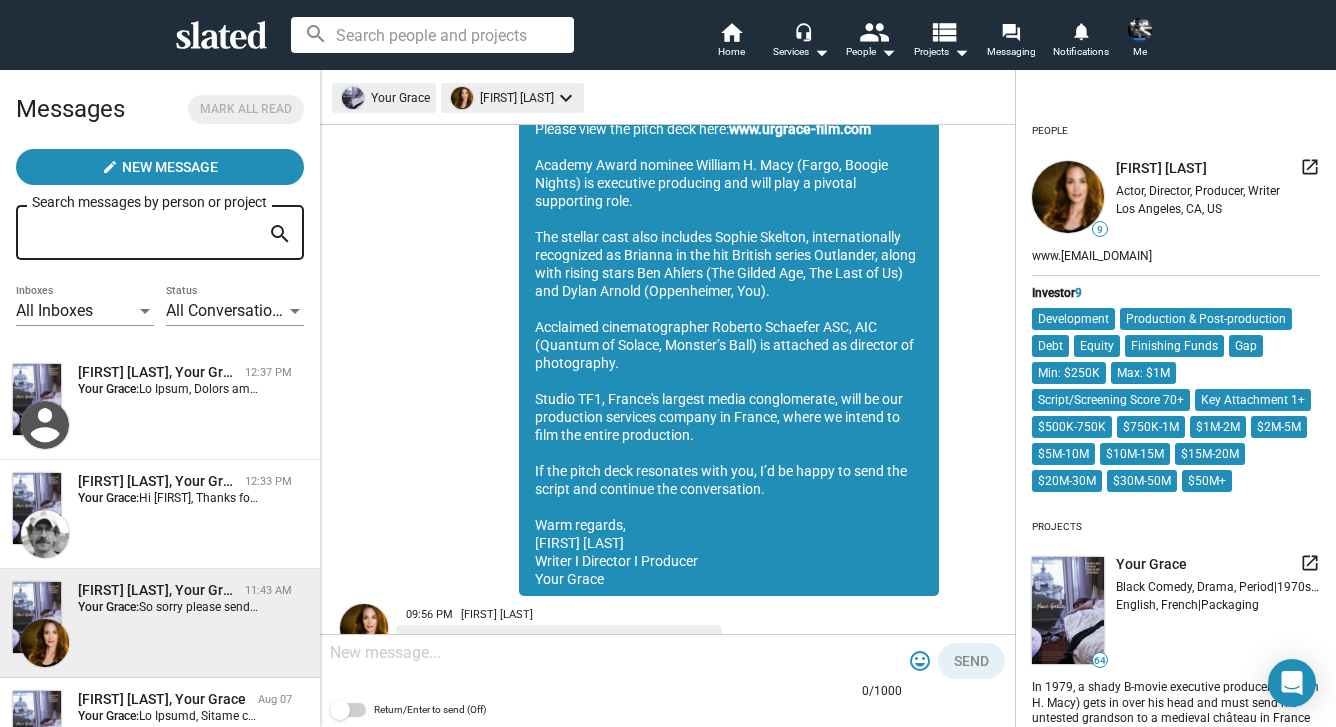 click on "Hi Tamela,      Slated highlighted you as an investor or executive producer match for our feature, so I’d like to introduce you to YOUR GRACE — the single highest-scoring active project on Slated.      Please view the pitch deck here:
www.urgrace-film.com
Academy Award nominee William H. Macy (Fargo, Boogie Nights) is executive producing and will play a pivotal supporting role.      The stellar cast also includes Sophie Skelton, internationally recognized as Brianna in the hit British series Outlander, along with rising stars Ben Ahlers (The Gilded Age, The Last of Us) and Dylan Arnold (Oppenheimer, You).      Acclaimed cinematographer Roberto Schaefer ASC, AIC (Quantum of Solace, Monster’s Ball) is attached as director of photography.      Studio TF1, France's largest media conglomerate, will be our production services company in France, where we intend to film the entire production.         Warm regards,   Sean Skelton   Writer I Director I Producer   Your Grace" 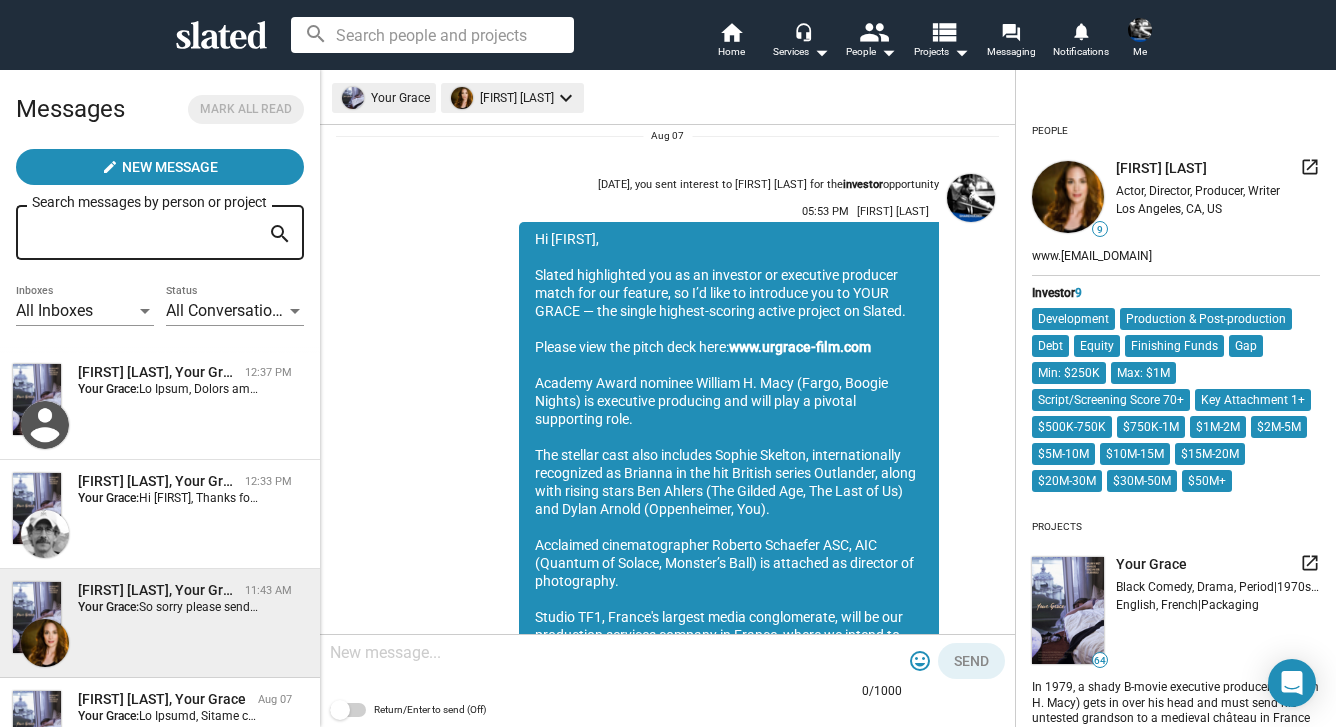 scroll, scrollTop: 691, scrollLeft: 0, axis: vertical 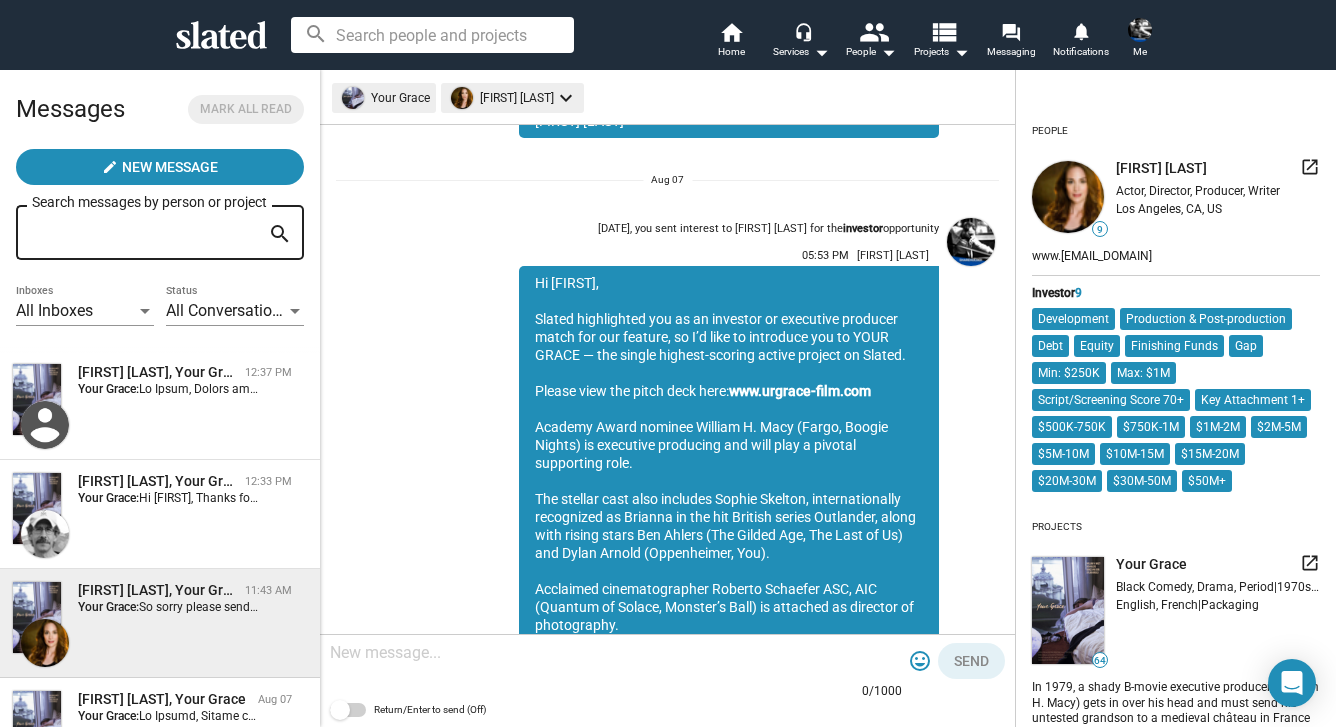drag, startPoint x: 622, startPoint y: 574, endPoint x: 530, endPoint y: 279, distance: 309.01294 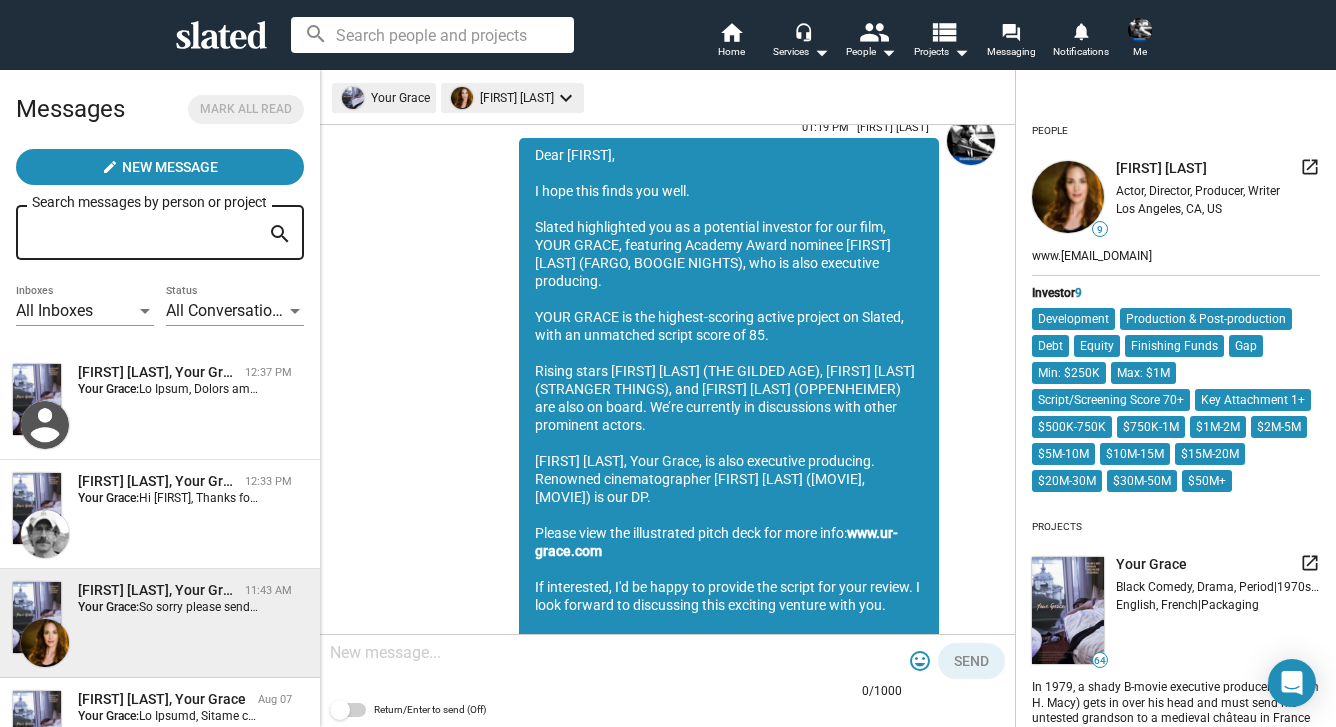 scroll, scrollTop: 151, scrollLeft: 0, axis: vertical 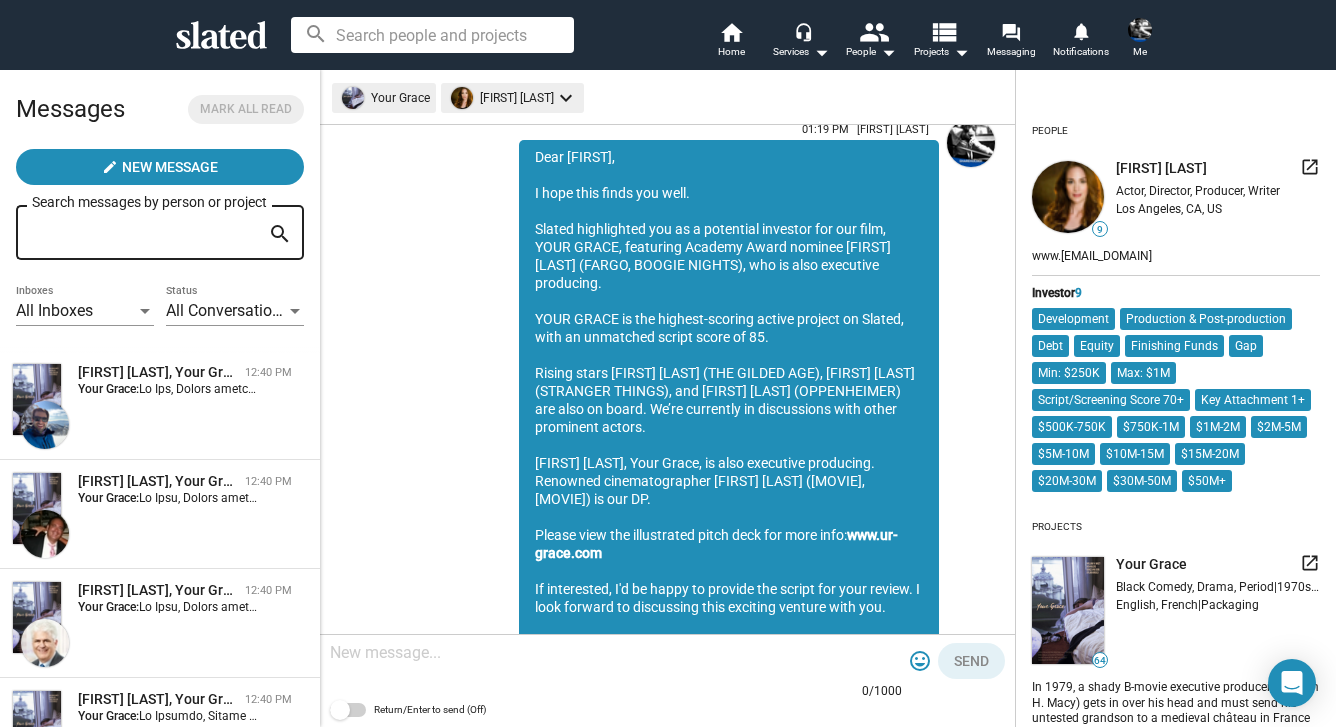 click at bounding box center [432, 35] 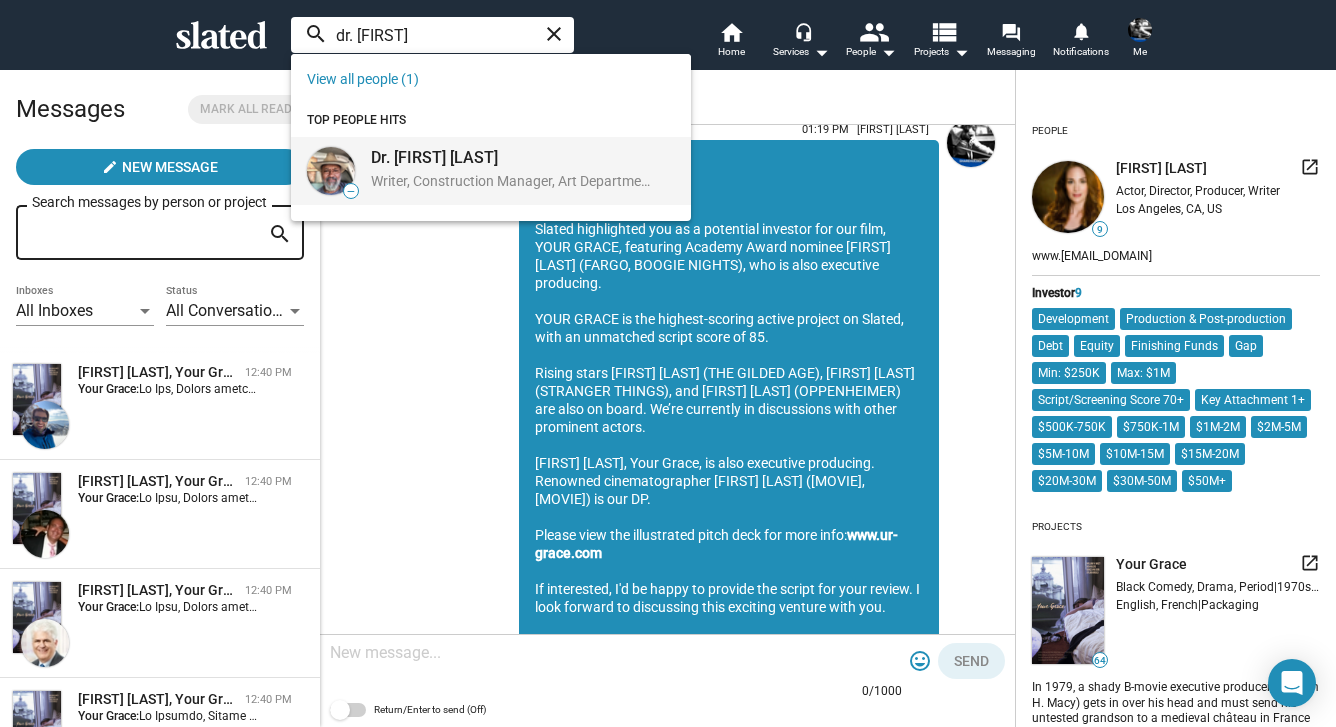 type on "dr. shau" 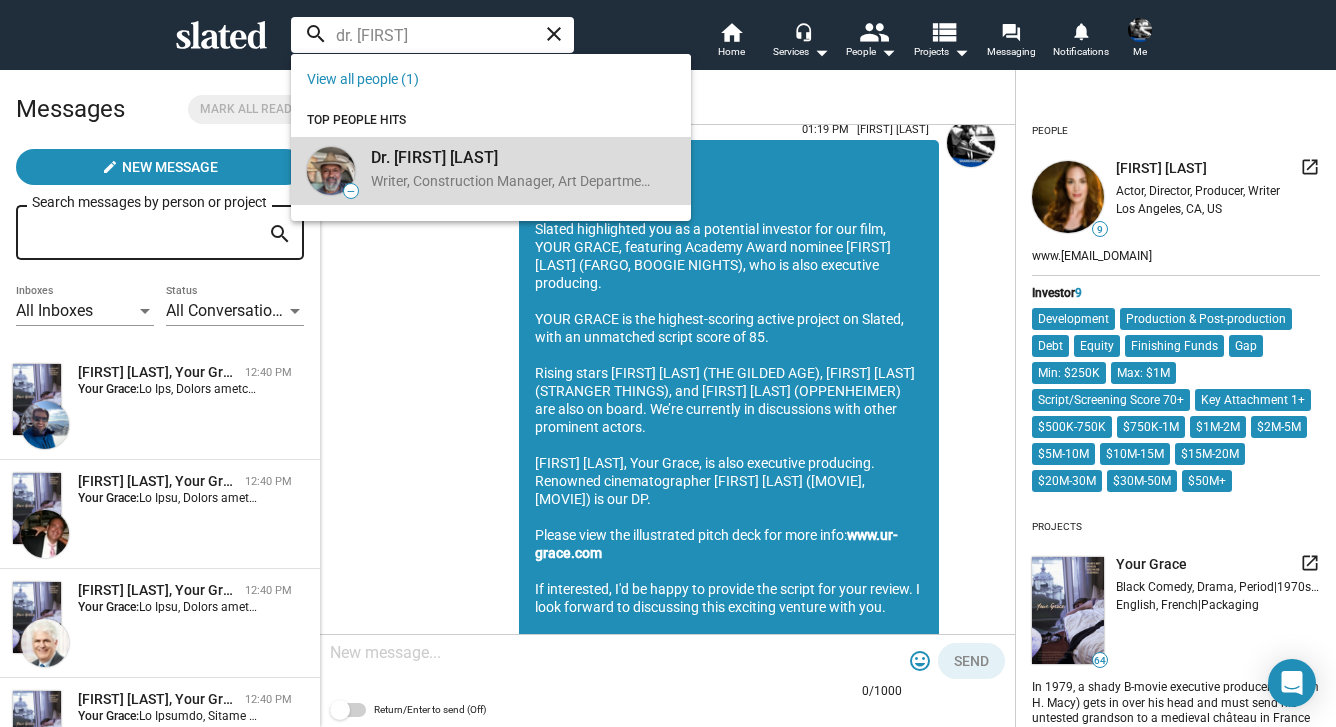 click on "Dr. Shaun C R..." at bounding box center [511, 157] 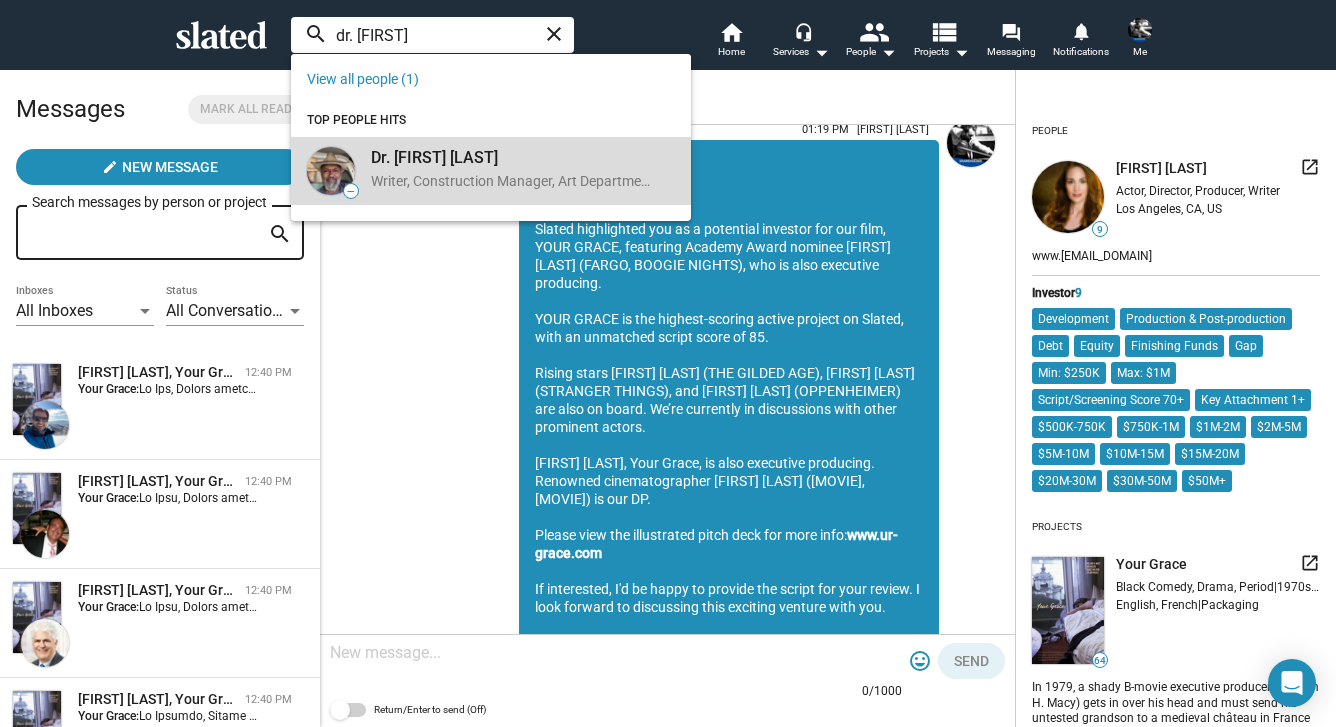 type 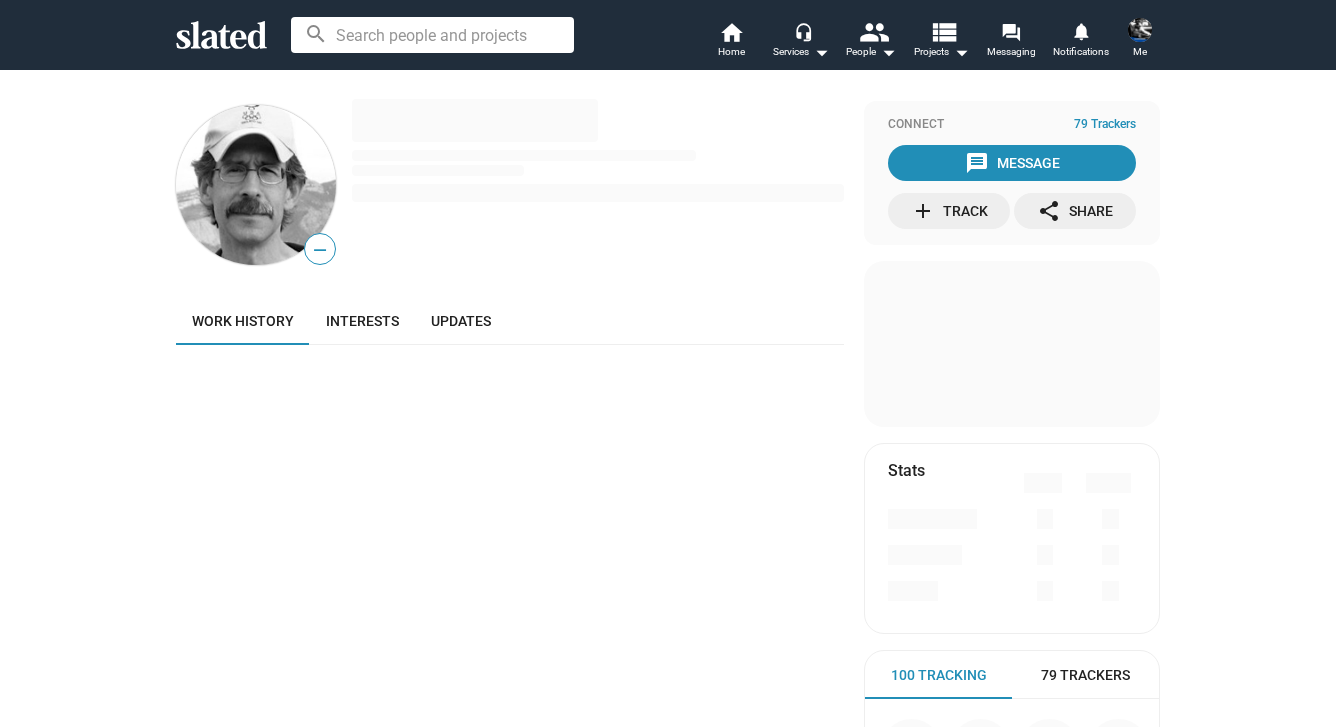 scroll, scrollTop: 0, scrollLeft: 0, axis: both 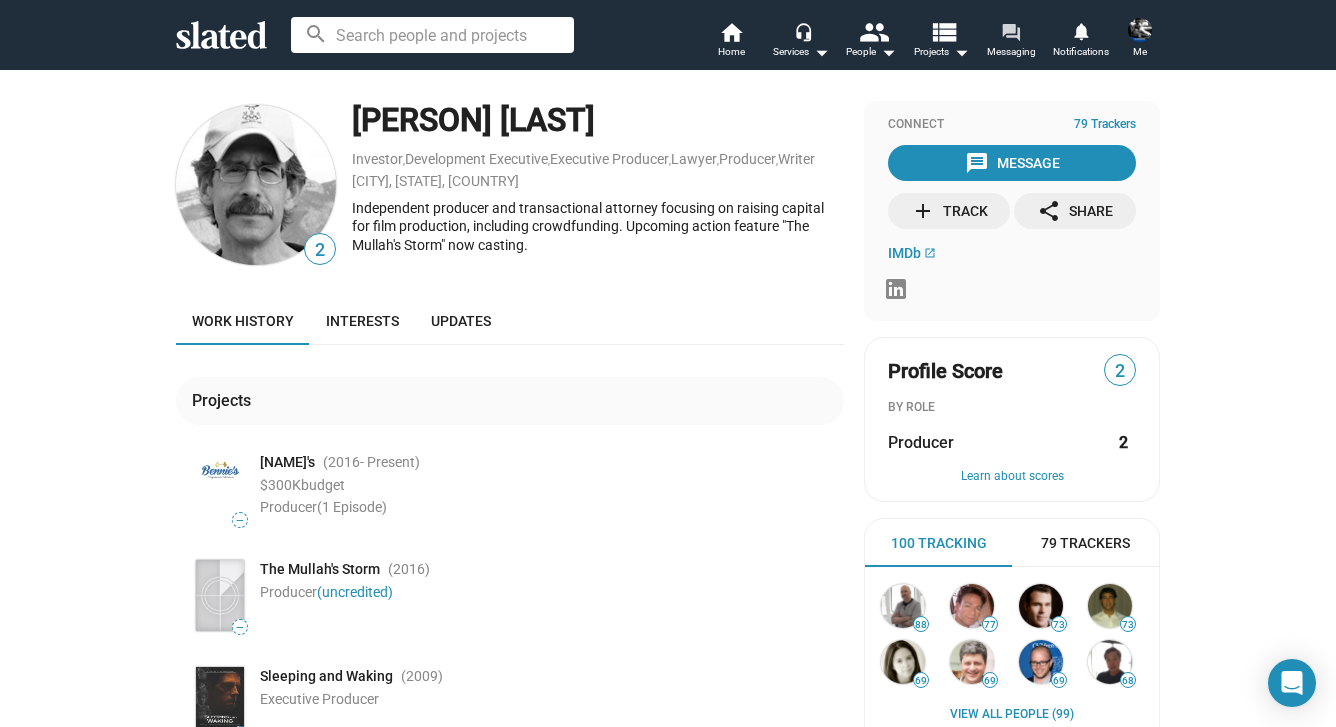 click on "Messaging" at bounding box center (1011, 52) 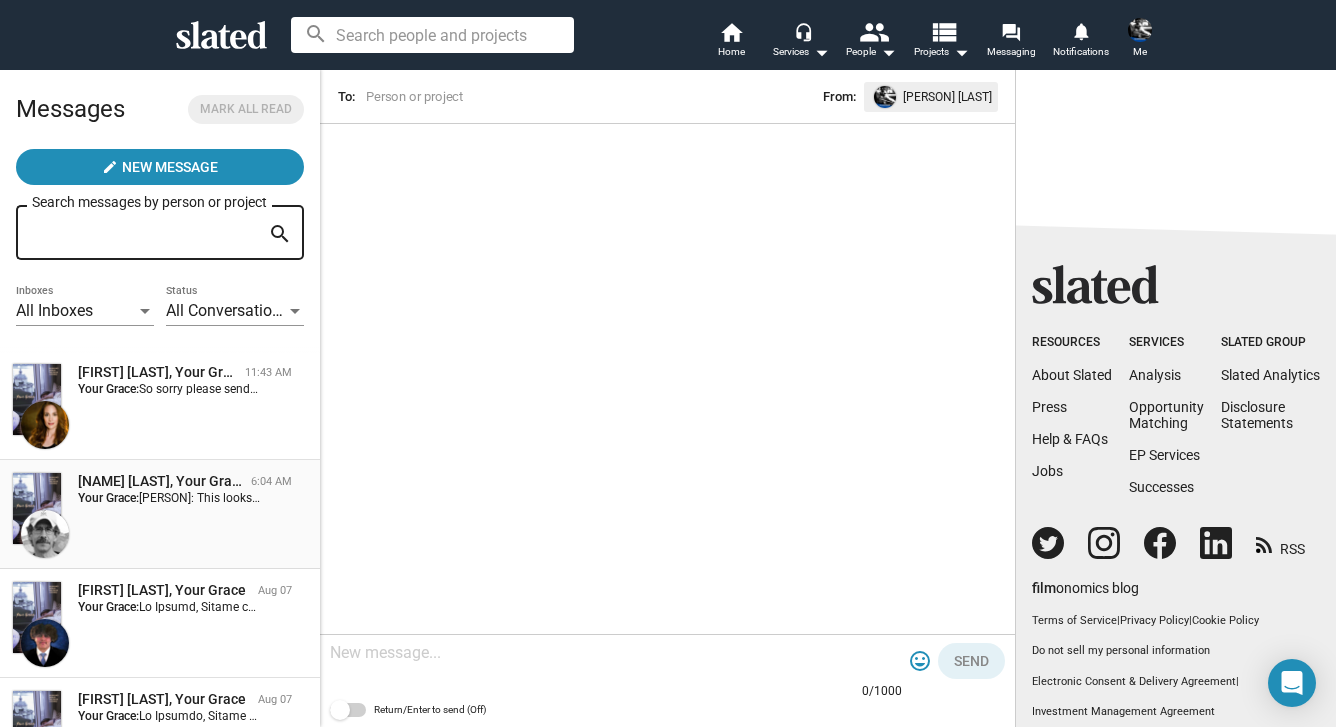 click on "Jeff Koeppel, Your Grace 6:04 AM Your Grace:  Sean: This looks like a great project.Unfortunately, all of my free time and $ is tied up in our action picture.Good luck with Your Grace.
JeffHerald Square Entertainment, LLC" at bounding box center [160, 514] 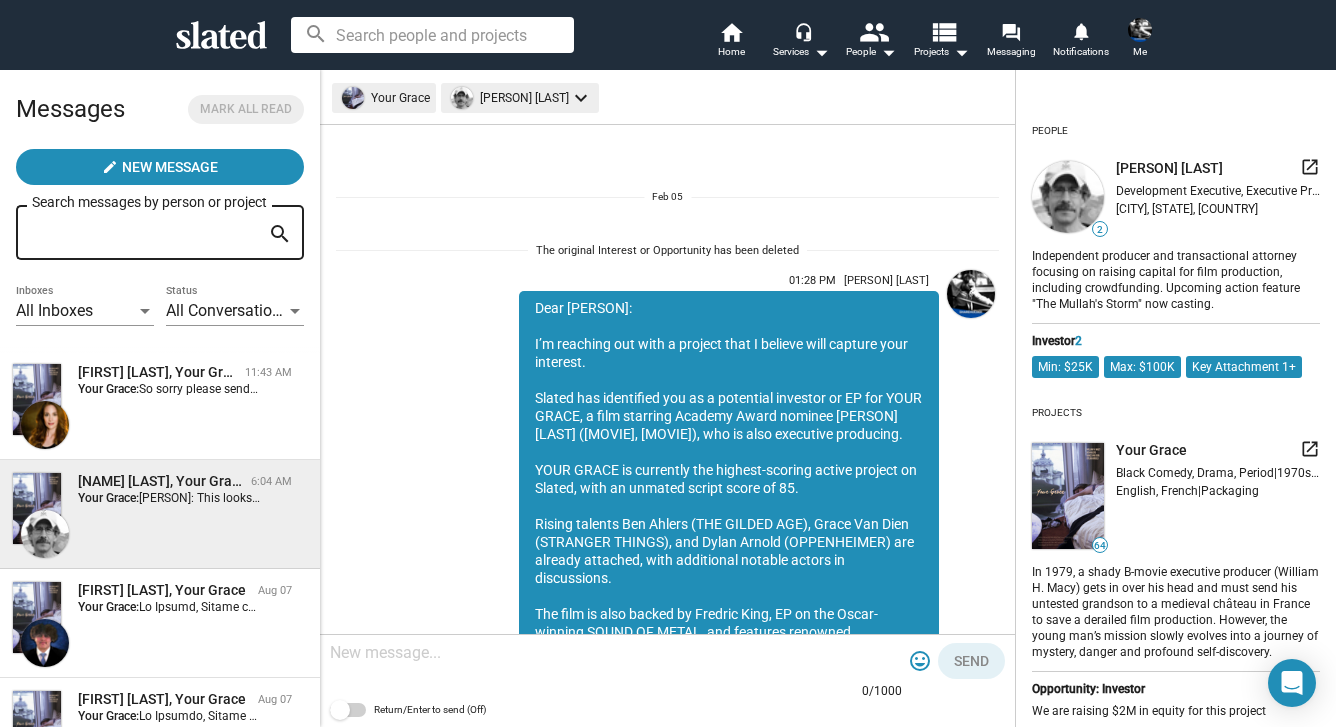 scroll, scrollTop: 1202, scrollLeft: 0, axis: vertical 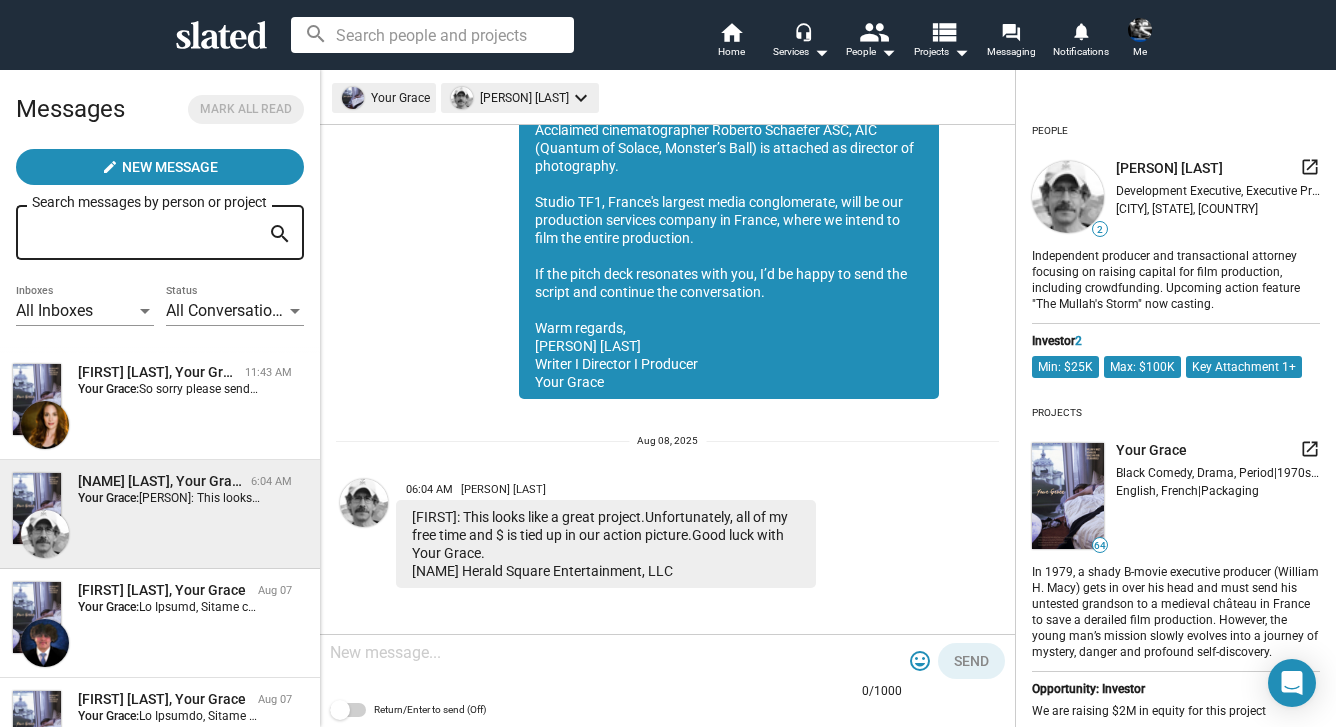 click at bounding box center [616, 653] 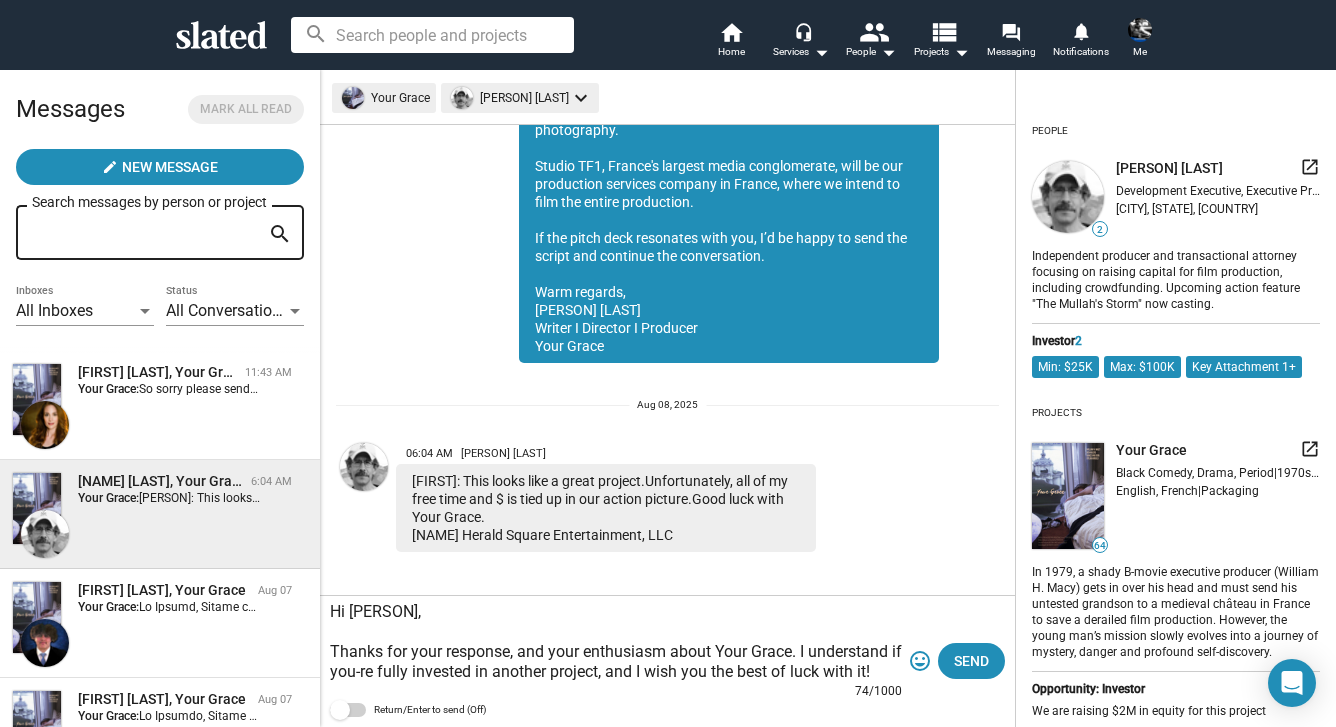 scroll, scrollTop: 1242, scrollLeft: 0, axis: vertical 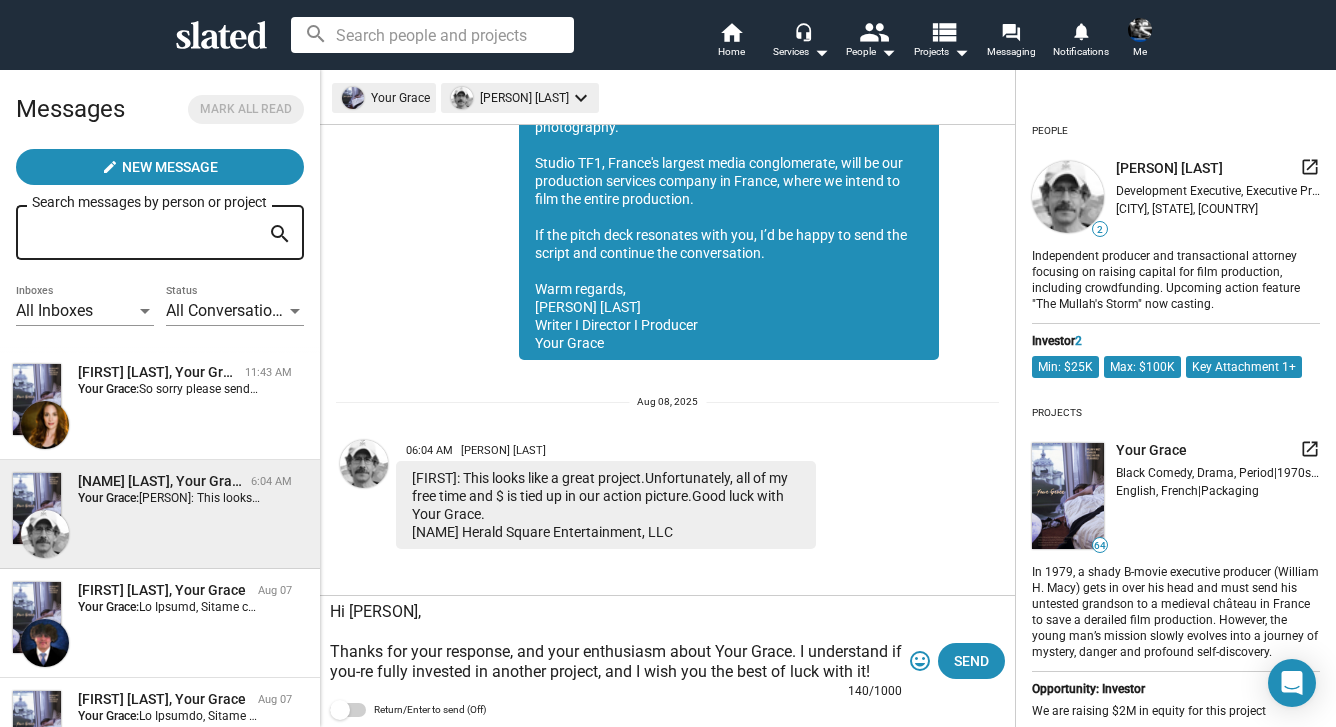 click on "Hi Jeff,
Thanks for your response, and your enthusiasm about Your Grace. I understand if you-re fully invested in another project, and I wish you the best of luck with it" at bounding box center (616, 642) 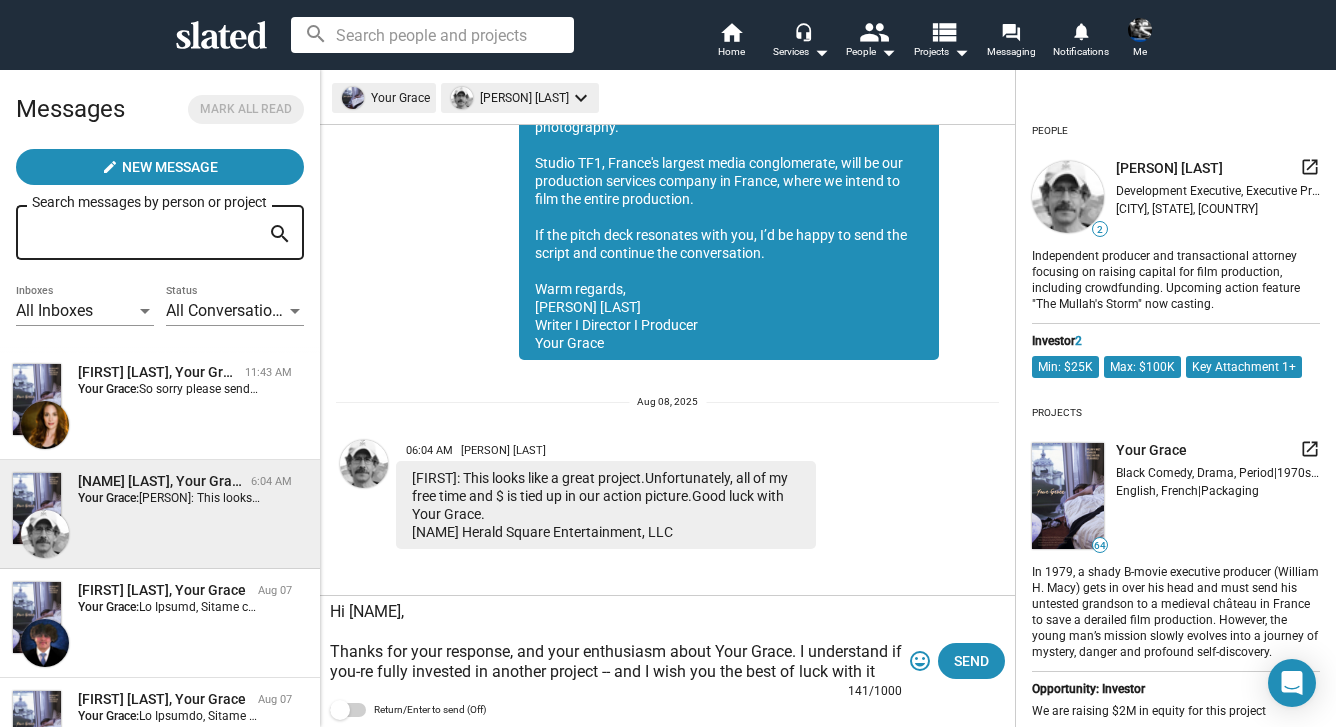 click on "Hi Jeff,
Thanks for your response, and your enthusiasm about Your Grace. I understand if you-re fully invested in another project -- and I wish you the best of luck with it" at bounding box center [616, 642] 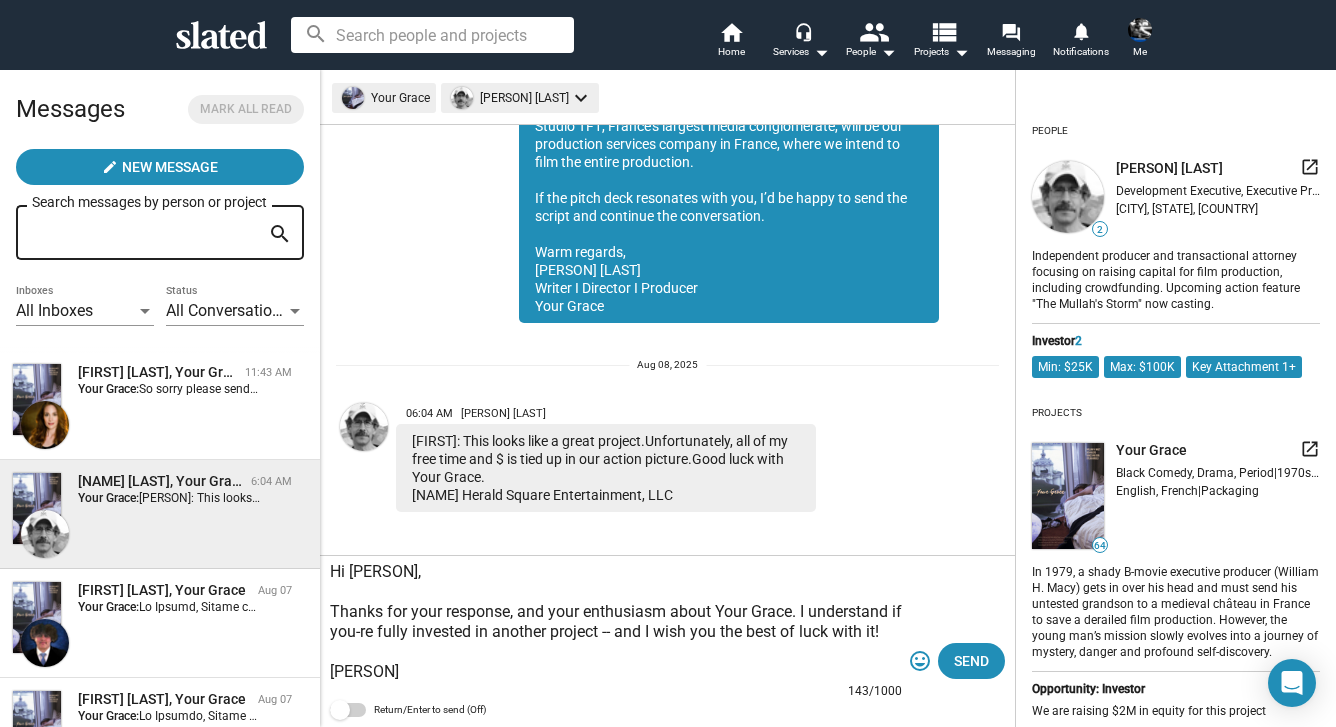 scroll, scrollTop: 1282, scrollLeft: 0, axis: vertical 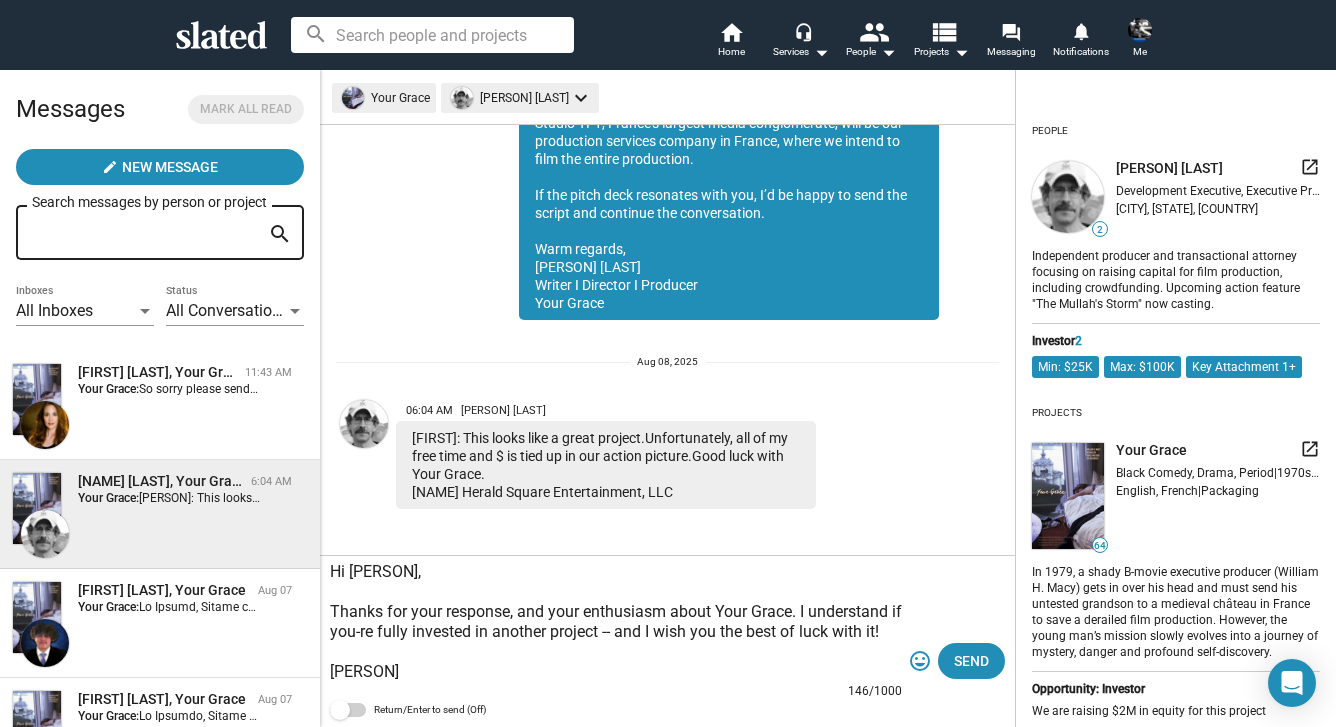 click on "Hi Jeff,
Thanks for your response, and your enthusiasm about Your Grace. I understand if you-re fully invested in another project -- and I wish you the best of luck with it!
Sean" at bounding box center [616, 622] 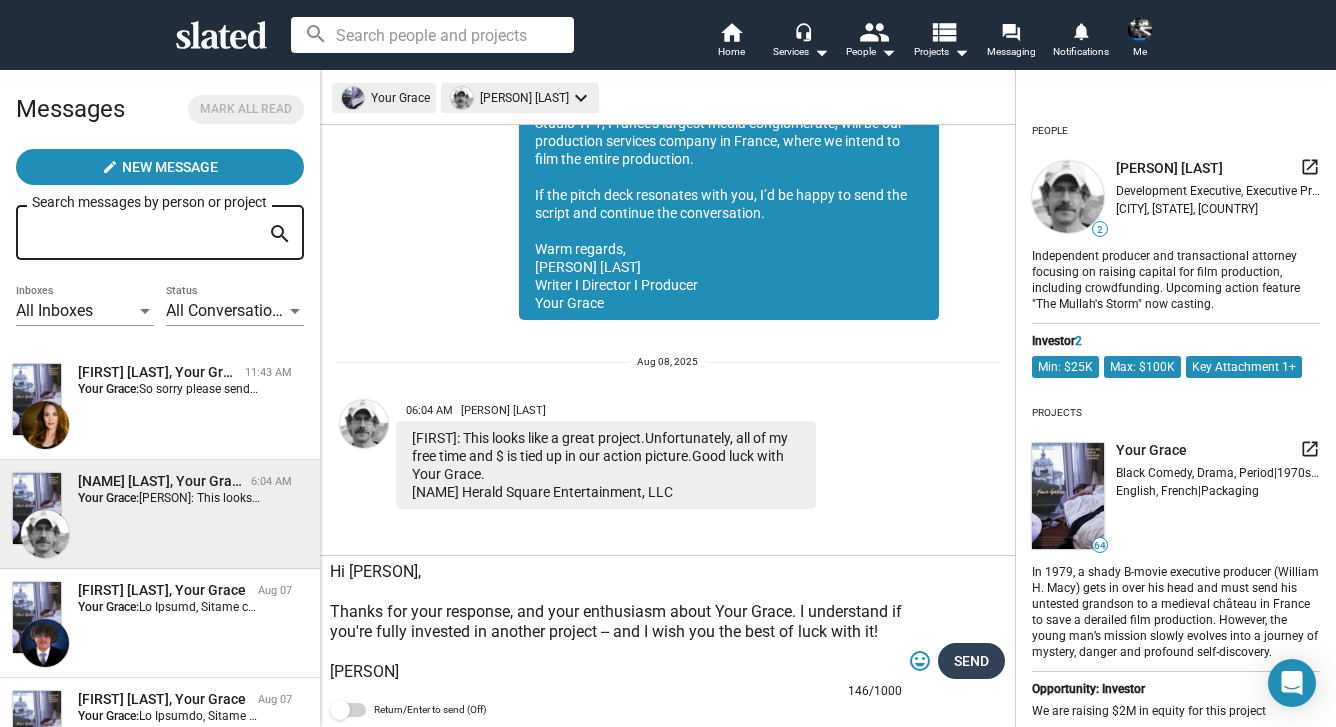type on "Hi [FIRST],
Thanks for your response, and your enthusiasm about Your Grace. I understand if you're fully invested in another project -- and I wish you the best of luck with it!
[FIRST]" 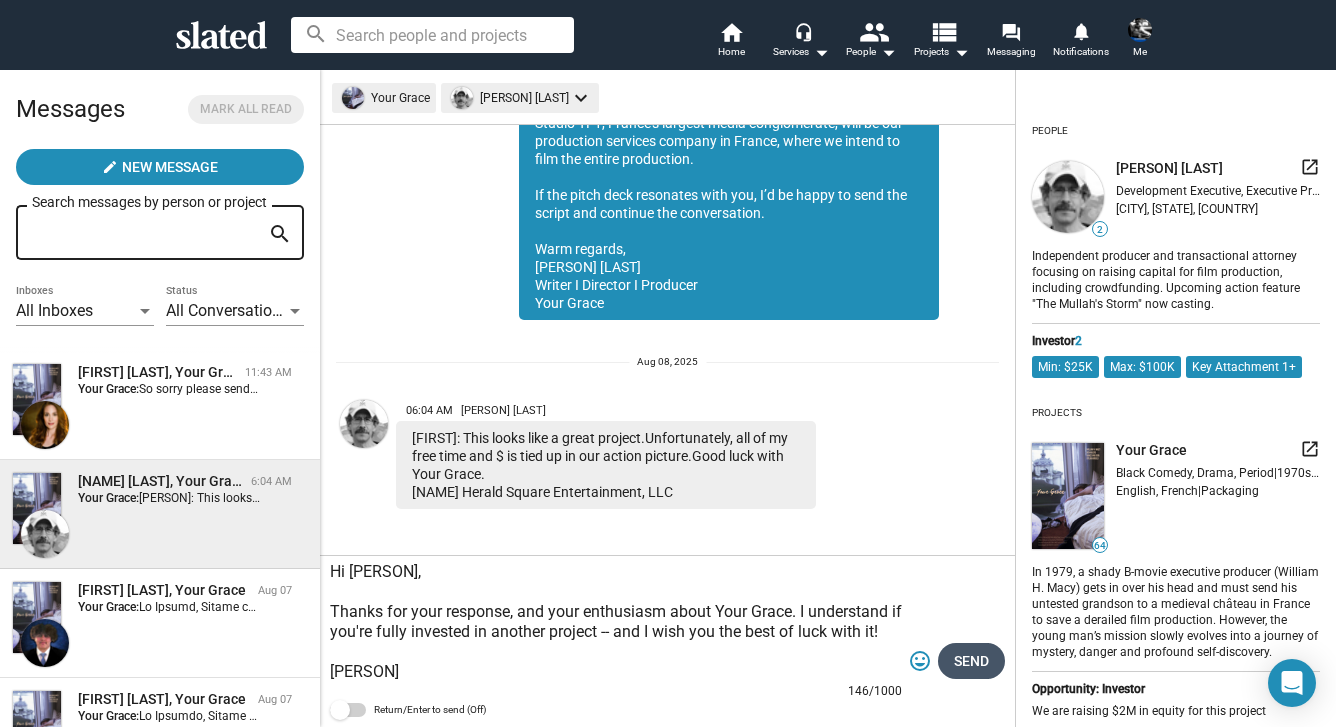 click on "Send" 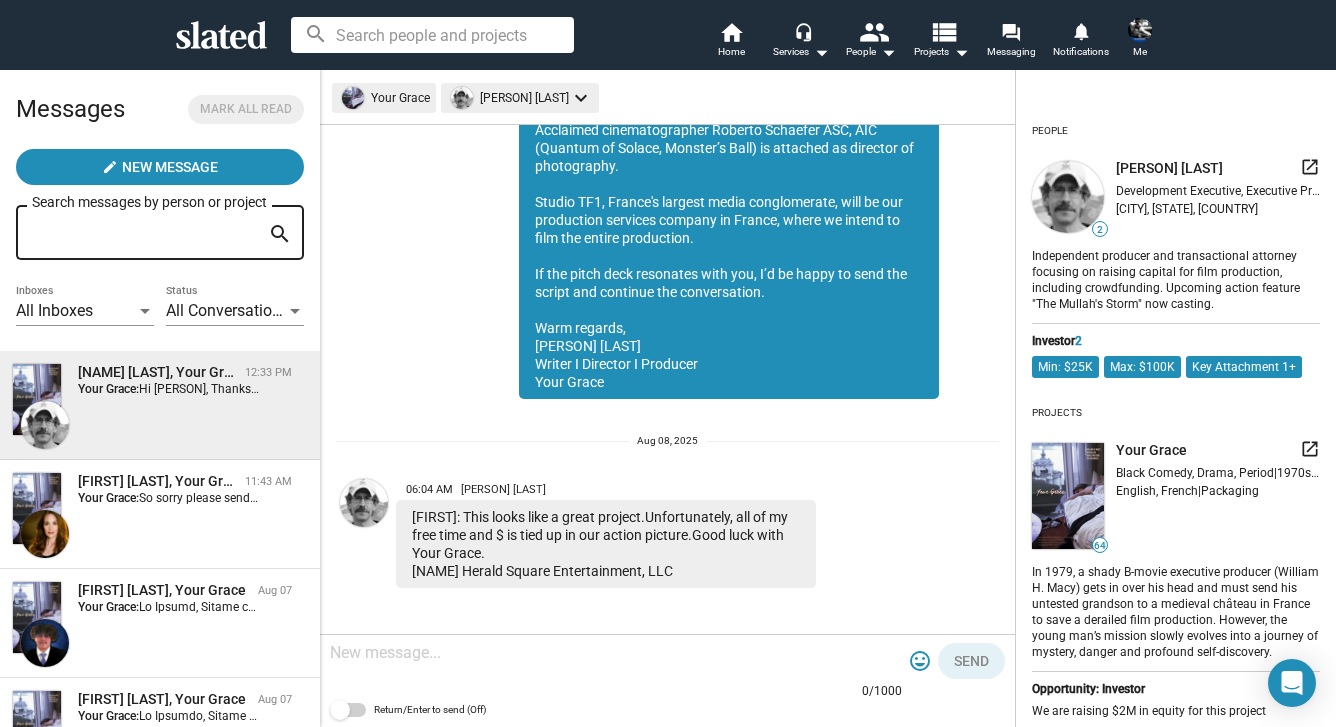 scroll, scrollTop: 1397, scrollLeft: 0, axis: vertical 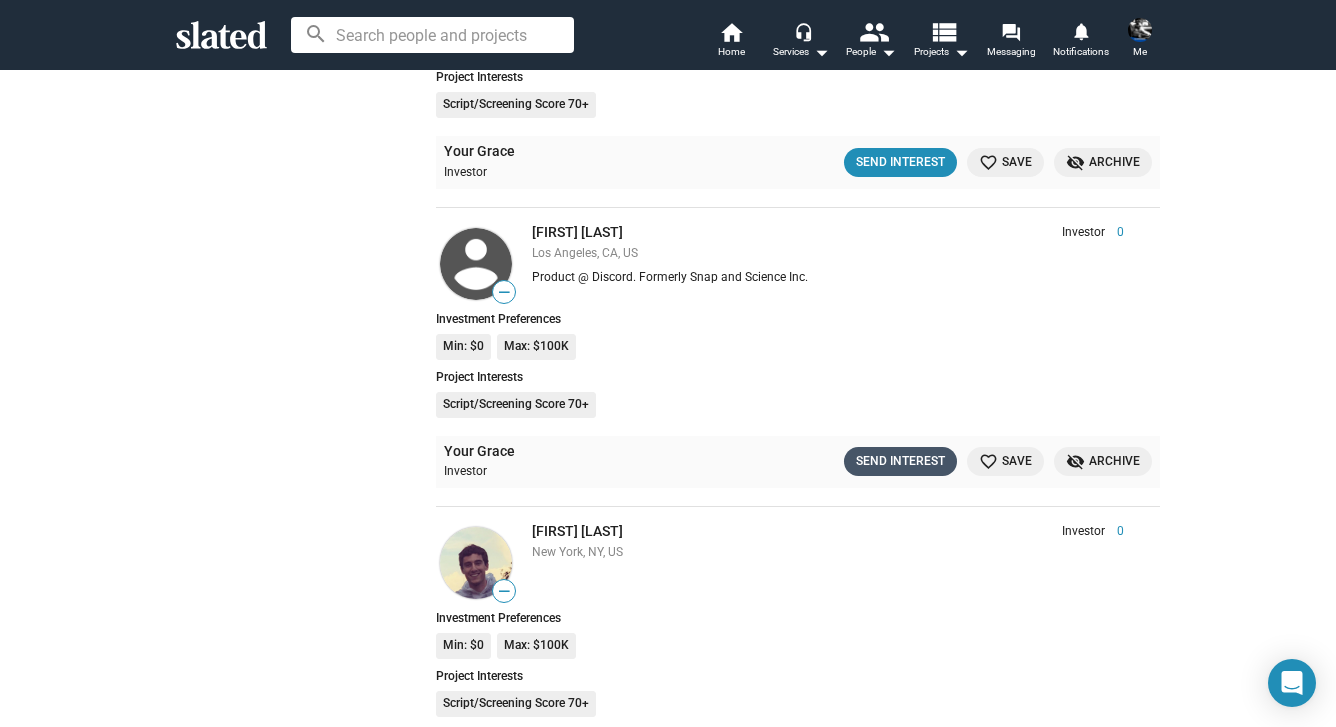 click on "Send Interest" 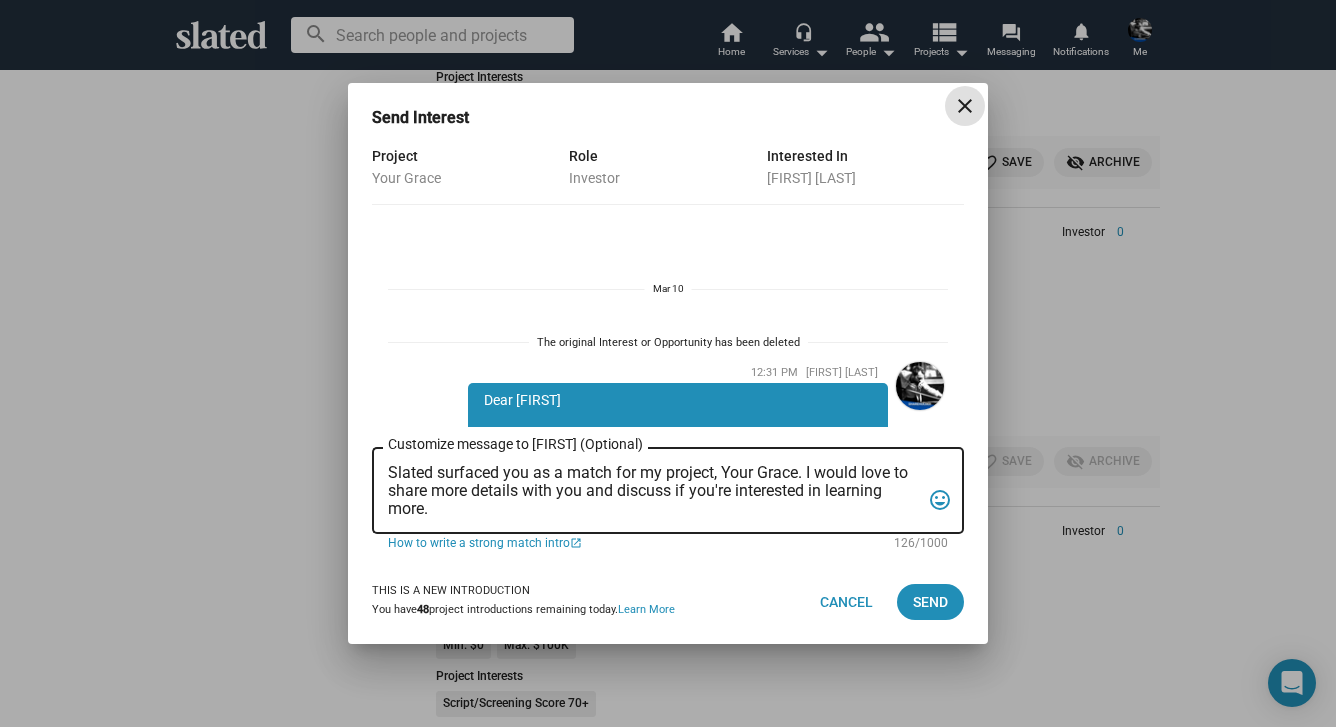 scroll, scrollTop: 636, scrollLeft: 0, axis: vertical 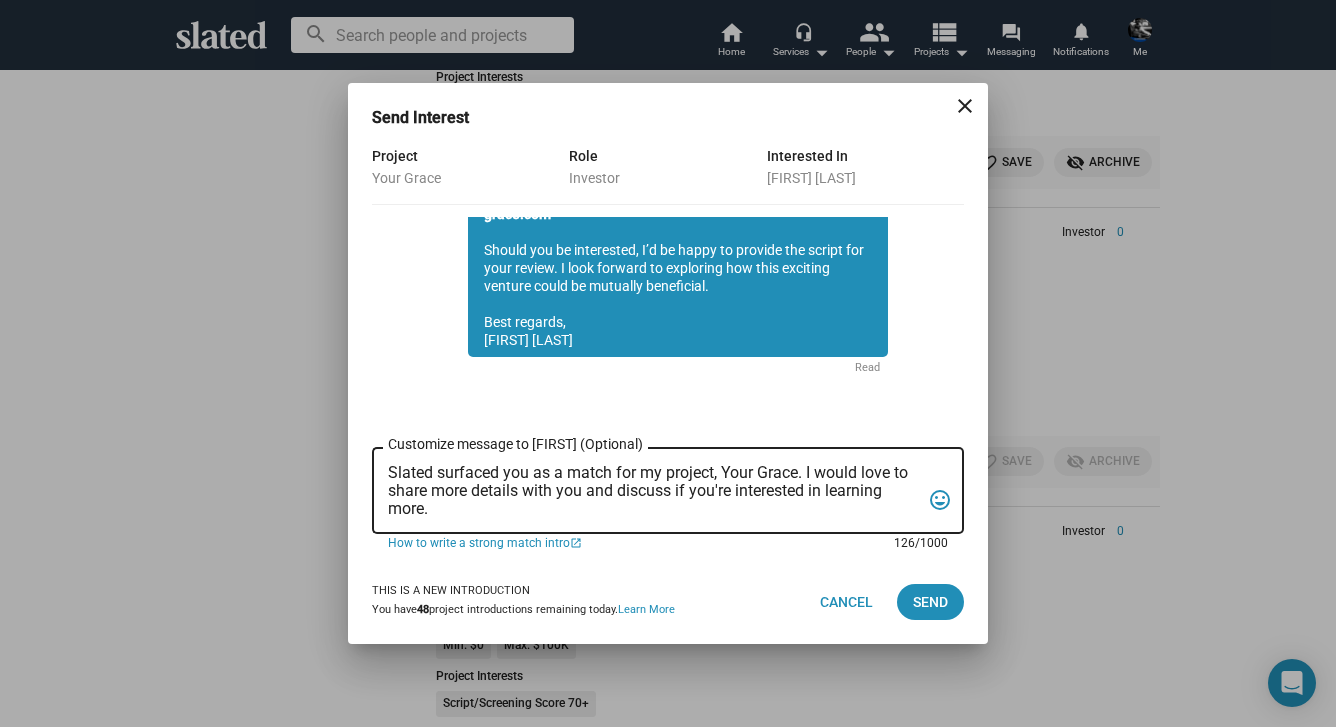 drag, startPoint x: 443, startPoint y: 515, endPoint x: 383, endPoint y: 466, distance: 77.46612 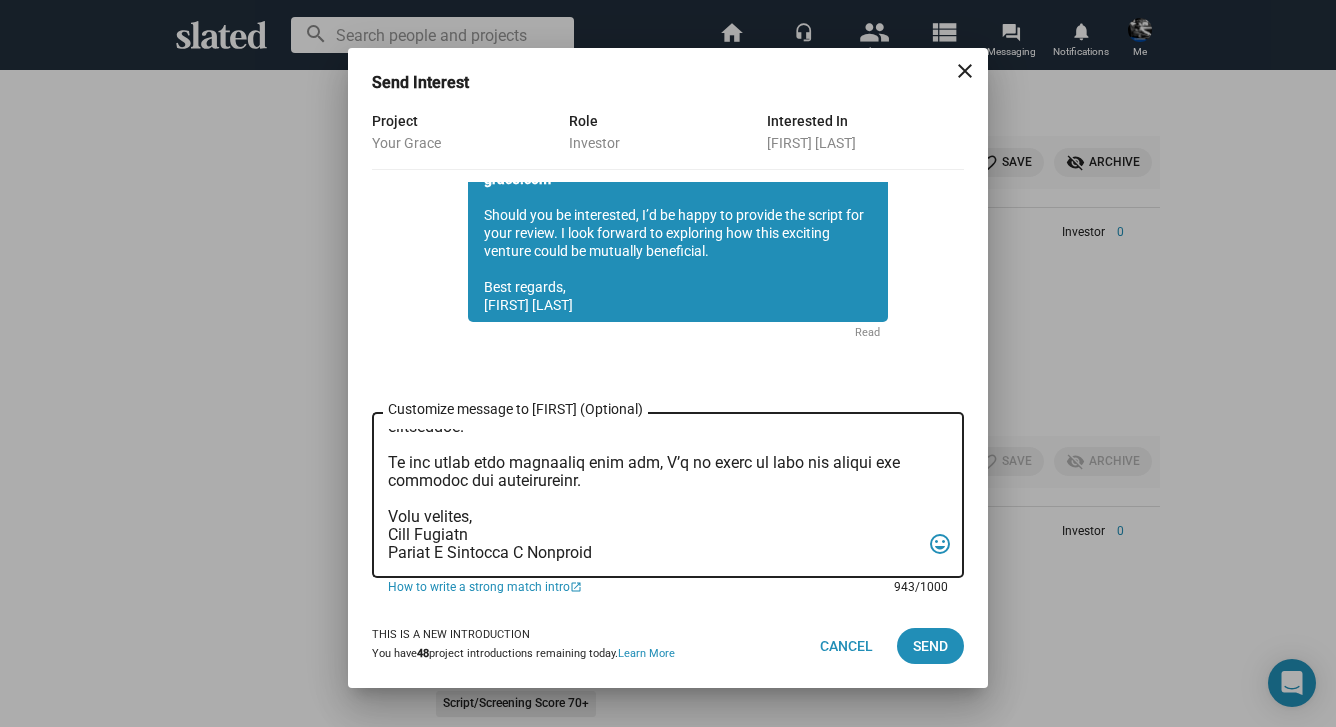 scroll, scrollTop: 0, scrollLeft: 0, axis: both 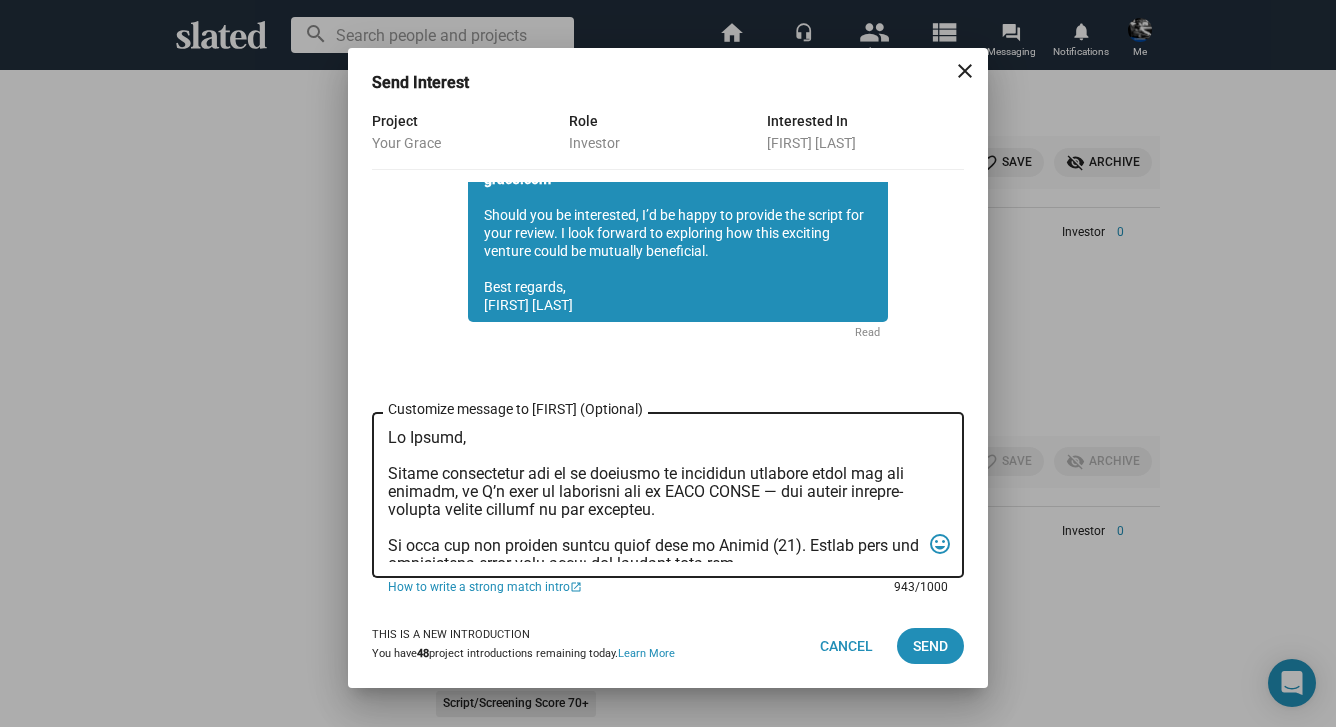 click on "Customize message to Peter (Optional) Customize message (Optional)" at bounding box center (654, 495) 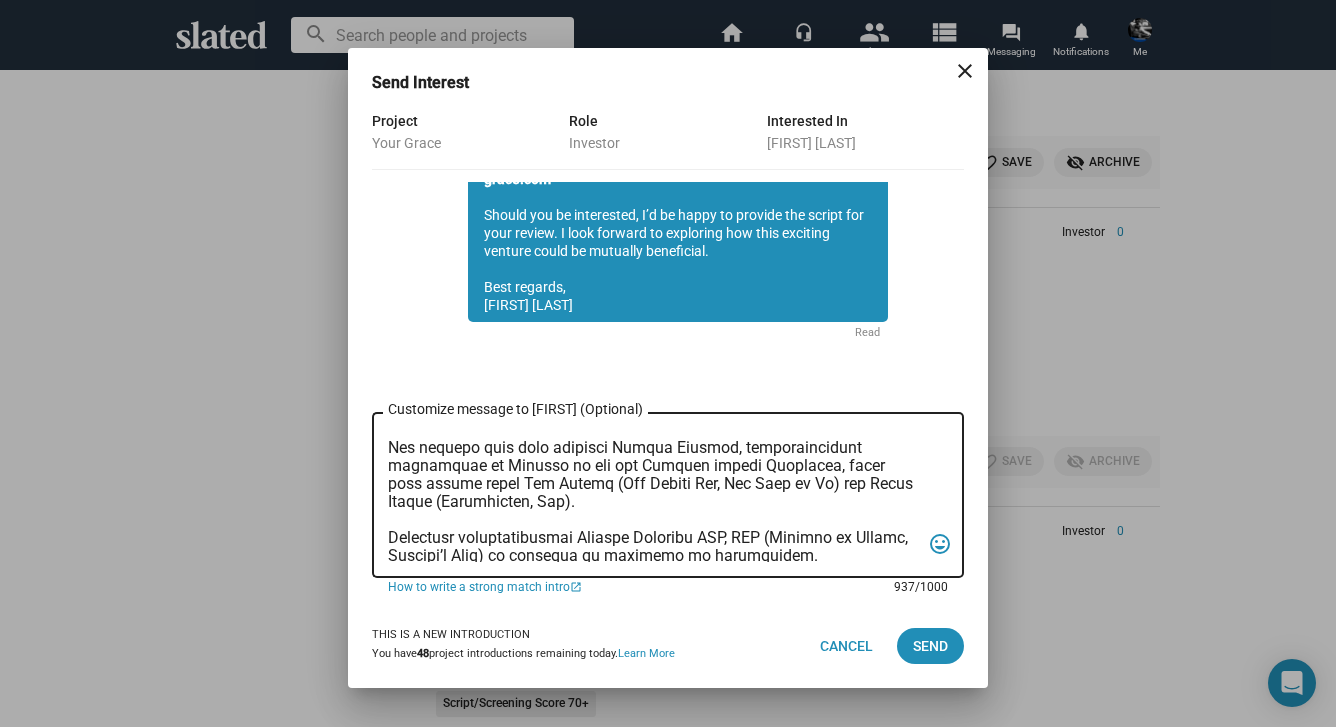 scroll, scrollTop: 407, scrollLeft: 0, axis: vertical 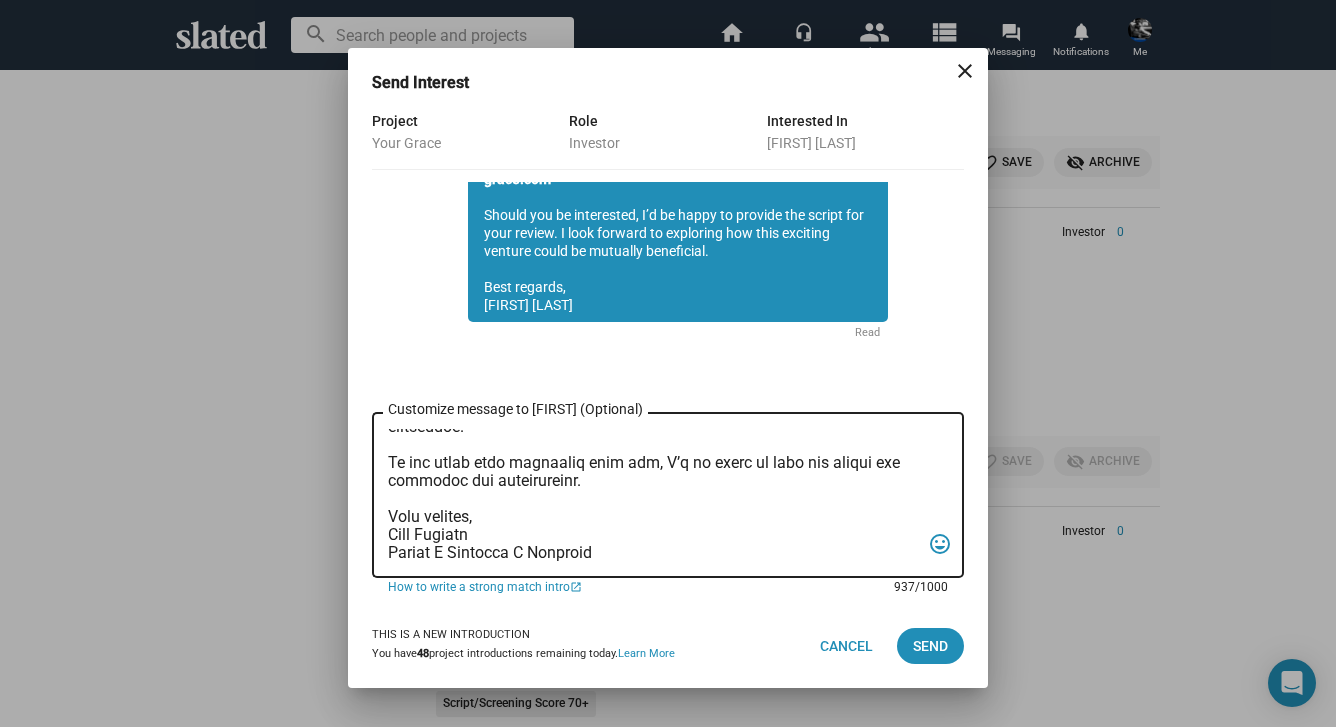 click on "Customize message to Peter (Optional) Customize message (Optional)" at bounding box center [654, 495] 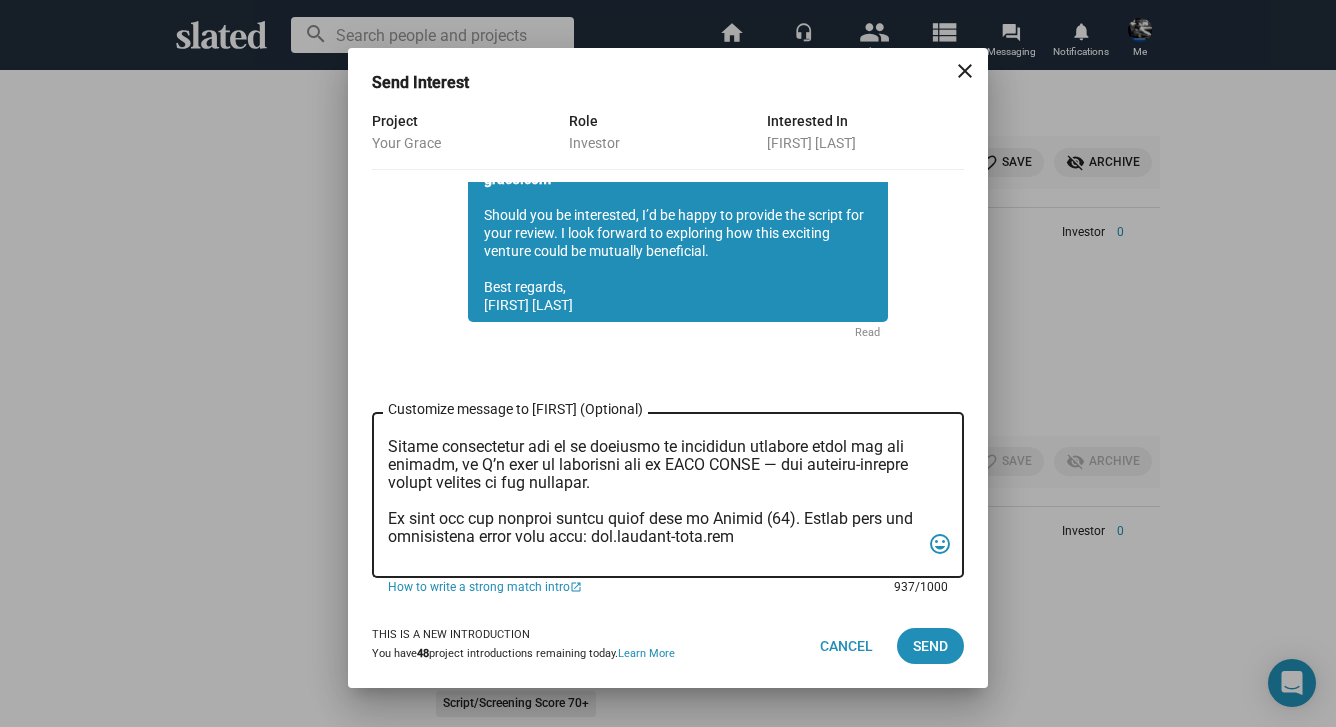 scroll, scrollTop: 0, scrollLeft: 0, axis: both 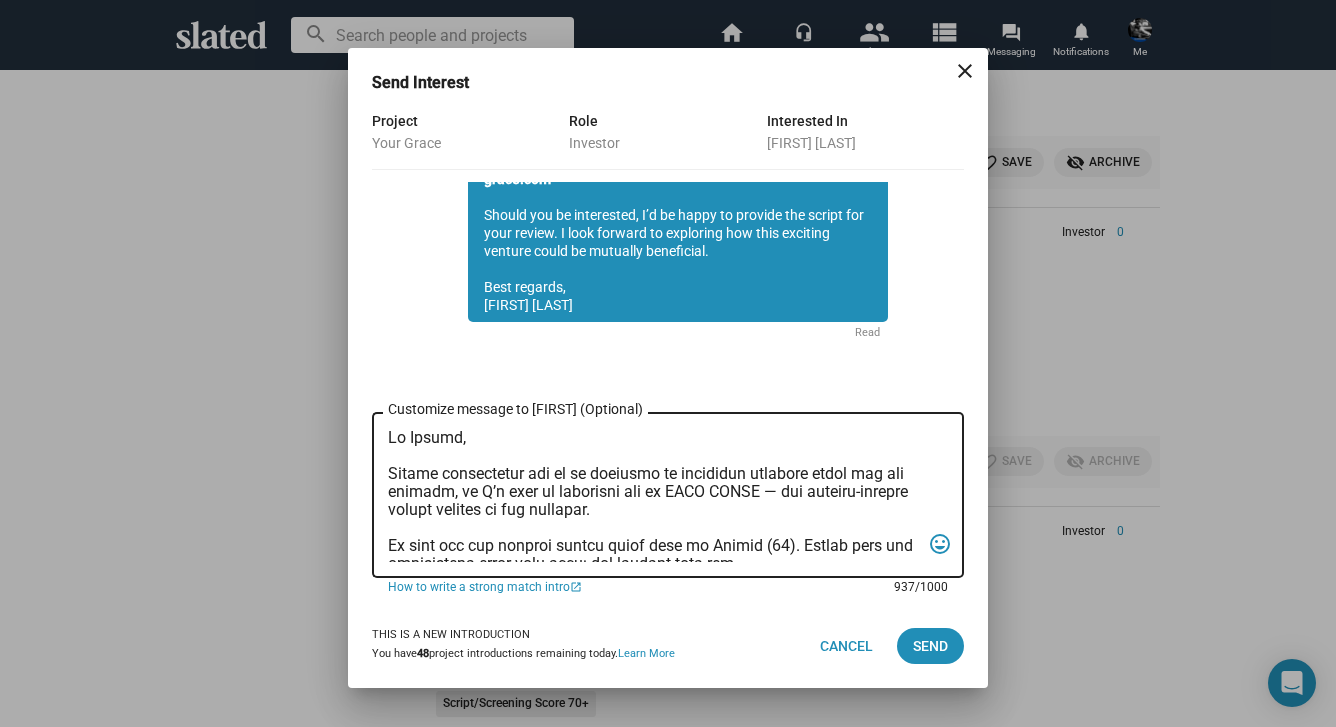 drag, startPoint x: 489, startPoint y: 556, endPoint x: 378, endPoint y: 398, distance: 193.09325 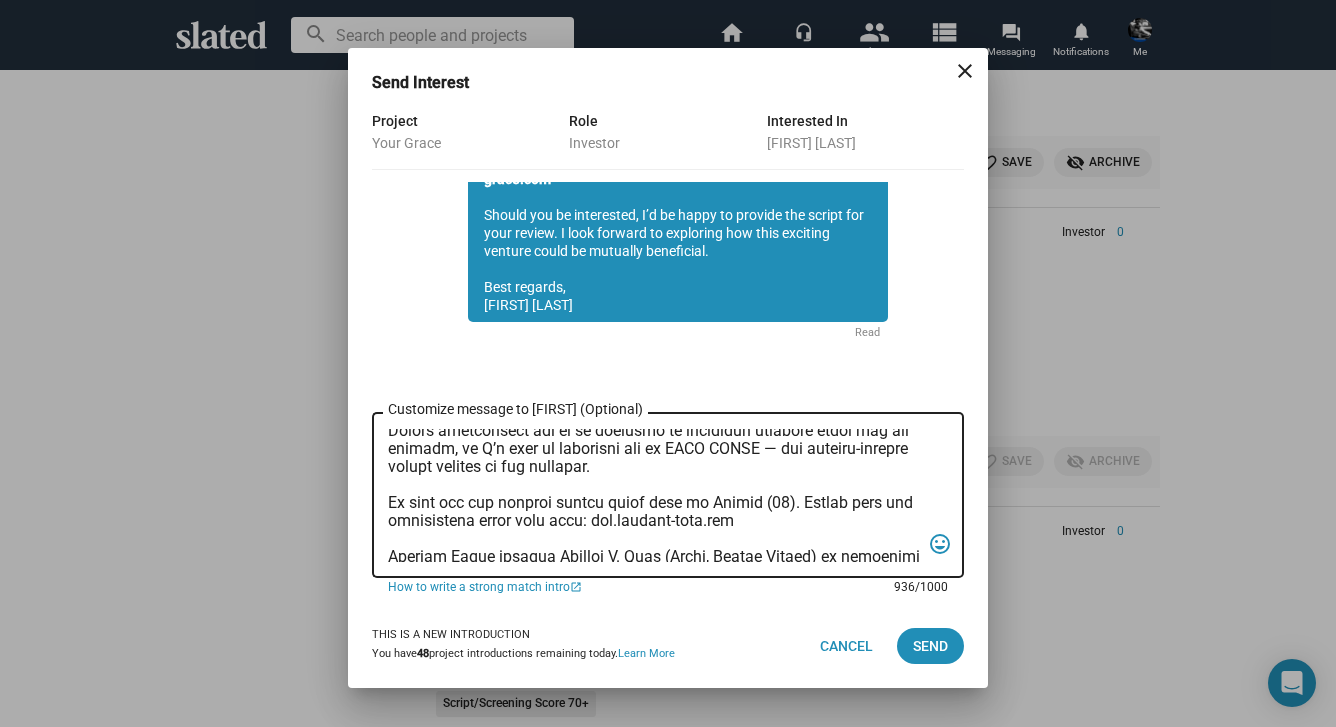 scroll, scrollTop: 0, scrollLeft: 0, axis: both 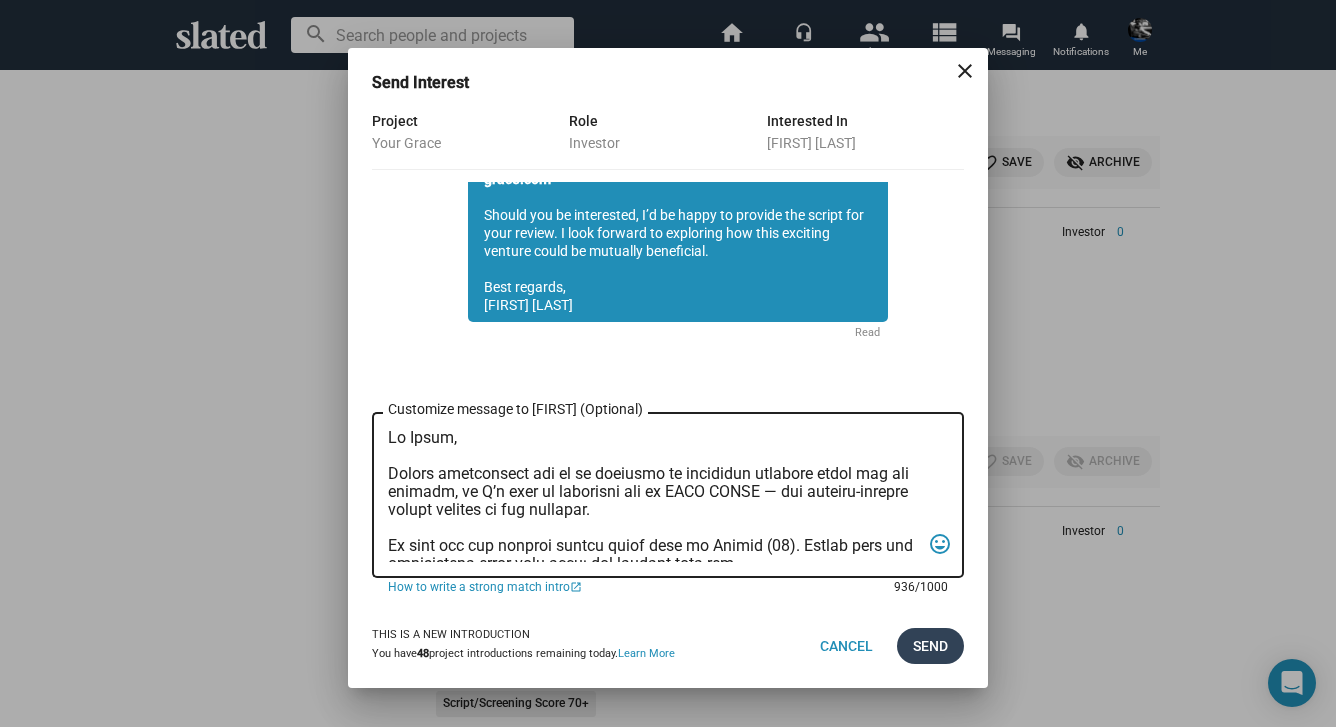 type on "Hi Peter,
Slated highlighted you as an investor or executive producer match for our feature, so I’d like to introduce you to YOUR GRACE — the highest-scoring active project on the platform.
It also has the highest script score ever on Slated (85). Please view the illustrated pitch deck here: www.urgrace-film.com
Academy Award nominee William H. Macy (Fargo, Boogie Nights) is executive producing and will play a pivotal supporting role.
The stellar cast also includes Sophie Skelton, internationally recognized as Brianna in the hit British series Outlander, along with rising stars Ben Ahlers (The Gilded Age, The Last of Us) and Dylan Arnold (Oppenheimer, You).
Acclaimed cinematographer Roberto Schaefer ASC, AIC (Quantum of Solace, Monster’s Ball) is attached as director of photography.
Studio TF1, France's largest media conglomerate, will be our production services company in France, where we intend to film the entire production.
If the pitch deck resonates with you, I’d be happy to send the script and..." 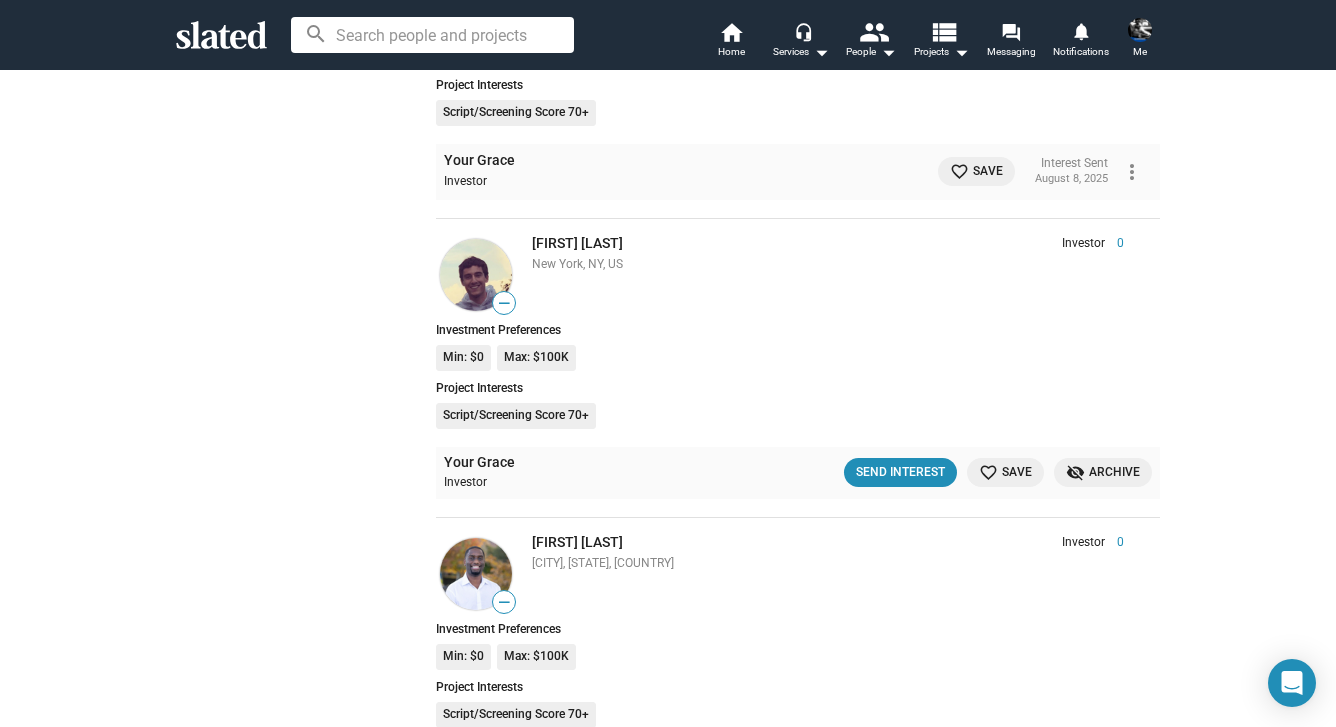 scroll, scrollTop: 18123, scrollLeft: 0, axis: vertical 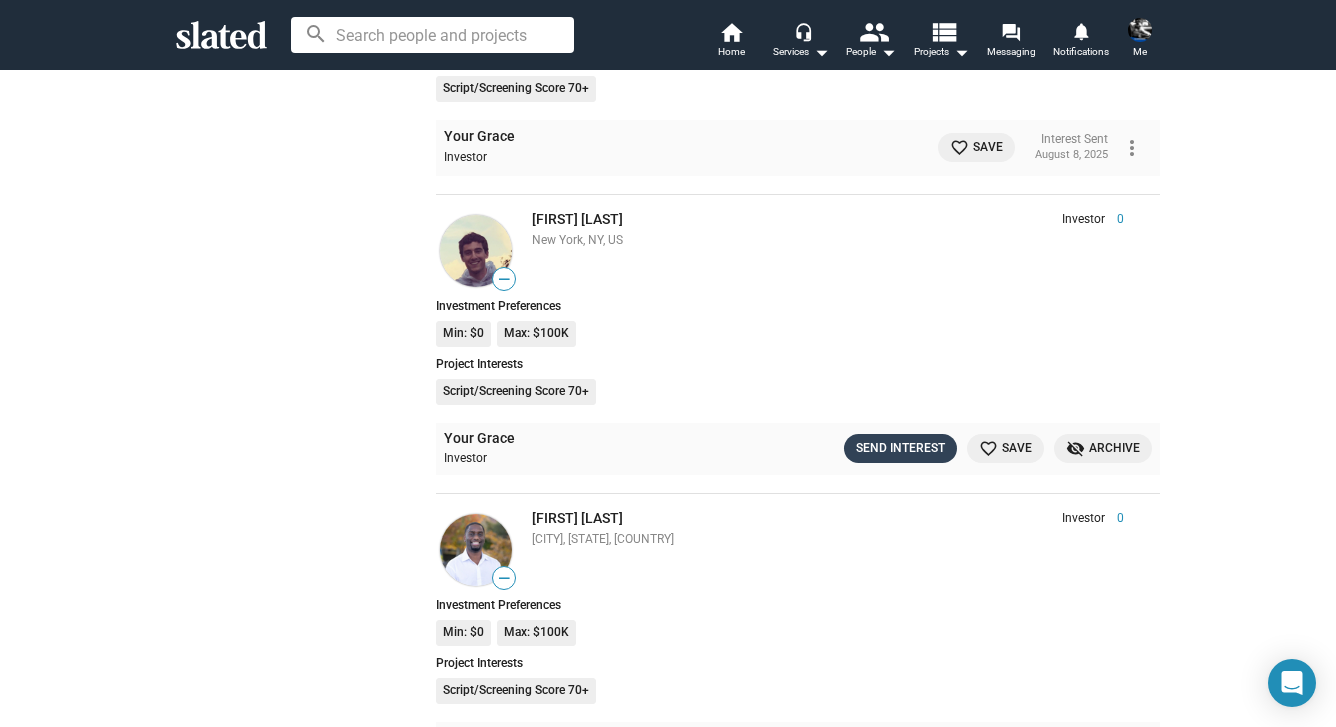 click on "Send Interest" 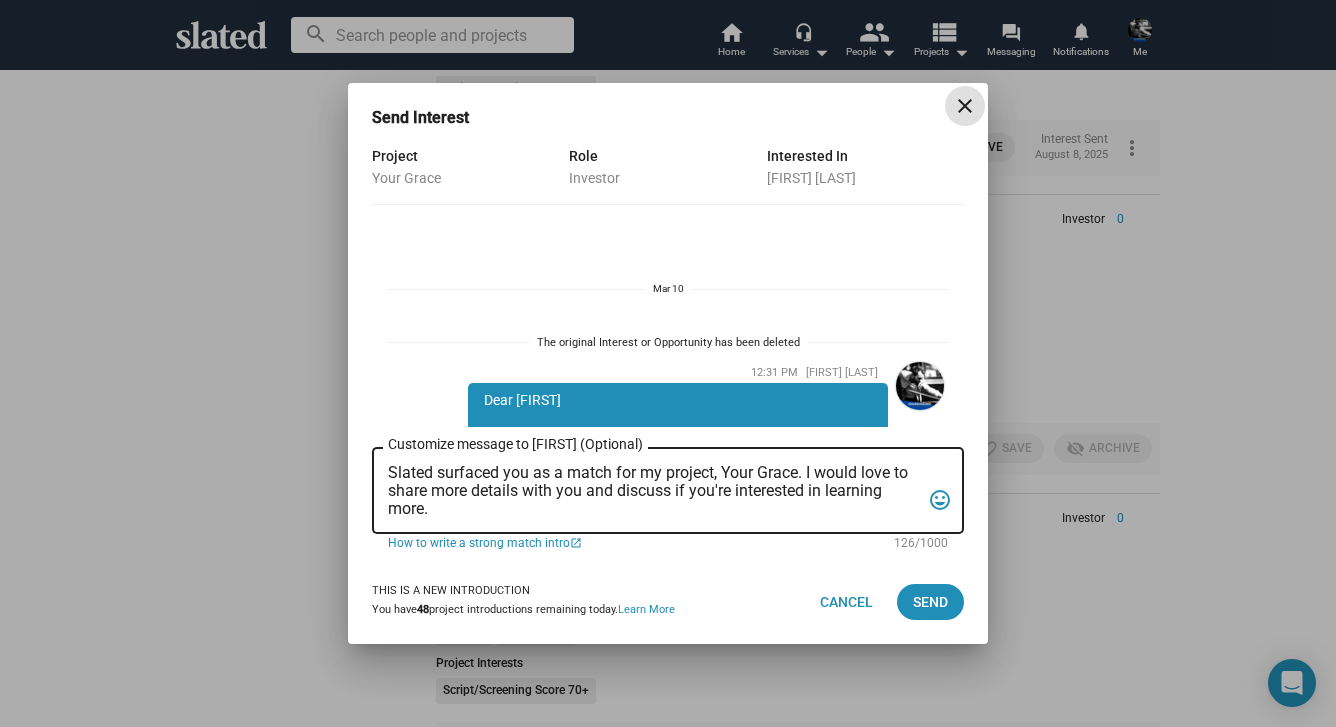 scroll, scrollTop: 636, scrollLeft: 0, axis: vertical 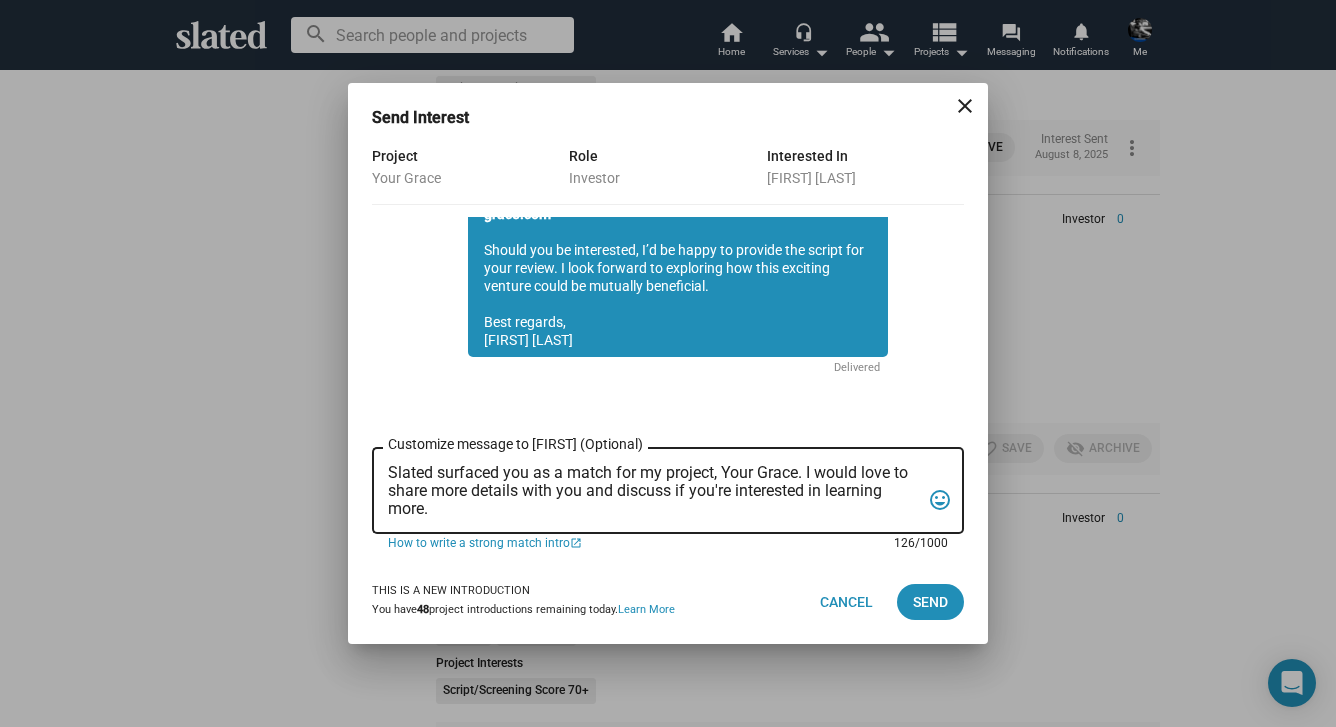 drag, startPoint x: 443, startPoint y: 513, endPoint x: 392, endPoint y: 466, distance: 69.354164 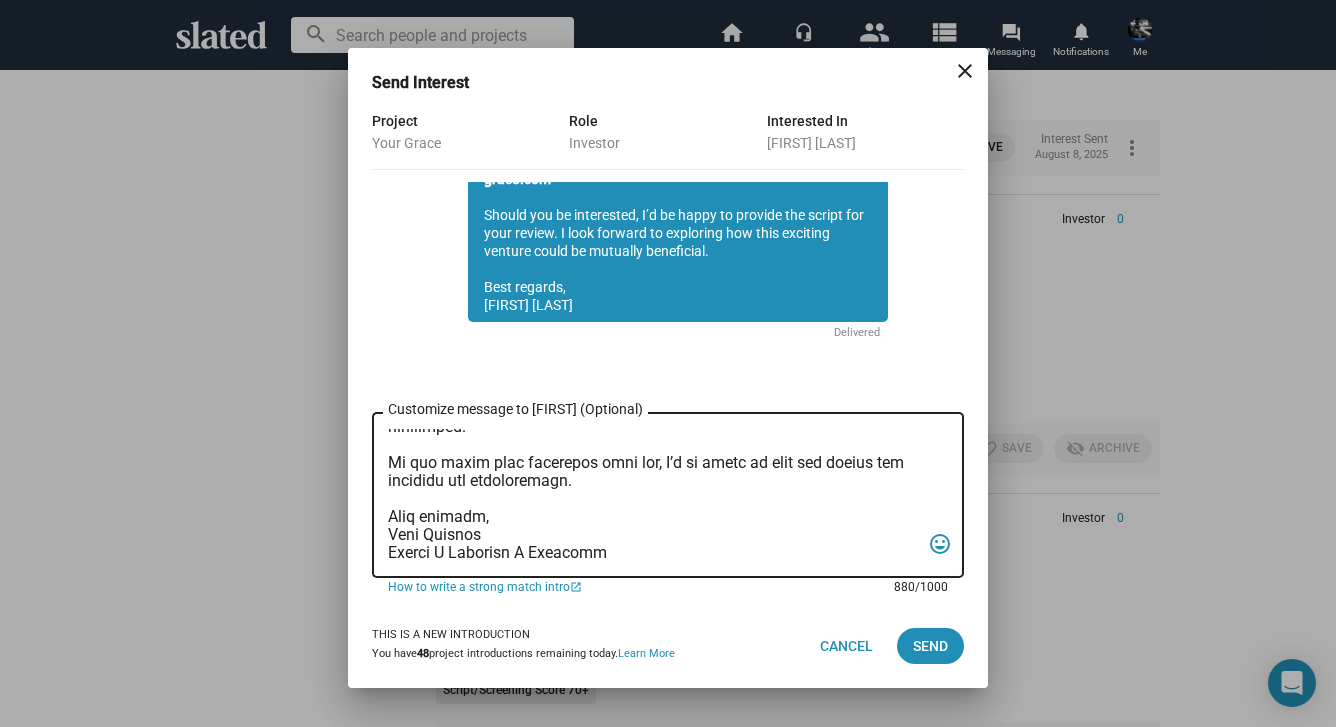 scroll, scrollTop: 0, scrollLeft: 0, axis: both 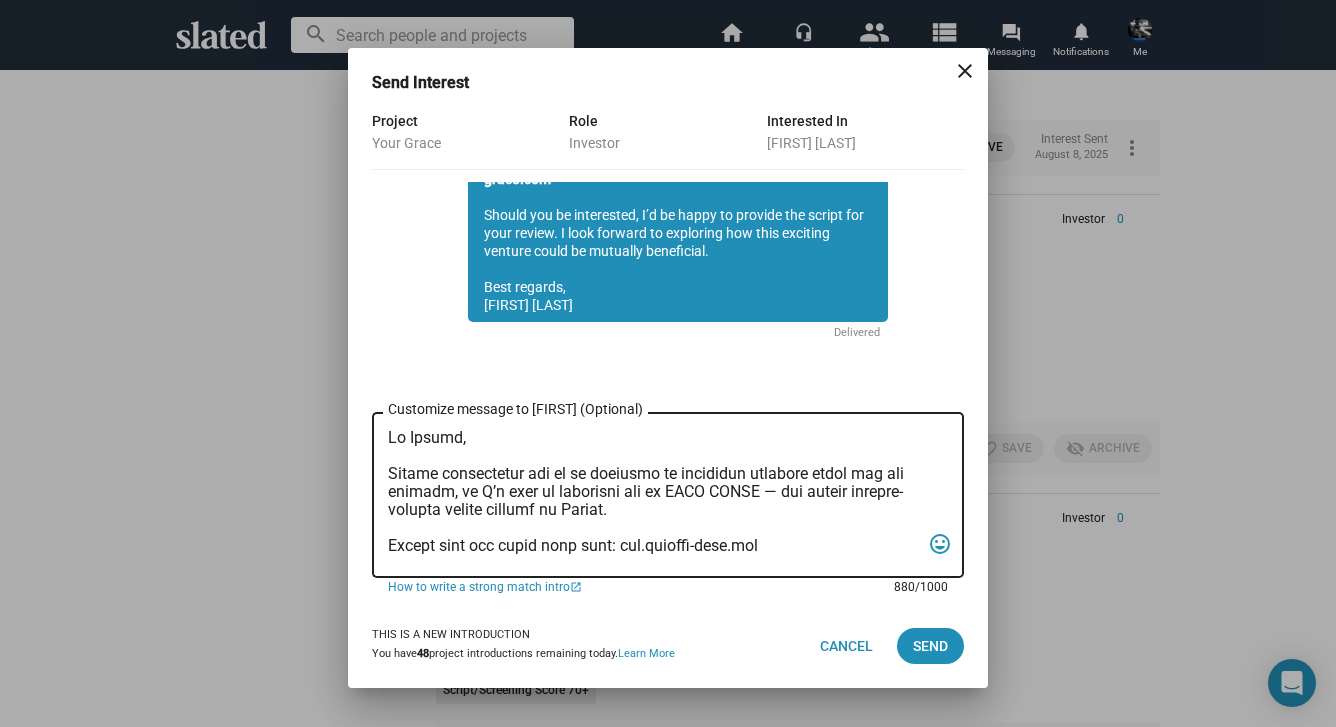 click on "Customize message to Gideon (Optional) Customize message (Optional)" at bounding box center (654, 495) 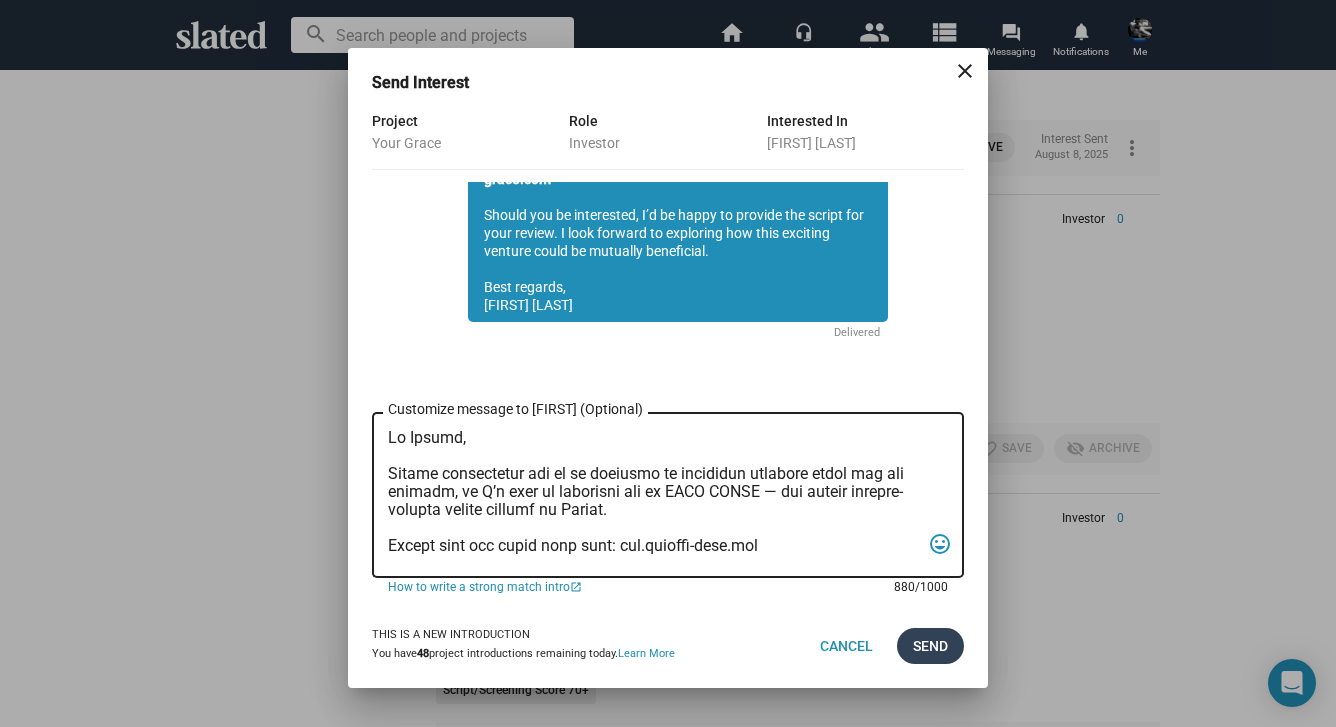 type on "Hi Gideon,
Slated highlighted you as an investor or executive producer match for our feature, so I’d like to introduce you to YOUR GRACE — the single highest-scoring active project on Slated.
Please view the pitch deck here: www.urgrace-film.com
Academy Award nominee William H. Macy (Fargo, Boogie Nights) is executive producing and will play a pivotal supporting role.
The stellar cast also includes Sophie Skelton, internationally recognized as Brianna in the hit British series Outlander, along with rising stars Ben Ahlers (The Gilded Age, The Last of Us) and Dylan Arnold (Oppenheimer, You).
Acclaimed cinematographer Roberto Schaefer ASC, AIC (Quantum of Solace, Monster’s Ball) is attached as director of photography.
Studio TF1, France's largest media conglomerate, will be our production services company in France, where we intend to film the entire production.
If the pitch deck resonates with you, I’d be happy to send the script and continue the conversation.
Warm regards,
Sean Skelton
Writer I Dir..." 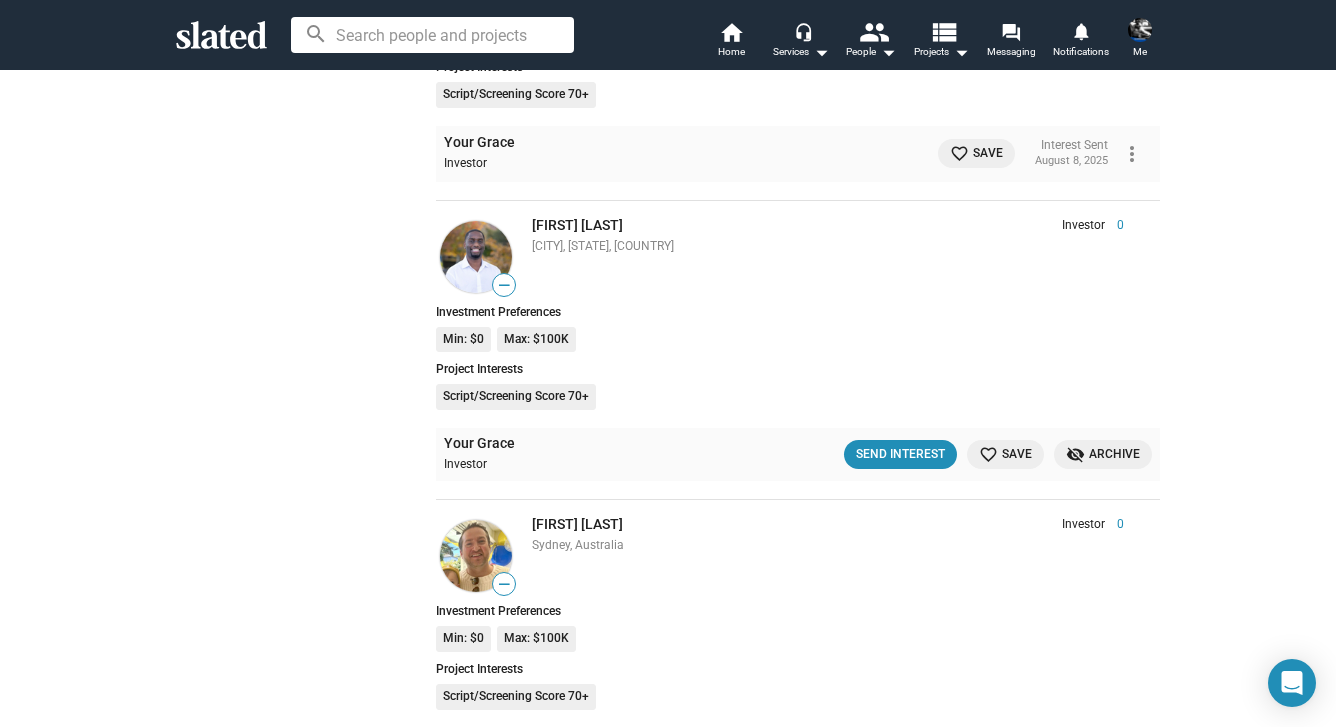 scroll, scrollTop: 18419, scrollLeft: 0, axis: vertical 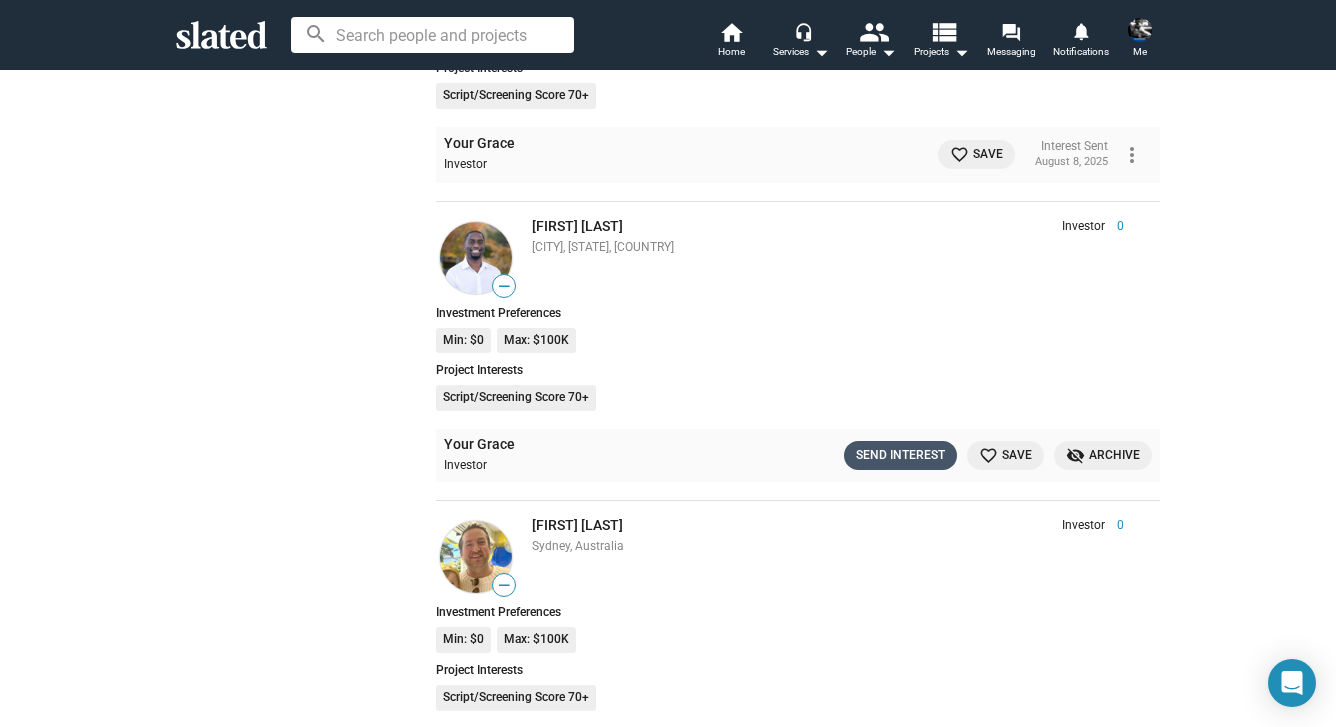 click on "Send Interest" 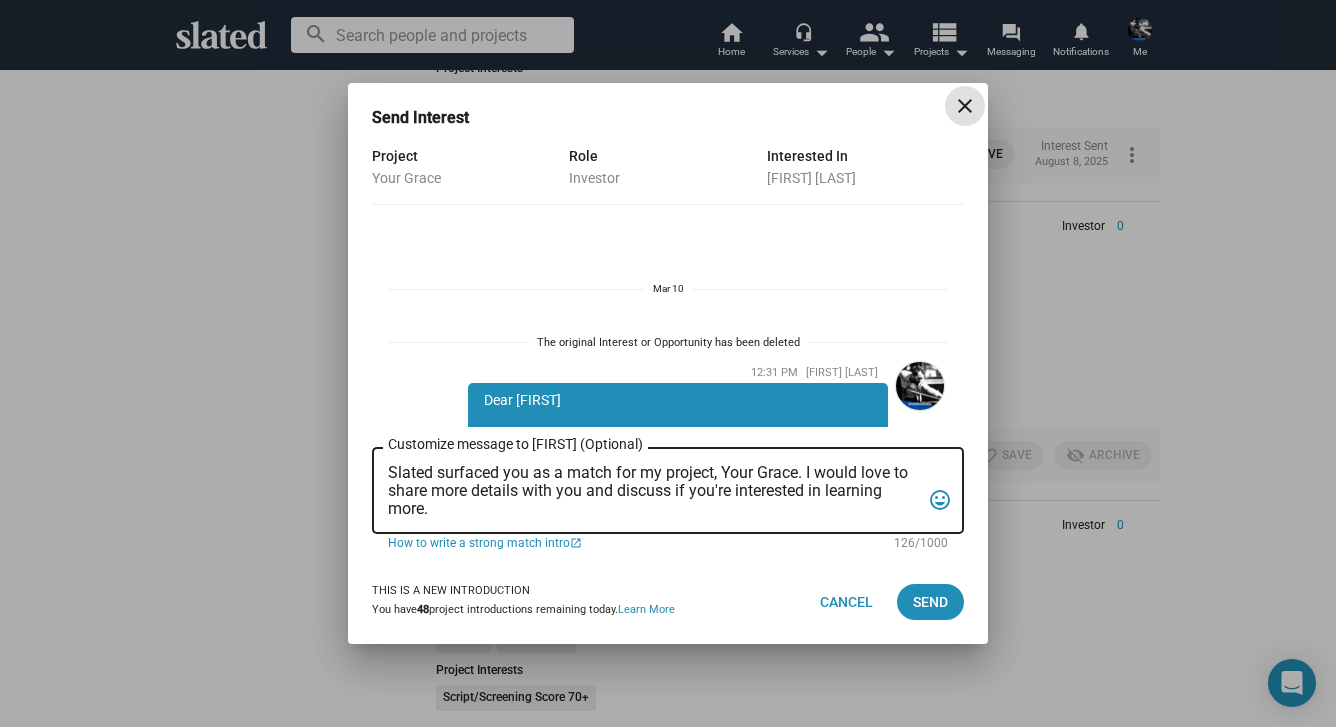 scroll, scrollTop: 636, scrollLeft: 0, axis: vertical 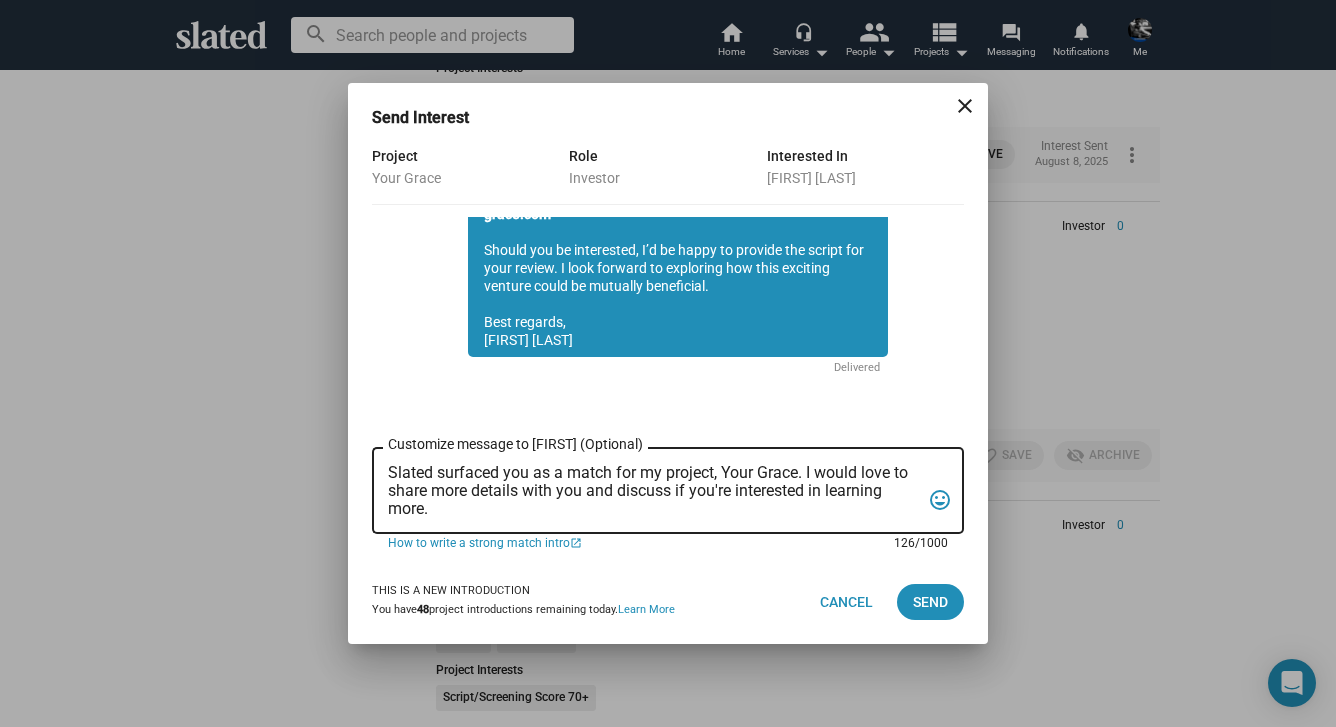 drag, startPoint x: 440, startPoint y: 516, endPoint x: 391, endPoint y: 478, distance: 62.008064 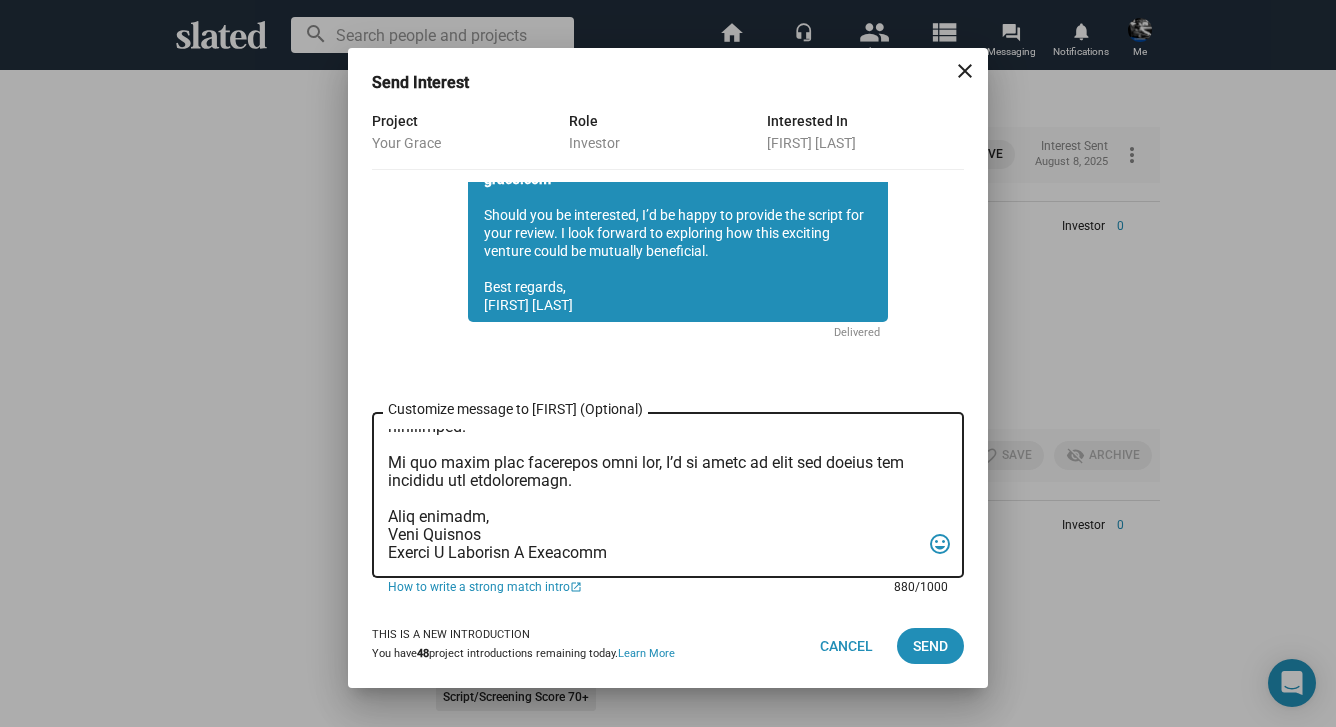 scroll, scrollTop: 0, scrollLeft: 0, axis: both 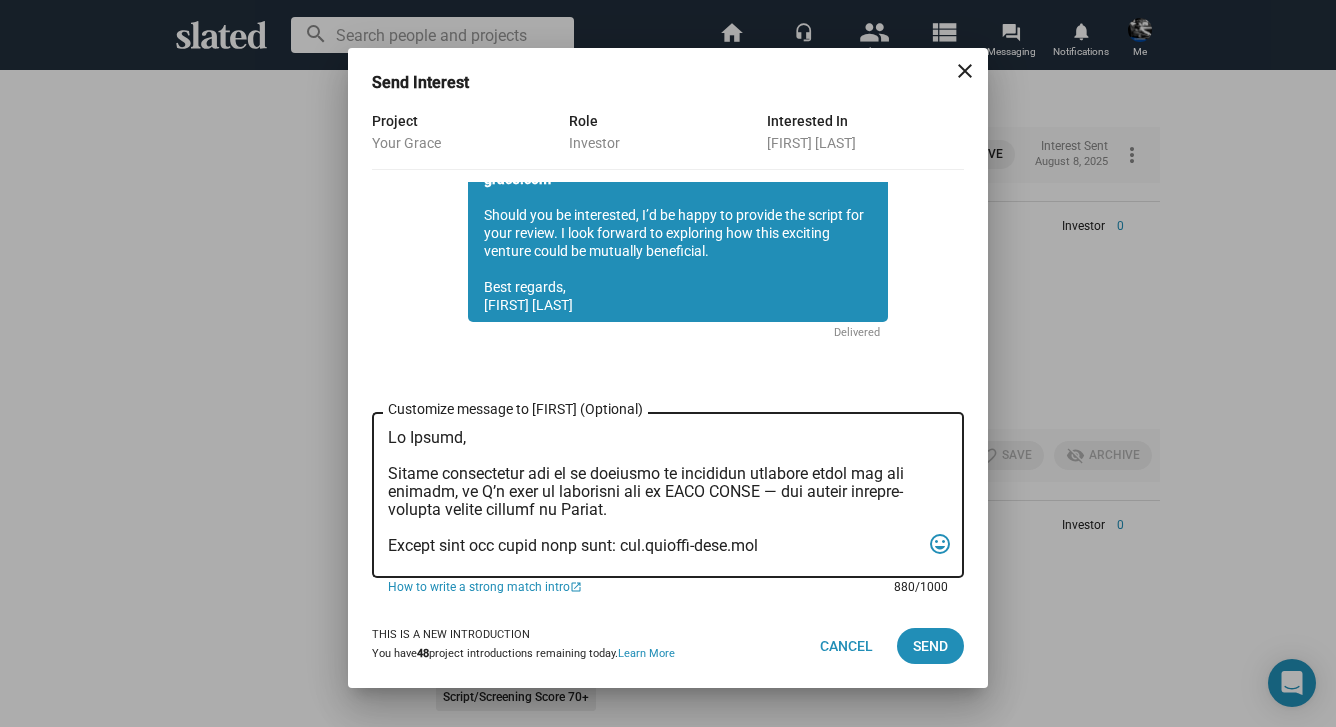 click on "Customize message to Andrew (Optional) Customize message (Optional)" at bounding box center [654, 495] 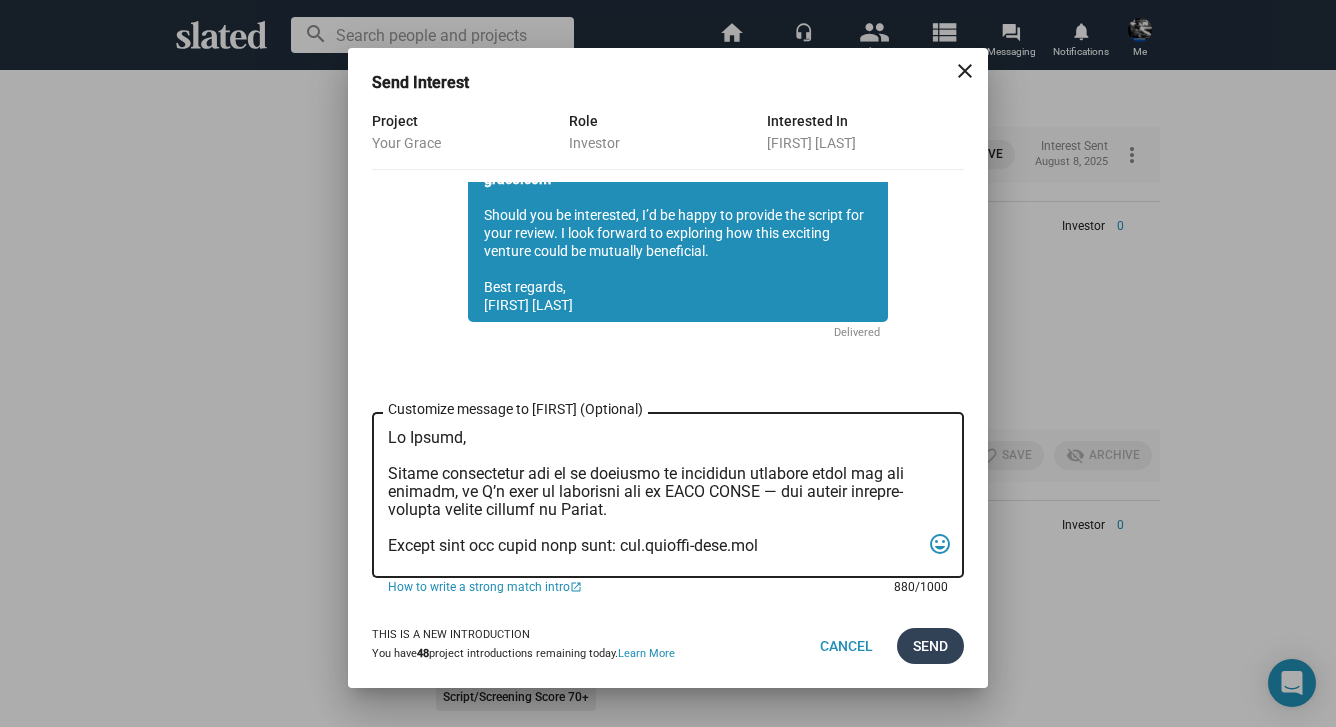 type on "Hi Andrew,
Slated highlighted you as an investor or executive producer match for our feature, so I’d like to introduce you to YOUR GRACE — the single highest-scoring active project on Slated.
Please view the pitch deck here: www.urgrace-film.com
Academy Award nominee William H. Macy (Fargo, Boogie Nights) is executive producing and will play a pivotal supporting role.
The stellar cast also includes Sophie Skelton, internationally recognized as Brianna in the hit British series Outlander, along with rising stars Ben Ahlers (The Gilded Age, The Last of Us) and Dylan Arnold (Oppenheimer, You).
Acclaimed cinematographer Roberto Schaefer ASC, AIC (Quantum of Solace, Monster’s Ball) is attached as director of photography.
Studio TF1, France's largest media conglomerate, will be our production services company in France, where we intend to film the entire production.
If the pitch deck resonates with you, I’d be happy to send the script and continue the conversation.
Warm regards,
Sean Skelton
Writer I Dir..." 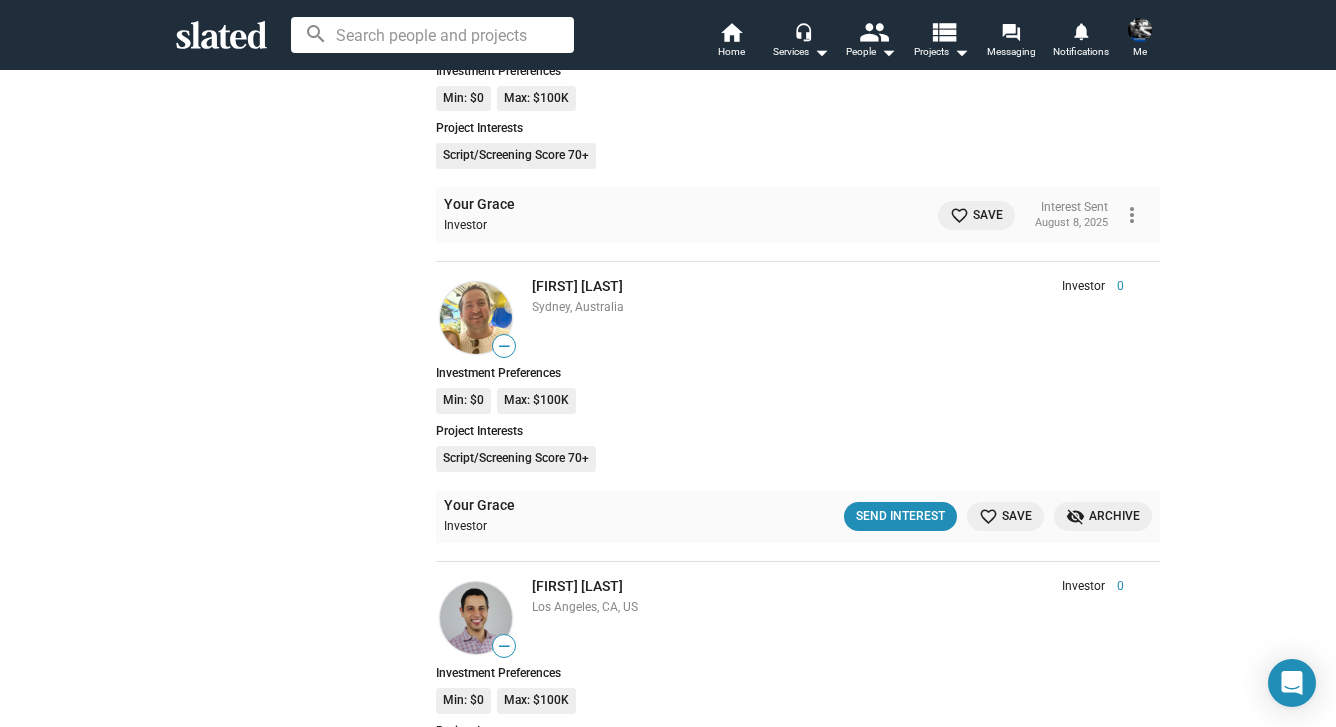 scroll, scrollTop: 18665, scrollLeft: 0, axis: vertical 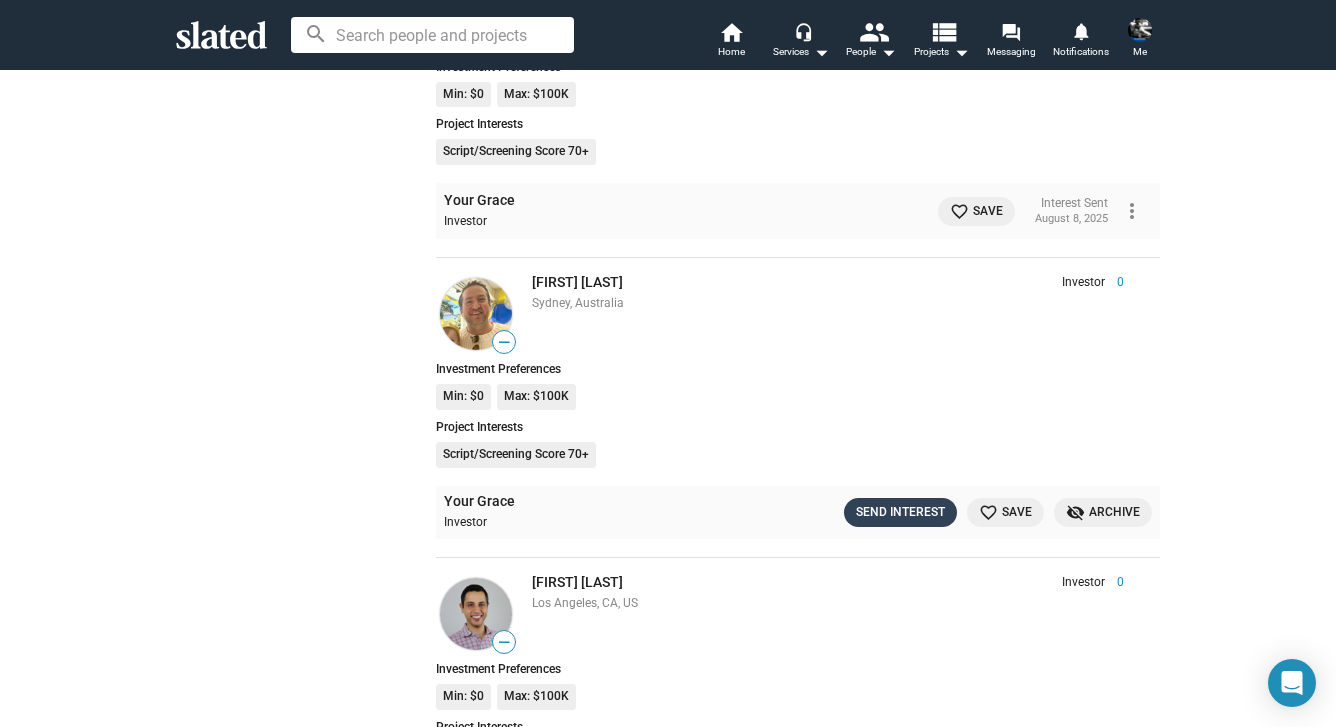 click on "Send Interest" 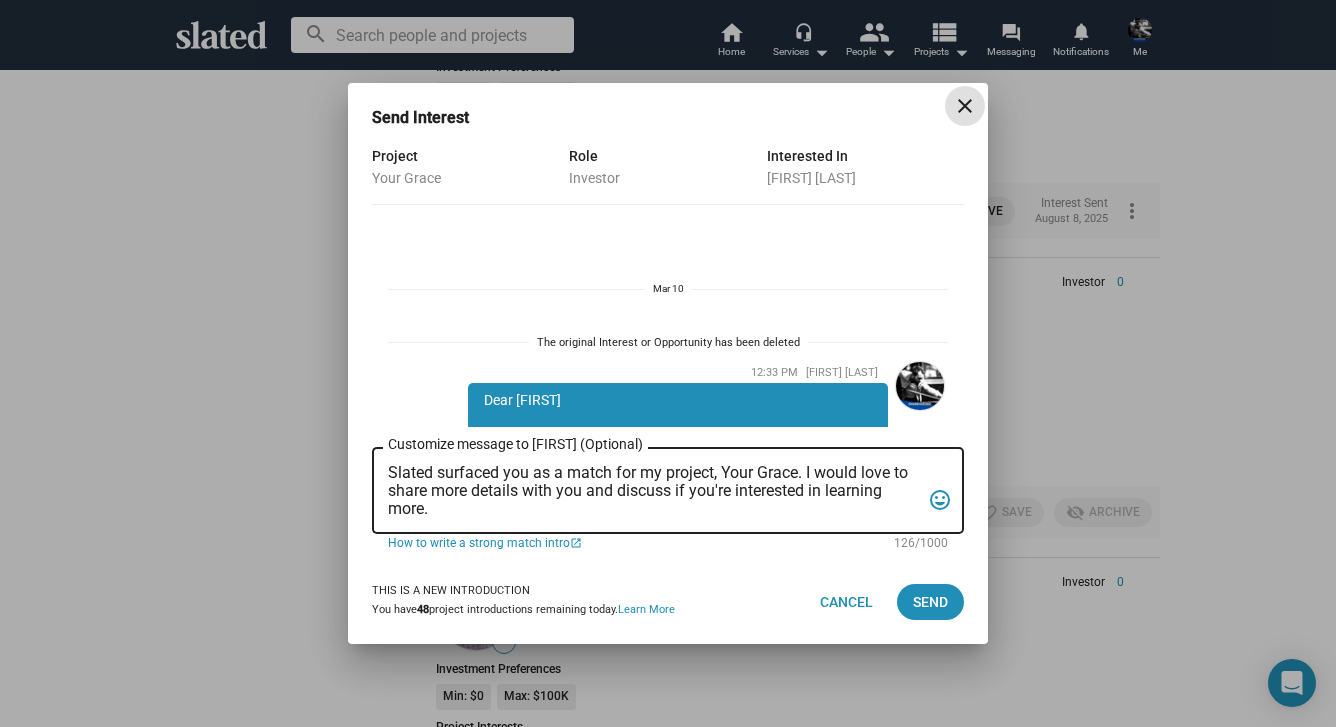 scroll, scrollTop: 636, scrollLeft: 0, axis: vertical 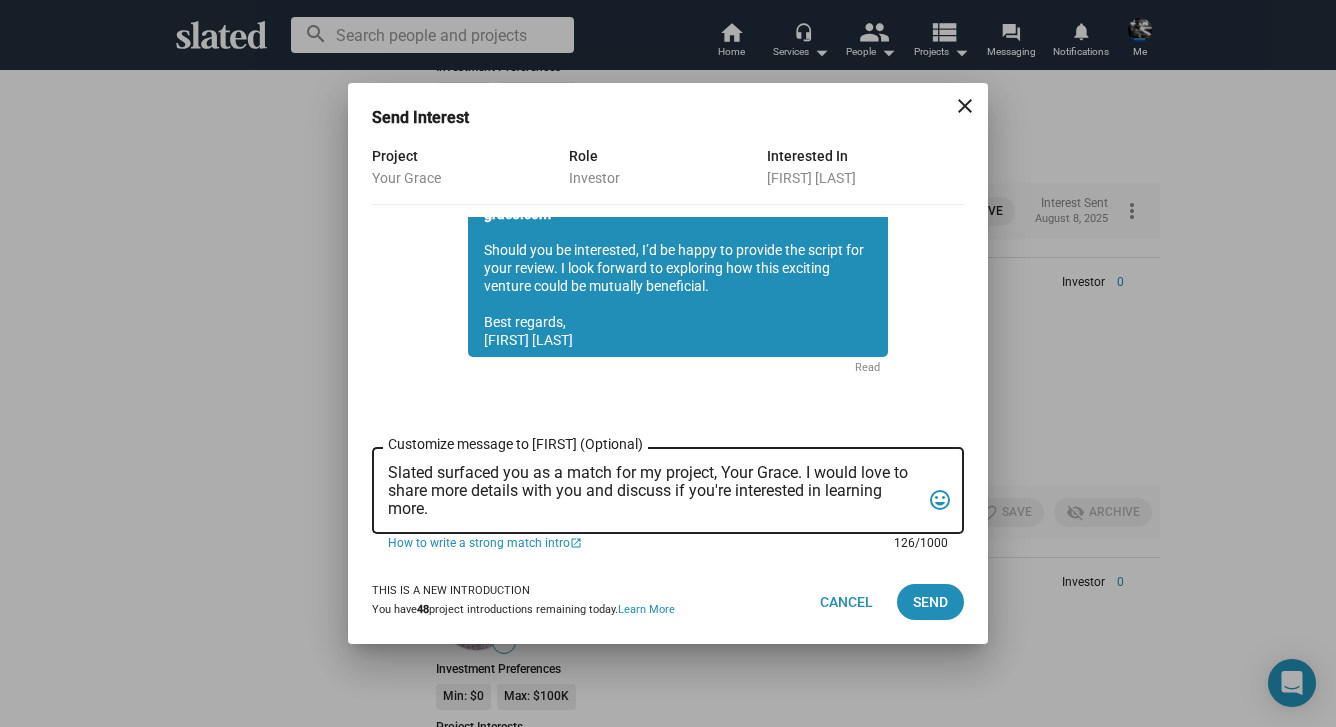 drag, startPoint x: 453, startPoint y: 511, endPoint x: 378, endPoint y: 473, distance: 84.07735 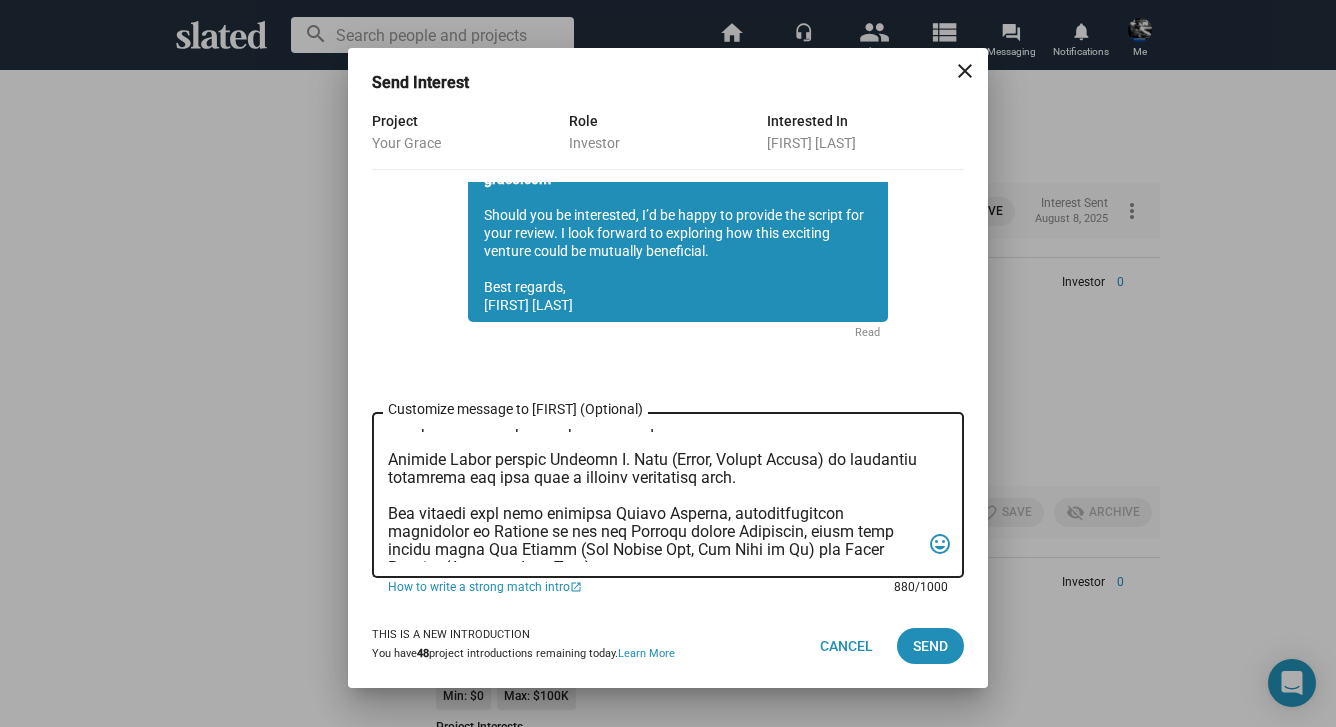 scroll, scrollTop: 0, scrollLeft: 0, axis: both 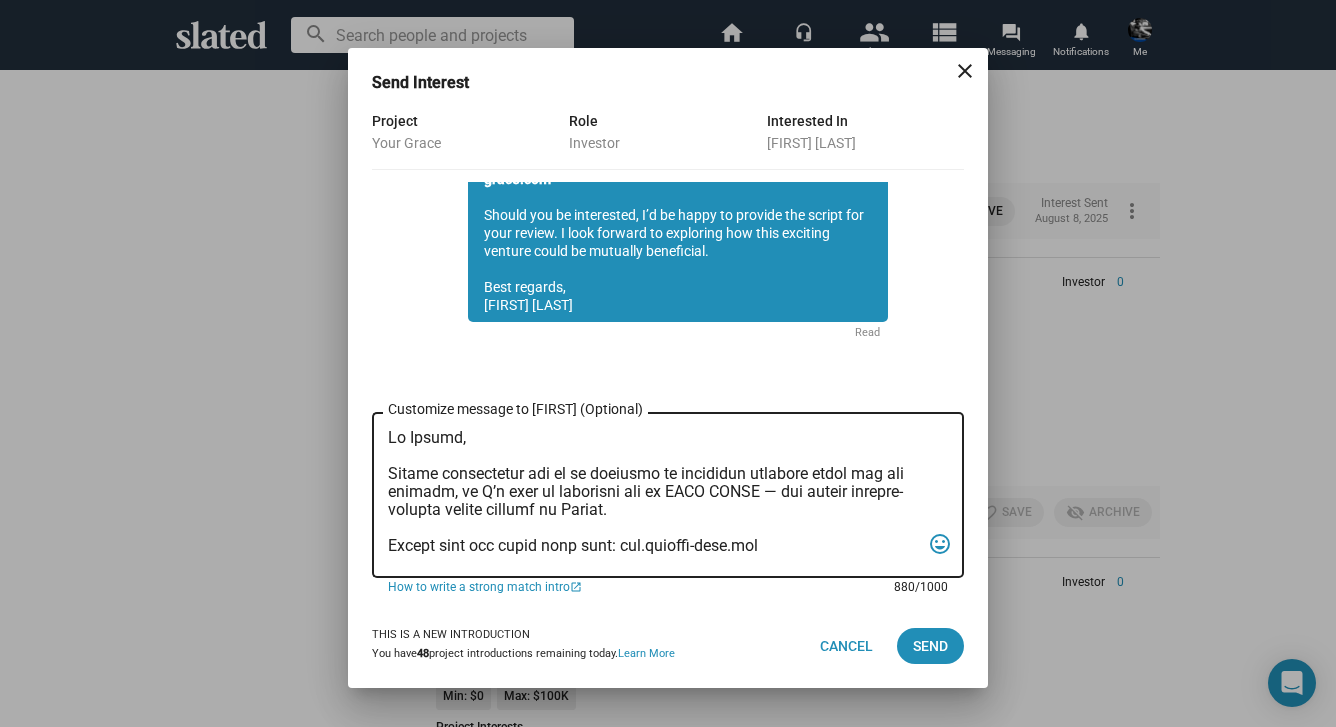 click on "Customize message to Phillip (Optional) Customize message (Optional)" at bounding box center [654, 495] 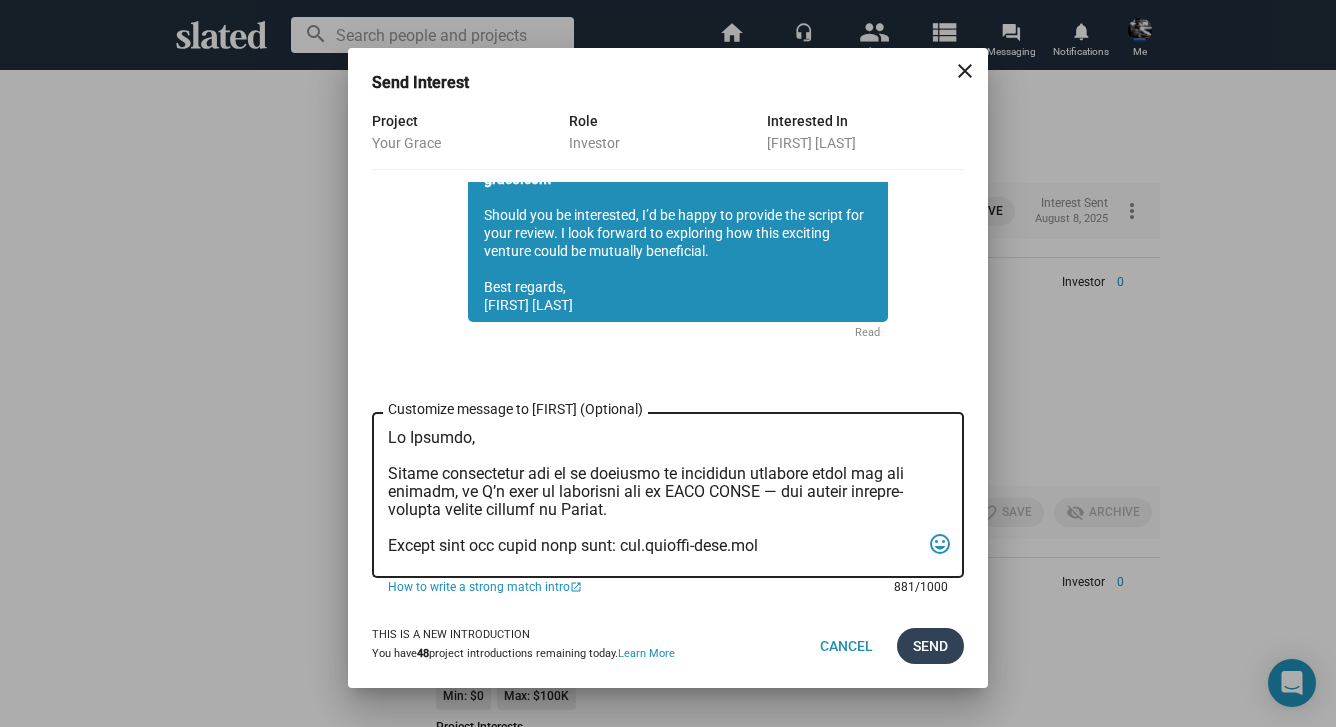 type on "Hi Phillip,
Slated highlighted you as an investor or executive producer match for our feature, so I’d like to introduce you to YOUR GRACE — the single highest-scoring active project on Slated.
Please view the pitch deck here: www.urgrace-film.com
Academy Award nominee William H. Macy (Fargo, Boogie Nights) is executive producing and will play a pivotal supporting role.
The stellar cast also includes Sophie Skelton, internationally recognized as Brianna in the hit British series Outlander, along with rising stars Ben Ahlers (The Gilded Age, The Last of Us) and Dylan Arnold (Oppenheimer, You).
Acclaimed cinematographer Roberto Schaefer ASC, AIC (Quantum of Solace, Monster’s Ball) is attached as director of photography.
Studio TF1, France's largest media conglomerate, will be our production services company in France, where we intend to film the entire production.
If the pitch deck resonates with you, I’d be happy to send the script and continue the conversation.
Warm regards,
Sean Skelton
Writer I Di..." 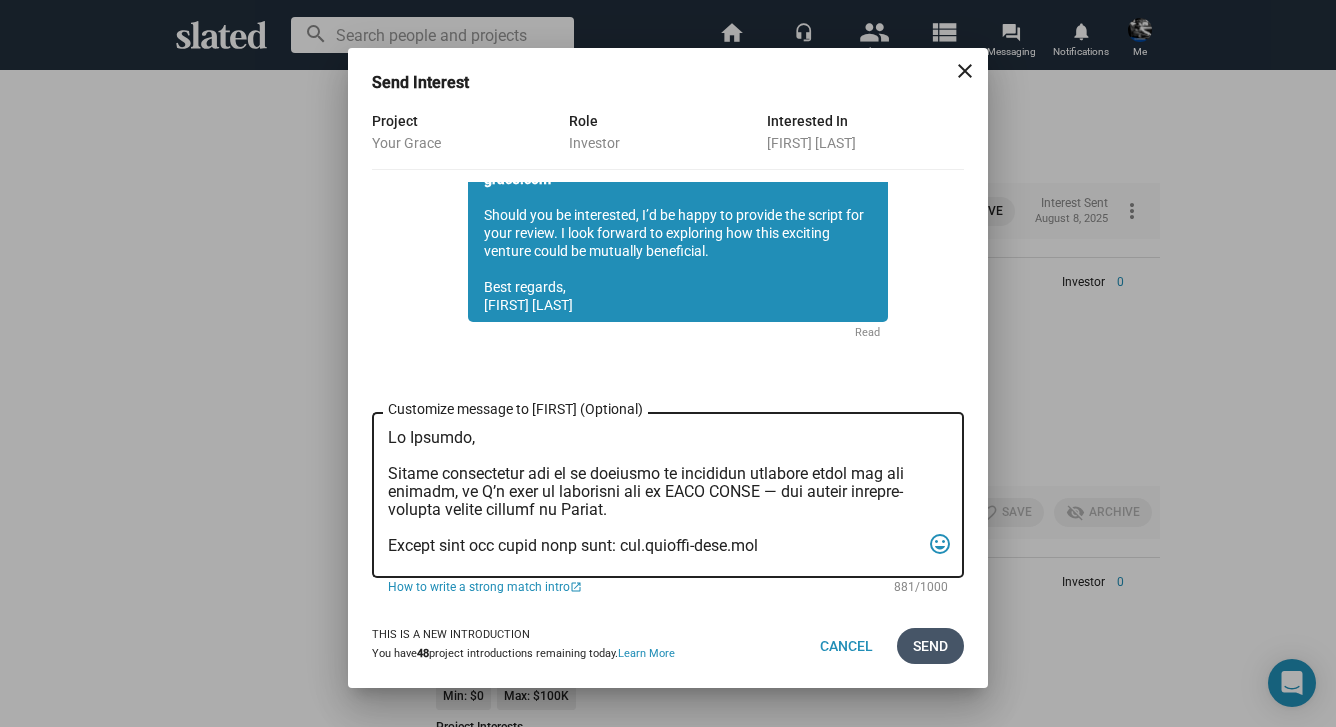 click on "Send" at bounding box center [930, 646] 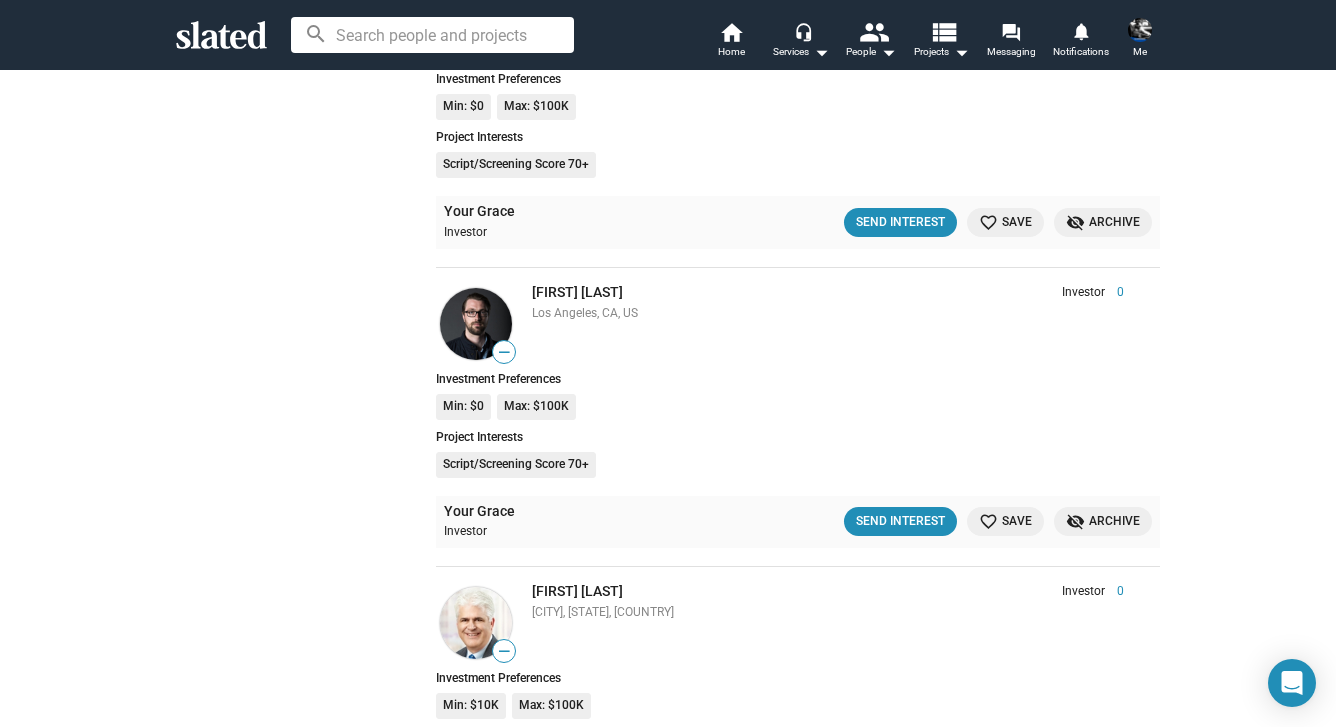 scroll, scrollTop: 19302, scrollLeft: 0, axis: vertical 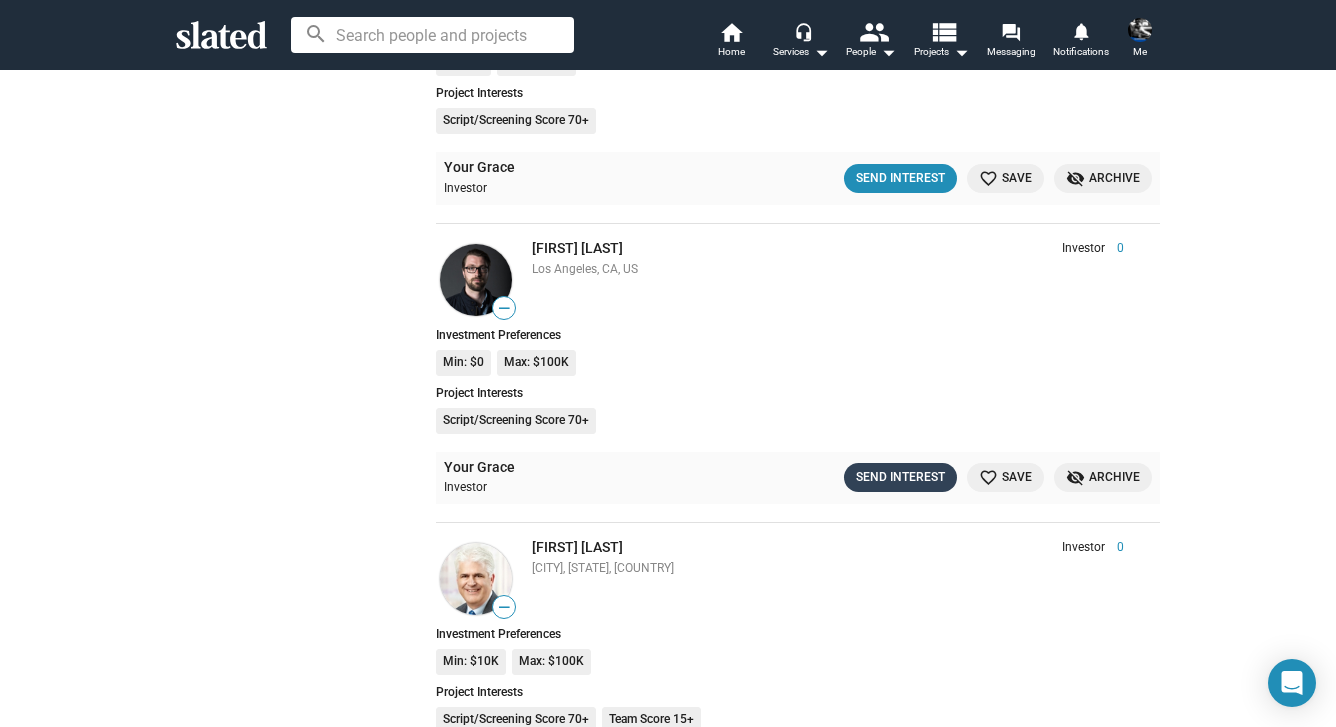 click on "Send Interest" 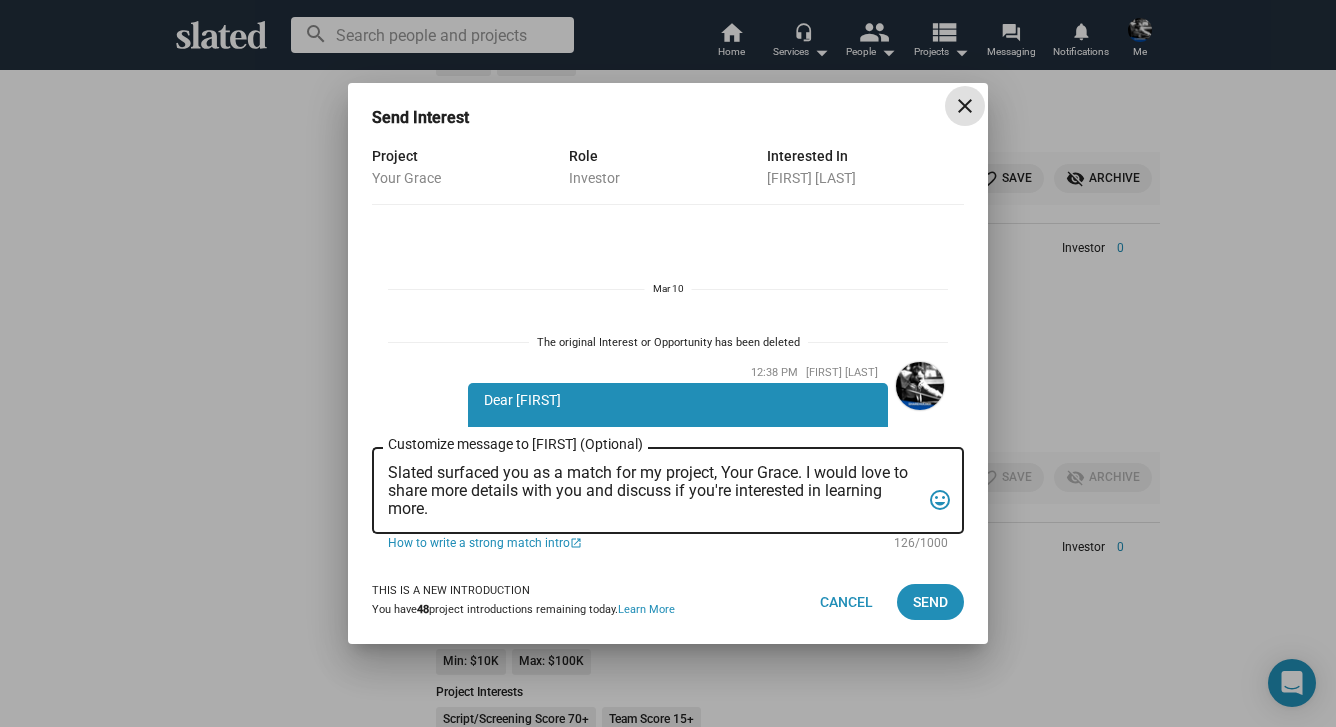 scroll, scrollTop: 636, scrollLeft: 0, axis: vertical 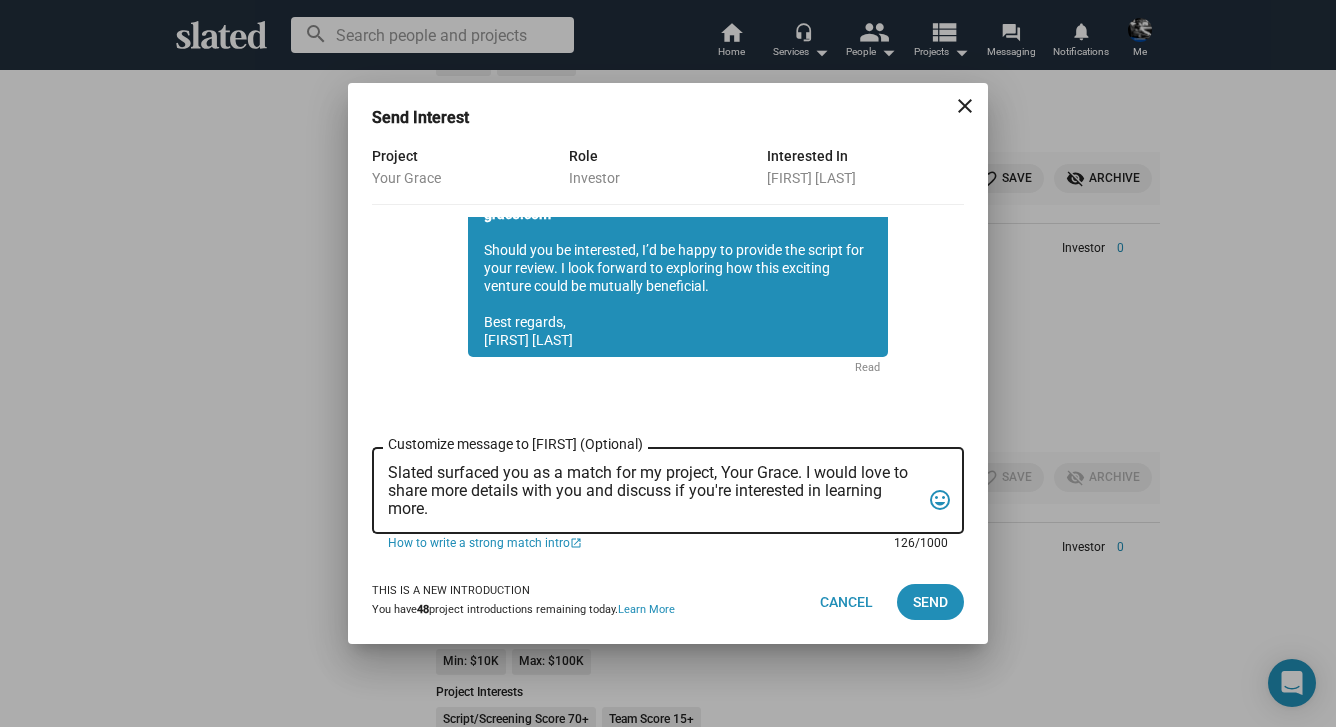 drag, startPoint x: 438, startPoint y: 512, endPoint x: 387, endPoint y: 467, distance: 68.0147 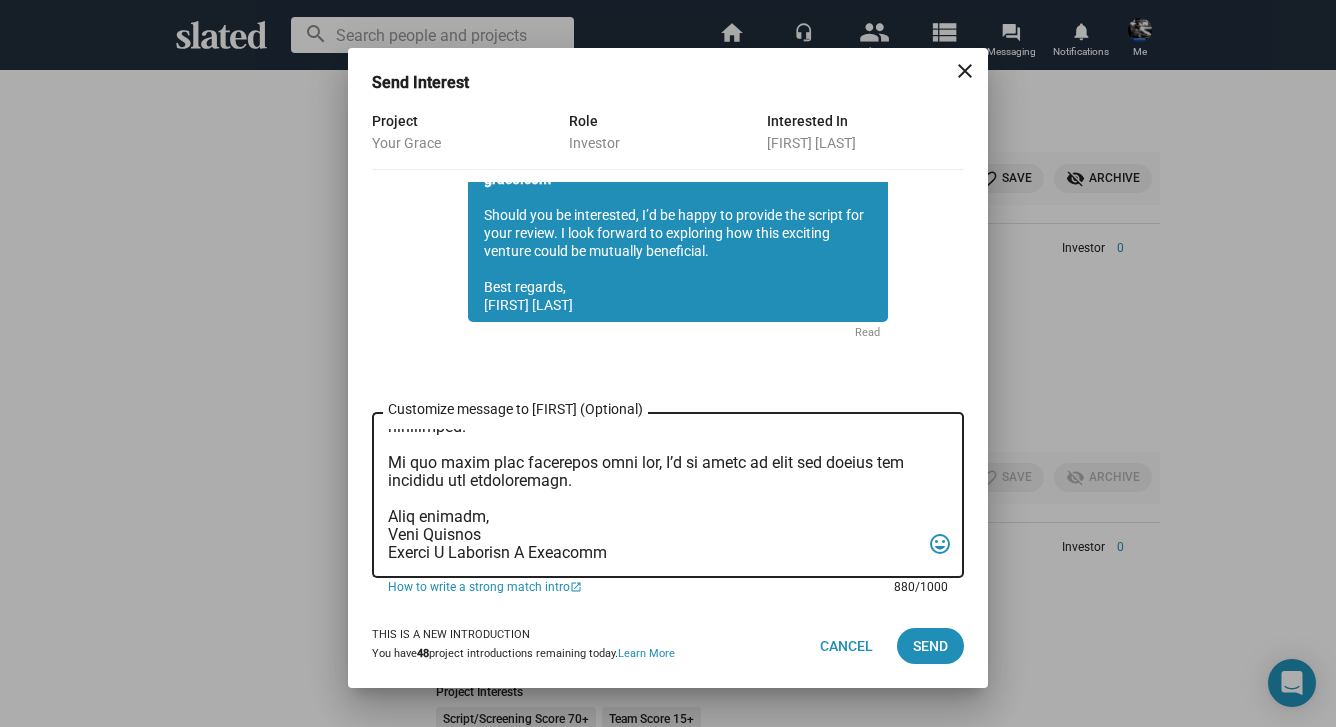 scroll, scrollTop: 0, scrollLeft: 0, axis: both 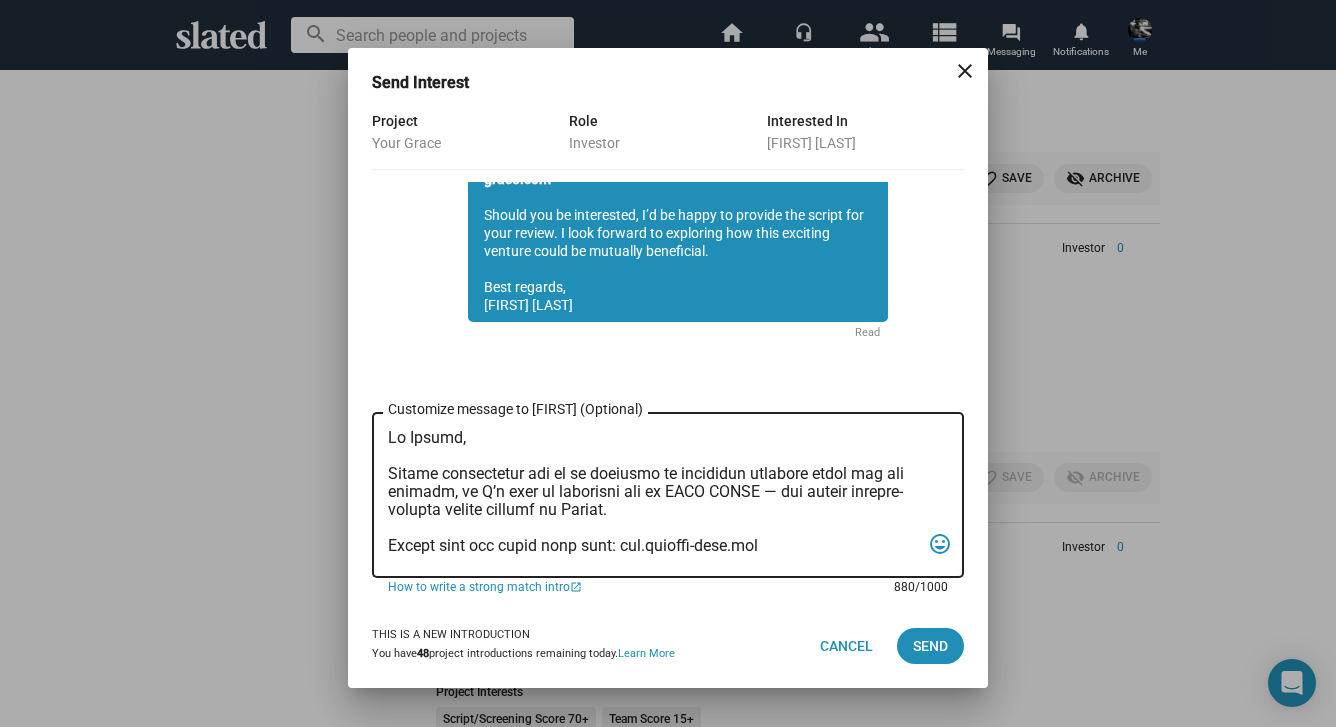 click on "Customize message to Timothy (Optional) Customize message (Optional)" at bounding box center [654, 495] 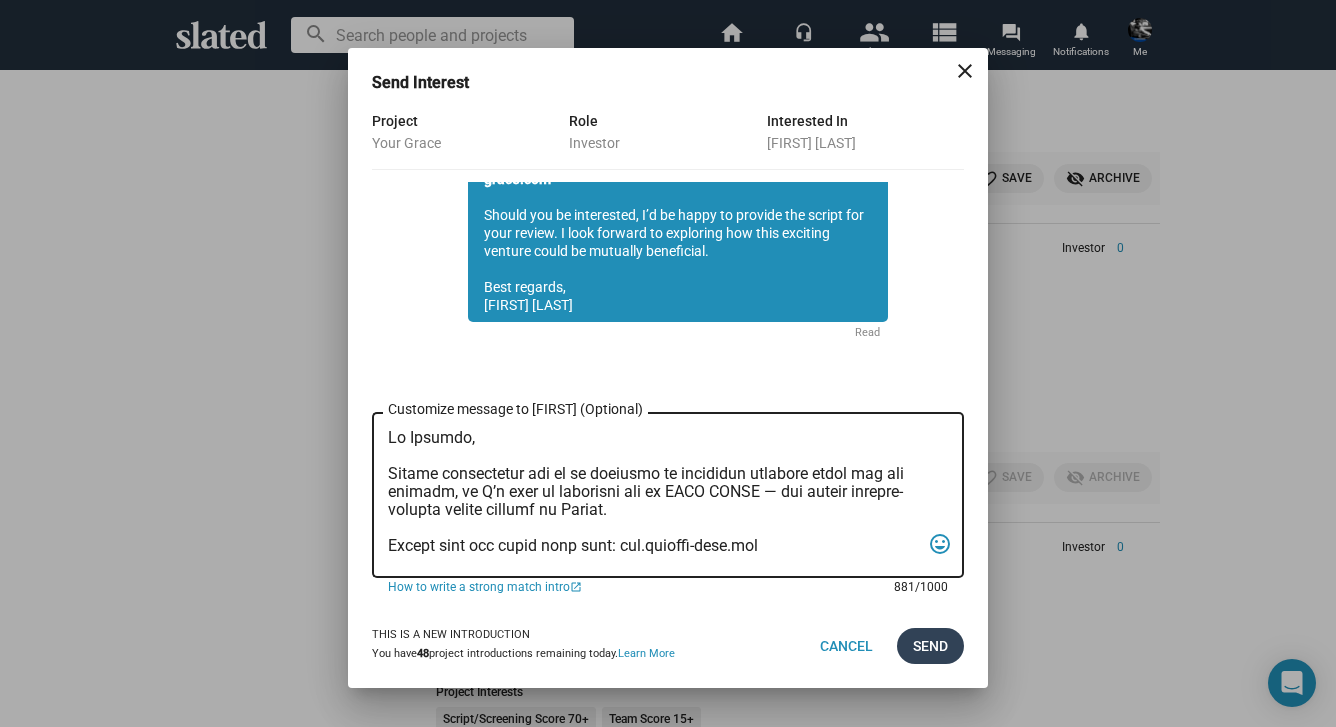 type on "Hi Timothy,
Slated highlighted you as an investor or executive producer match for our feature, so I’d like to introduce you to YOUR GRACE — the single highest-scoring active project on Slated.
Please view the pitch deck here: www.urgrace-film.com
Academy Award nominee William H. Macy (Fargo, Boogie Nights) is executive producing and will play a pivotal supporting role.
The stellar cast also includes Sophie Skelton, internationally recognized as Brianna in the hit British series Outlander, along with rising stars Ben Ahlers (The Gilded Age, The Last of Us) and Dylan Arnold (Oppenheimer, You).
Acclaimed cinematographer Roberto Schaefer ASC, AIC (Quantum of Solace, Monster’s Ball) is attached as director of photography.
Studio TF1, France's largest media conglomerate, will be our production services company in France, where we intend to film the entire production.
If the pitch deck resonates with you, I’d be happy to send the script and continue the conversation.
Warm regards,
Sean Skelton
Writer I Di..." 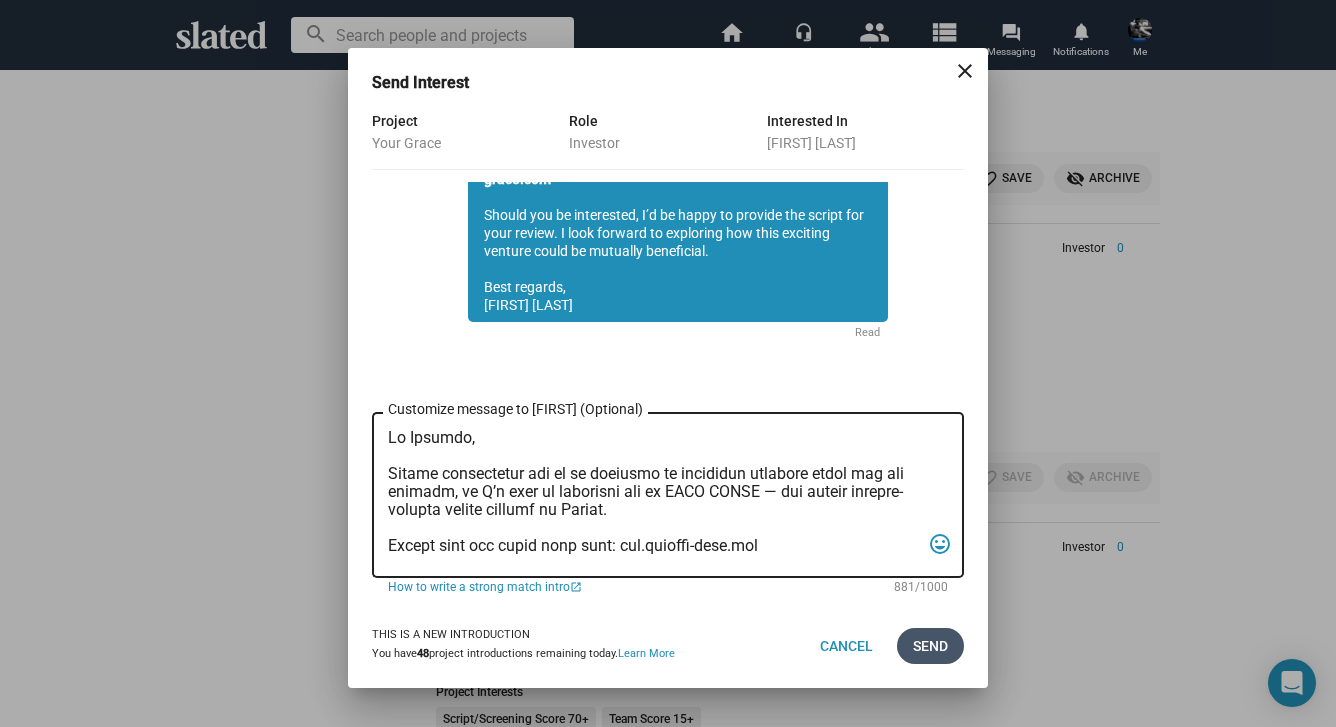 click on "Send" at bounding box center [930, 646] 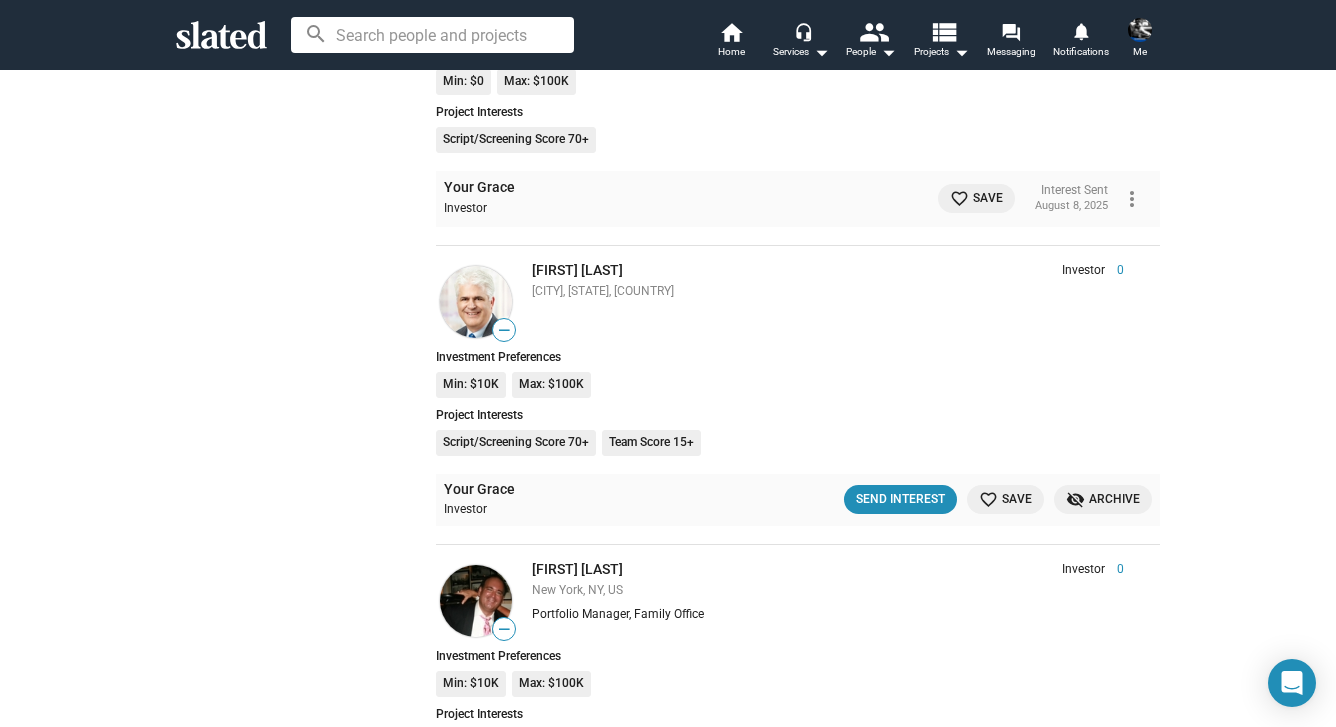 scroll, scrollTop: 19584, scrollLeft: 0, axis: vertical 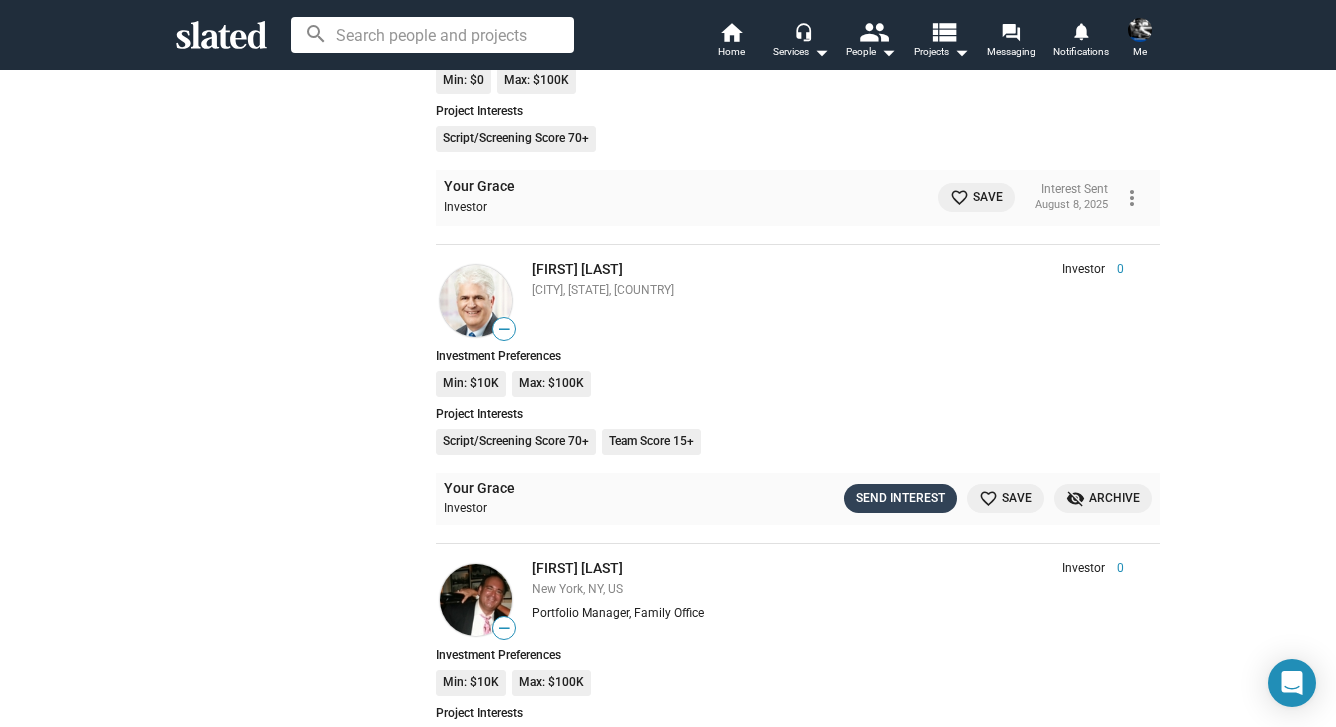 click on "Send Interest" 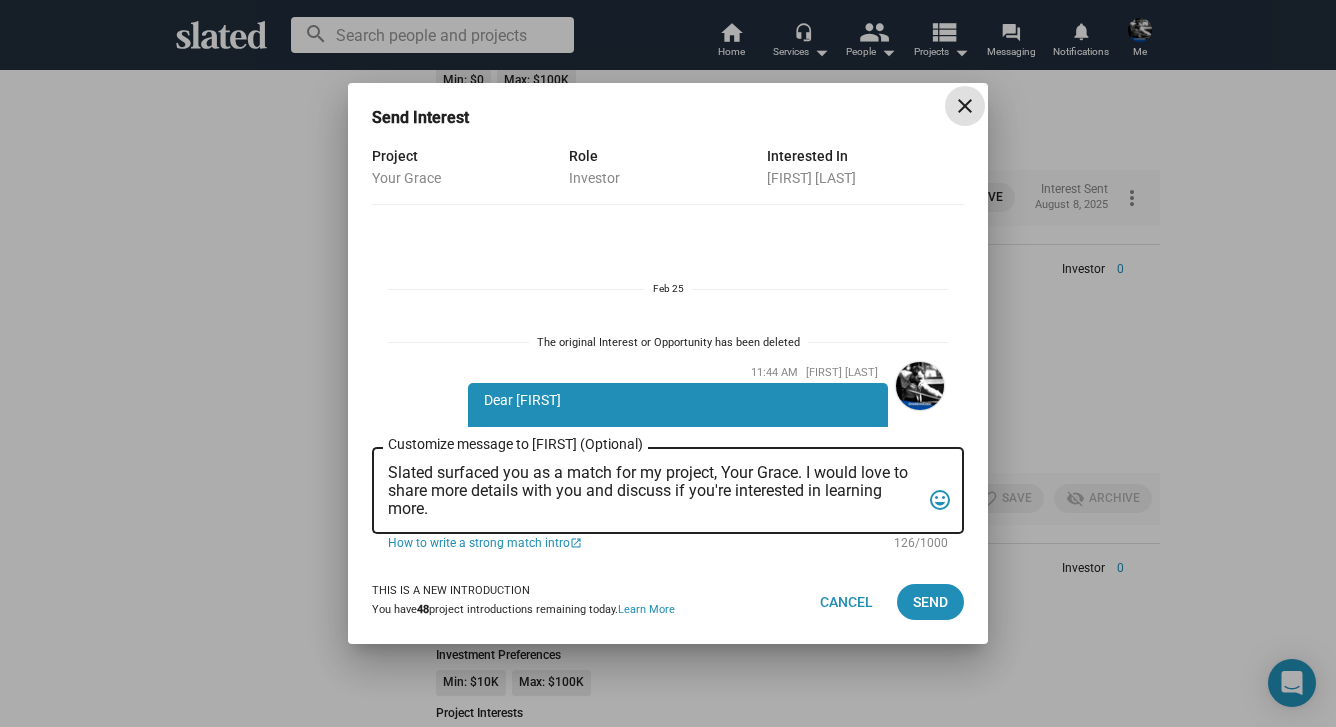 scroll, scrollTop: 636, scrollLeft: 0, axis: vertical 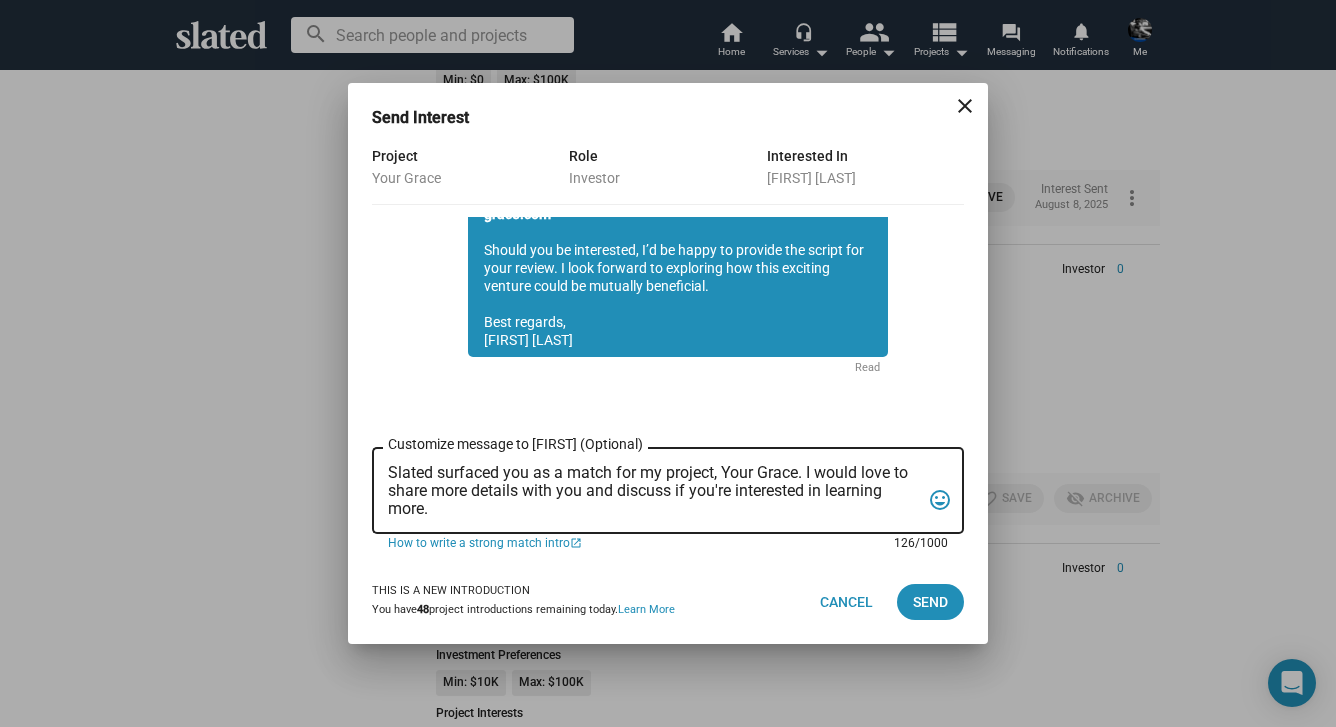drag, startPoint x: 447, startPoint y: 510, endPoint x: 381, endPoint y: 476, distance: 74.24284 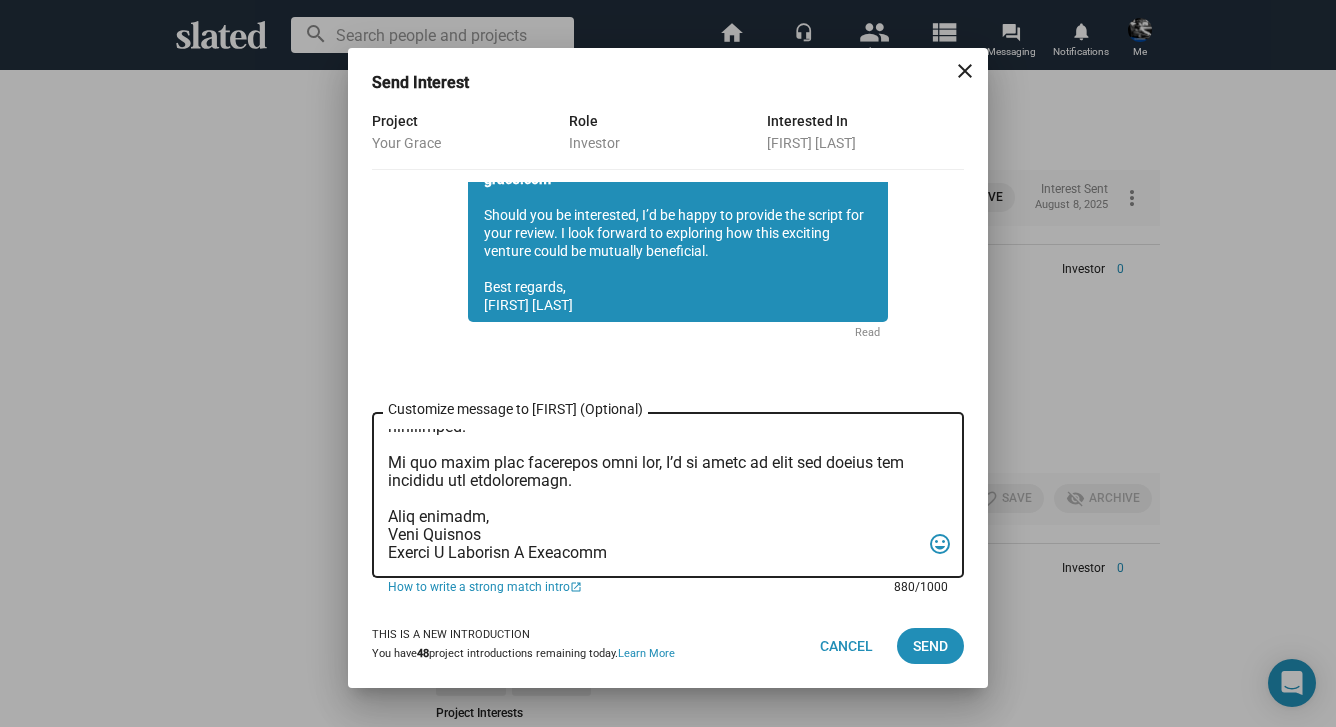 scroll, scrollTop: 0, scrollLeft: 0, axis: both 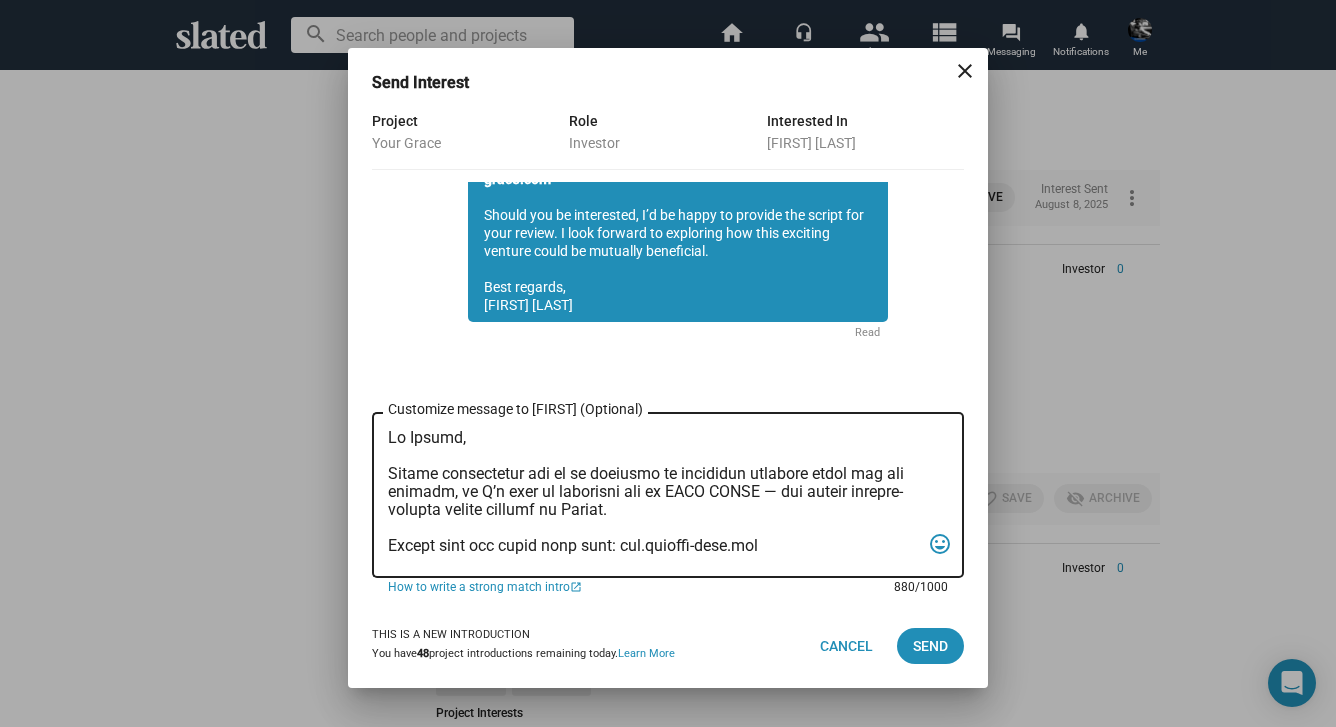 click on "Customize message to Mark (Optional) Customize message (Optional)" at bounding box center [654, 495] 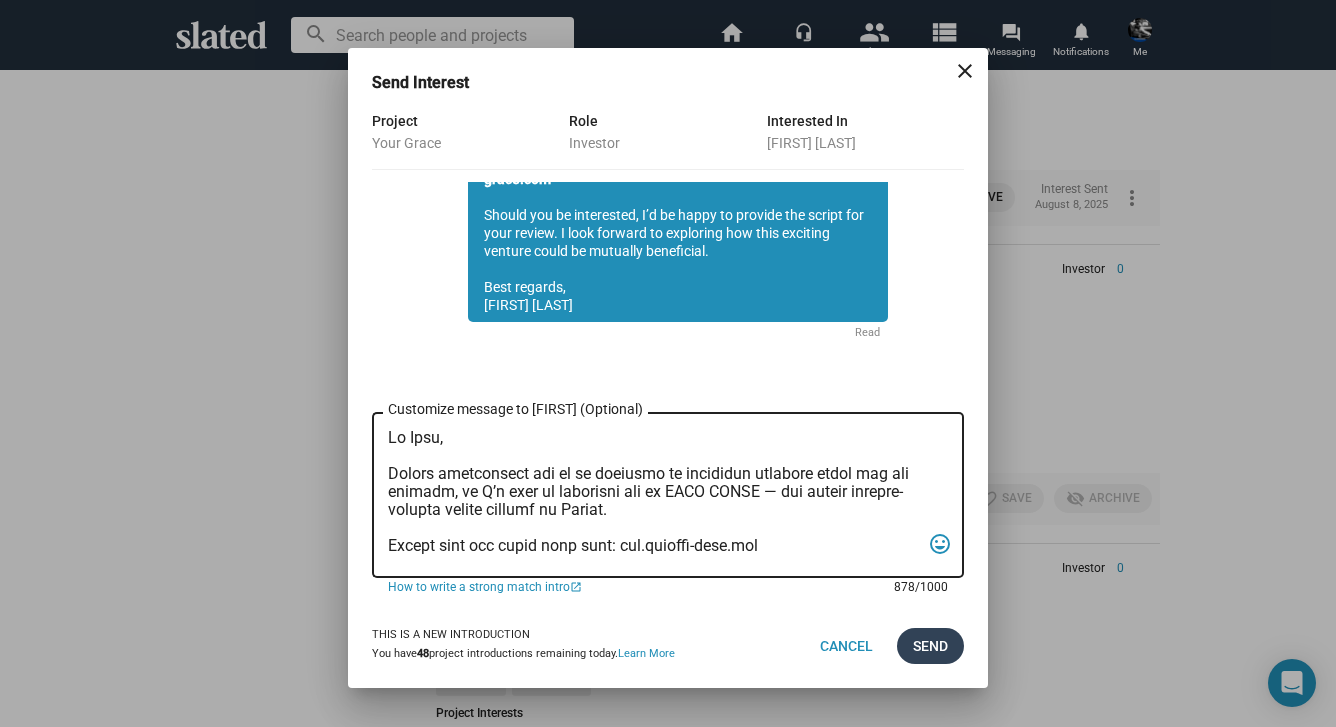 type on "Hi Mark,
Slated highlighted you as an investor or executive producer match for our feature, so I’d like to introduce you to YOUR GRACE — the single highest-scoring active project on Slated.
Please view the pitch deck here: www.urgrace-film.com
Academy Award nominee William H. Macy (Fargo, Boogie Nights) is executive producing and will play a pivotal supporting role.
The stellar cast also includes Sophie Skelton, internationally recognized as Brianna in the hit British series Outlander, along with rising stars Ben Ahlers (The Gilded Age, The Last of Us) and Dylan Arnold (Oppenheimer, You).
Acclaimed cinematographer Roberto Schaefer ASC, AIC (Quantum of Solace, Monster’s Ball) is attached as director of photography.
Studio TF1, France's largest media conglomerate, will be our production services company in France, where we intend to film the entire production.
If the pitch deck resonates with you, I’d be happy to send the script and continue the conversation.
Warm regards,
Sean Skelton
Writer I Direc..." 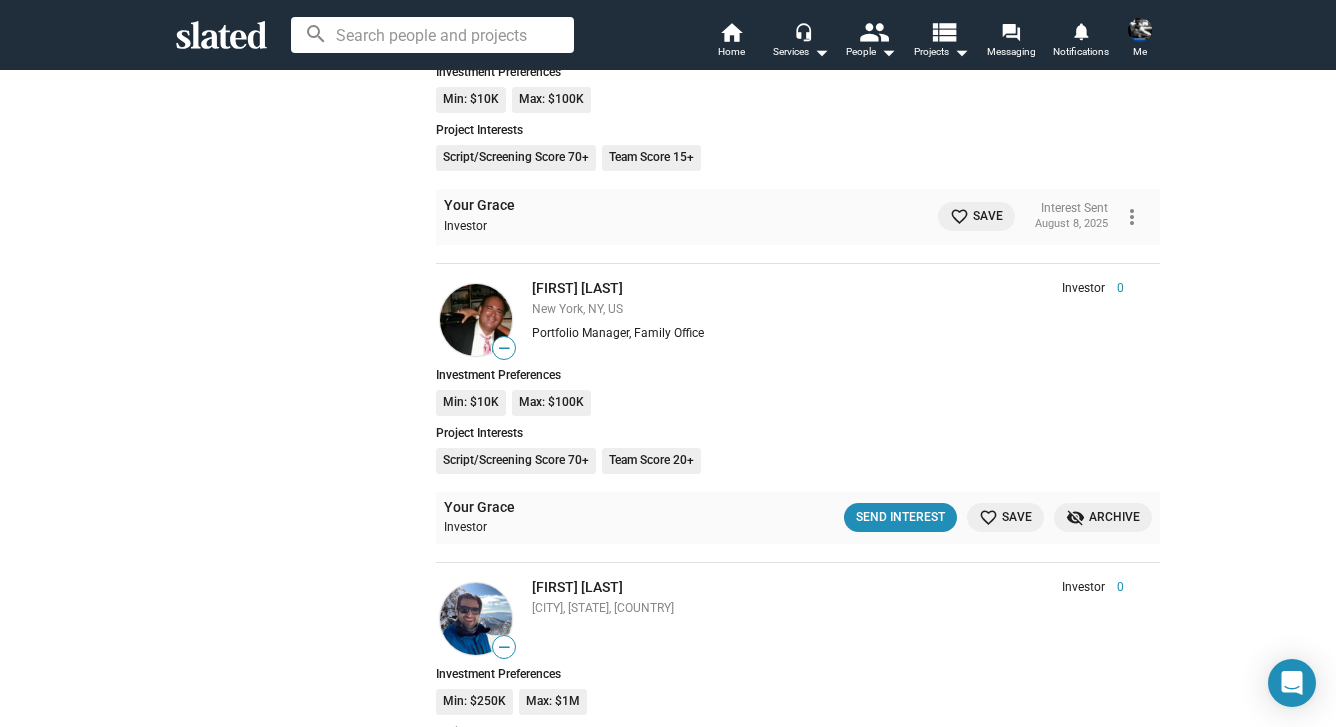 scroll, scrollTop: 19869, scrollLeft: 0, axis: vertical 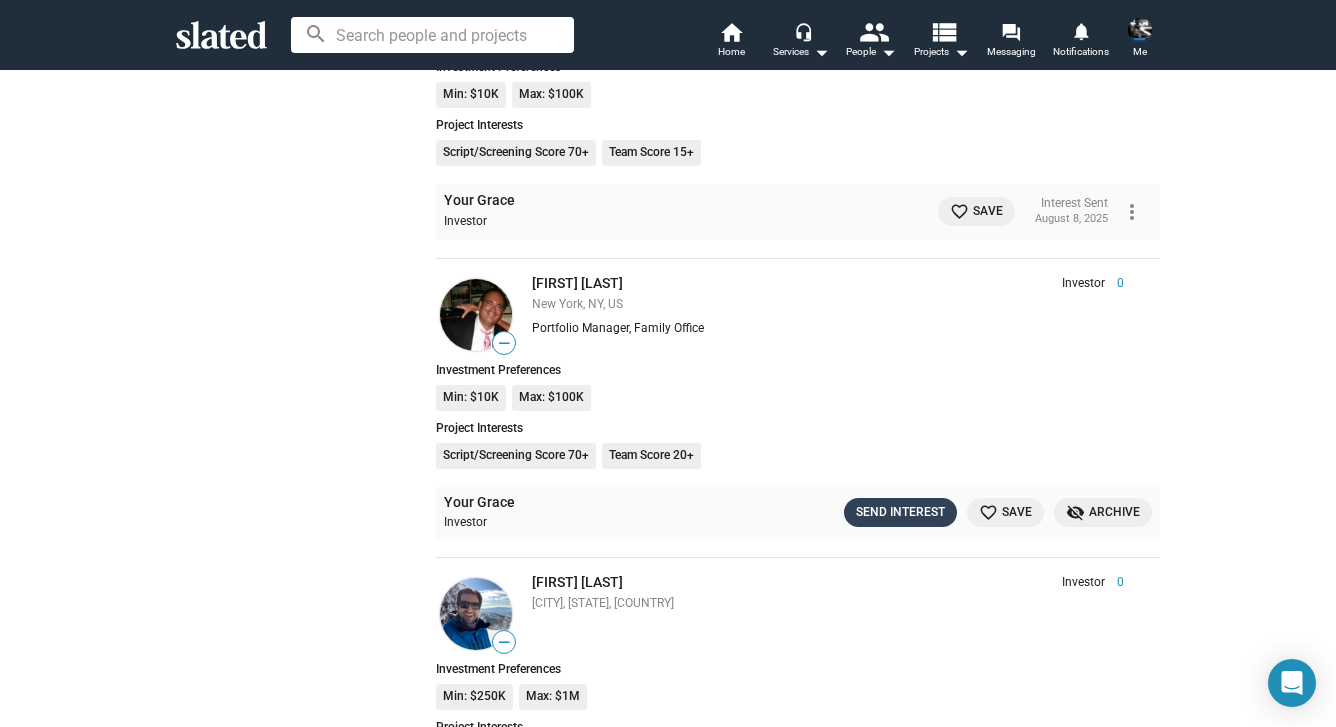click on "Send Interest" 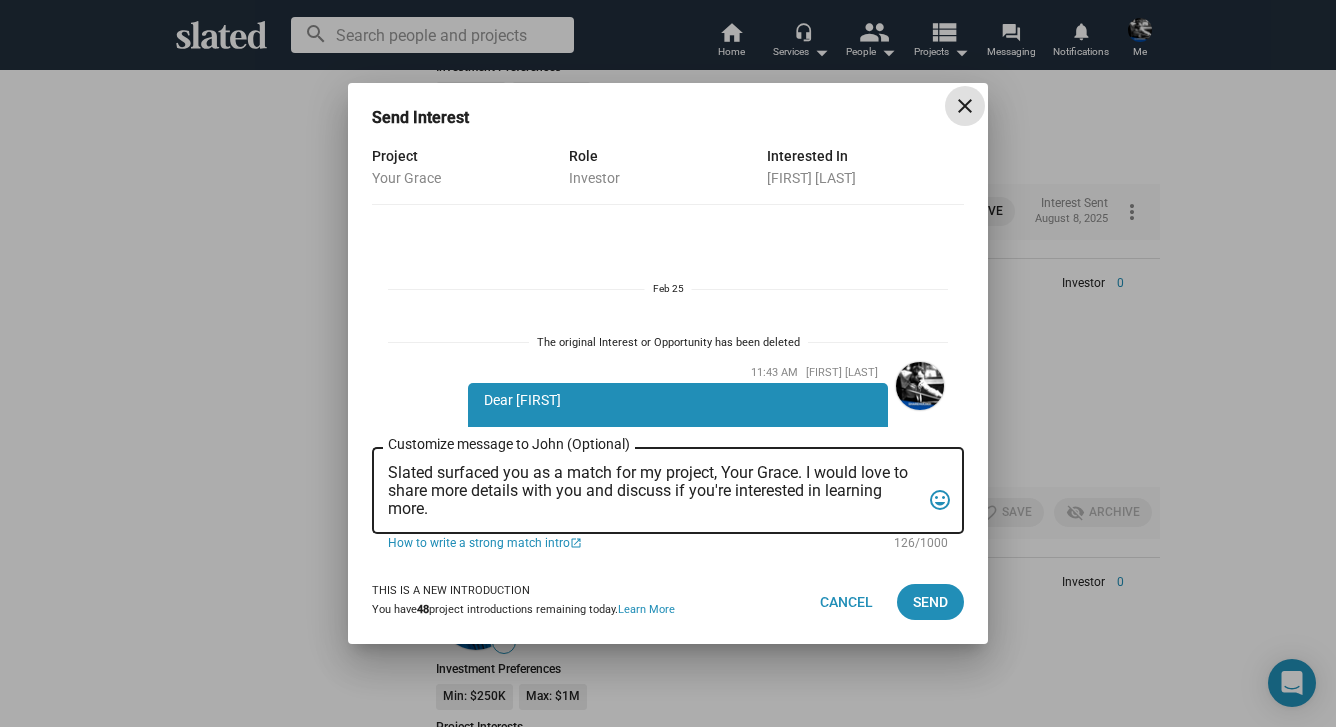 scroll, scrollTop: 636, scrollLeft: 0, axis: vertical 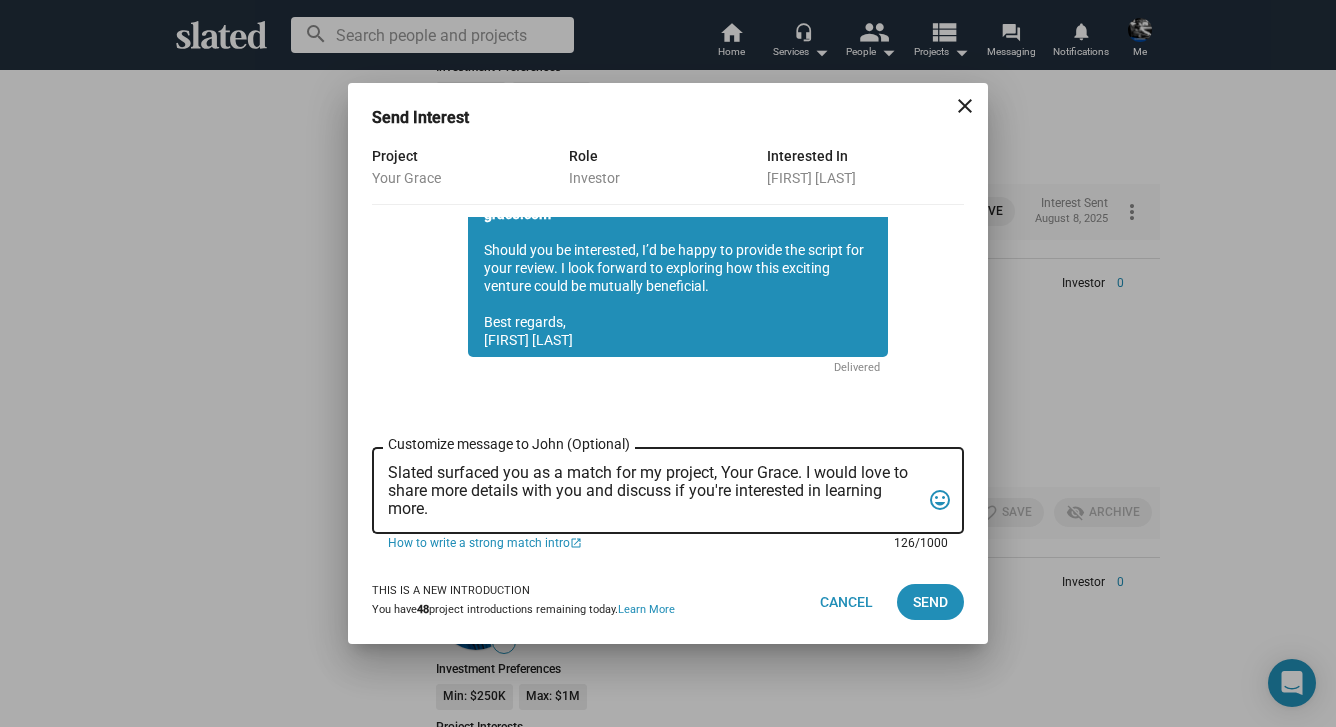 drag, startPoint x: 447, startPoint y: 514, endPoint x: 380, endPoint y: 460, distance: 86.05231 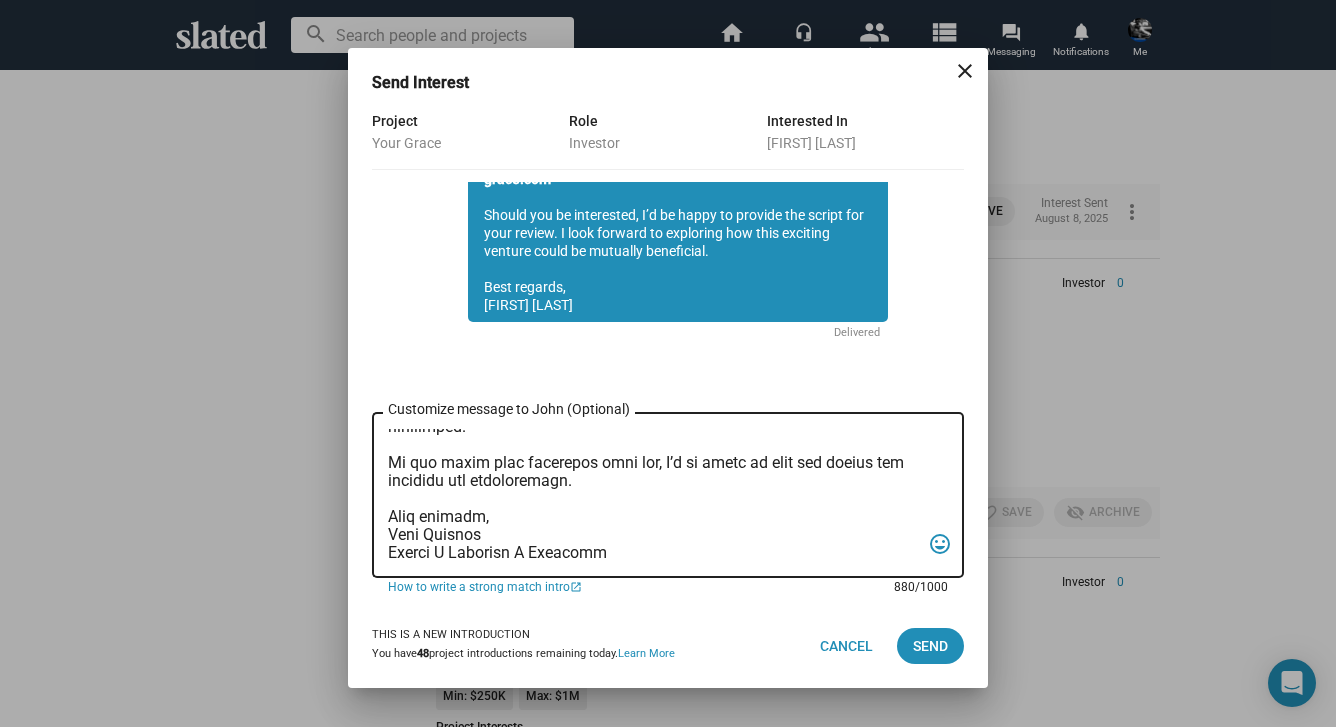 scroll, scrollTop: 0, scrollLeft: 0, axis: both 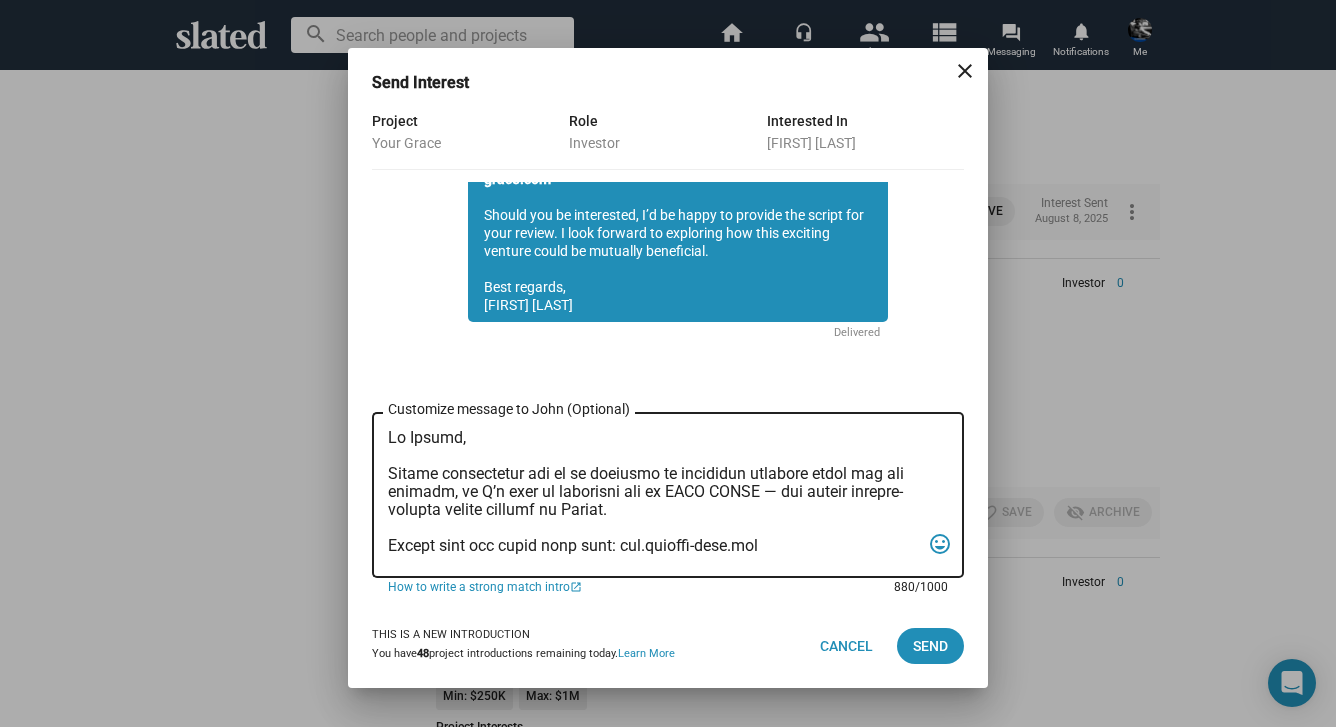 click on "Customize message to John (Optional) Customize message (Optional)" at bounding box center (654, 495) 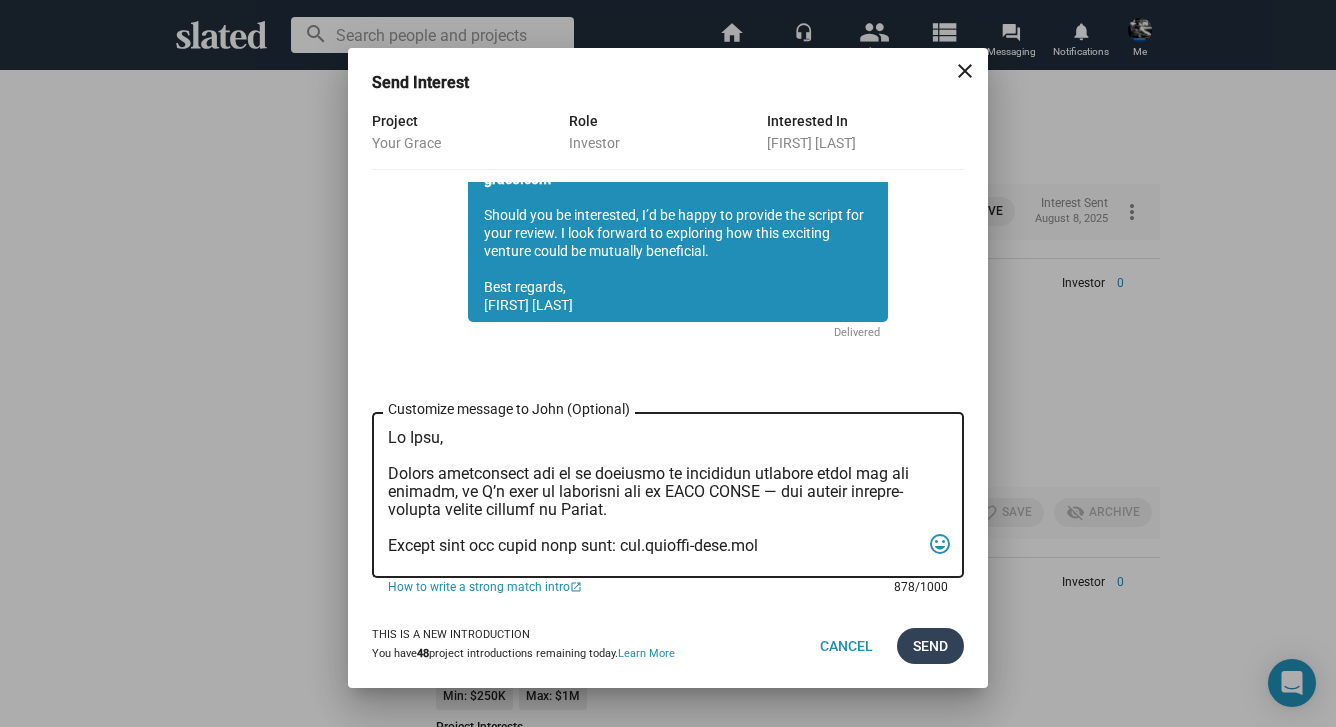 type on "Hi John,
Slated highlighted you as an investor or executive producer match for our feature, so I’d like to introduce you to YOUR GRACE — the single highest-scoring active project on Slated.
Please view the pitch deck here: www.urgrace-film.com
Academy Award nominee William H. Macy (Fargo, Boogie Nights) is executive producing and will play a pivotal supporting role.
The stellar cast also includes Sophie Skelton, internationally recognized as Brianna in the hit British series Outlander, along with rising stars Ben Ahlers (The Gilded Age, The Last of Us) and Dylan Arnold (Oppenheimer, You).
Acclaimed cinematographer Roberto Schaefer ASC, AIC (Quantum of Solace, Monster’s Ball) is attached as director of photography.
Studio TF1, France's largest media conglomerate, will be our production services company in France, where we intend to film the entire production.
If the pitch deck resonates with you, I’d be happy to send the script and continue the conversation.
Warm regards,
Sean Skelton
Writer I Direc..." 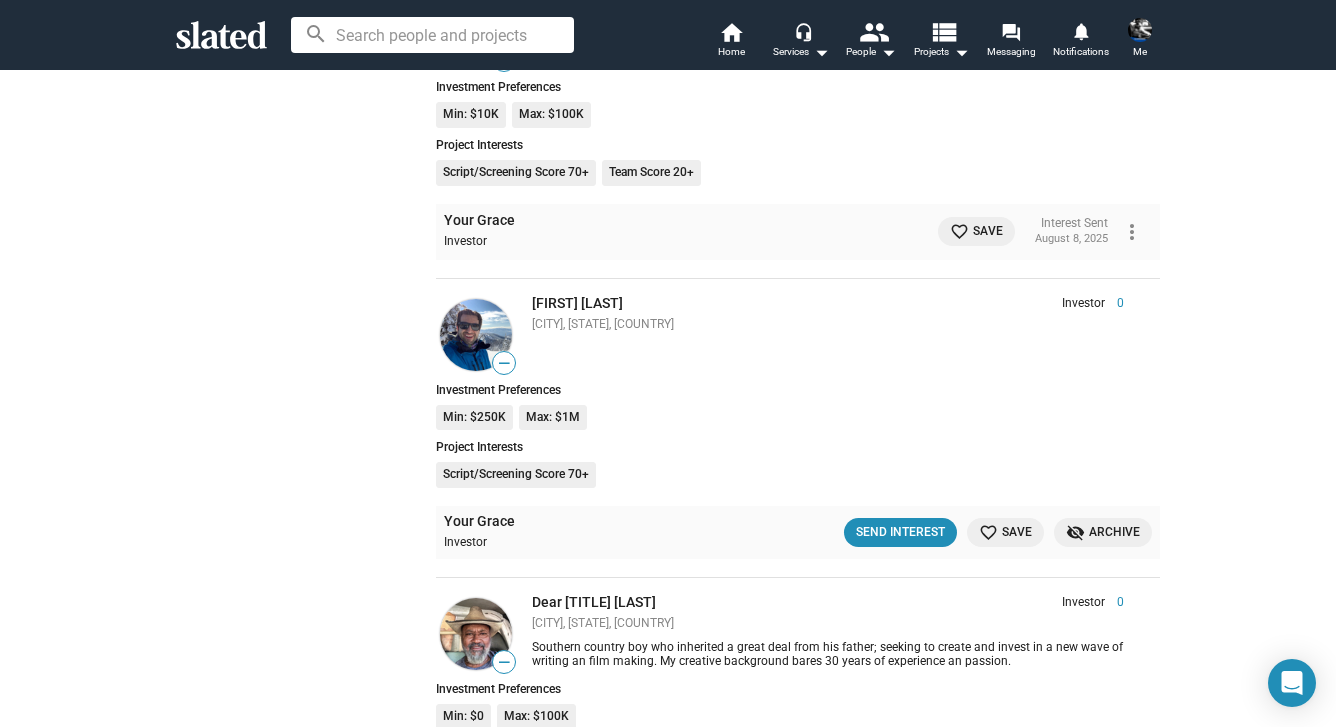 scroll, scrollTop: 20163, scrollLeft: 0, axis: vertical 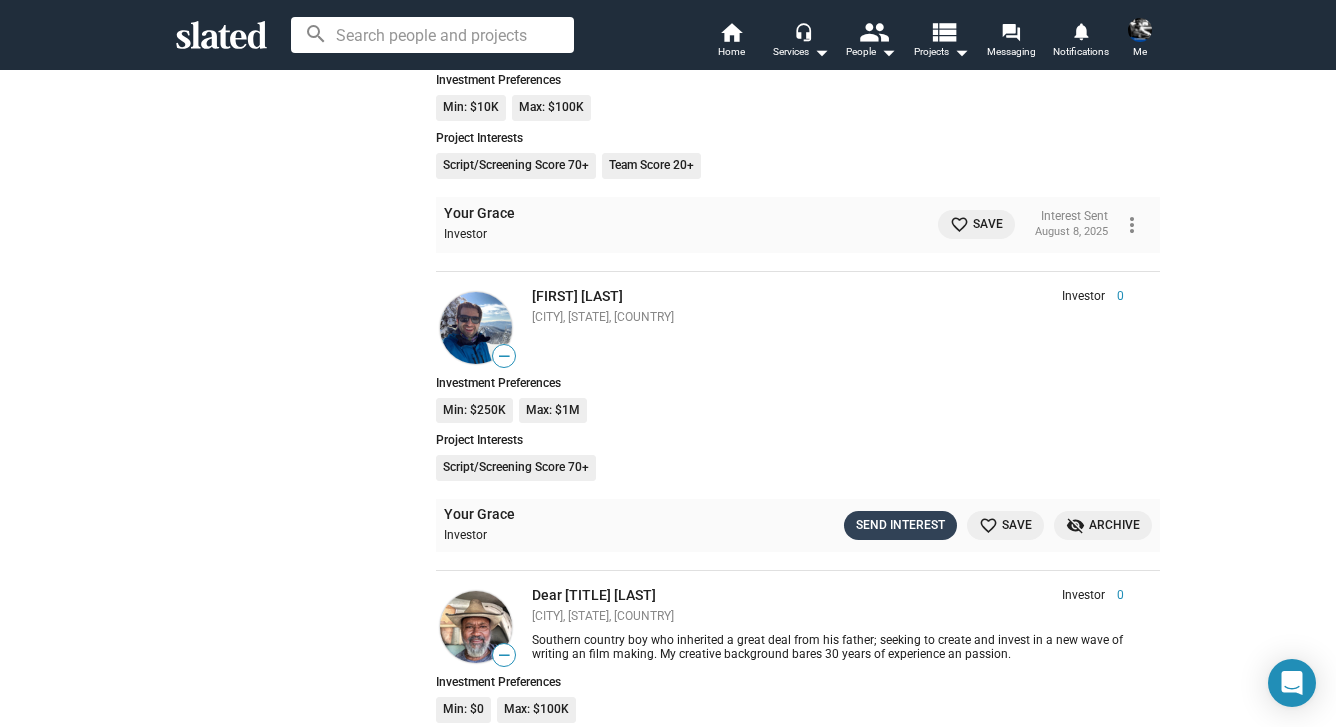 click on "Send Interest" 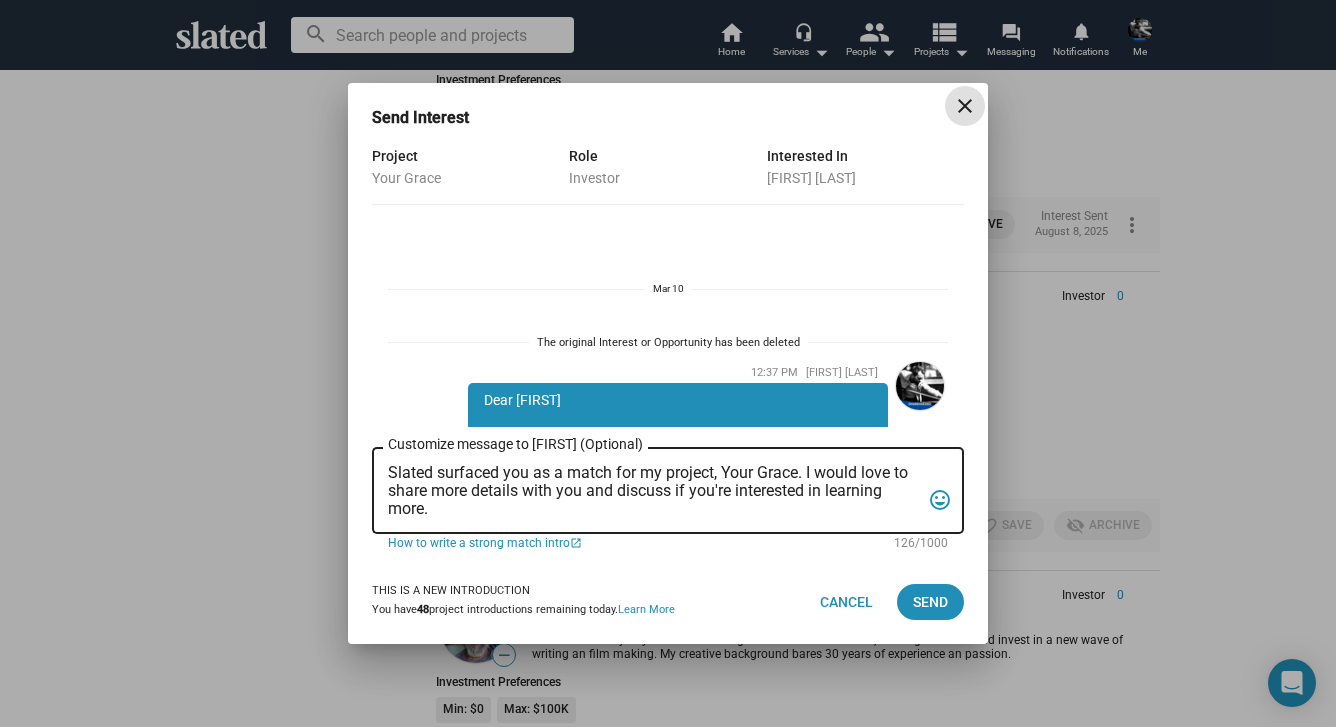 scroll, scrollTop: 636, scrollLeft: 0, axis: vertical 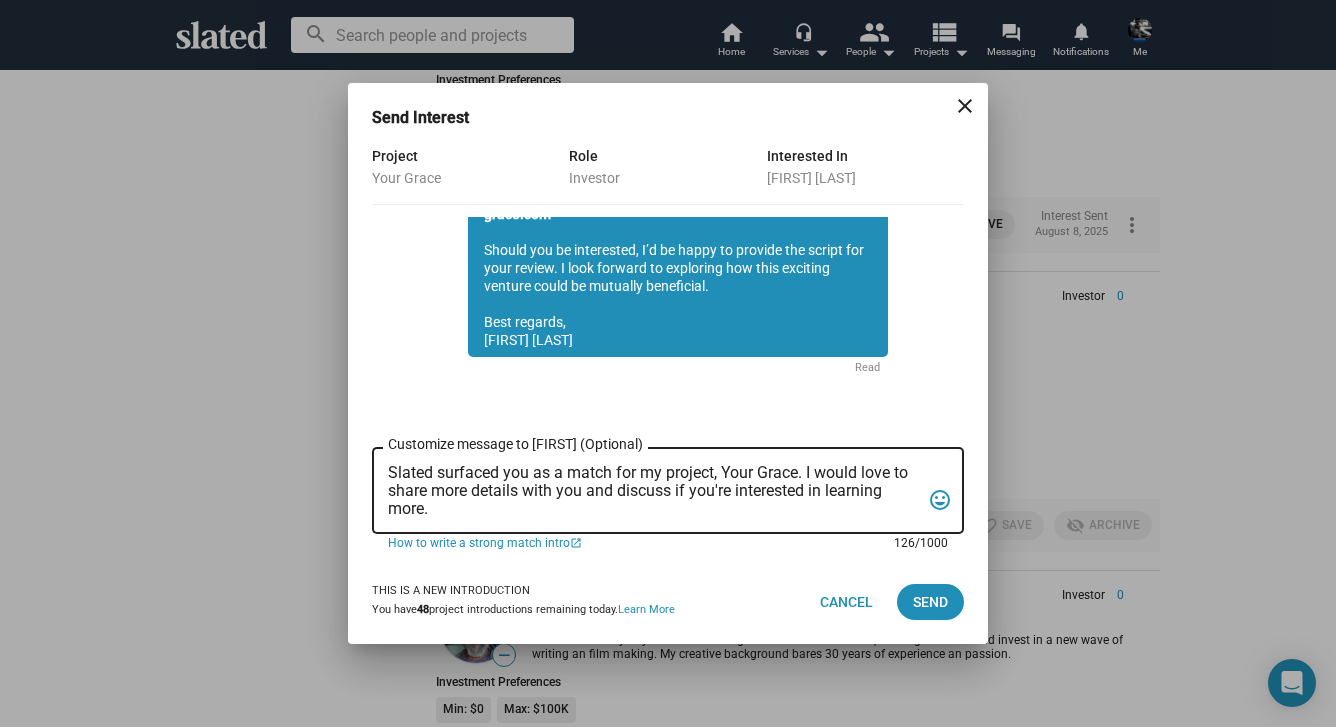 drag, startPoint x: 458, startPoint y: 511, endPoint x: 381, endPoint y: 473, distance: 85.86617 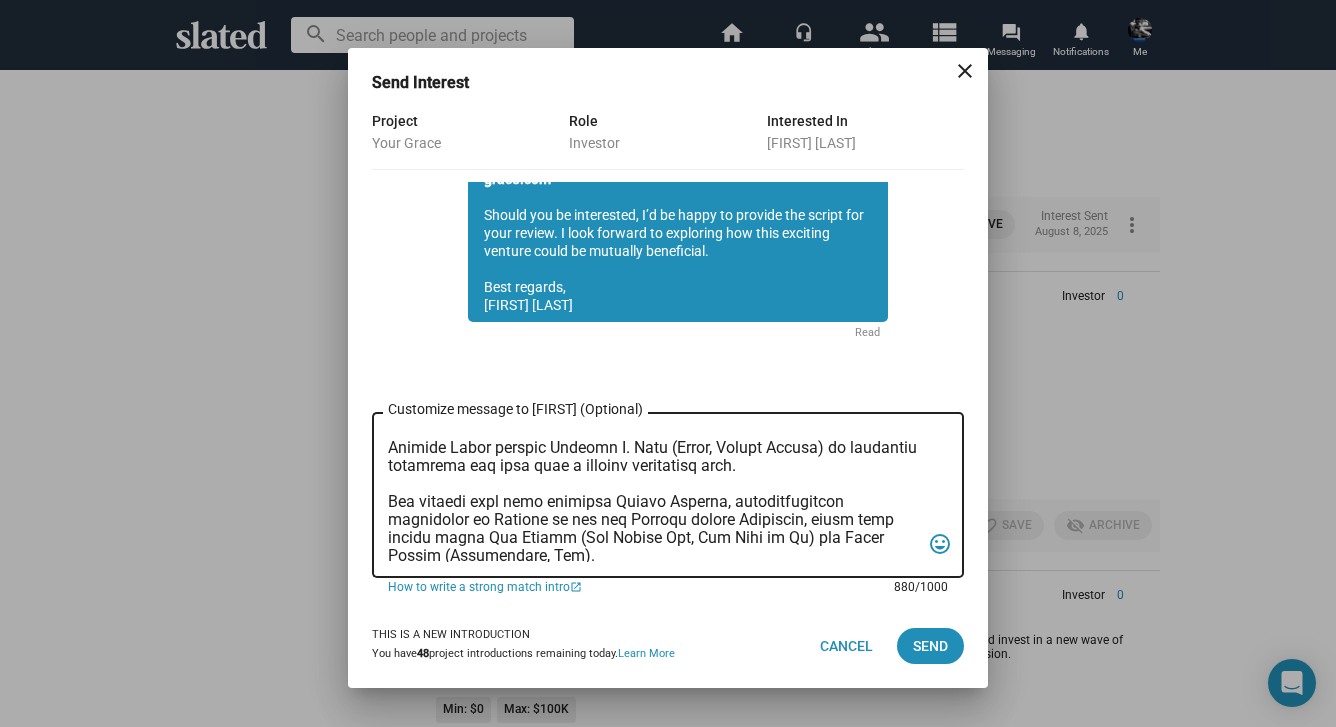 scroll, scrollTop: 0, scrollLeft: 0, axis: both 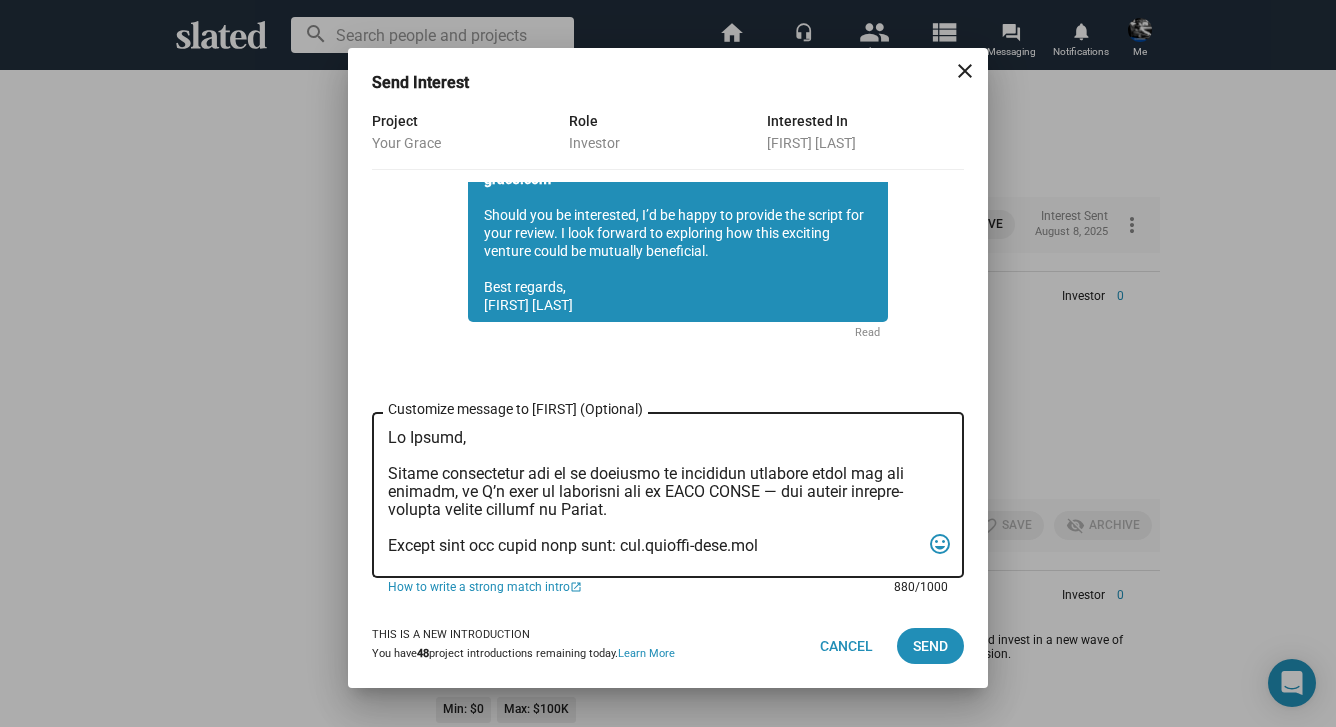 click on "Customize message to Ike (Optional) Customize message (Optional)" at bounding box center (654, 495) 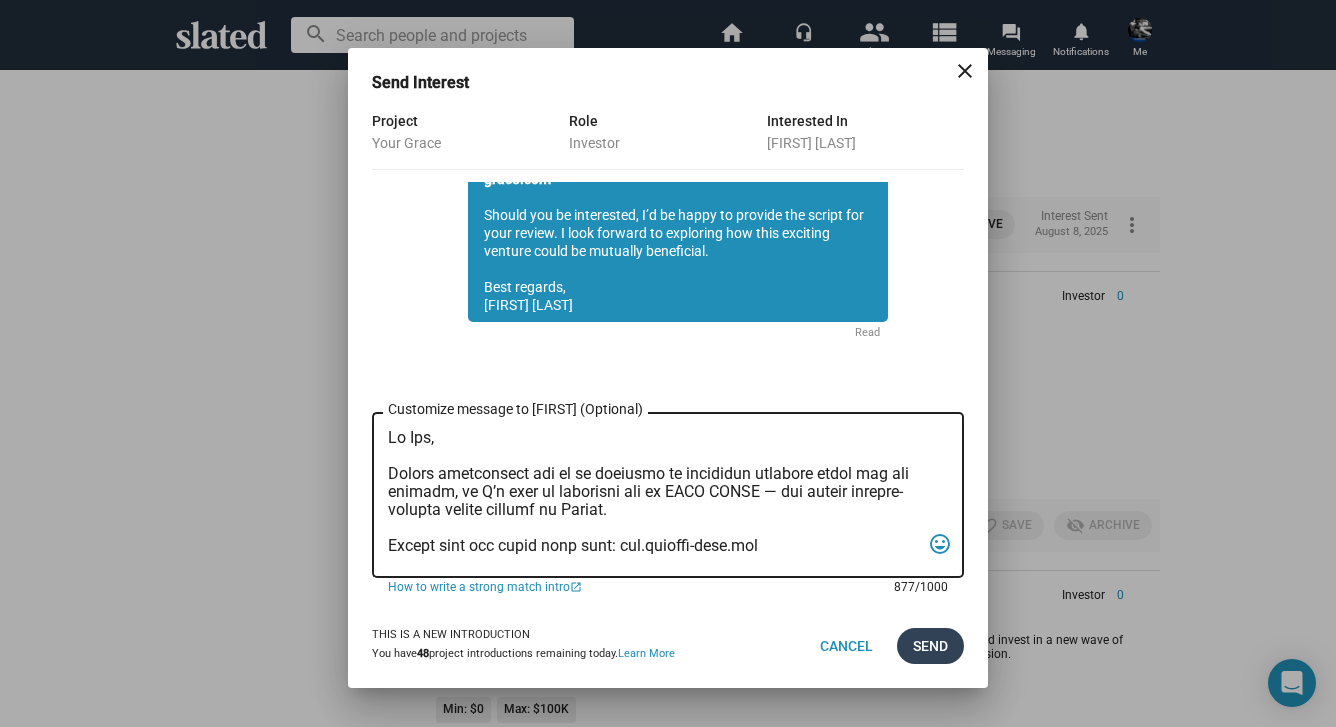 type on "Hi Ike,
Slated highlighted you as an investor or executive producer match for our feature, so I’d like to introduce you to YOUR GRACE — the single highest-scoring active project on Slated.
Please view the pitch deck here: www.urgrace-film.com
Academy Award nominee William H. Macy (Fargo, Boogie Nights) is executive producing and will play a pivotal supporting role.
The stellar cast also includes Sophie Skelton, internationally recognized as Brianna in the hit British series Outlander, along with rising stars Ben Ahlers (The Gilded Age, The Last of Us) and Dylan Arnold (Oppenheimer, You).
Acclaimed cinematographer Roberto Schaefer ASC, AIC (Quantum of Solace, Monster’s Ball) is attached as director of photography.
Studio TF1, France's largest media conglomerate, will be our production services company in France, where we intend to film the entire production.
If the pitch deck resonates with you, I’d be happy to send the script and continue the conversation.
Warm regards,
Sean Skelton
Writer I Direct..." 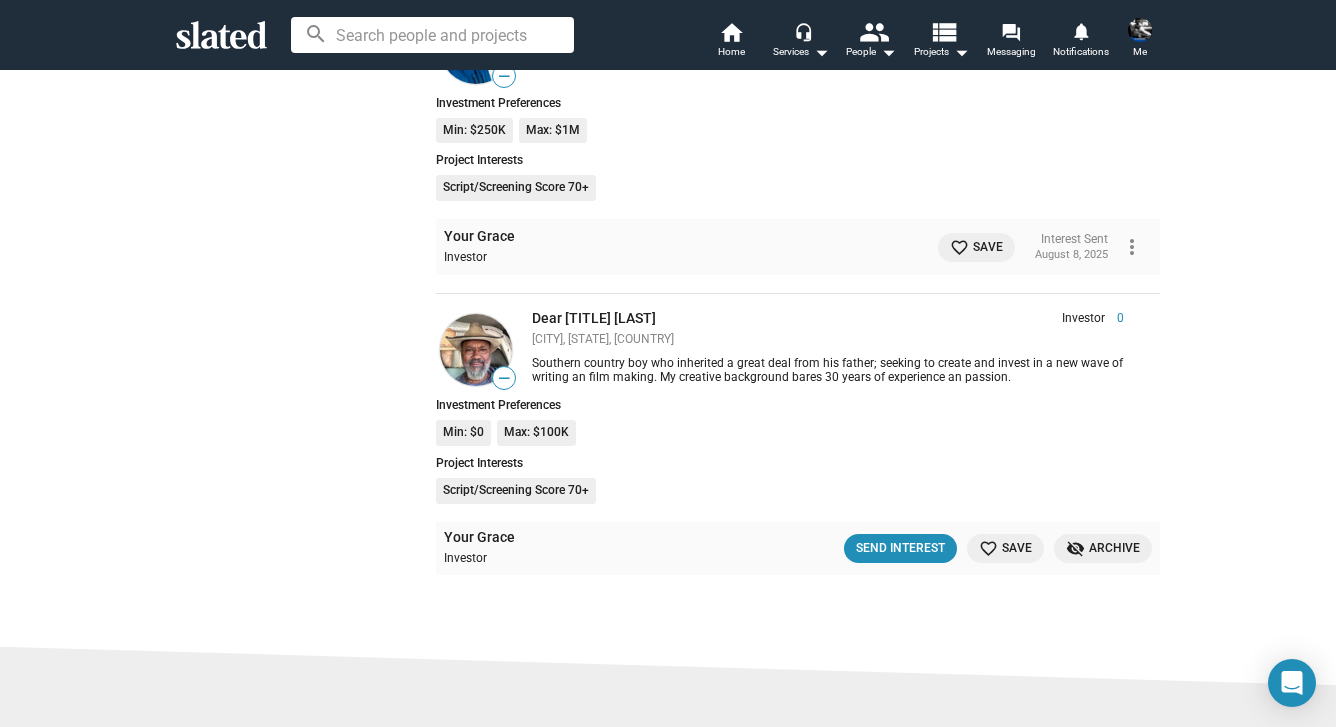 scroll, scrollTop: 20447, scrollLeft: 0, axis: vertical 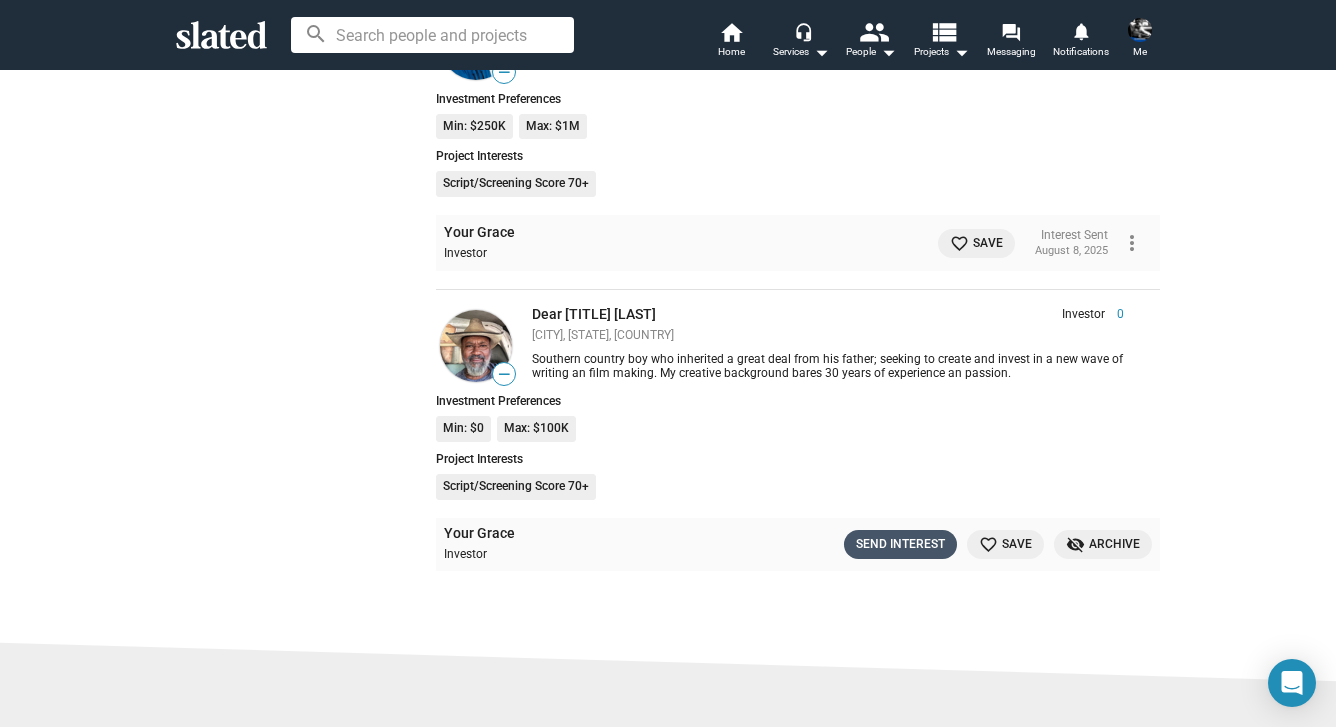 click on "Send Interest" 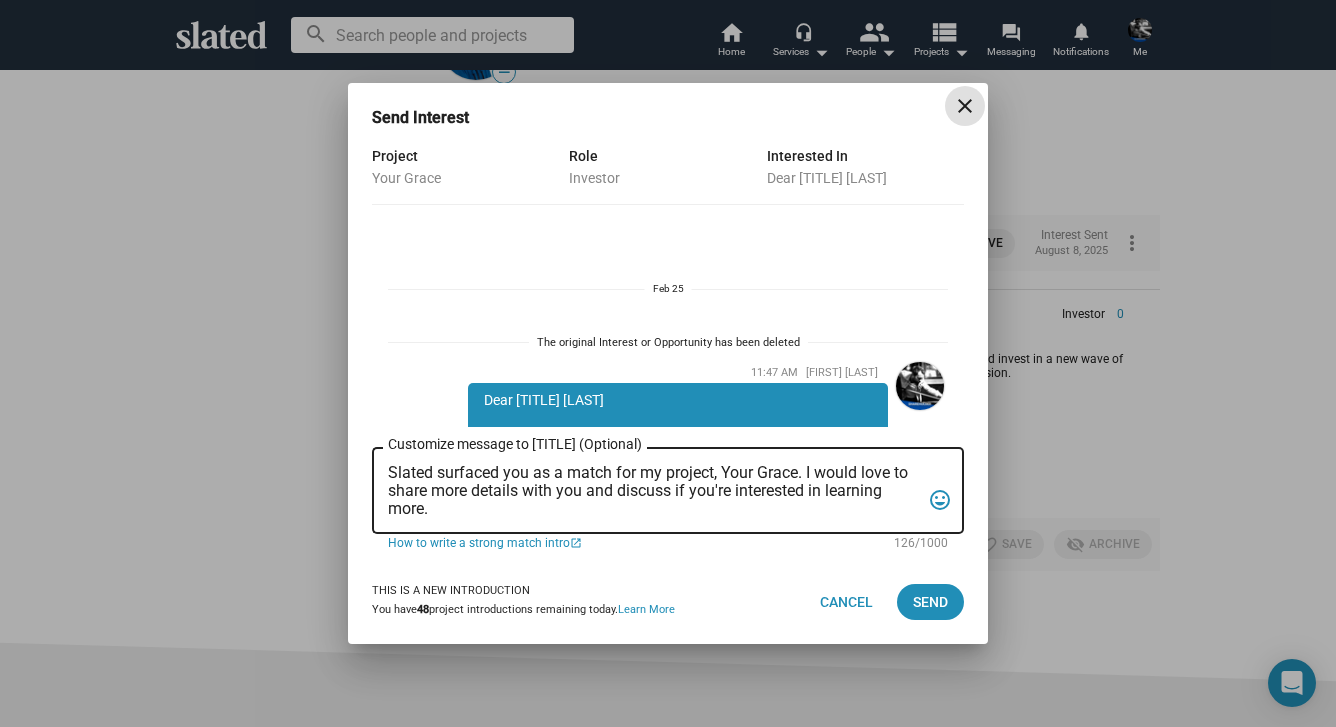 scroll, scrollTop: 636, scrollLeft: 0, axis: vertical 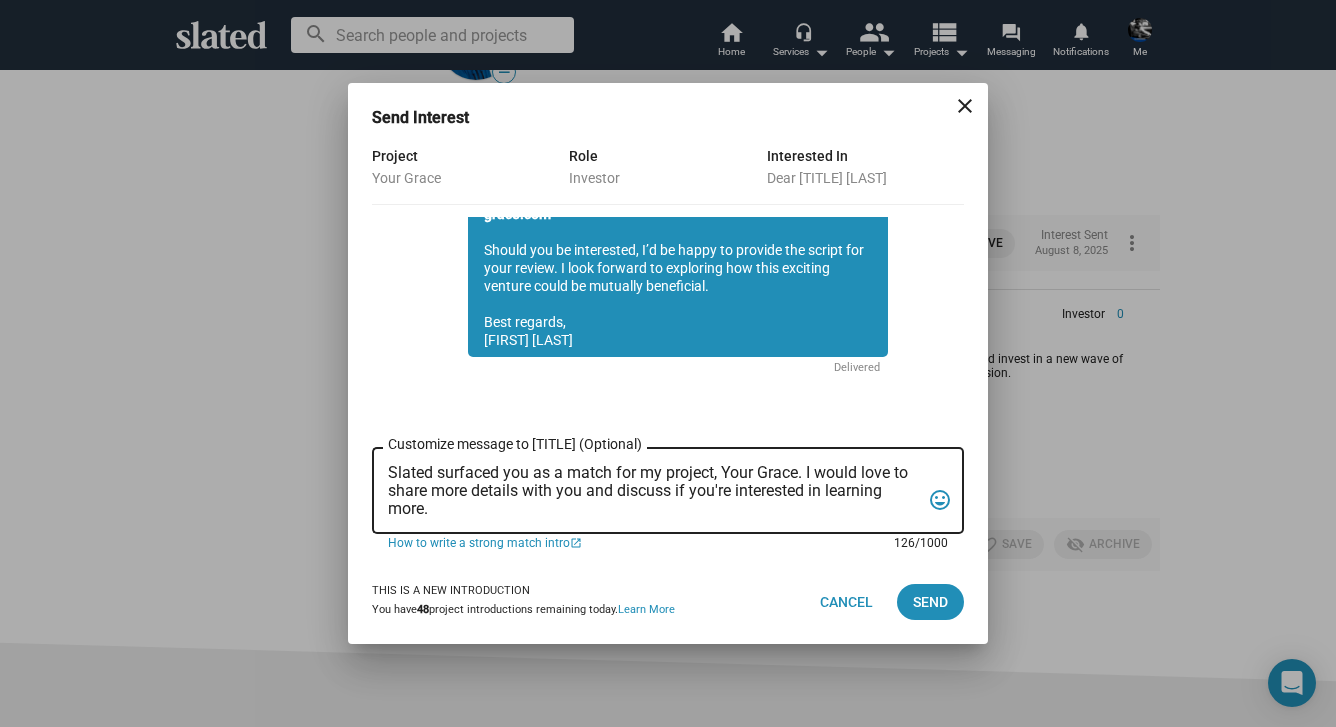 drag, startPoint x: 443, startPoint y: 512, endPoint x: 391, endPoint y: 471, distance: 66.21933 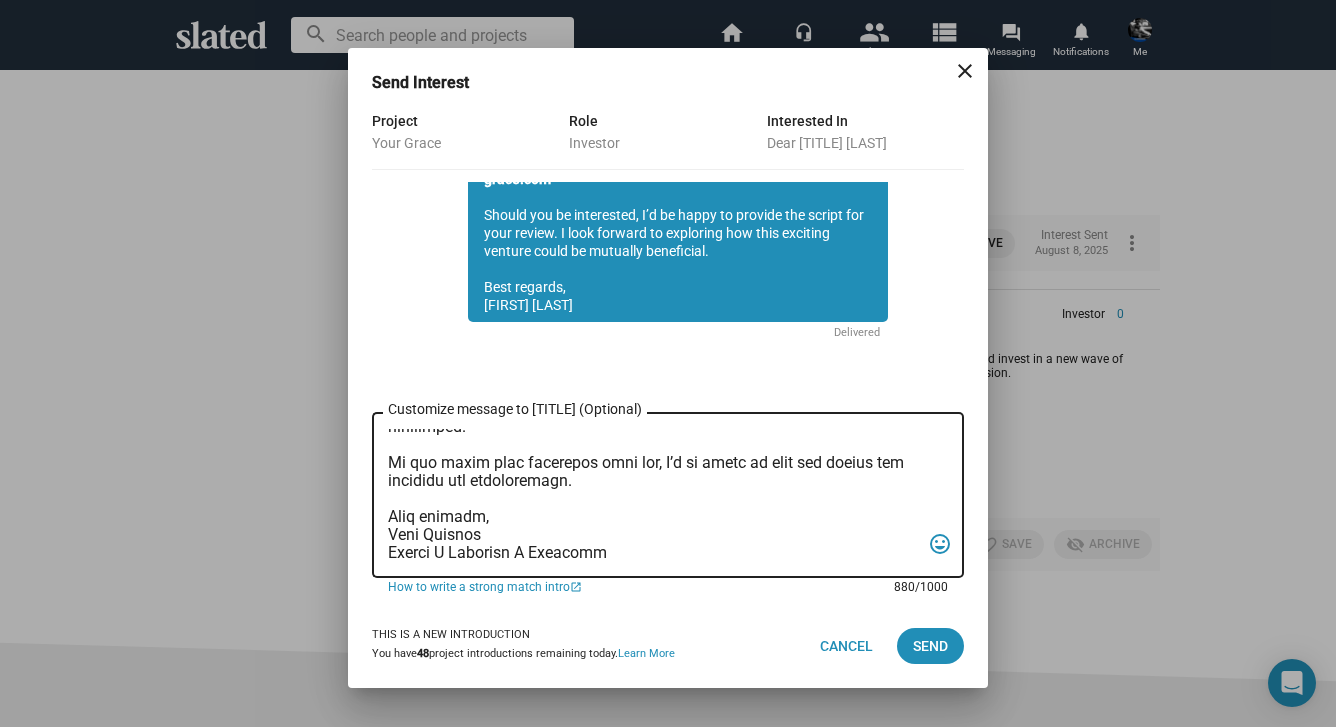 scroll, scrollTop: 0, scrollLeft: 0, axis: both 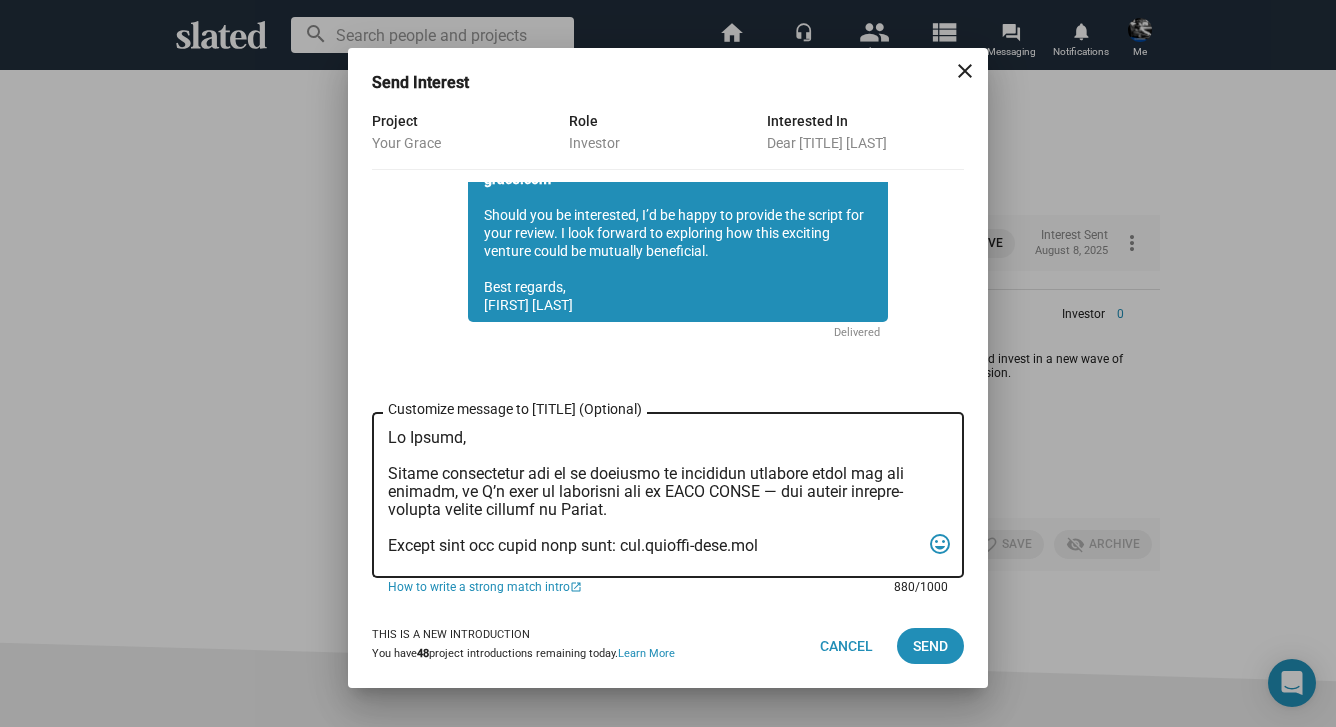 click on "Customize message to Dr. (Optional) Customize message (Optional)" at bounding box center (654, 495) 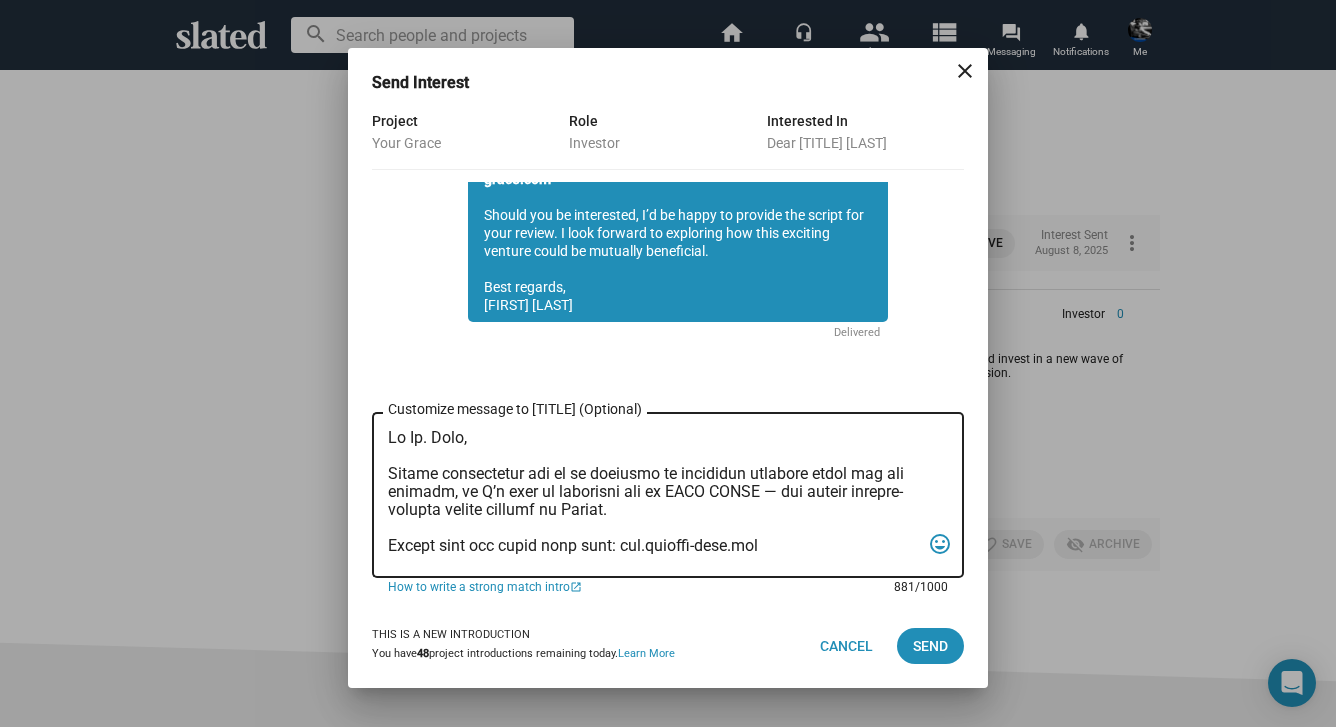 click on "Customize message to Dr. (Optional) Customize message (Optional)" at bounding box center [654, 495] 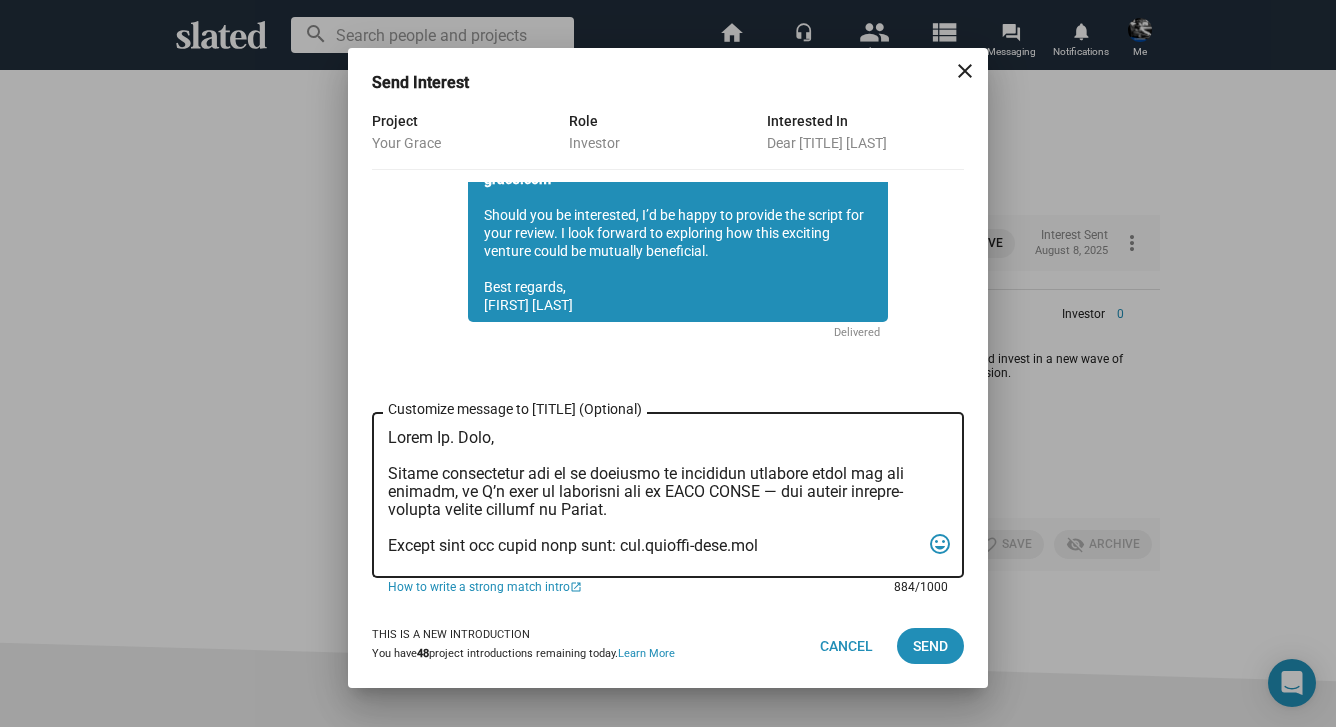 click on "Customize message to Dr. (Optional) Customize message (Optional)" at bounding box center [654, 495] 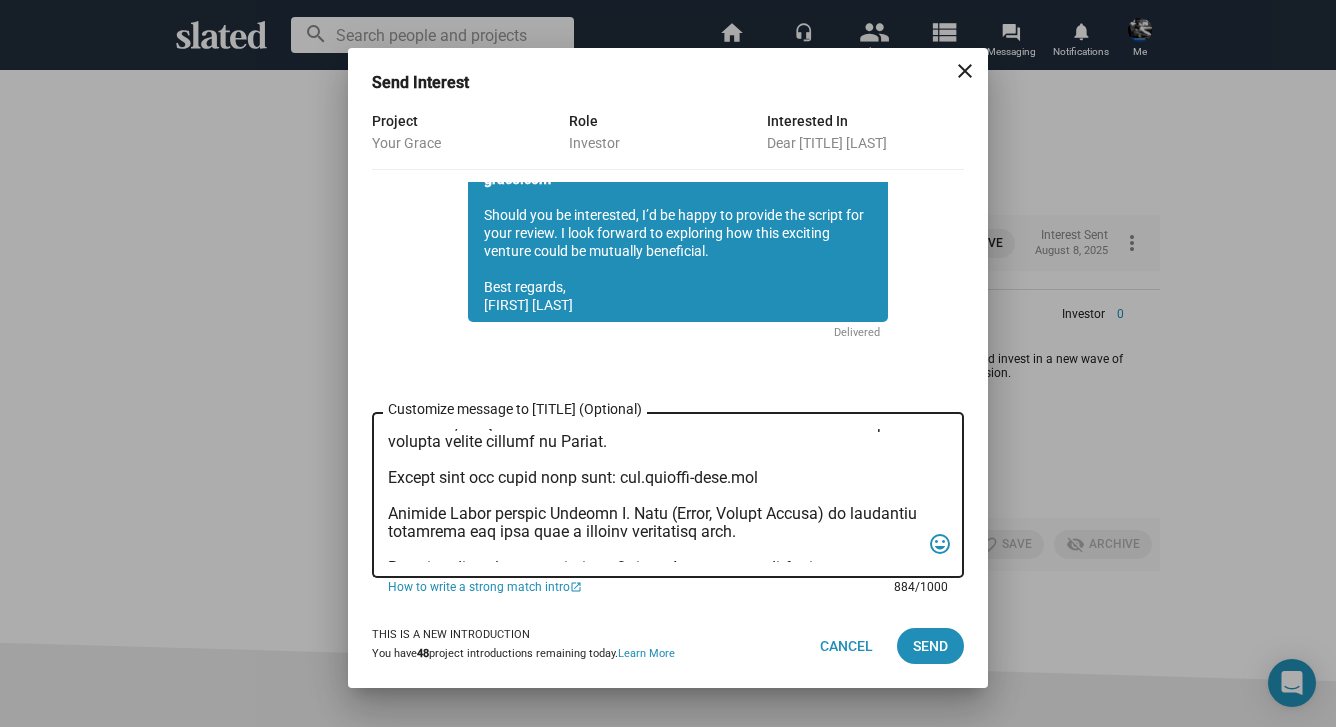 scroll, scrollTop: 82, scrollLeft: 0, axis: vertical 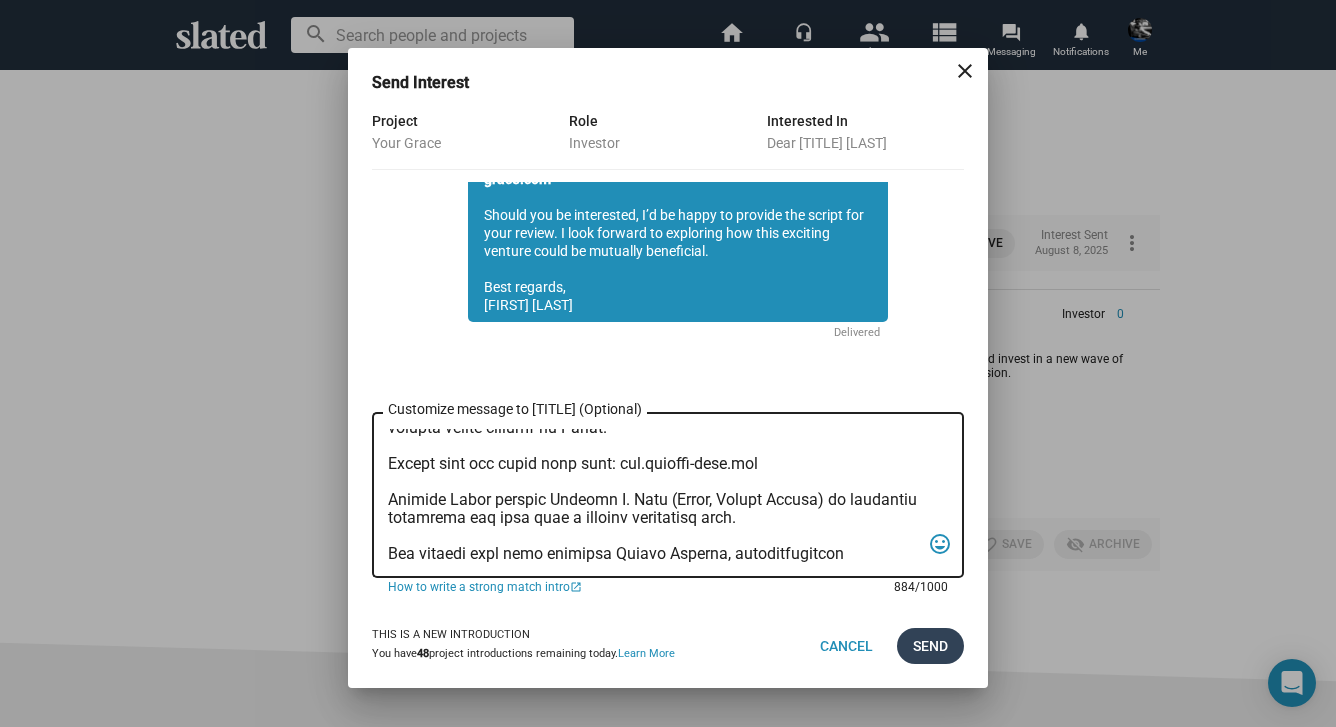 type on "Hello Dr. Rice,
Slated highlighted you as an investor or executive producer match for our feature, so I’d like to introduce you to YOUR GRACE — the single highest-scoring active project on Slated.
Please view the pitch deck here: www.urgrace-film.com
Academy Award nominee William H. Macy (Fargo, Boogie Nights) is executive producing and will play a pivotal supporting role.
The stellar cast also includes Sophie Skelton, internationally recognized as Brianna in the hit British series Outlander, along with rising stars Ben Ahlers (The Gilded Age, The Last of Us) and Dylan Arnold (Oppenheimer, You).
Acclaimed cinematographer Roberto Schaefer ASC, AIC (Quantum of Solace, Monster’s Ball) is attached as director of photography.
Studio TF1, France's largest media conglomerate, will be our production services company in France, where we intend to film the entire production.
If the pitch deck resonates with you, I’d be happy to send the script and continue the conversation.
Warm regards,
Sean Skelton
Writer ..." 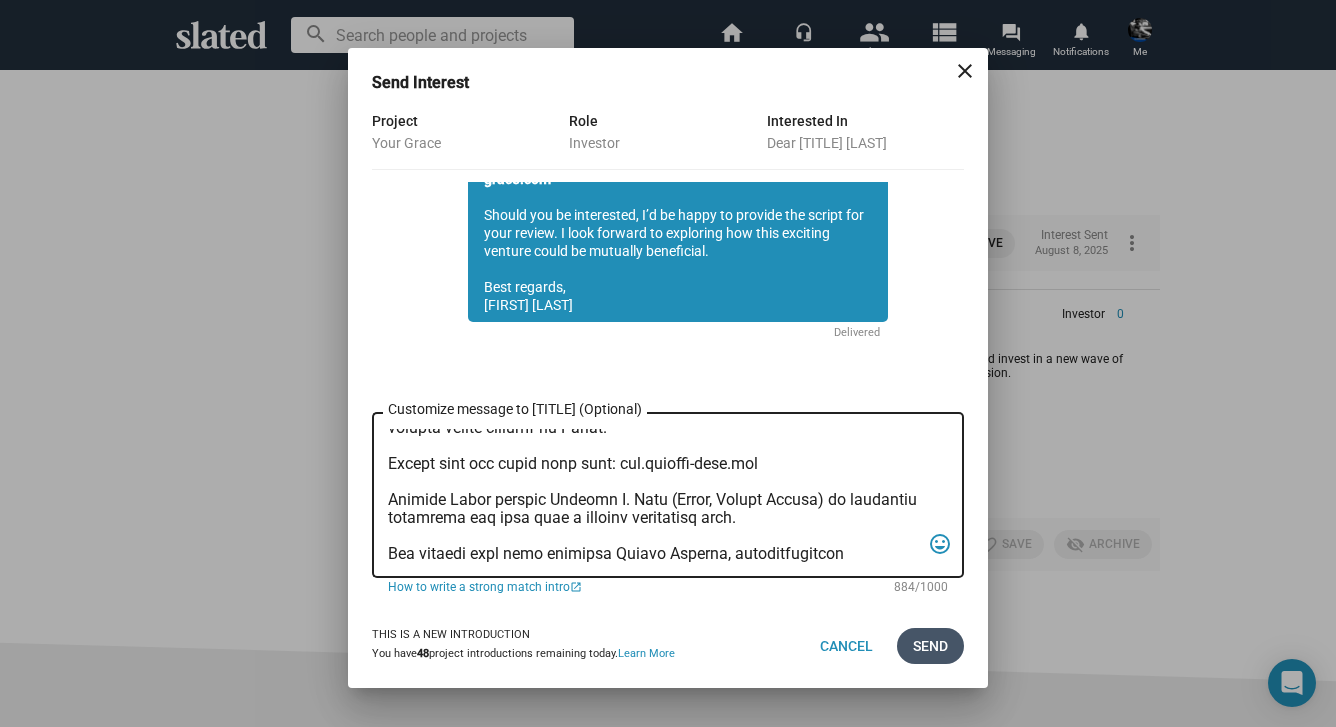 click on "Send" at bounding box center [930, 646] 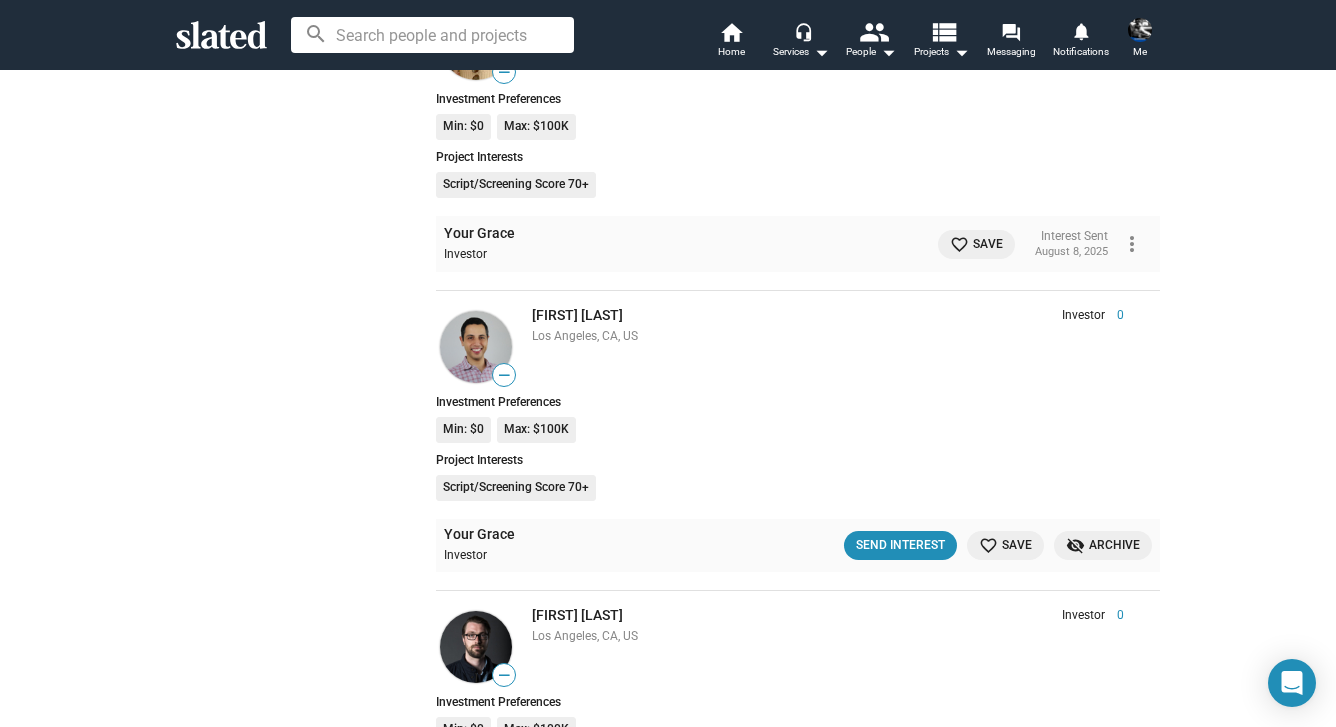 scroll, scrollTop: 18940, scrollLeft: 0, axis: vertical 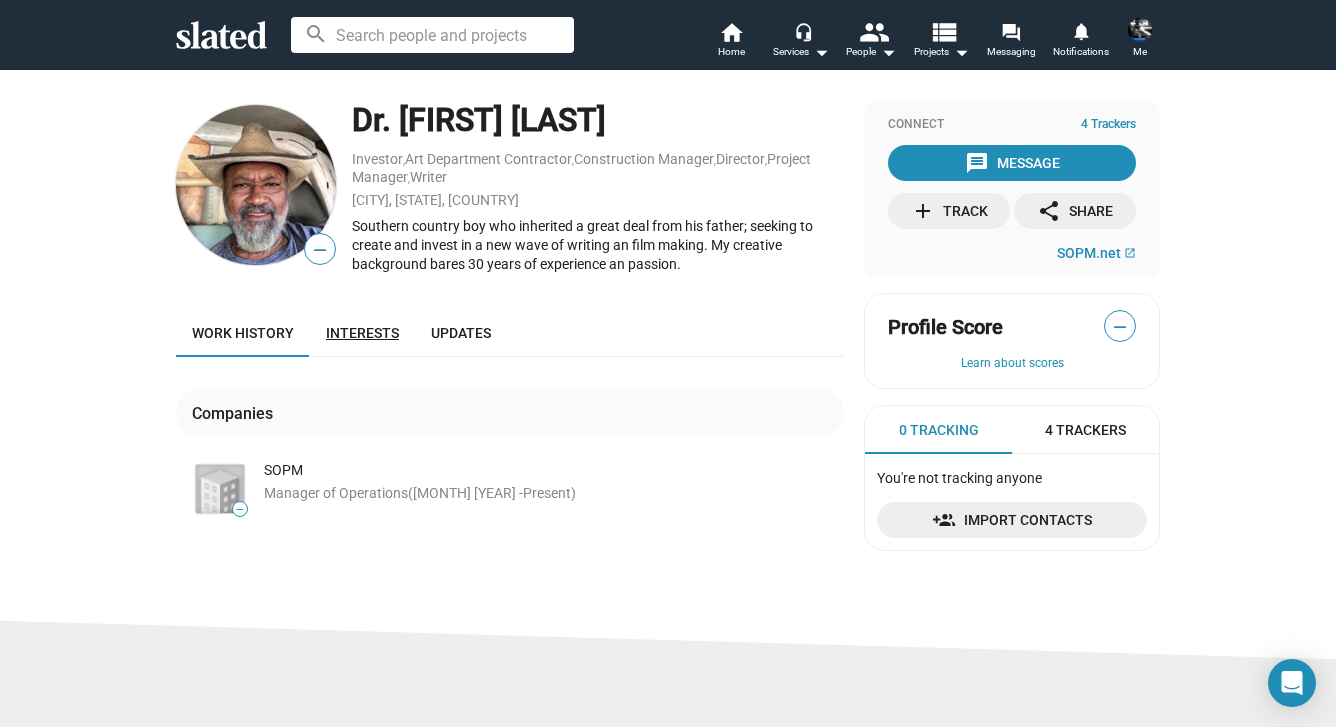 click on "Interests" at bounding box center (362, 333) 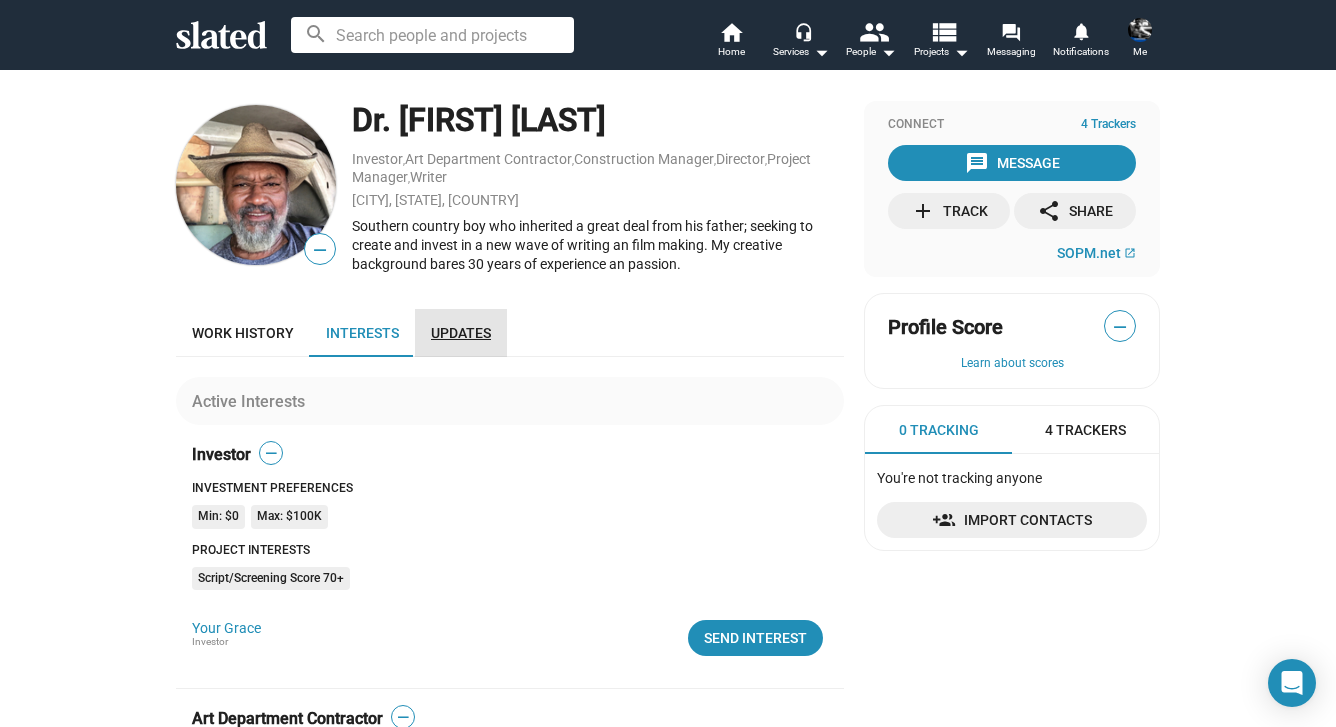 click on "Updates" at bounding box center (461, 333) 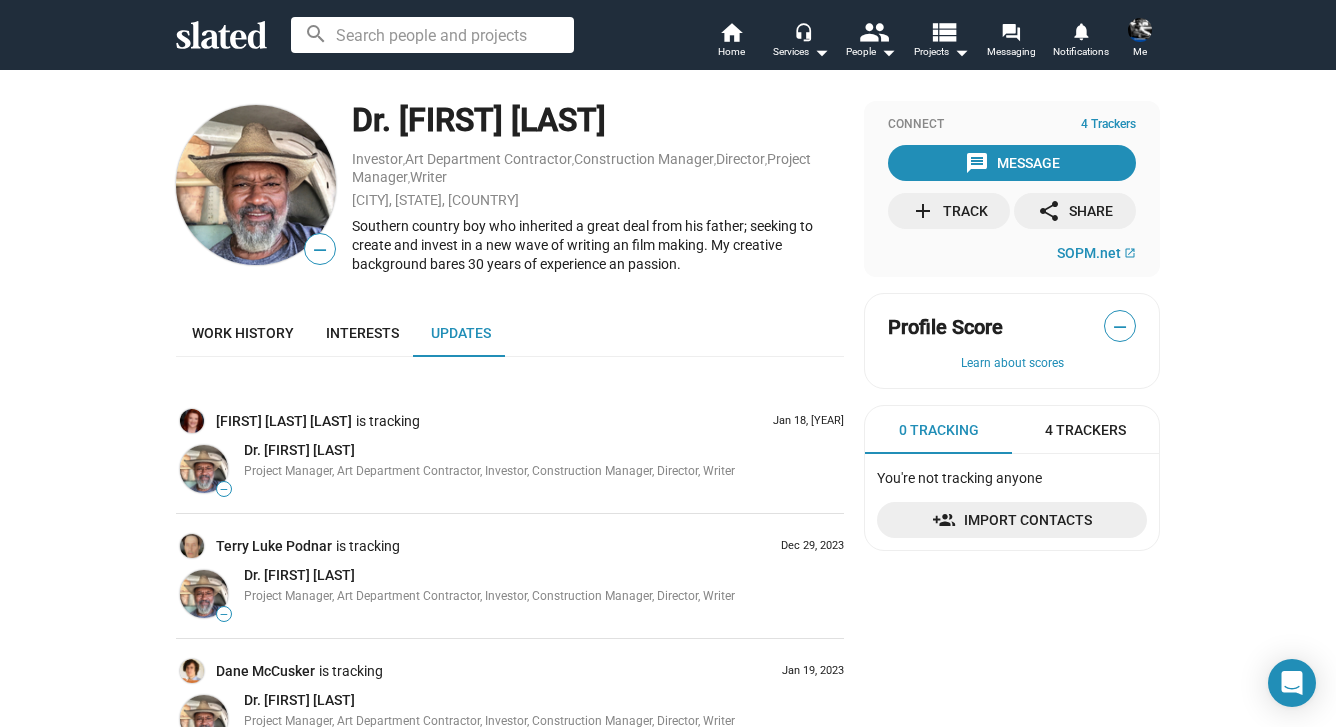scroll, scrollTop: 18, scrollLeft: 0, axis: vertical 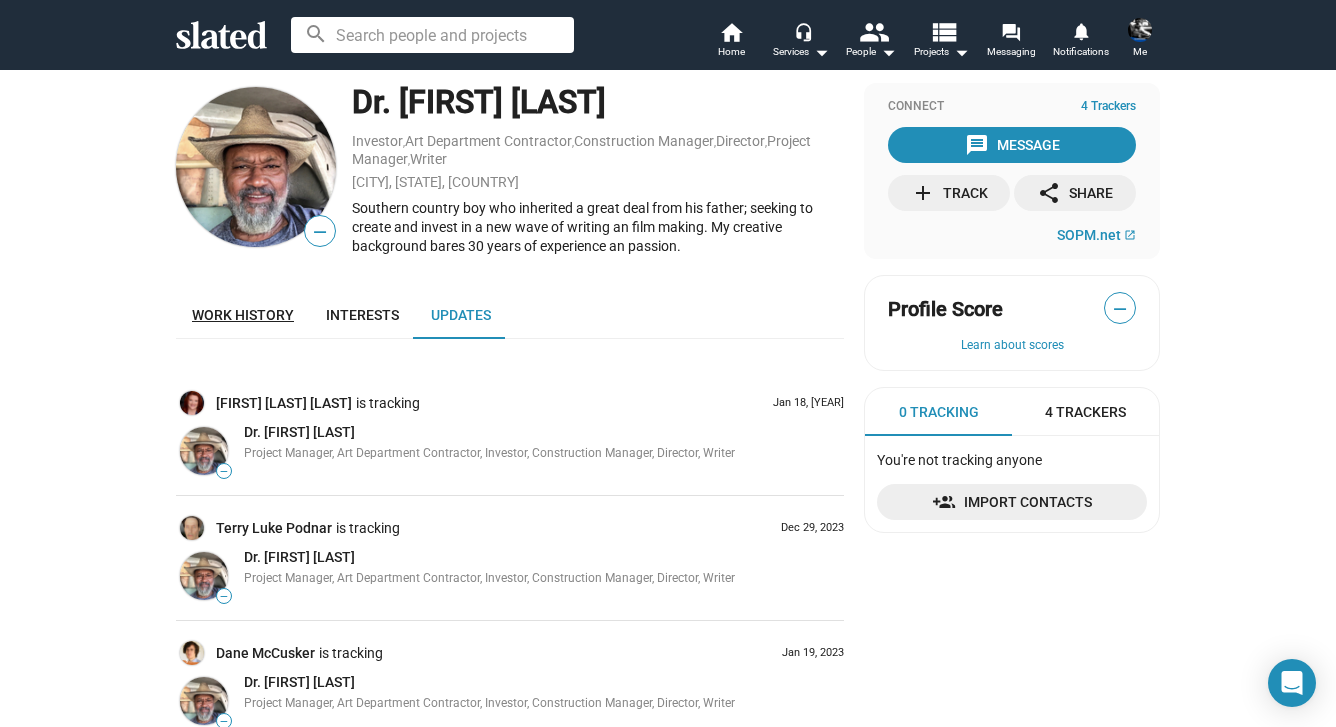 click on "Work history" at bounding box center [243, 315] 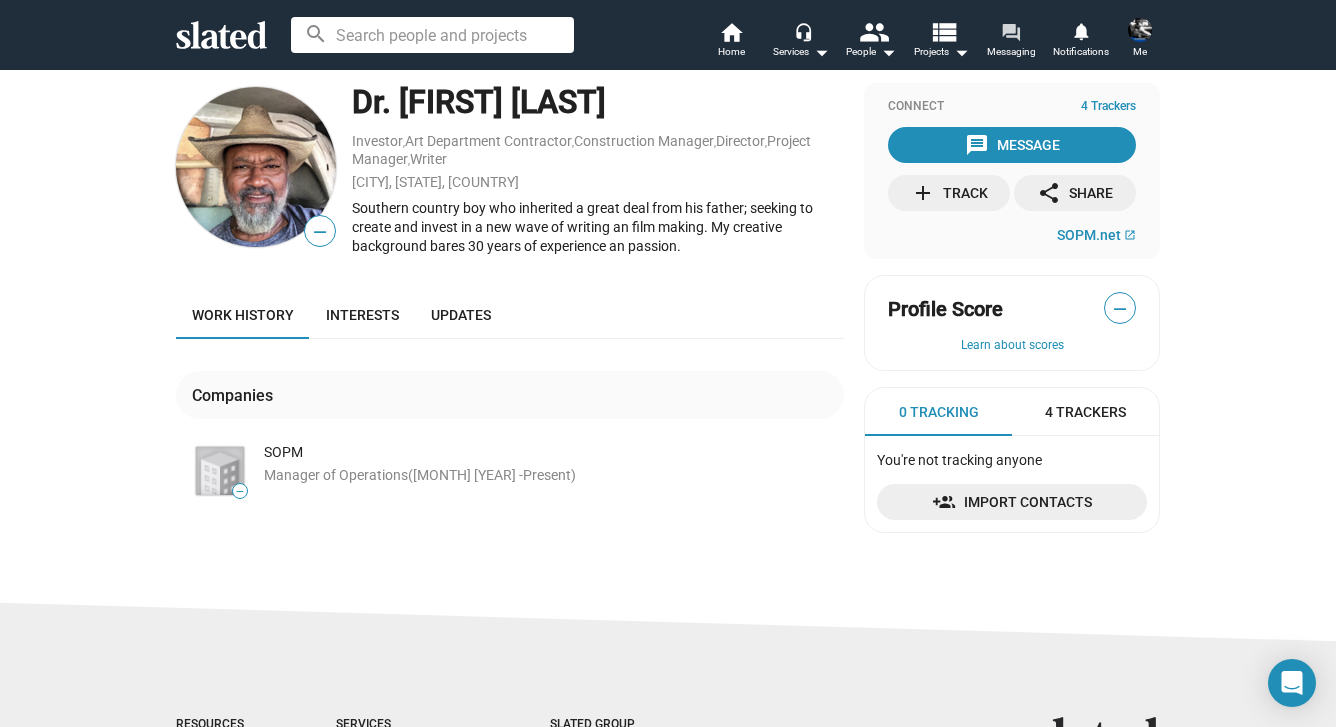 click on "Messaging" at bounding box center [1011, 52] 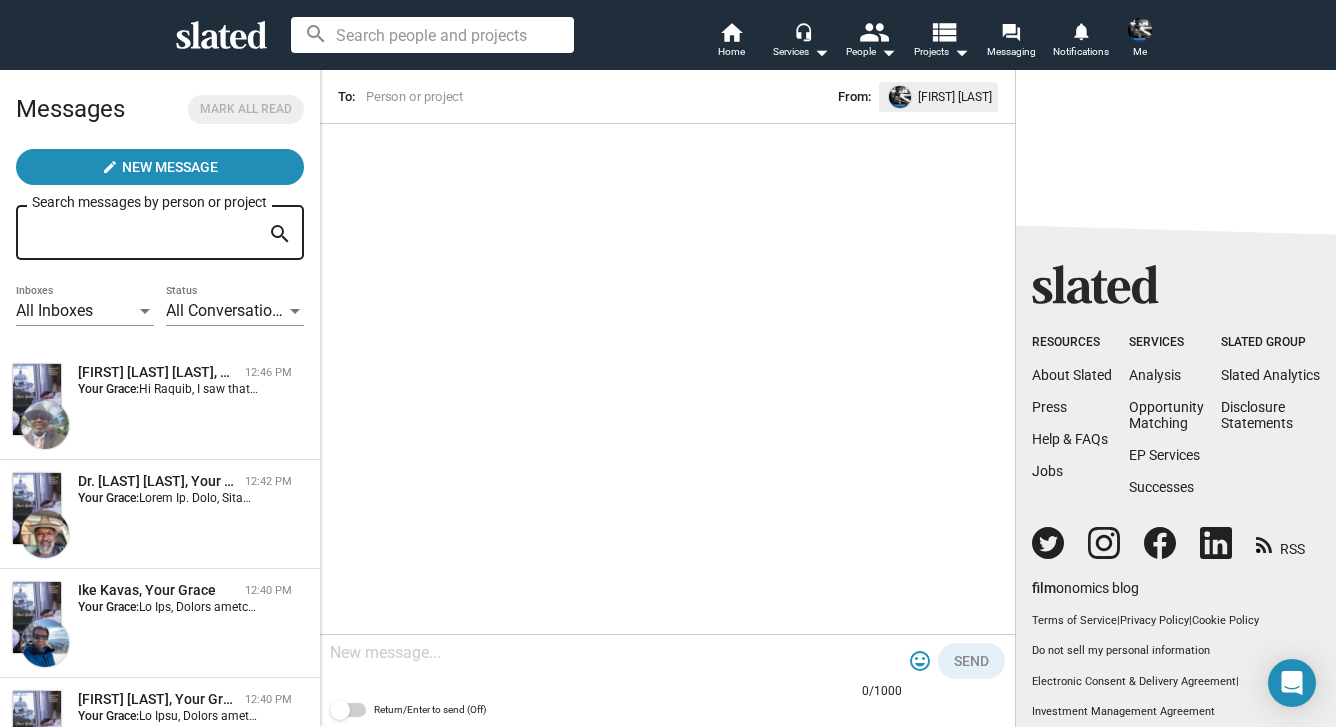 click on "Search messages by person or project" at bounding box center (146, 233) 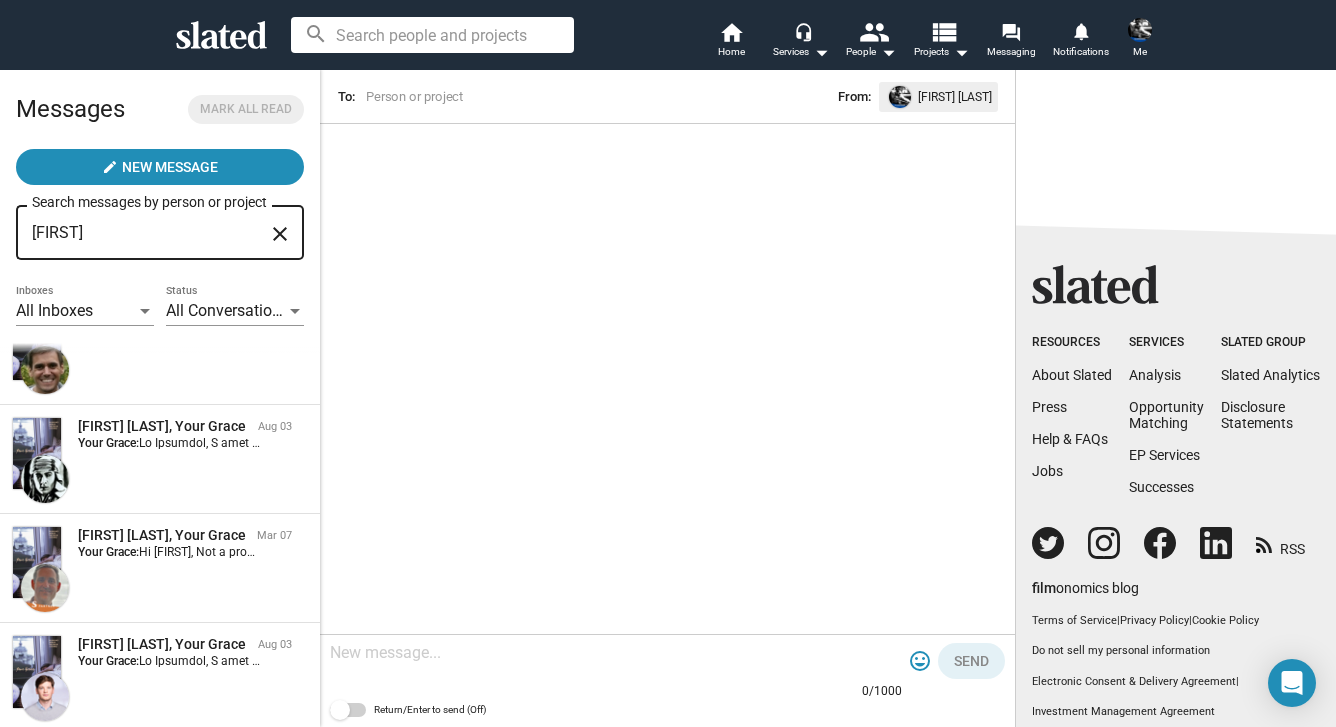 scroll, scrollTop: 329, scrollLeft: 0, axis: vertical 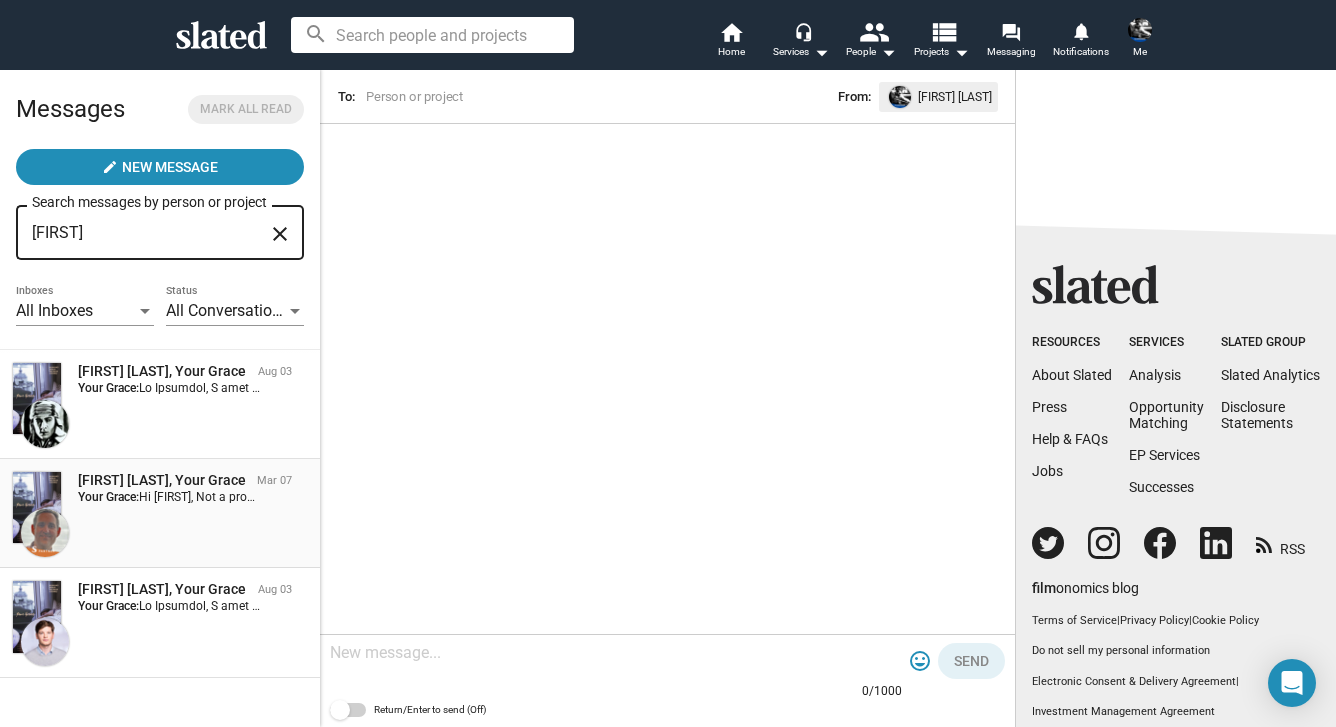 type on "[FIRST]" 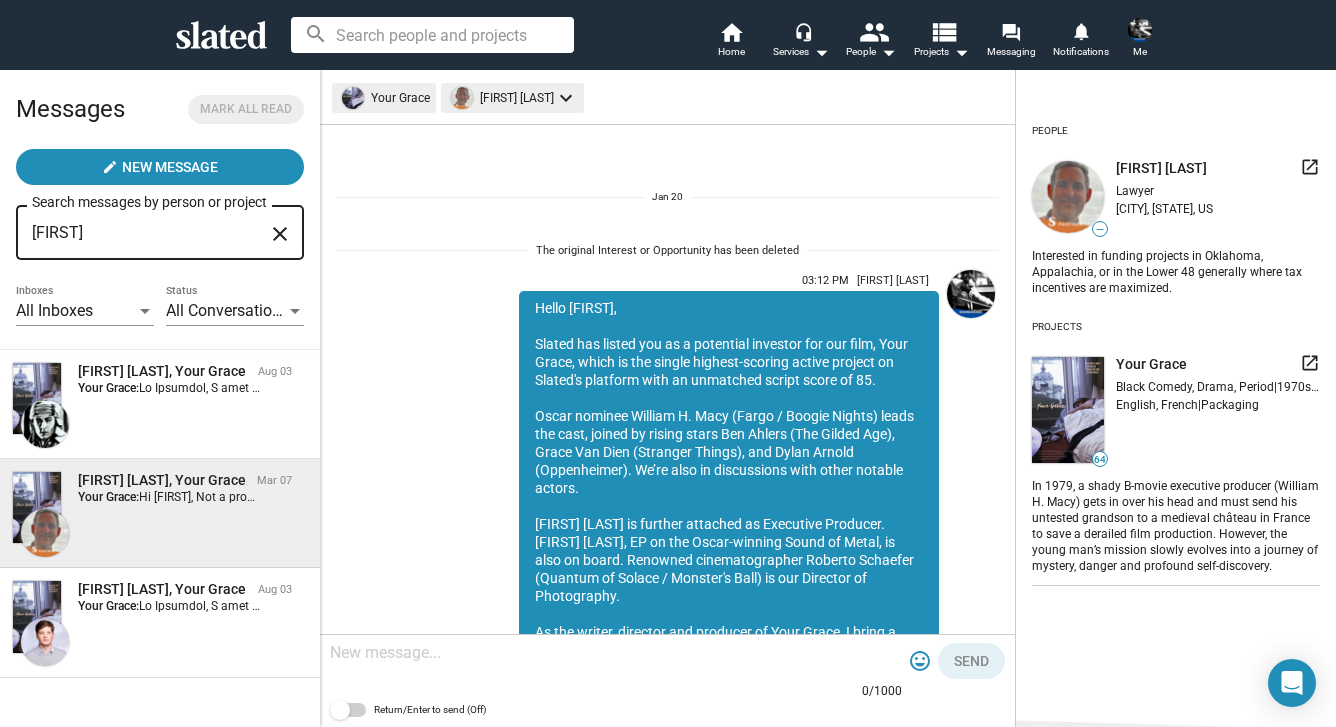 scroll, scrollTop: 1046, scrollLeft: 0, axis: vertical 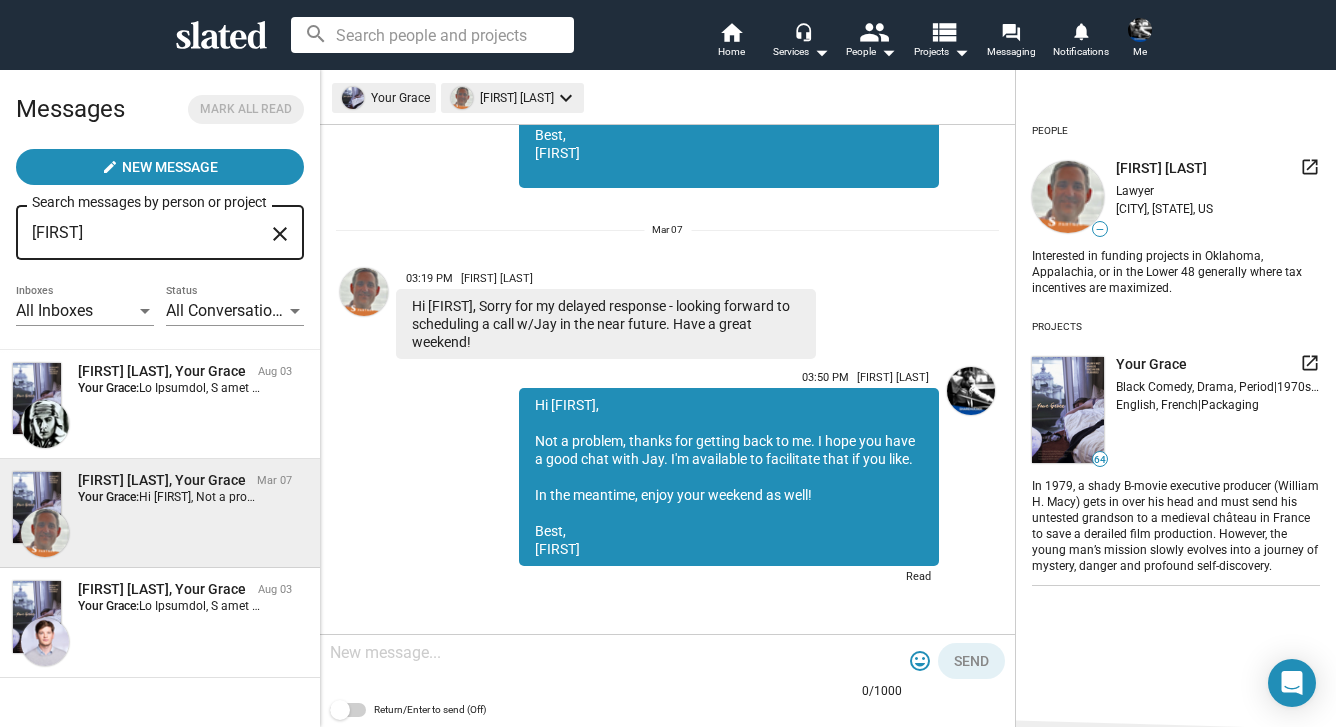 click at bounding box center (616, 653) 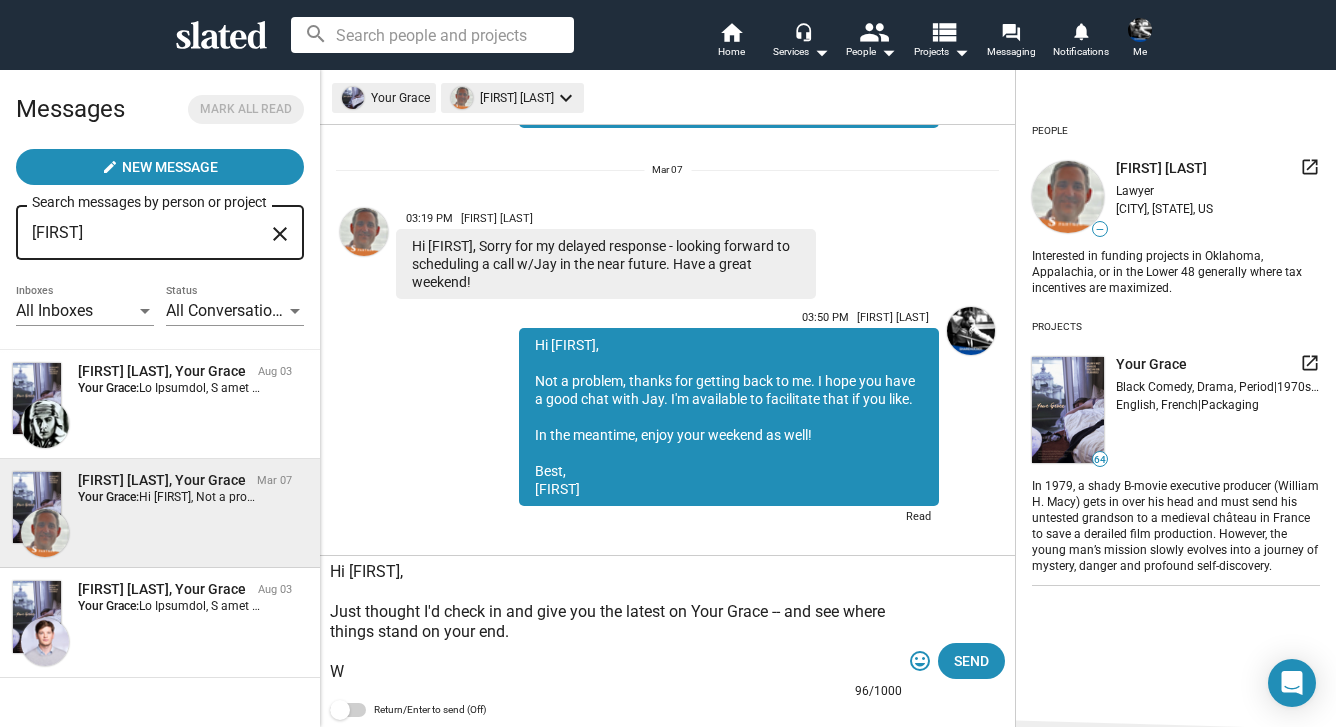 scroll, scrollTop: 1126, scrollLeft: 0, axis: vertical 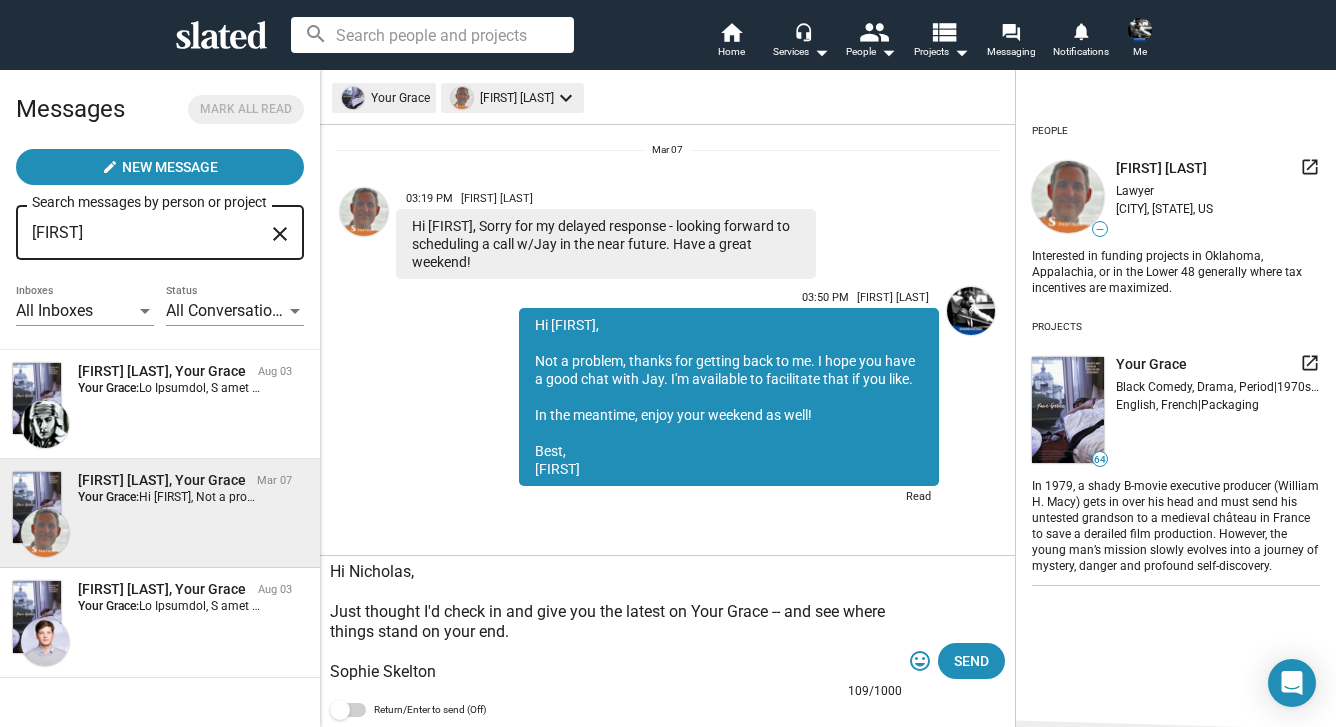 click on "Hi Nicholas,
Just thought I'd check in and give you the latest on Your Grace -- and see where things stand on your end.
Sophie Skelton" at bounding box center (616, 622) 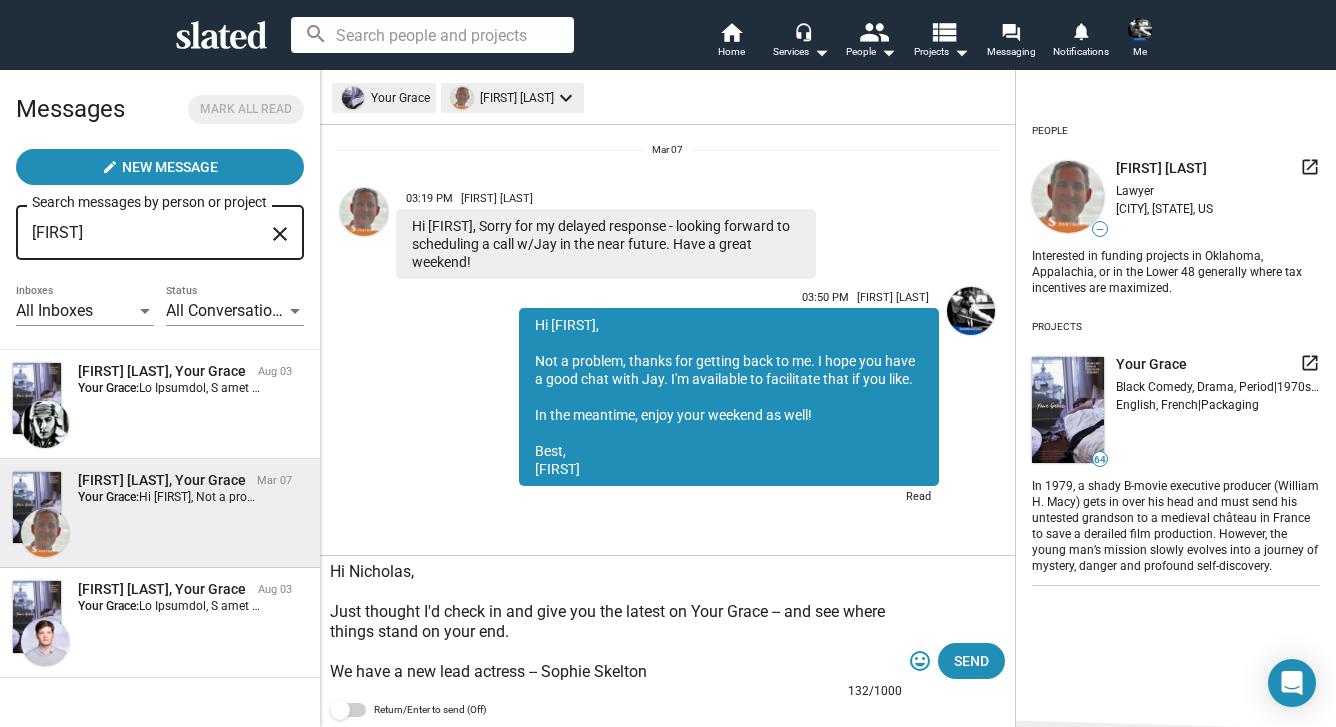 click on "Hi Nicholas,
Just thought I'd check in and give you the latest on Your Grace -- and see where things stand on your end.
We have a new lead actress -- Sophie Skelton" at bounding box center [616, 622] 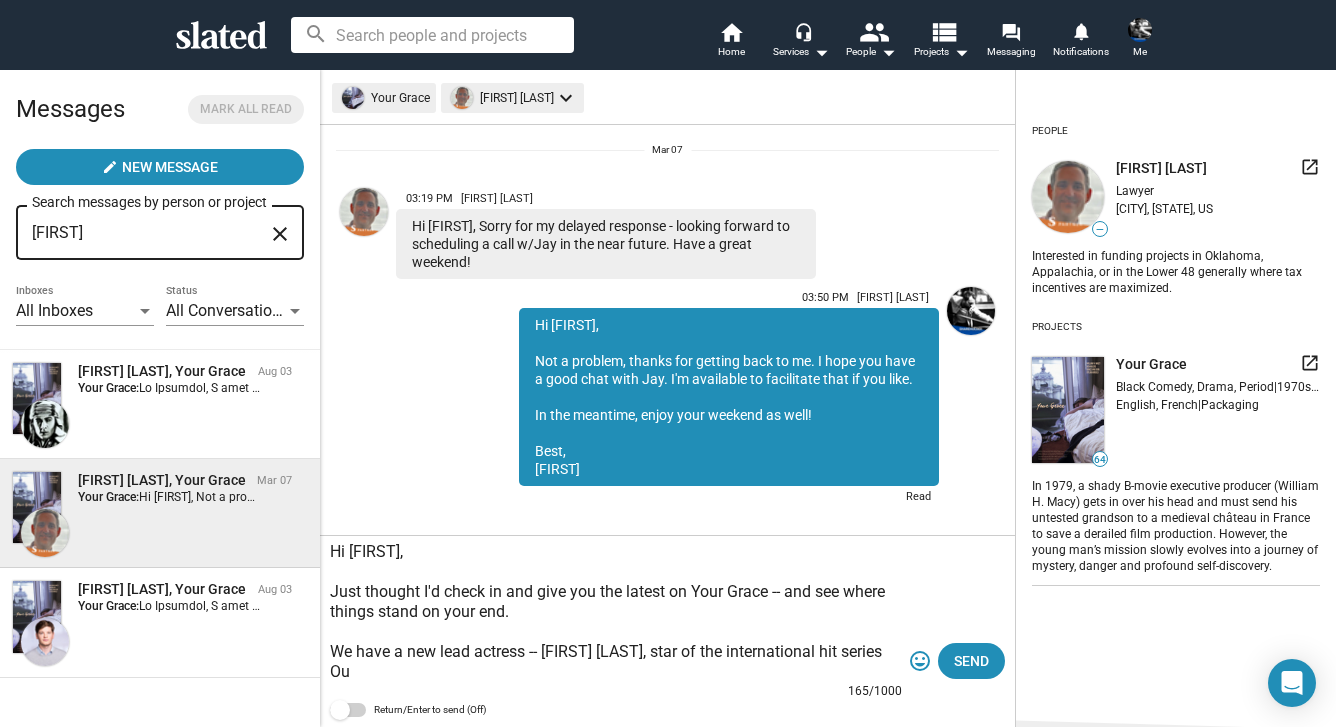 scroll, scrollTop: 1146, scrollLeft: 0, axis: vertical 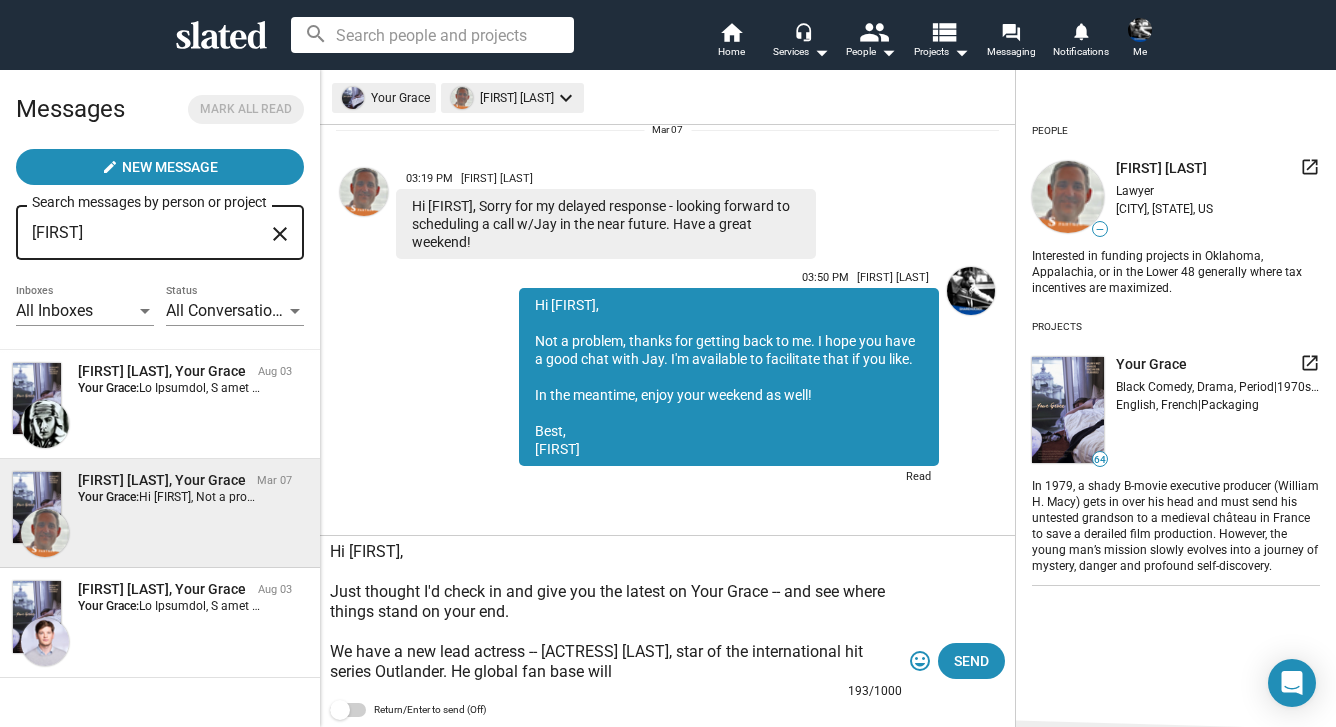 drag, startPoint x: 577, startPoint y: 673, endPoint x: 332, endPoint y: 647, distance: 246.37573 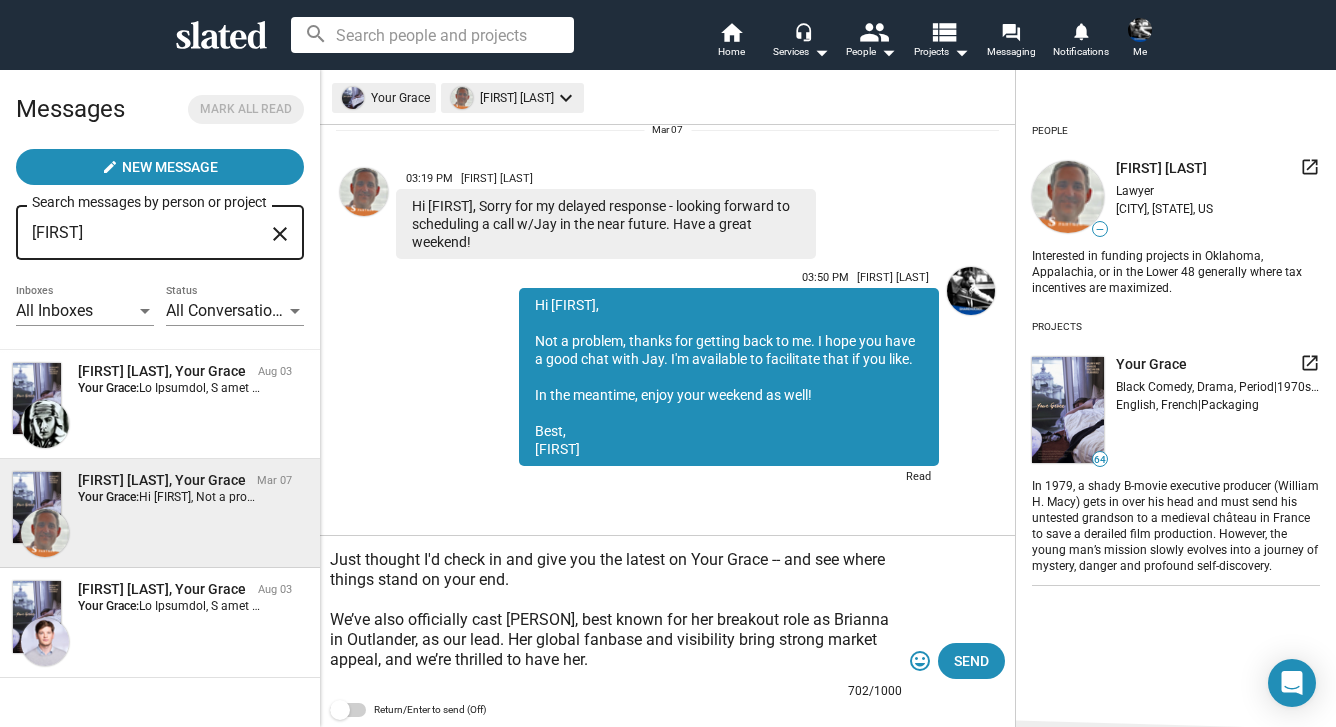 scroll, scrollTop: 36, scrollLeft: 0, axis: vertical 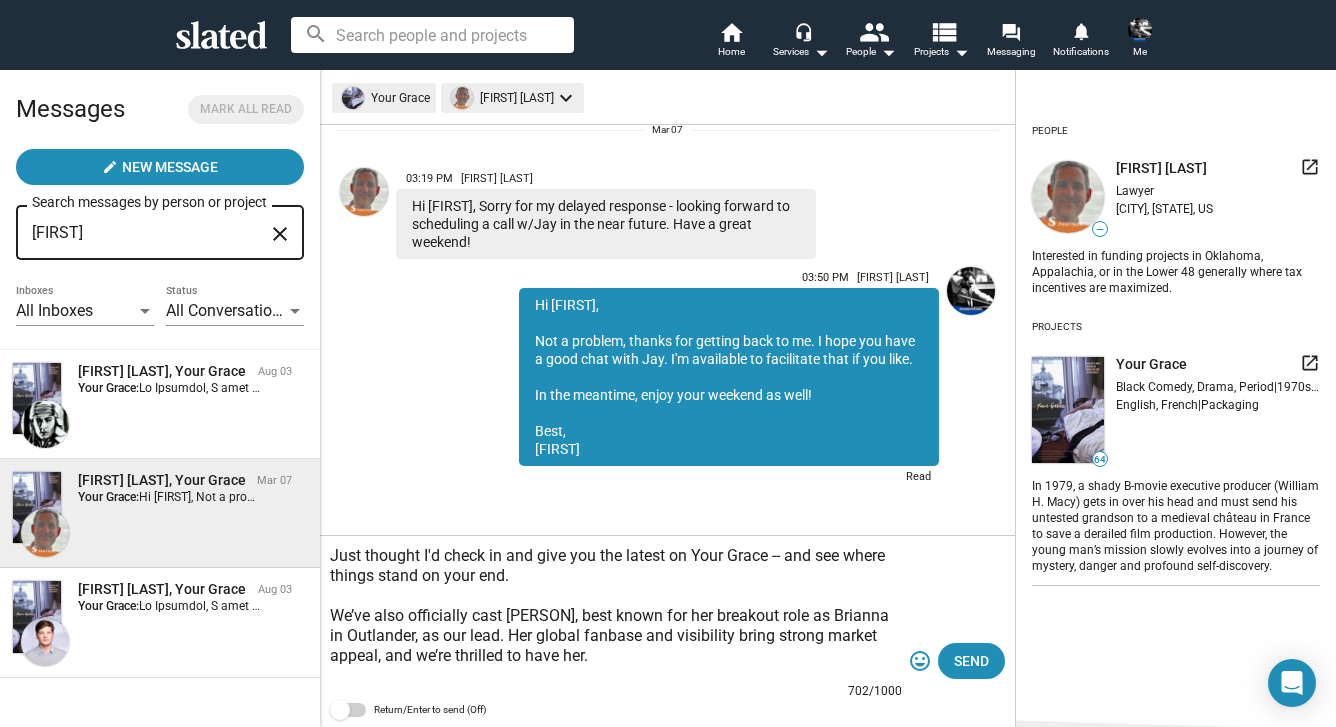 drag, startPoint x: 501, startPoint y: 617, endPoint x: 354, endPoint y: 615, distance: 147.01361 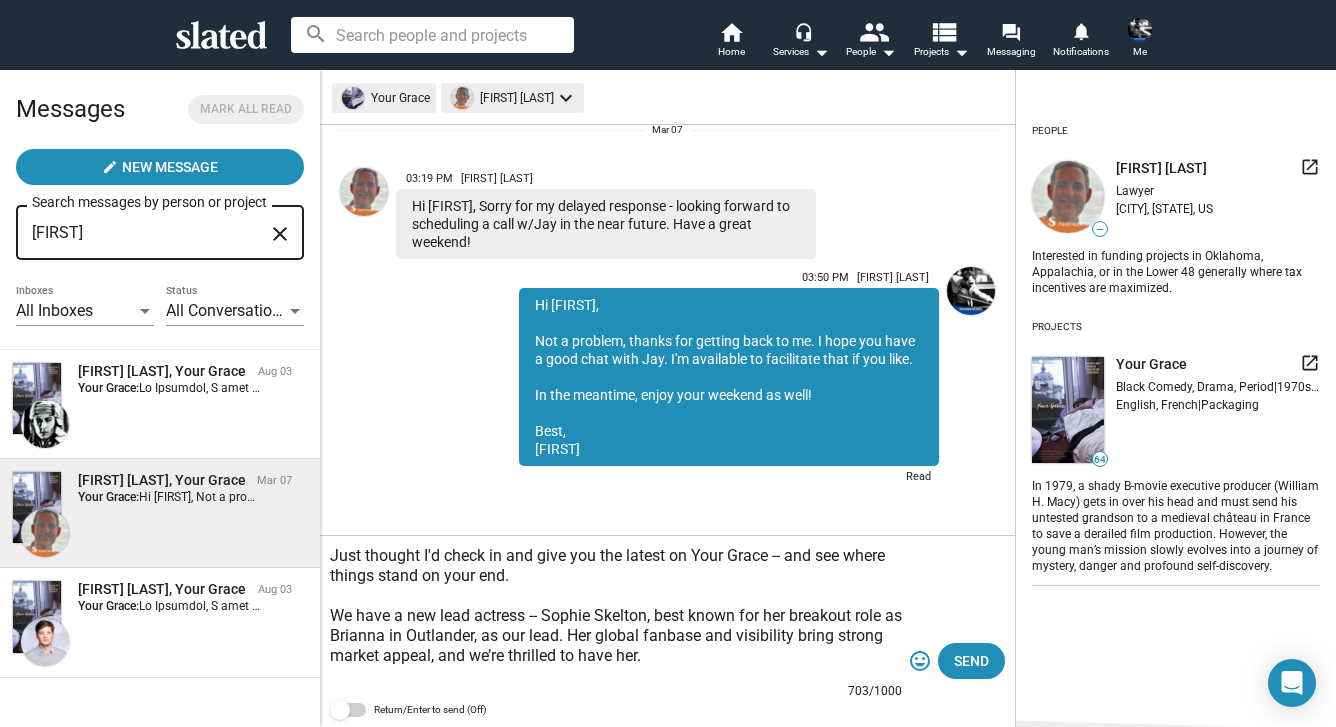 click on "Hi Nicholas,
Just thought I'd check in and give you the latest on Your Grace -- and see where things stand on your end.
We have a new lead actress -- Sophie Skelton, best known for her breakout role as Brianna in Outlander, as our lead. Her global fanbase and visibility bring strong market appeal, and we’re thrilled to have her.
Our lead actor Ben Ahlers is on a similar upward trajectory. In addition to recurring roles in HBO’s The Gilded Age and The Last of Us, he was just announced in the cast of Netflix’s Little Brother, starring John Cena. The Hollywood Reporter recently profiled Ben’s rising career — you can read the article here.
We’re also proud to be partnering with Studio TF1 — France’s leading media group — as our production services company in France, giving the film a solid logistical foundation and added international appeal." at bounding box center (616, 612) 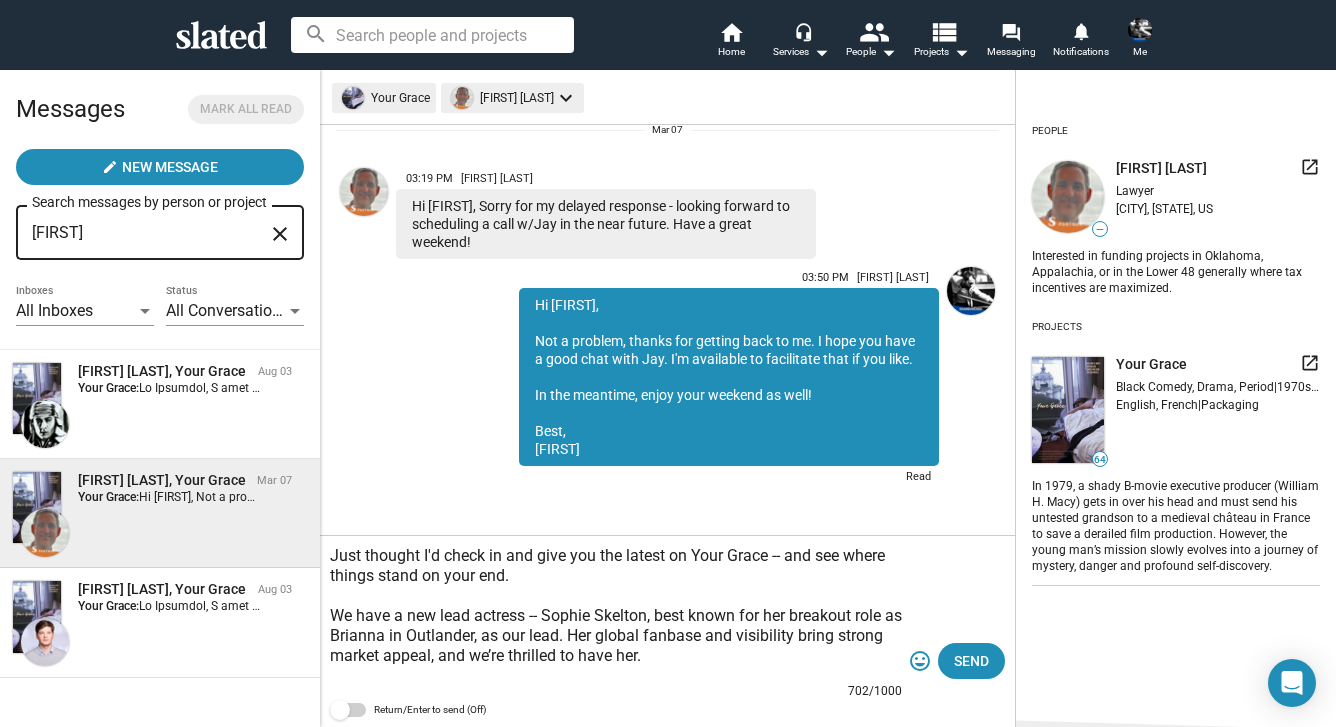click on "Hi Nicholas,
Just thought I'd check in and give you the latest on Your Grace -- and see where things stand on your end.
We have a new lead actress -- Sophie Skelton, best known for her breakout role as Brianna in Outlander, as our lead. Her global fanbase and visibility bring strong market appeal, and we’re thrilled to have her.
Our lead actor Ben Ahlers is on a similar upward trajectory. In addition to recurring roles in HBO’s The Gilded Age and The Last of Us, he was just announced in the cast of Netflix’s Little Brother, starring John Cena. The Hollywood Reporter recently profiled Ben’s rising career — you can read the article here.
We’re also proud to be partnering with Studio TF1 — France’s leading media group — as our production services company in France, giving the film a solid logistical foundation and added international appeal." at bounding box center (616, 612) 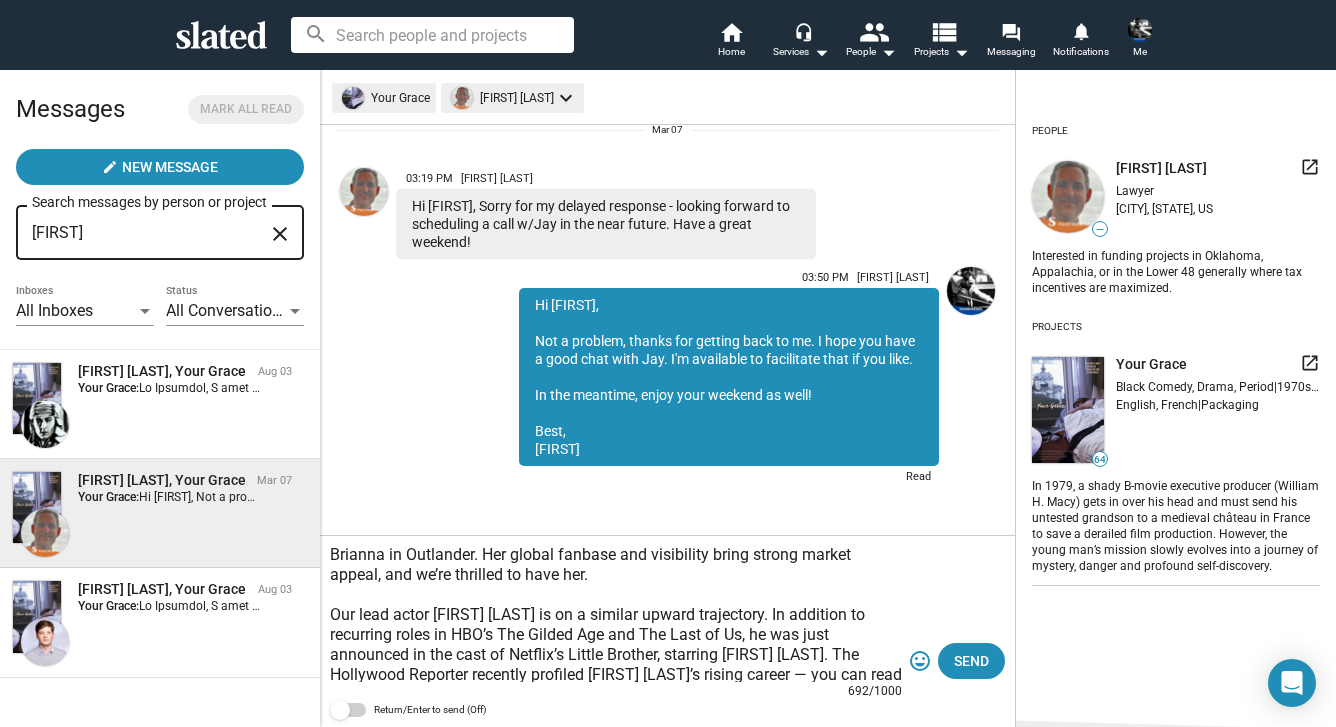 scroll, scrollTop: 134, scrollLeft: 0, axis: vertical 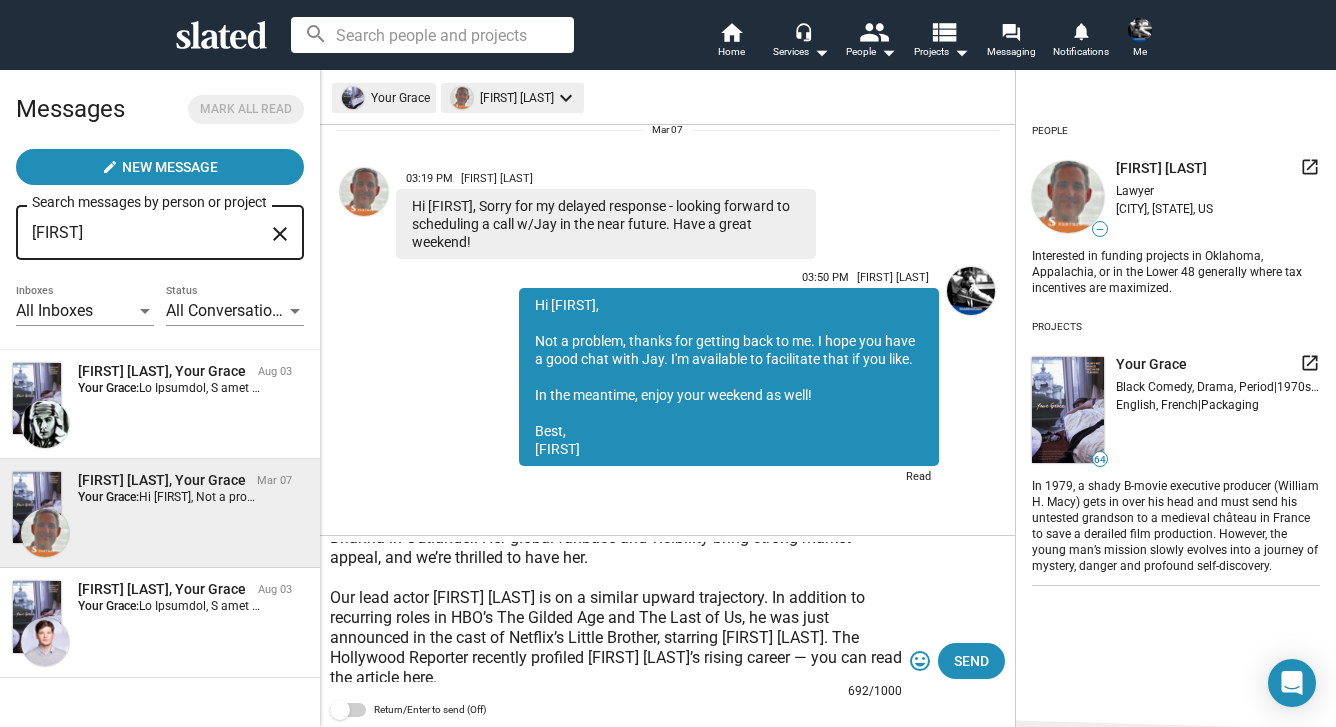 click on "Hi [FIRST],
Just thought I'd check in and give you the latest on Your Grace -- and see where things stand on your end.
We have a new lead actress -- [FIRST] [LAST], best known for her breakout role as Brianna in Outlander. Her global fanbase and visibility bring strong market appeal, and we’re thrilled to have her.
Our lead actor [FIRST] [LAST] is on a similar upward trajectory. In addition to recurring roles in HBO’s The Gilded Age and The Last of Us, he was just announced in the cast of Netflix’s Little Brother, starring [FIRST] [LAST]. The Hollywood Reporter recently profiled [FIRST] [LAST]’s rising career — you can read the article here.
We’re also proud to be partnering with Studio TF1 — France’s leading media group — as our production services company in France, giving the film a solid logistical foundation and added international appeal." at bounding box center (616, 612) 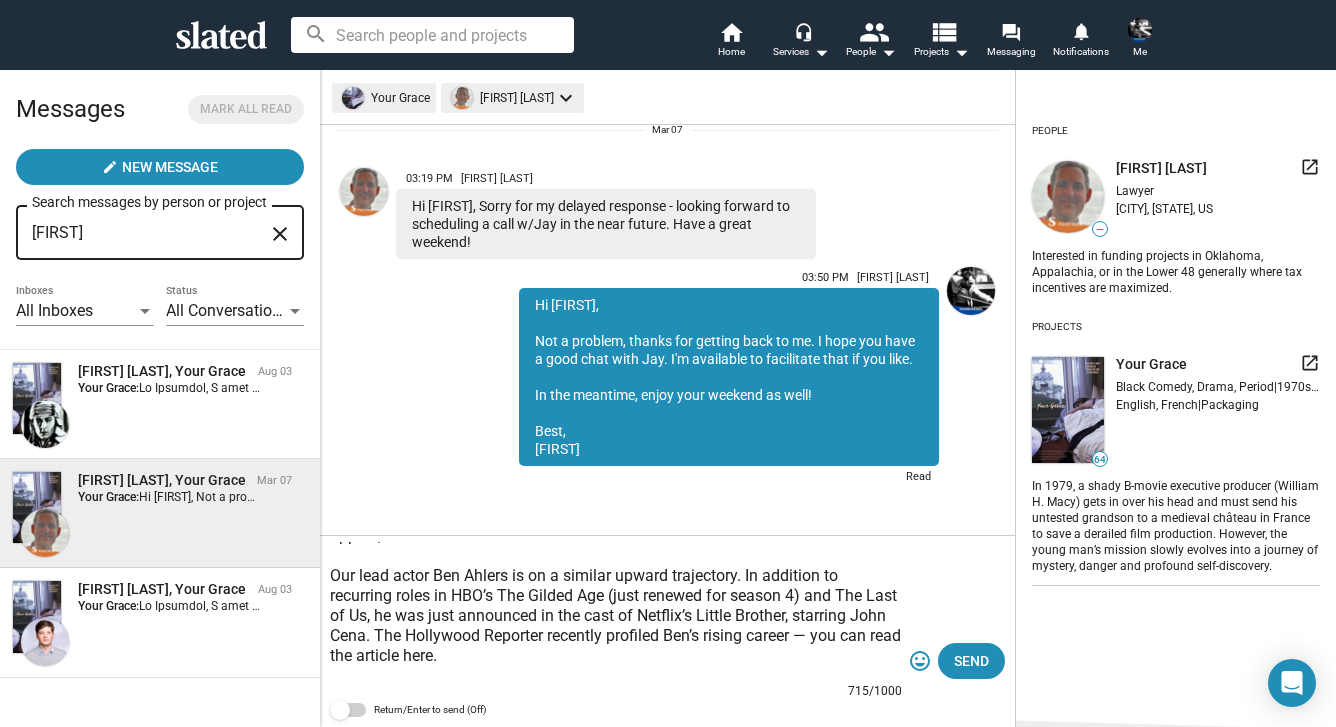scroll, scrollTop: 175, scrollLeft: 0, axis: vertical 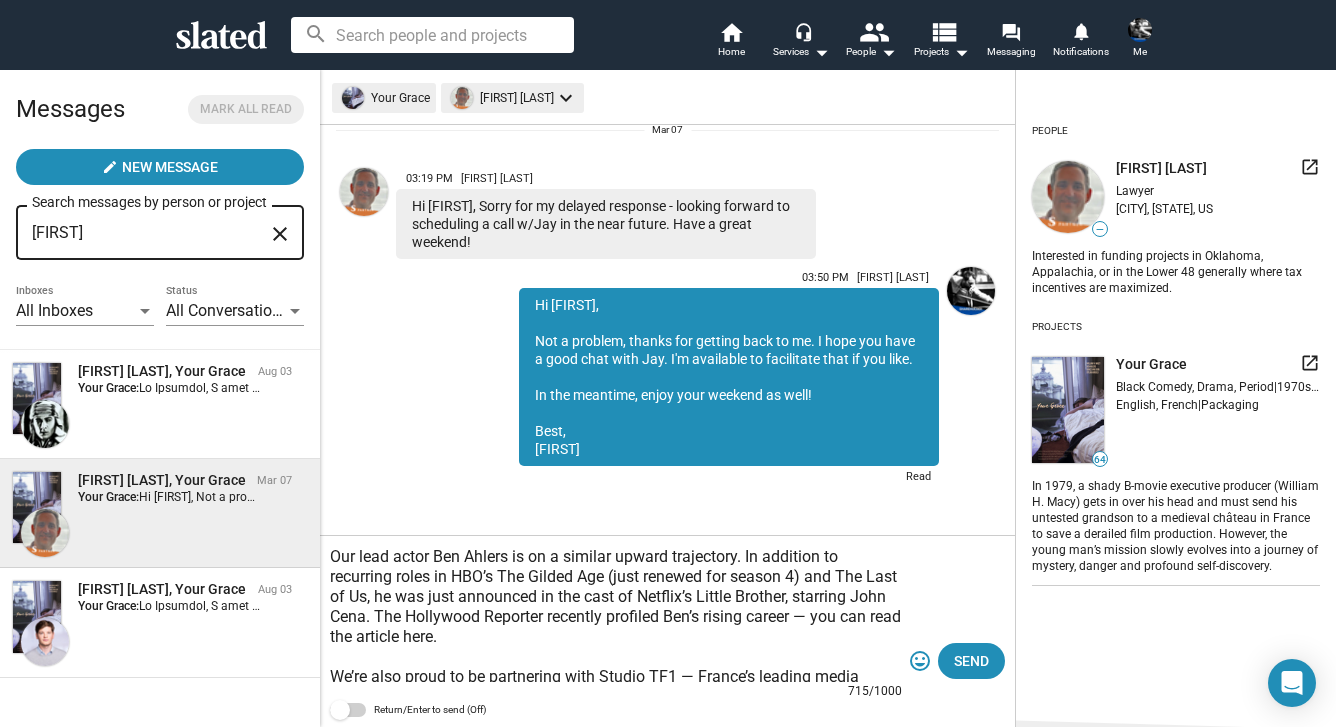 drag, startPoint x: 841, startPoint y: 631, endPoint x: 838, endPoint y: 617, distance: 14.3178215 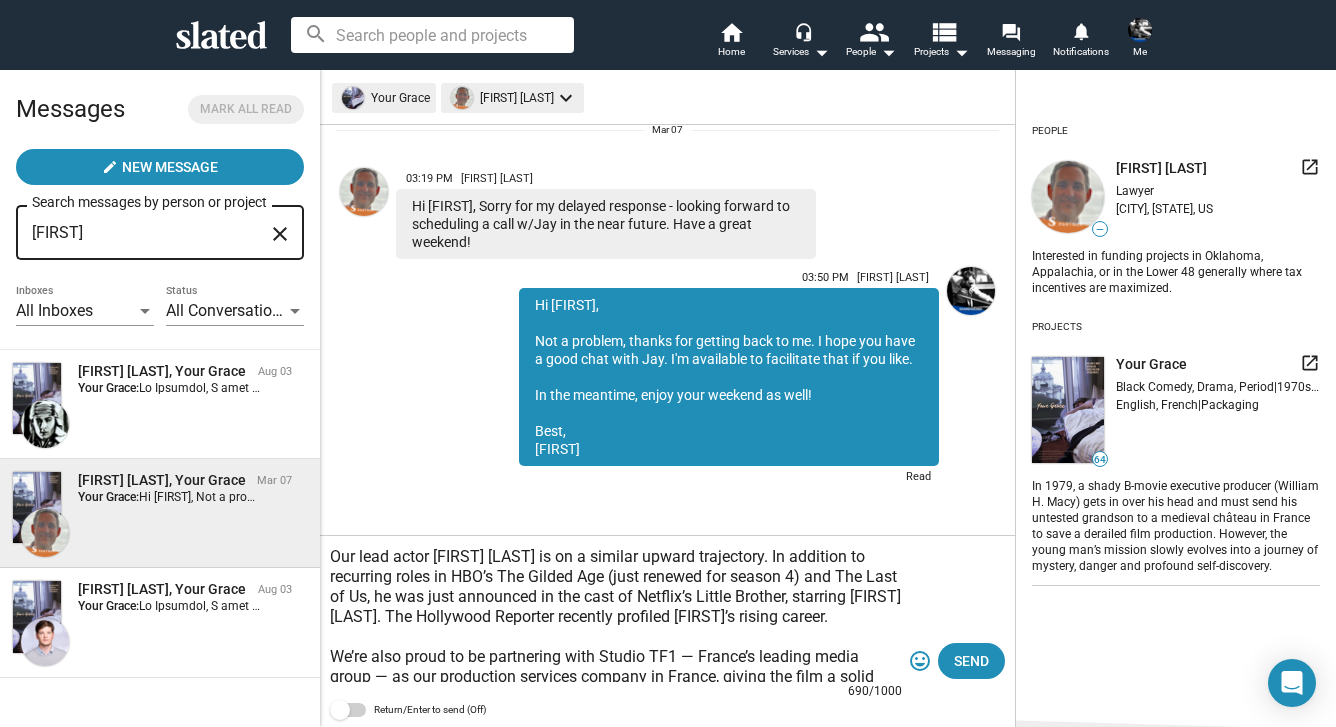 click on "Hi [FIRST],
Just thought I'd check in and give you the latest on Your Grace -- and see where things stand on your end.
We have a new lead actress -- [FIRST] [LAST], best known for her breakout role as Brianna in Outlander. Her global fanbase and visibility bring strong market appeal, and we’re thrilled to have her.
Our lead actor [FIRST] [LAST] is on a similar upward trajectory. In addition to recurring roles in HBO’s The Gilded Age (just renewed for season 4) and The Last of Us, he was just announced in the cast of Netflix’s Little Brother, starring [FIRST] [LAST]. The Hollywood Reporter recently profiled [FIRST]’s rising career.
We’re also proud to be partnering with Studio TF1 — France’s leading media group — as our production services company in France, giving the film a solid logistical foundation and added international appeal." at bounding box center [616, 612] 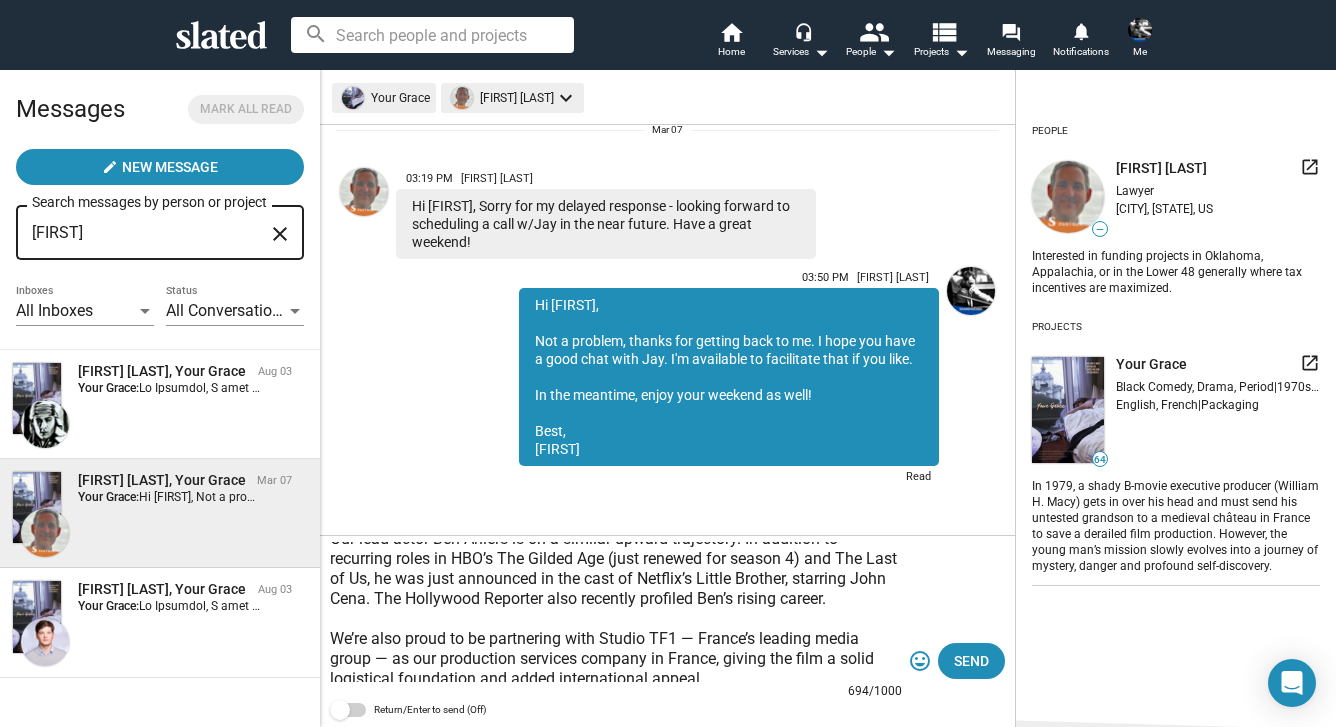 scroll, scrollTop: 200, scrollLeft: 0, axis: vertical 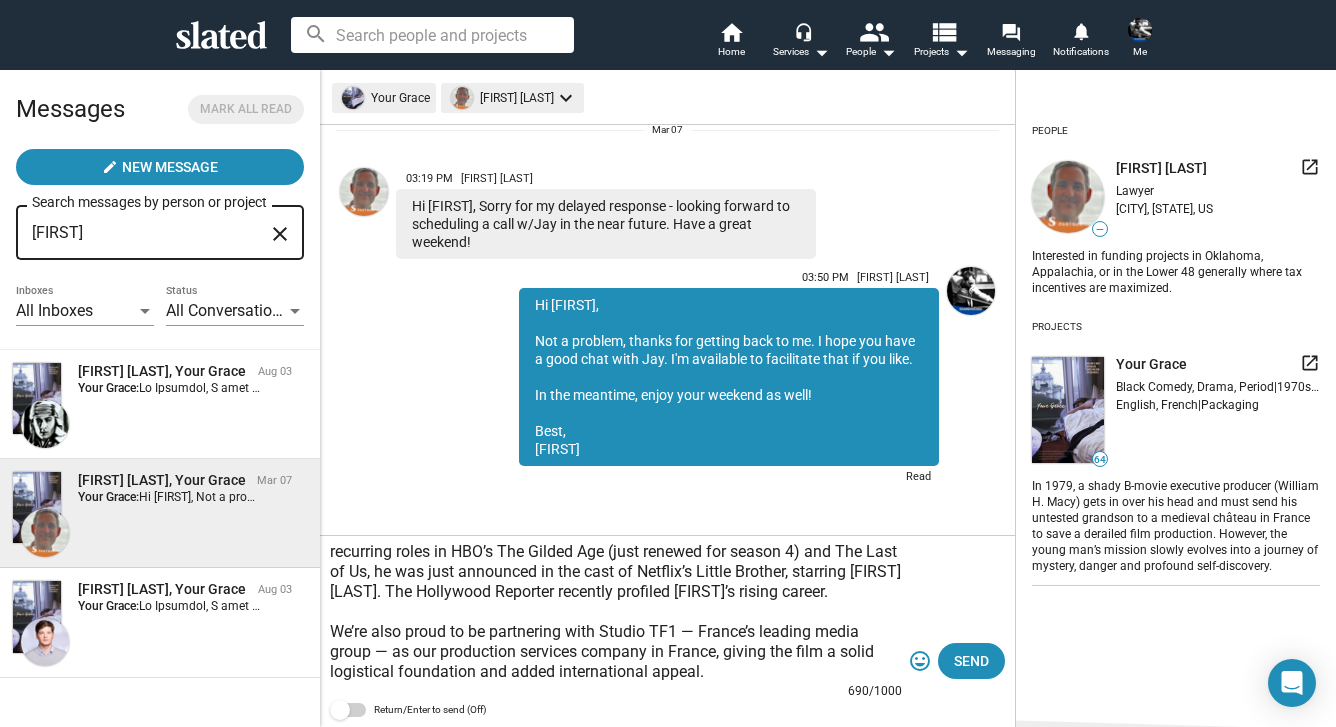 click on "Hi [FIRST],
Just thought I'd check in and give you the latest on Your Grace -- and see where things stand on your end.
We have a new lead actress -- [FIRST] [LAST], best known for her breakout role as Brianna in Outlander. Her global fanbase and visibility bring strong market appeal, and we’re thrilled to have her.
Our lead actor [FIRST] [LAST] is on a similar upward trajectory. In addition to recurring roles in HBO’s The Gilded Age (just renewed for season 4) and The Last of Us, he was just announced in the cast of Netflix’s Little Brother, starring [FIRST] [LAST]. The Hollywood Reporter recently profiled [FIRST]’s rising career.
We’re also proud to be partnering with Studio TF1 — France’s leading media group — as our production services company in France, giving the film a solid logistical foundation and added international appeal." at bounding box center (616, 612) 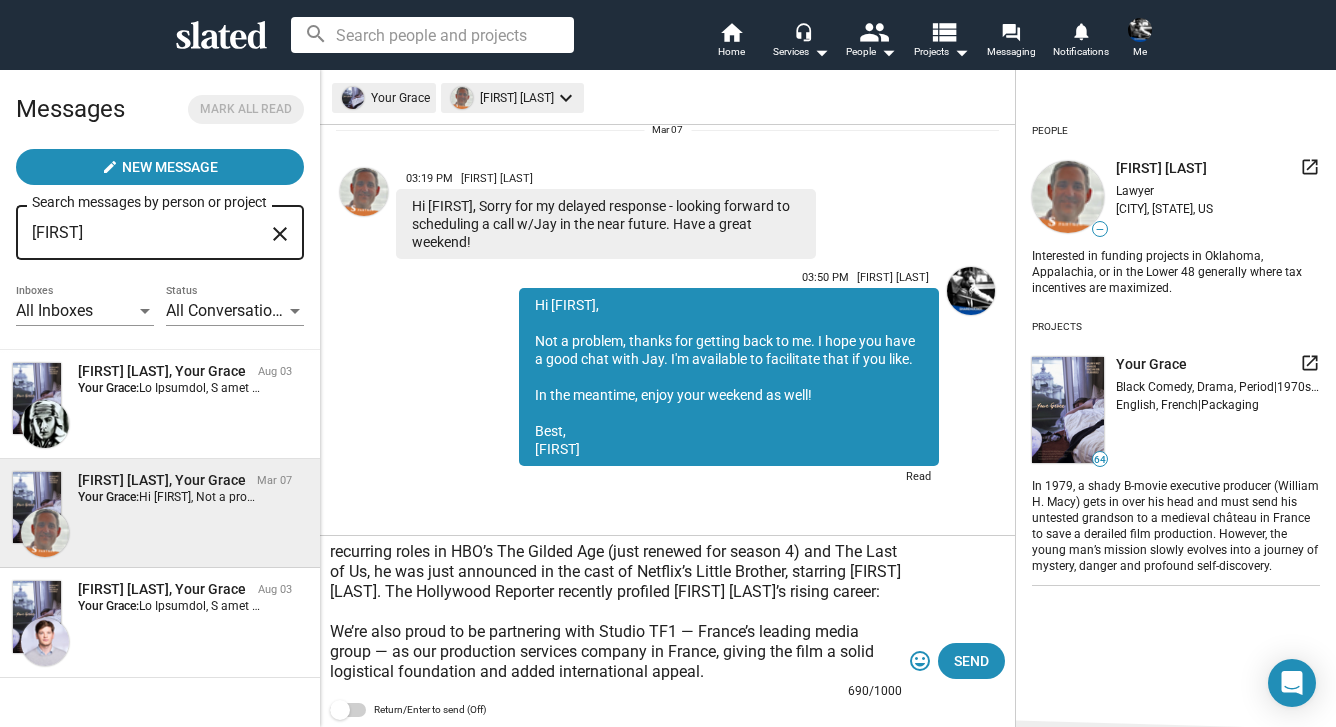 paste on "https://www.hollywoodreporter.com/tv/tv-features/ben-ahlers-gilded-age-fashion-interview-1236310259/" 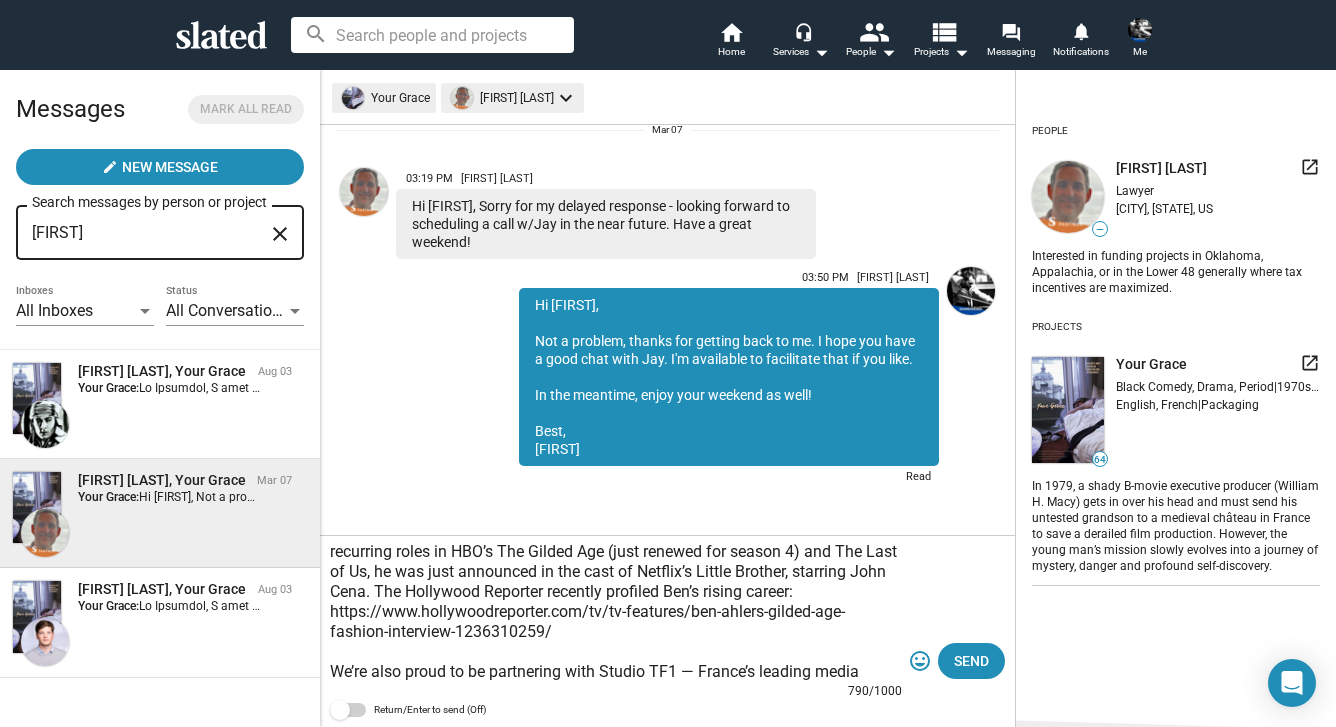 click on "Hi Nicholas,
Just thought I'd check in and give you the latest on Your Grace -- and see where things stand on your end.
We have a new lead actress -- Sophie Skelton, best known for her breakout role as Brianna in Outlander. Her global fanbase and visibility bring strong market appeal, and we’re thrilled to have her.
Our lead actor Ben Ahlers is on a similar upward trajectory. In addition to recurring roles in HBO’s The Gilded Age (just renewed for season 4) and The Last of Us, he was just announced in the cast of Netflix’s Little Brother, starring John Cena. The Hollywood Reporter recently profiled Ben’s rising career: https://www.hollywoodreporter.com/tv/tv-features/ben-ahlers-gilded-age-fashion-interview-1236310259/
We’re also proud to be partnering with Studio TF1 — France’s leading media group — as our production services company in France, giving the film a solid logistical foundation and added international appeal." at bounding box center (616, 612) 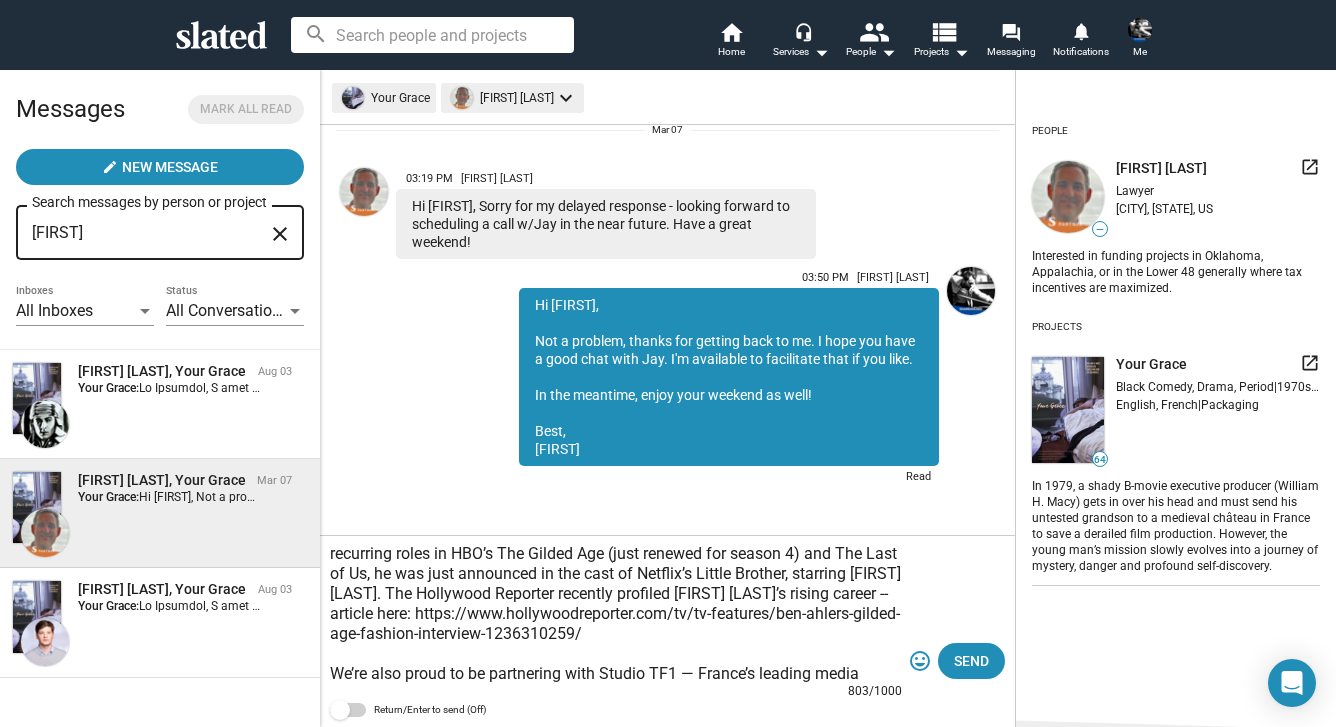 scroll, scrollTop: 240, scrollLeft: 0, axis: vertical 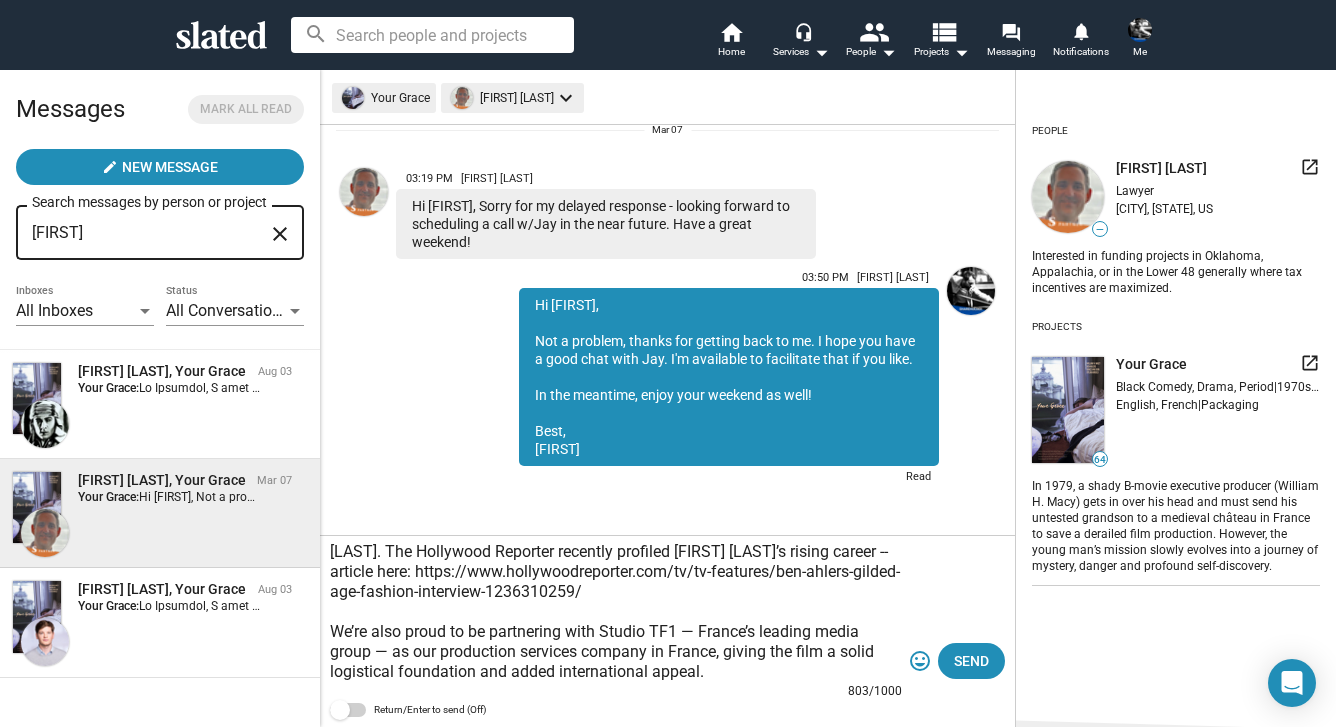 click on "Hi [FIRST],
Just thought I'd check in and give you the latest on Your Grace -- and see where things stand on your end.
We have a new lead actress -- [FIRST] [LAST], best known for her breakout role as Brianna in Outlander. Her global fanbase and visibility bring strong market appeal, and we’re thrilled to have her.
Our lead actor [FIRST] [LAST] is on a similar upward trajectory. In addition to recurring roles in HBO’s The Gilded Age (just renewed for season 4) and The Last of Us, he was just announced in the cast of Netflix’s Little Brother, starring [FIRST] [LAST]. The Hollywood Reporter recently profiled [FIRST] [LAST]’s rising career -- article here: https://www.hollywoodreporter.com/tv/tv-features/ben-ahlers-gilded-age-fashion-interview-1236310259/
We’re also proud to be partnering with Studio TF1 — France’s leading media group — as our production services company in France, giving the film a solid logistical foundation and added international appeal." at bounding box center (616, 612) 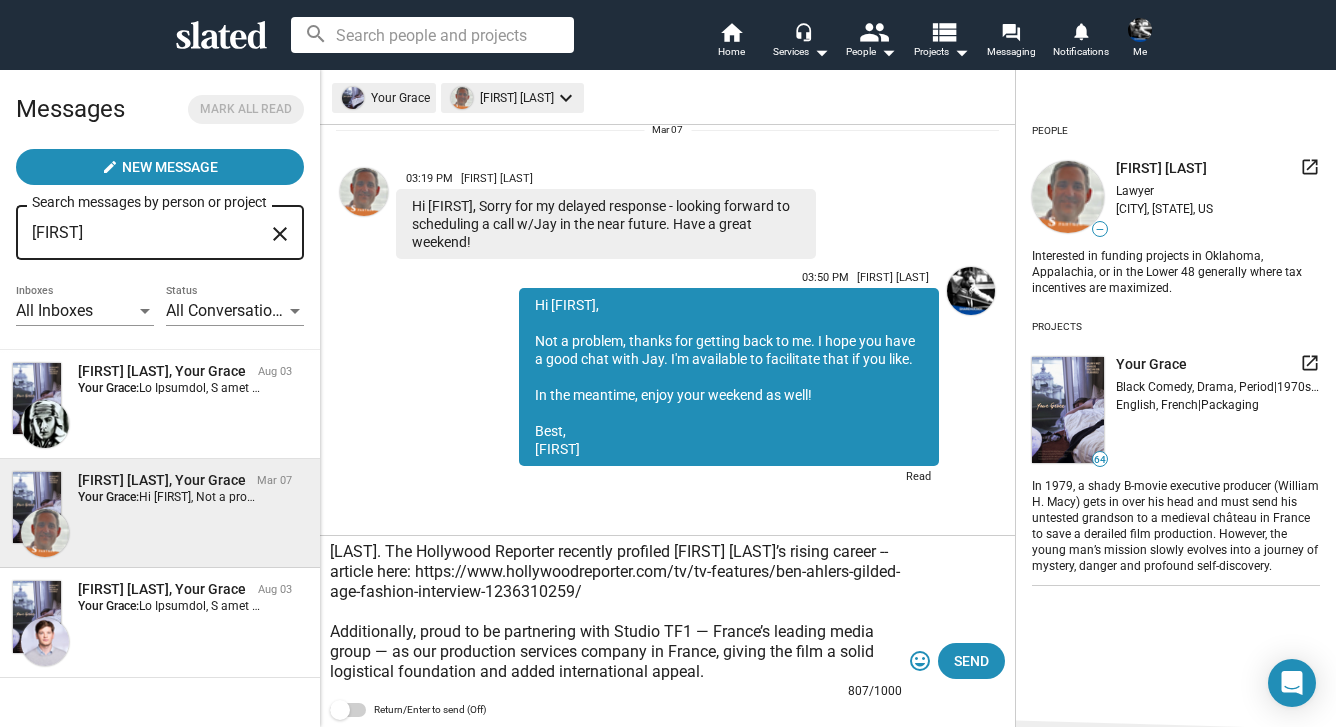 scroll, scrollTop: 280, scrollLeft: 0, axis: vertical 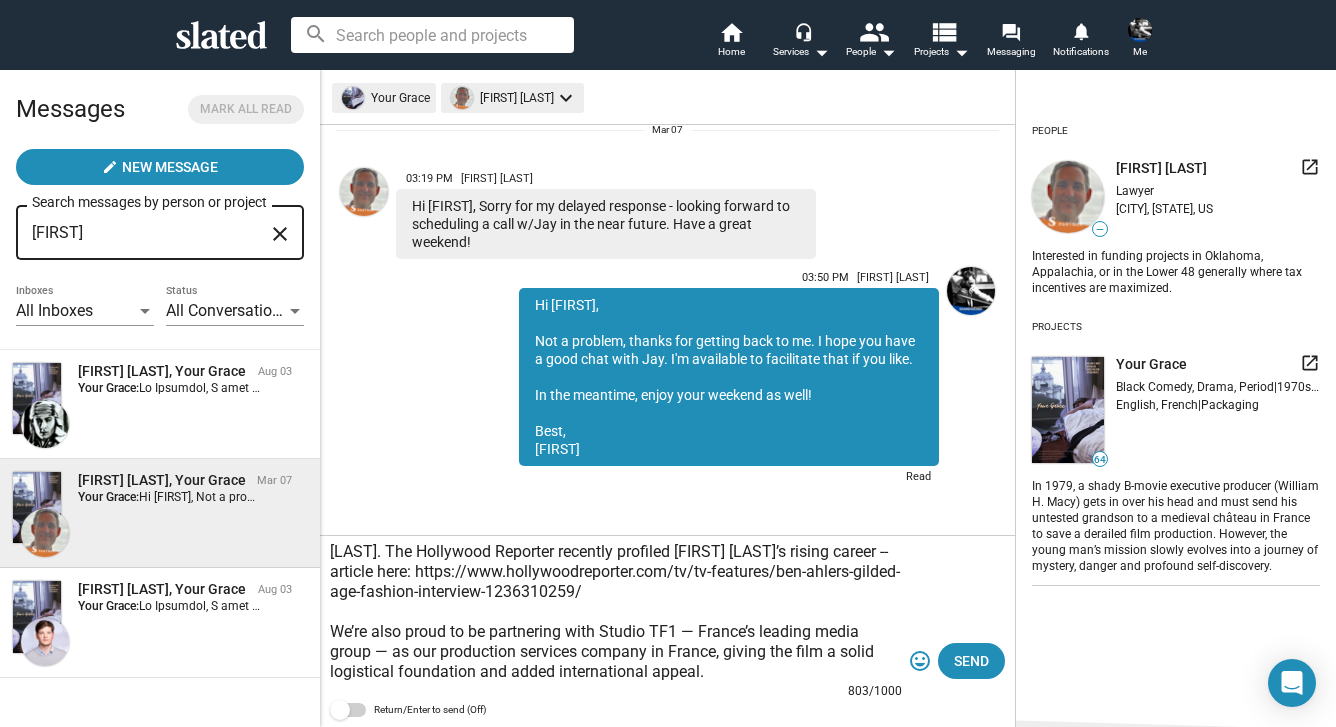 click on "Hi [FIRST],
Just thought I'd check in and give you the latest on Your Grace -- and see where things stand on your end.
We have a new lead actress -- [FIRST] [LAST], best known for her breakout role as Brianna in Outlander. Her global fanbase and visibility bring strong market appeal, and we’re thrilled to have her.
Our lead actor [FIRST] [LAST] is on a similar upward trajectory. In addition to recurring roles in HBO’s The Gilded Age (just renewed for season 4) and The Last of Us, he was just announced in the cast of Netflix’s Little Brother, starring [FIRST] [LAST]. The Hollywood Reporter recently profiled [FIRST] [LAST]’s rising career -- article here: https://www.hollywoodreporter.com/tv/tv-features/ben-ahlers-gilded-age-fashion-interview-1236310259/
We’re also proud to be partnering with Studio TF1 — France’s leading media group — as our production services company in France, giving the film a solid logistical foundation and added international appeal." at bounding box center [616, 612] 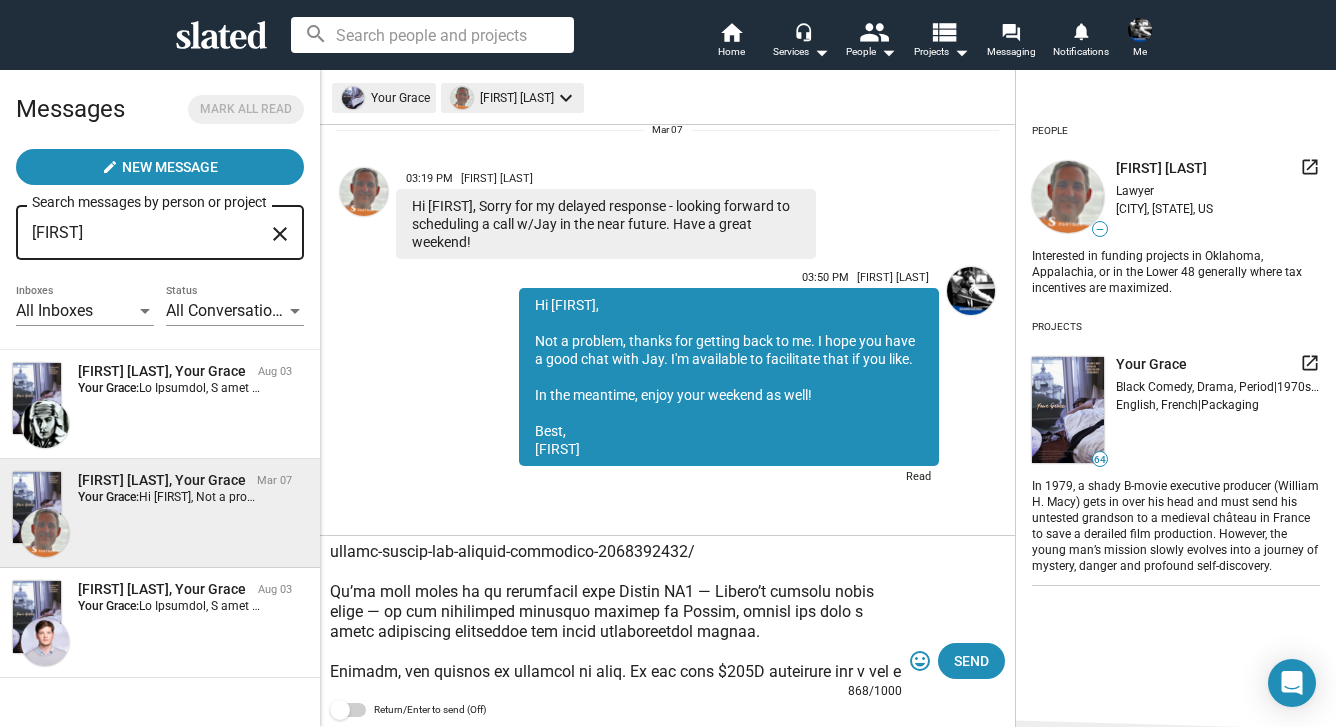 scroll, scrollTop: 300, scrollLeft: 0, axis: vertical 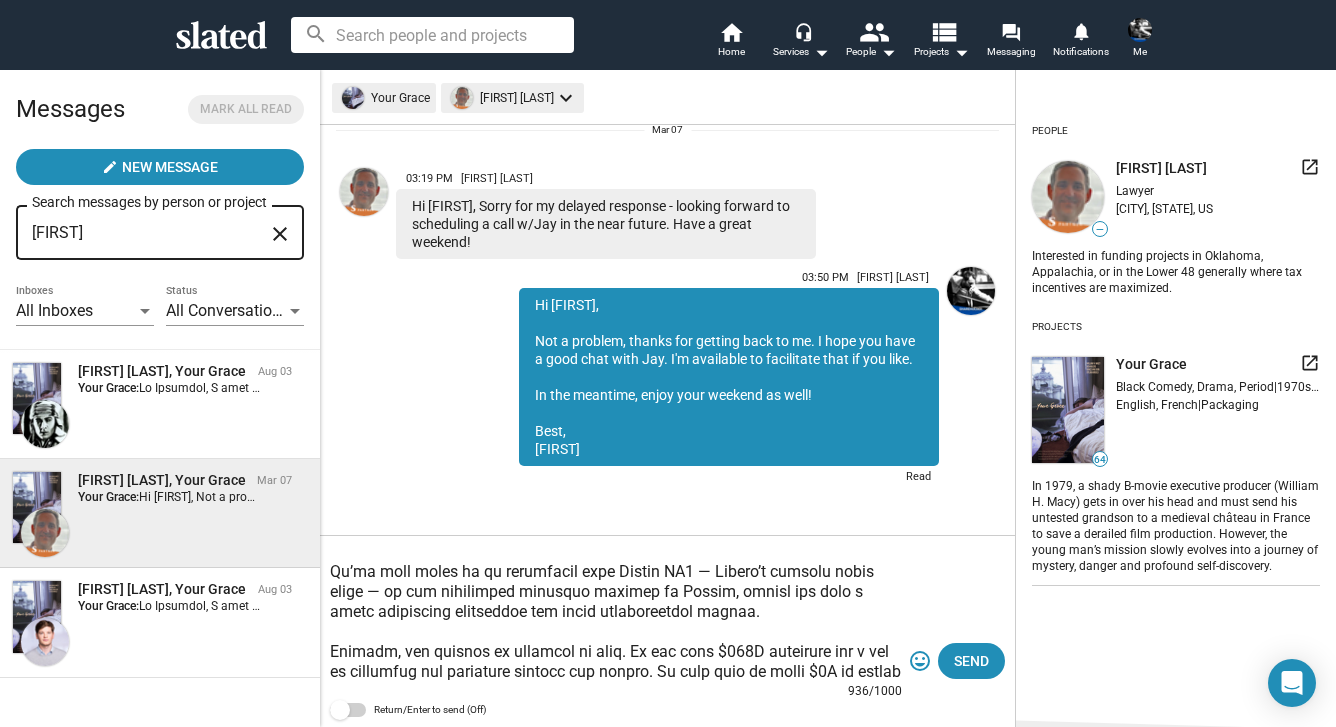 drag, startPoint x: 792, startPoint y: 674, endPoint x: 647, endPoint y: 670, distance: 145.05516 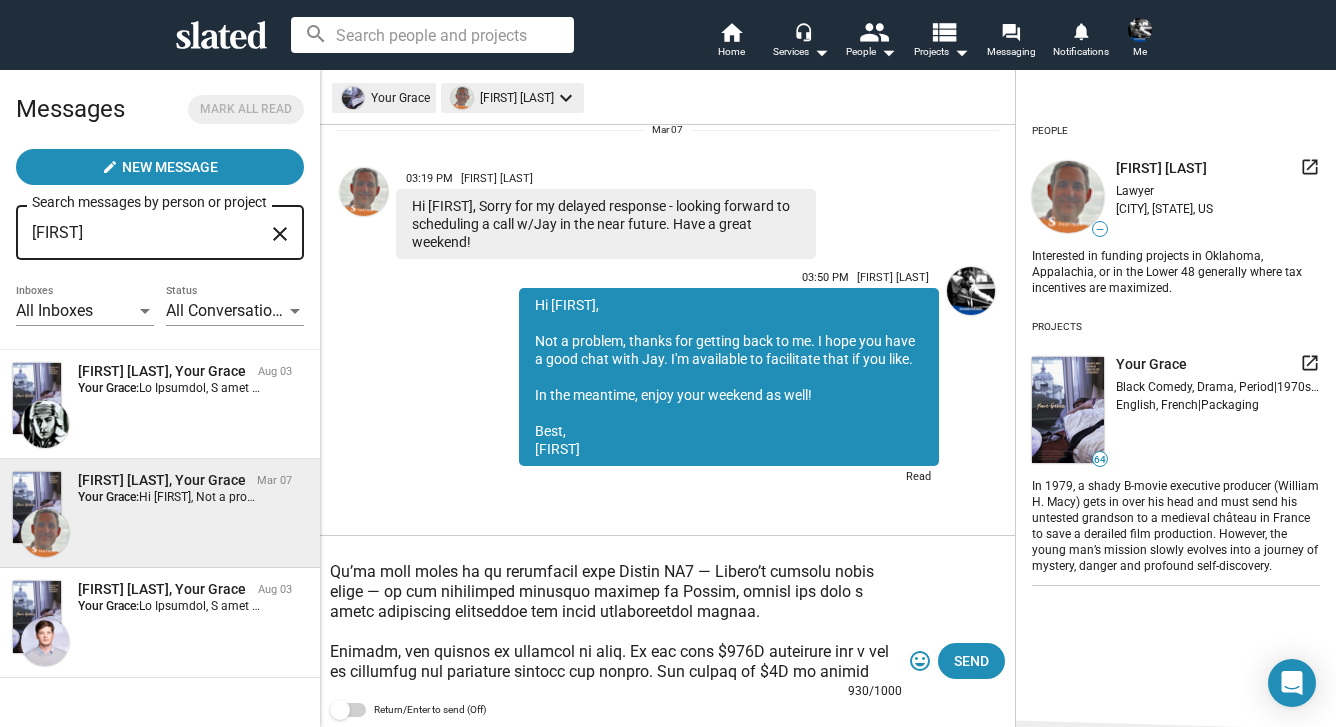 click at bounding box center (616, 612) 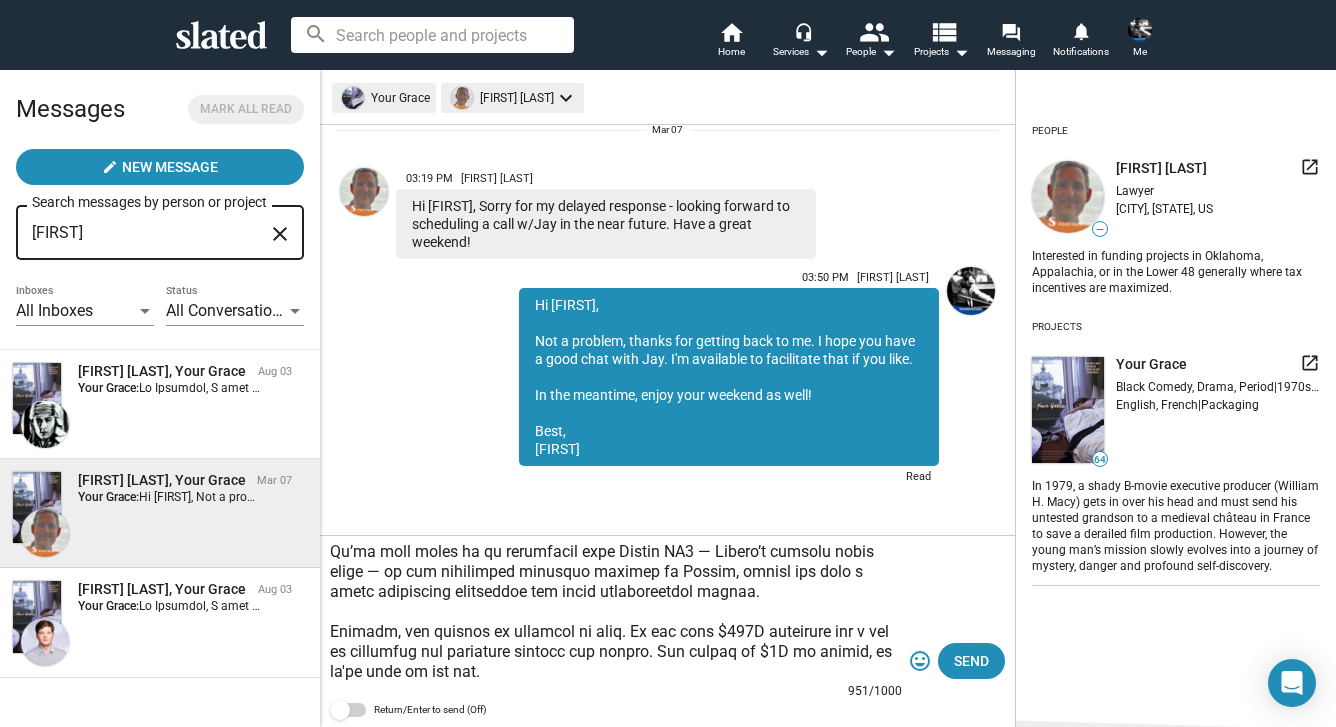 scroll, scrollTop: 360, scrollLeft: 0, axis: vertical 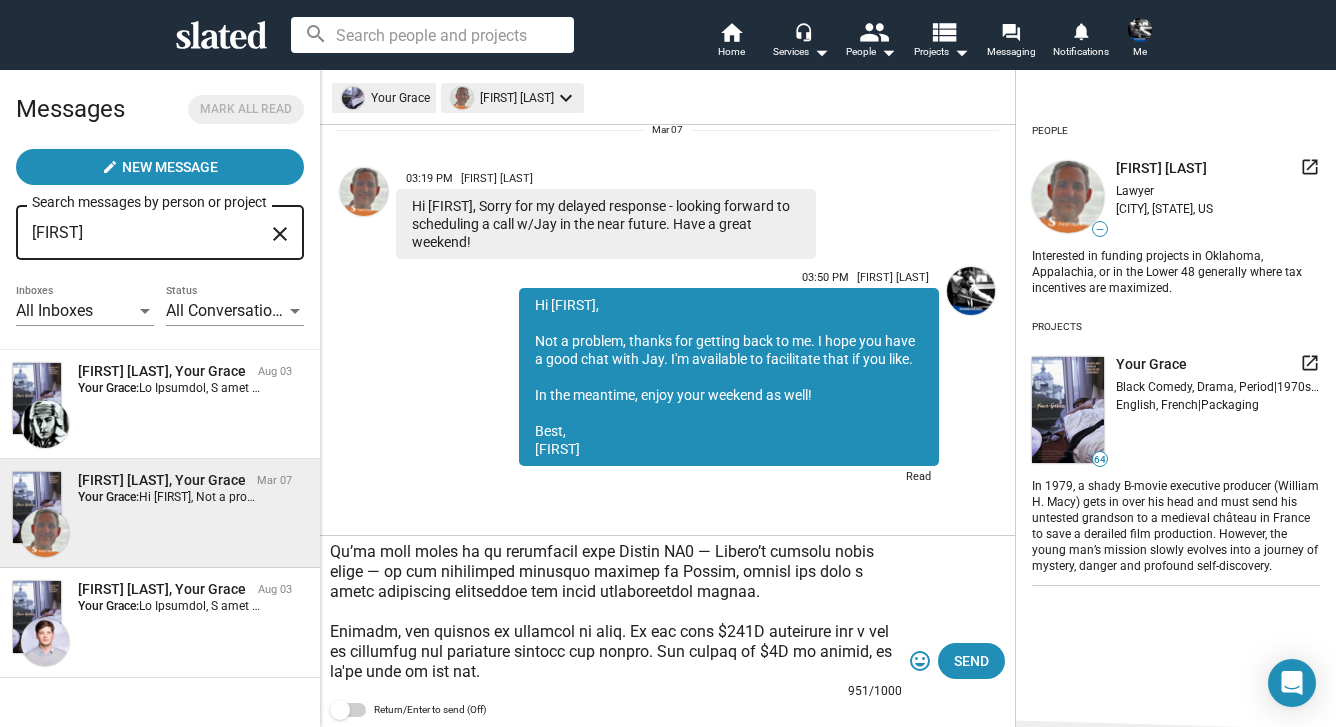 click at bounding box center [616, 612] 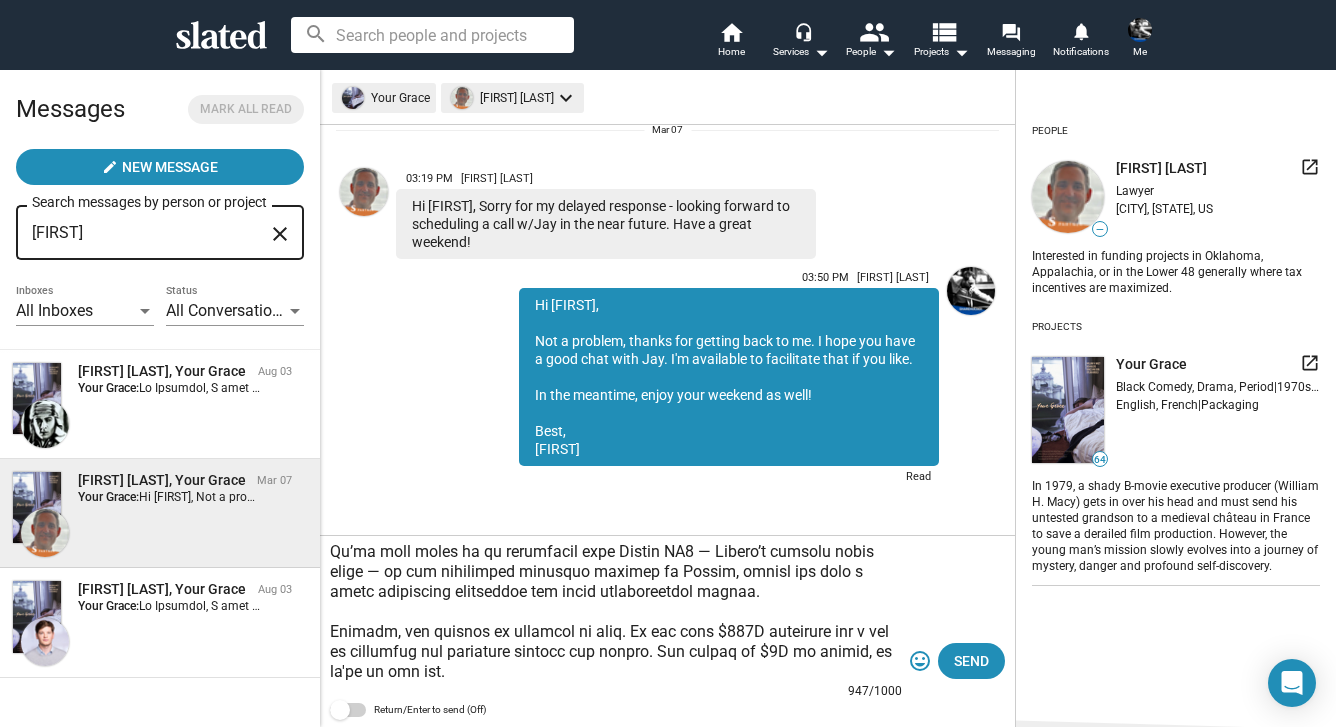 click at bounding box center (616, 612) 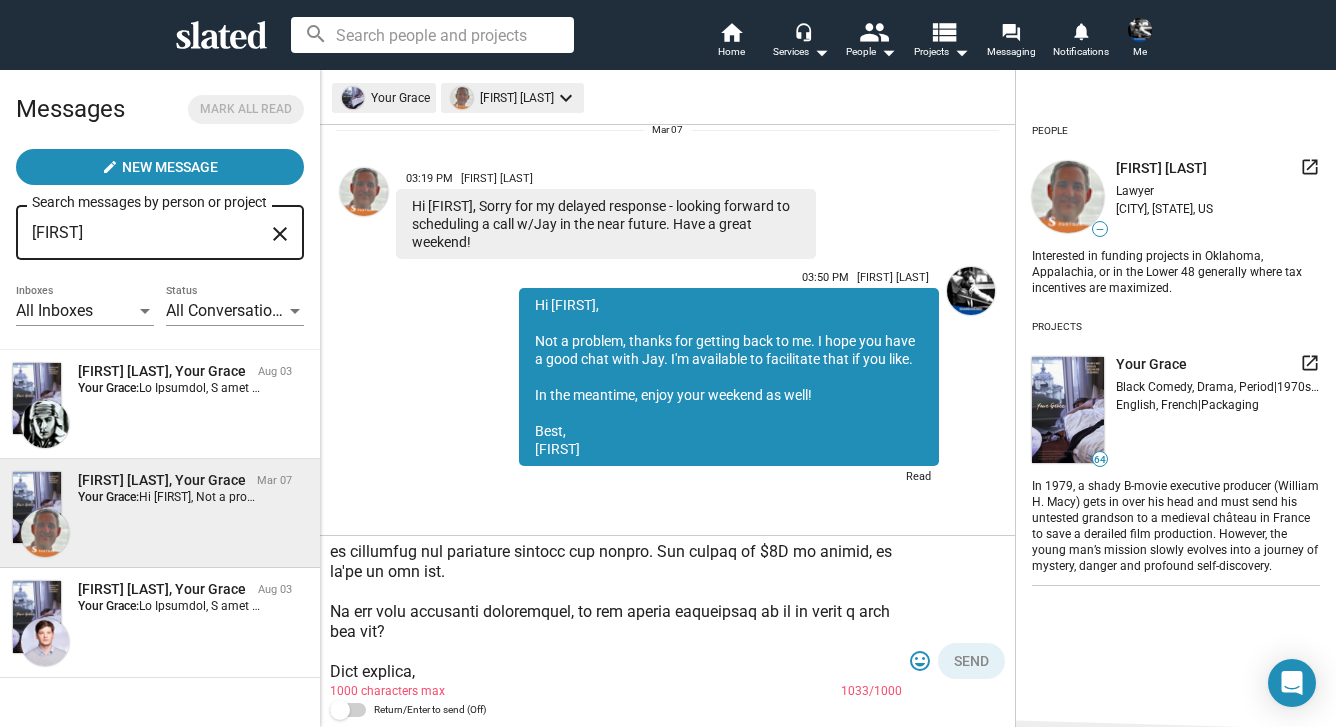 scroll, scrollTop: 440, scrollLeft: 0, axis: vertical 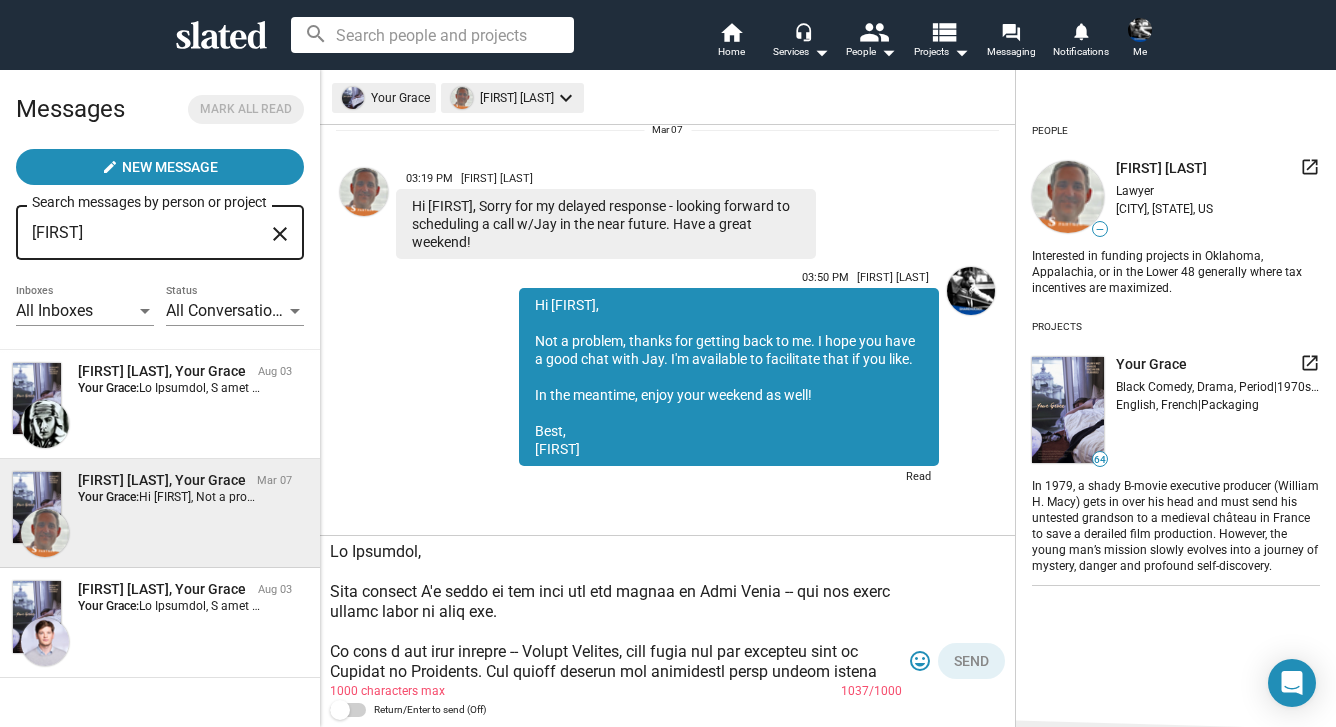 drag, startPoint x: 377, startPoint y: 674, endPoint x: 320, endPoint y: 542, distance: 143.78108 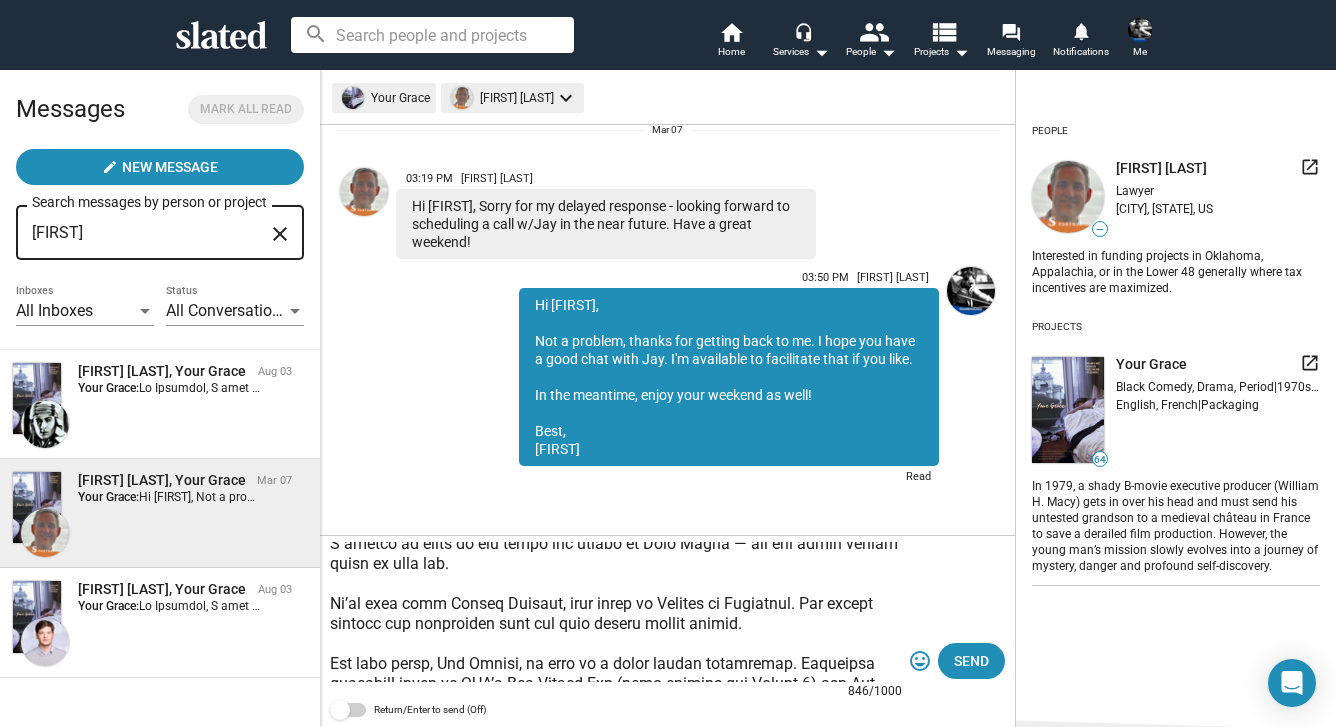 scroll, scrollTop: 55, scrollLeft: 0, axis: vertical 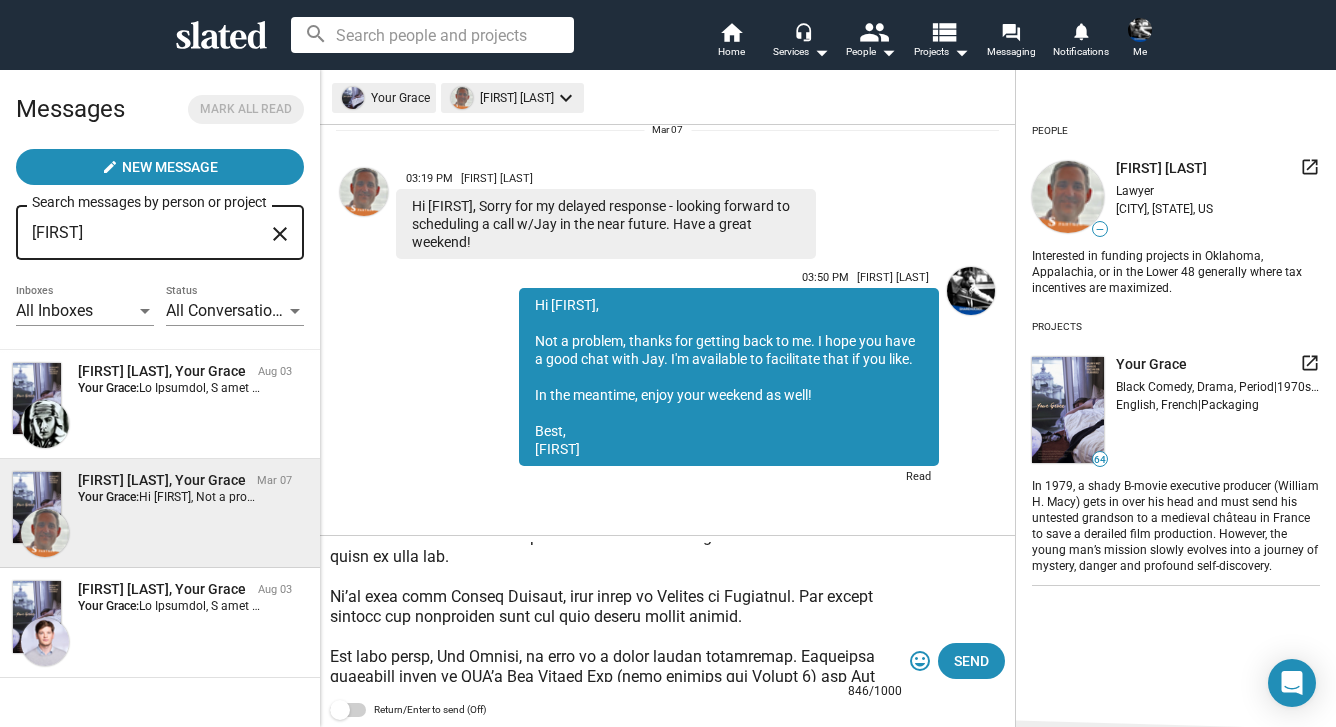 click at bounding box center [616, 612] 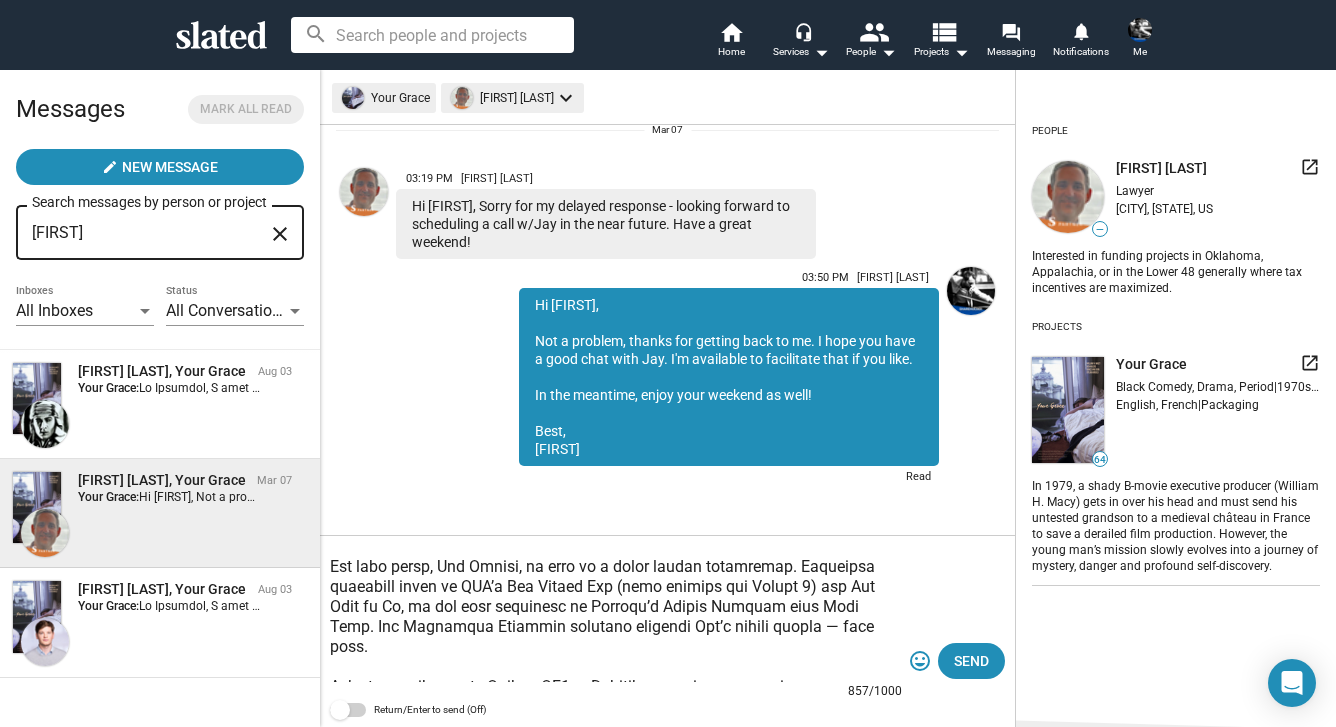 scroll, scrollTop: 160, scrollLeft: 0, axis: vertical 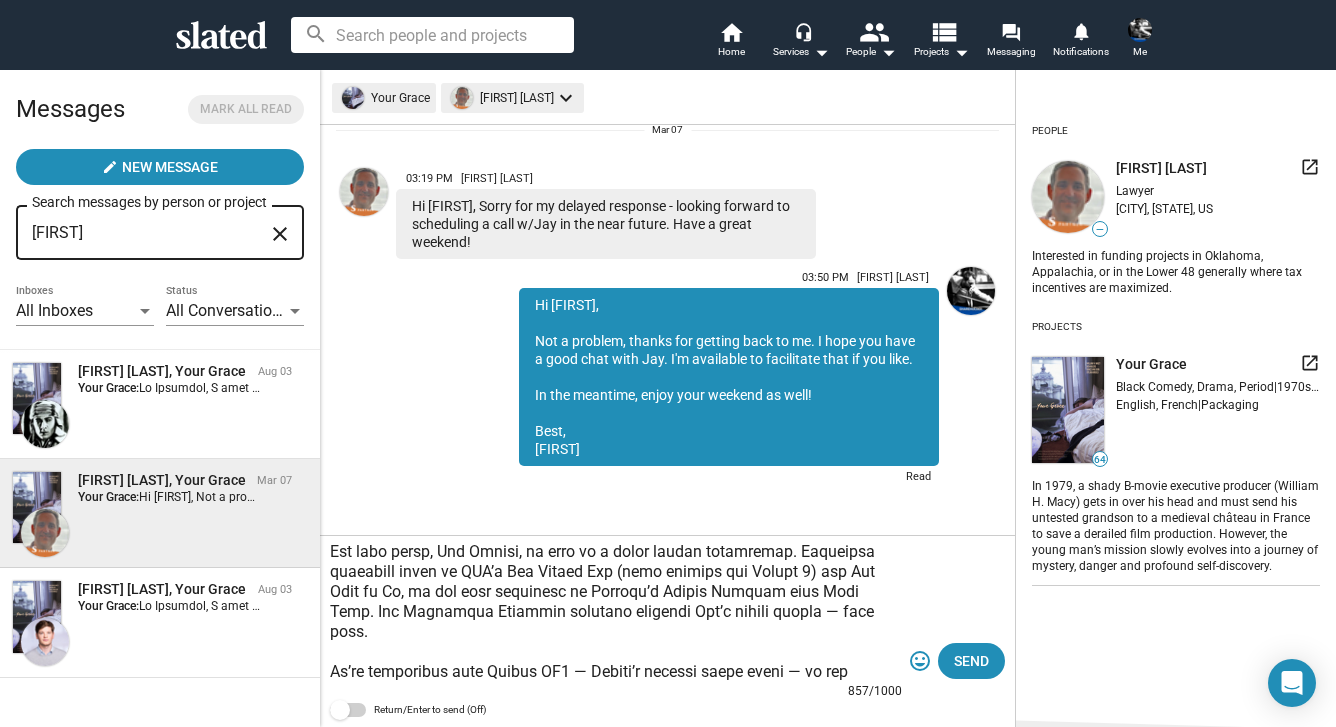 click at bounding box center (616, 612) 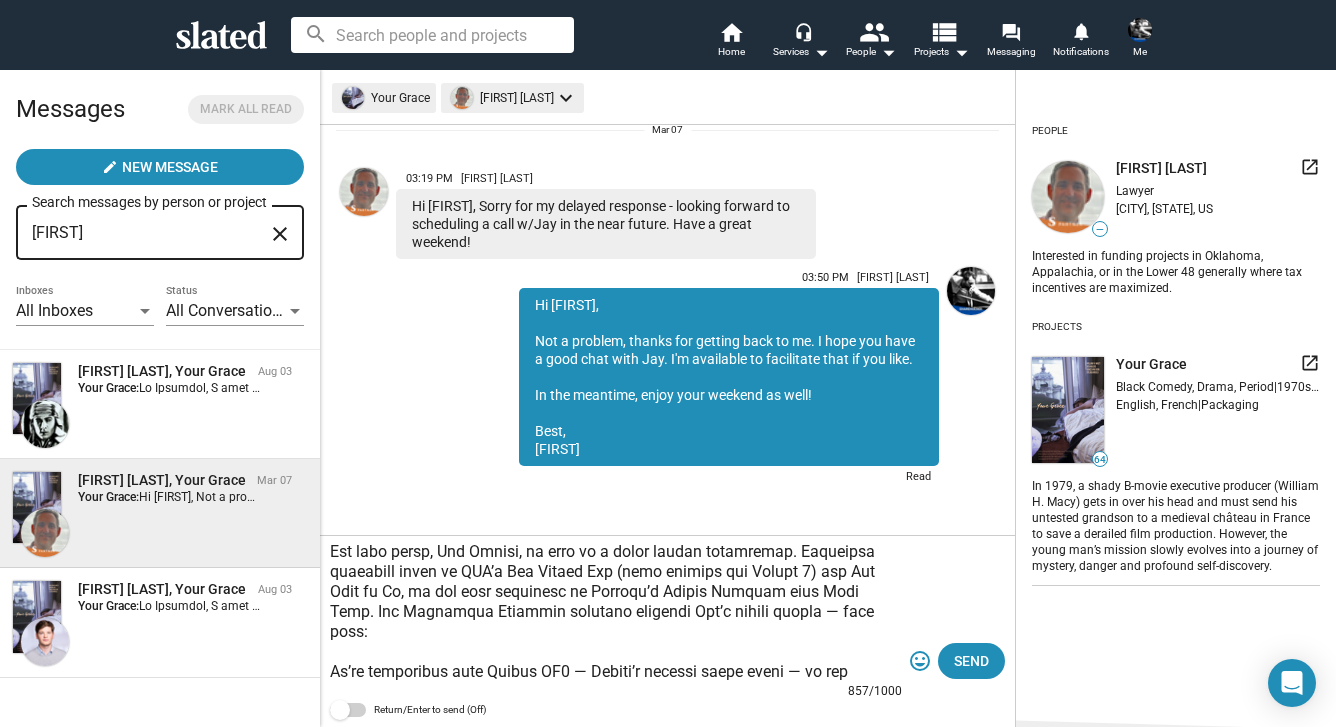 paste on "https://www.hollywoodreporter.com/tv/tv-features/ben-ahlers-gilded-age-fashion-interview-1236310259/" 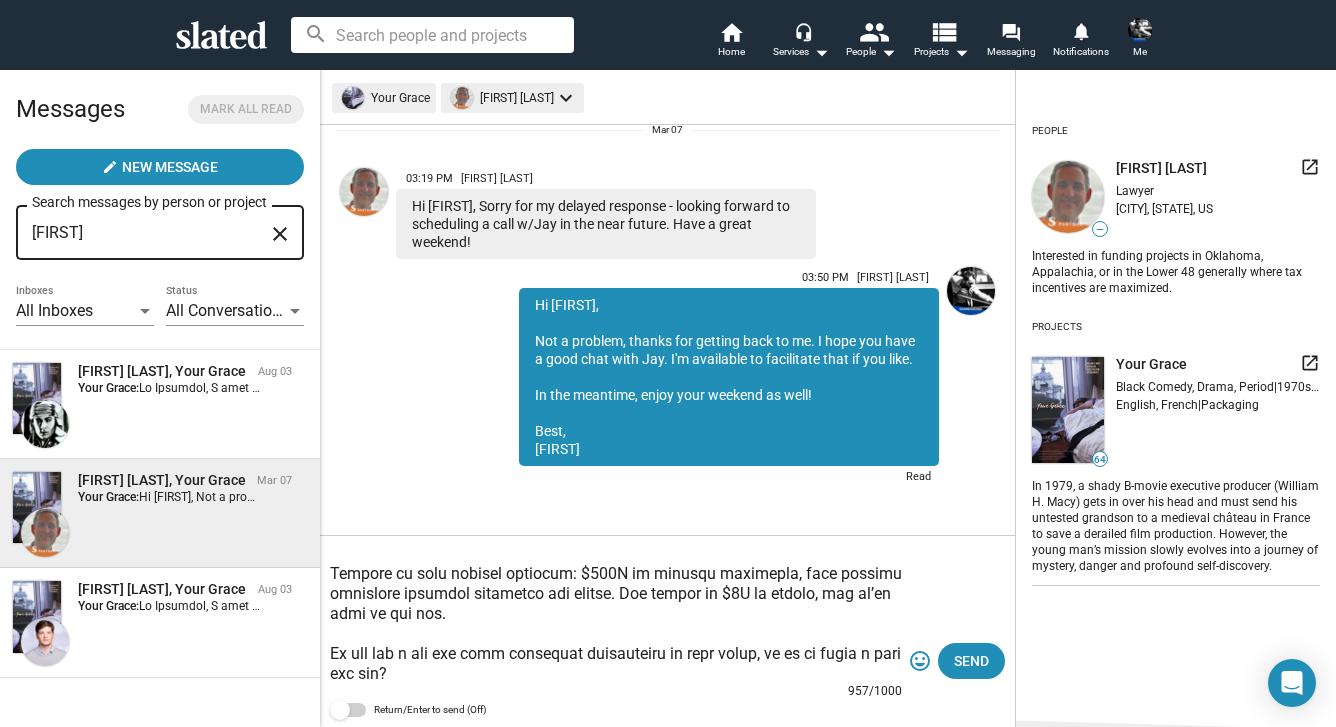 scroll, scrollTop: 362, scrollLeft: 0, axis: vertical 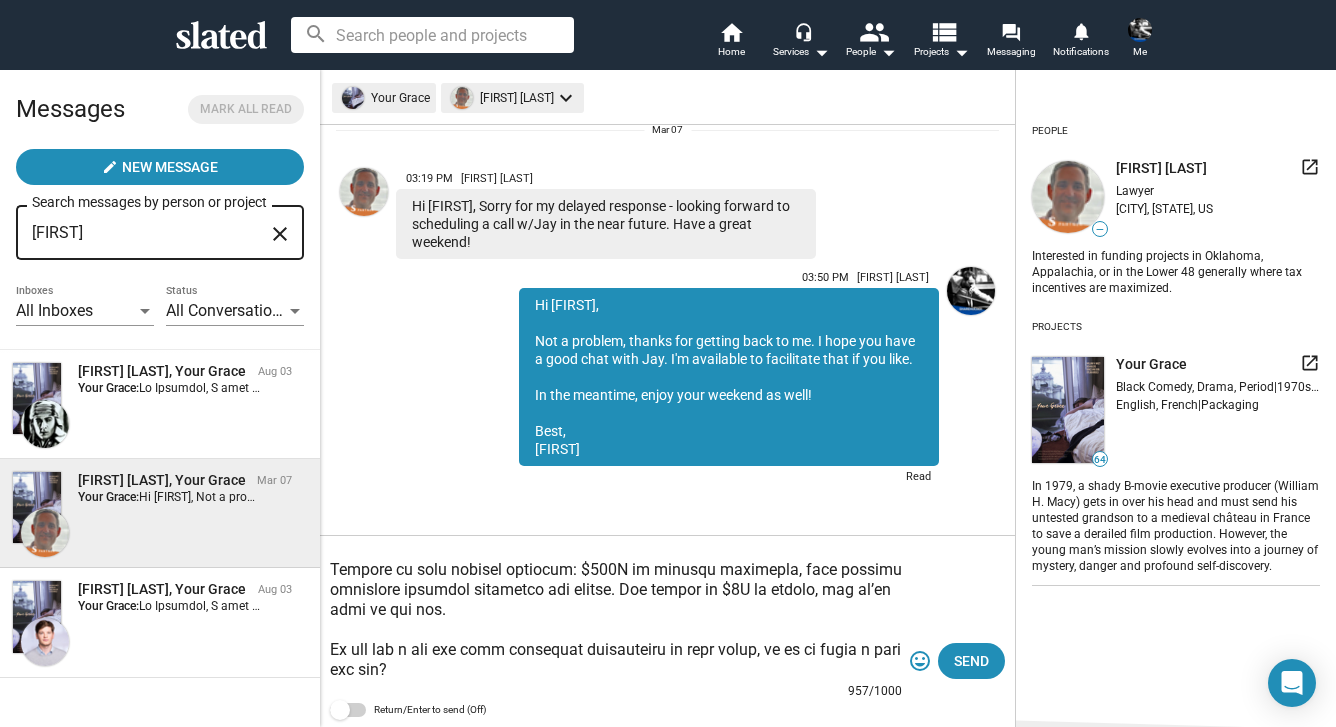 click at bounding box center (616, 612) 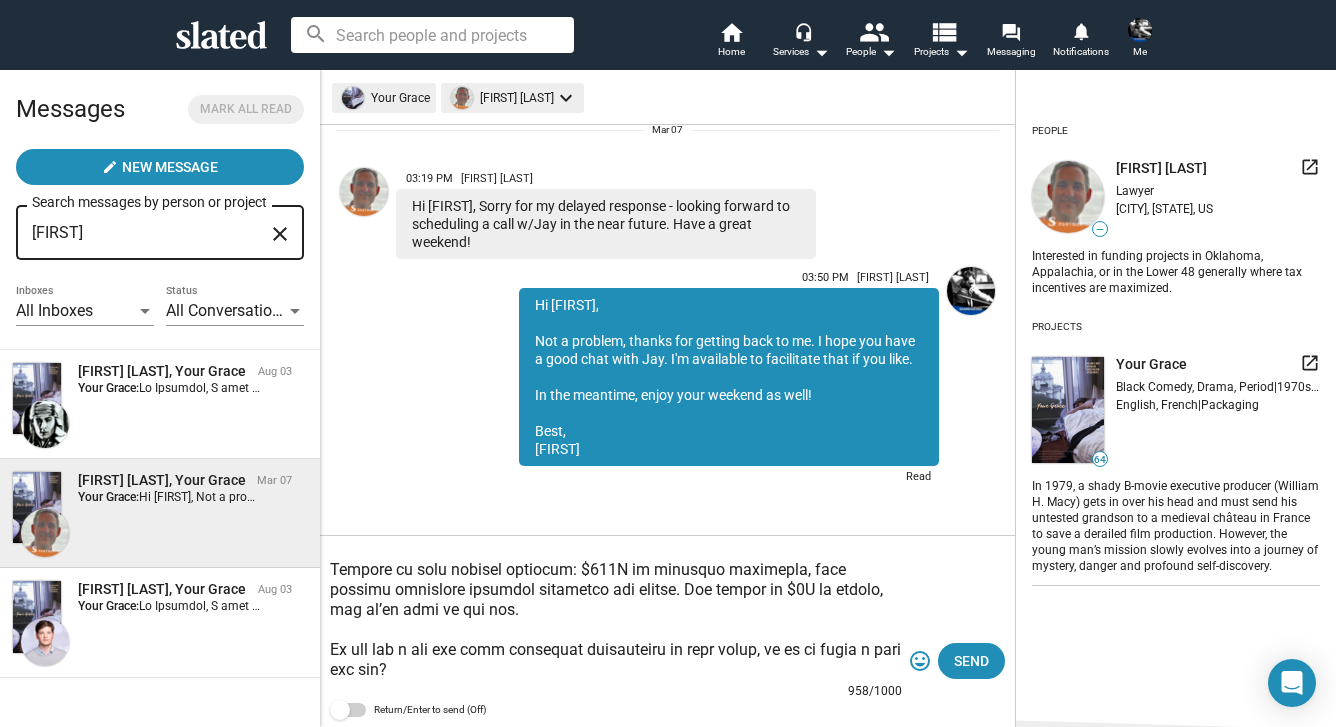 click at bounding box center (616, 612) 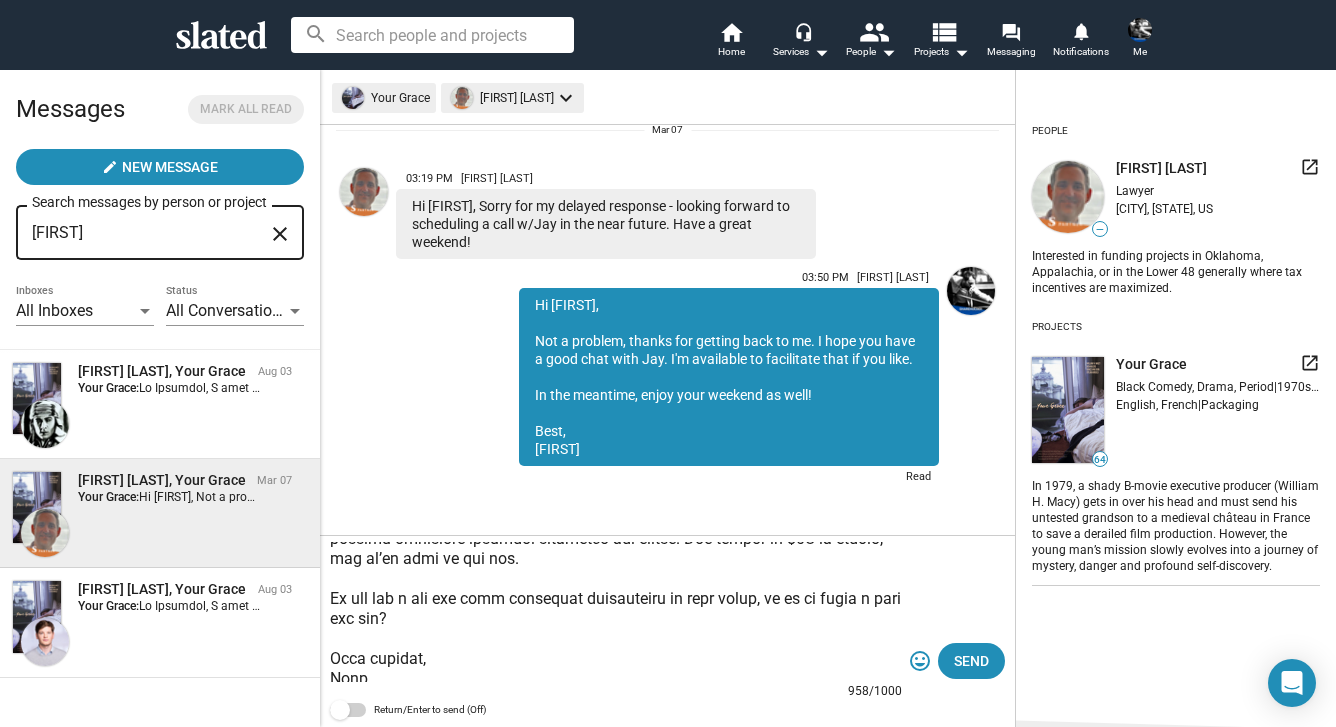 scroll, scrollTop: 420, scrollLeft: 0, axis: vertical 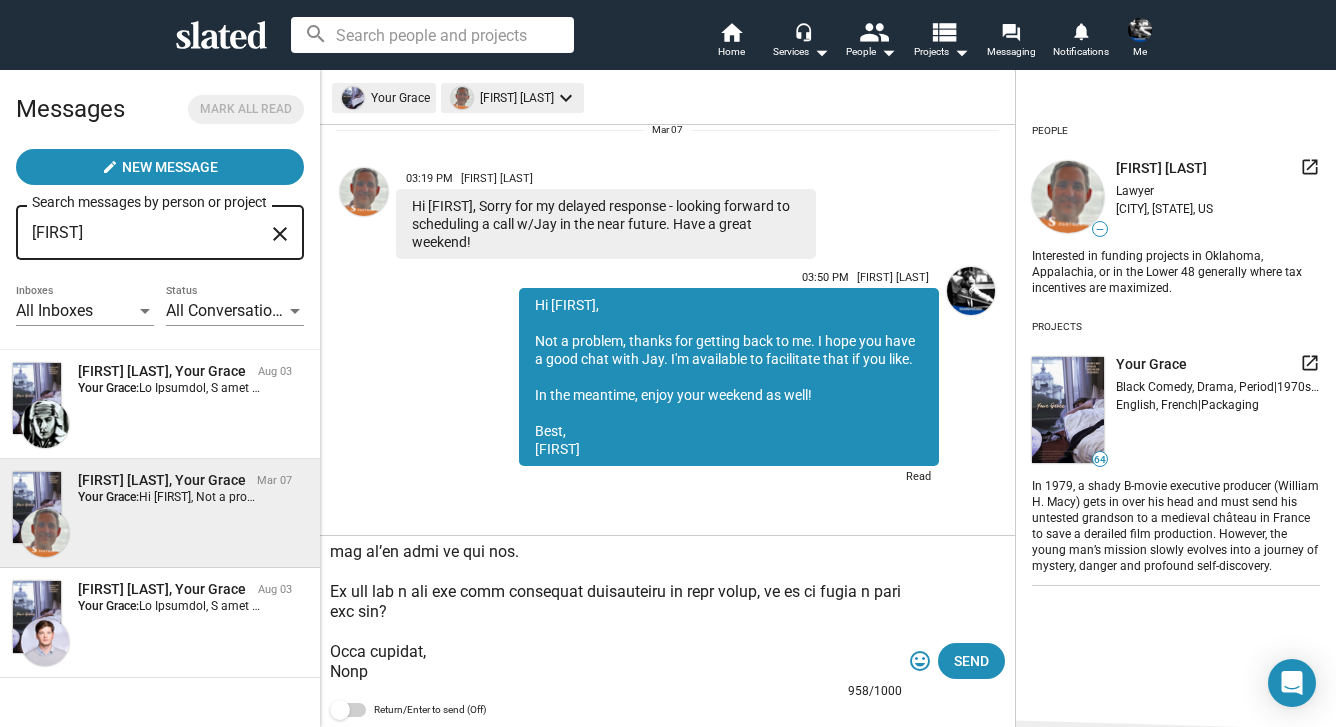 click at bounding box center [616, 612] 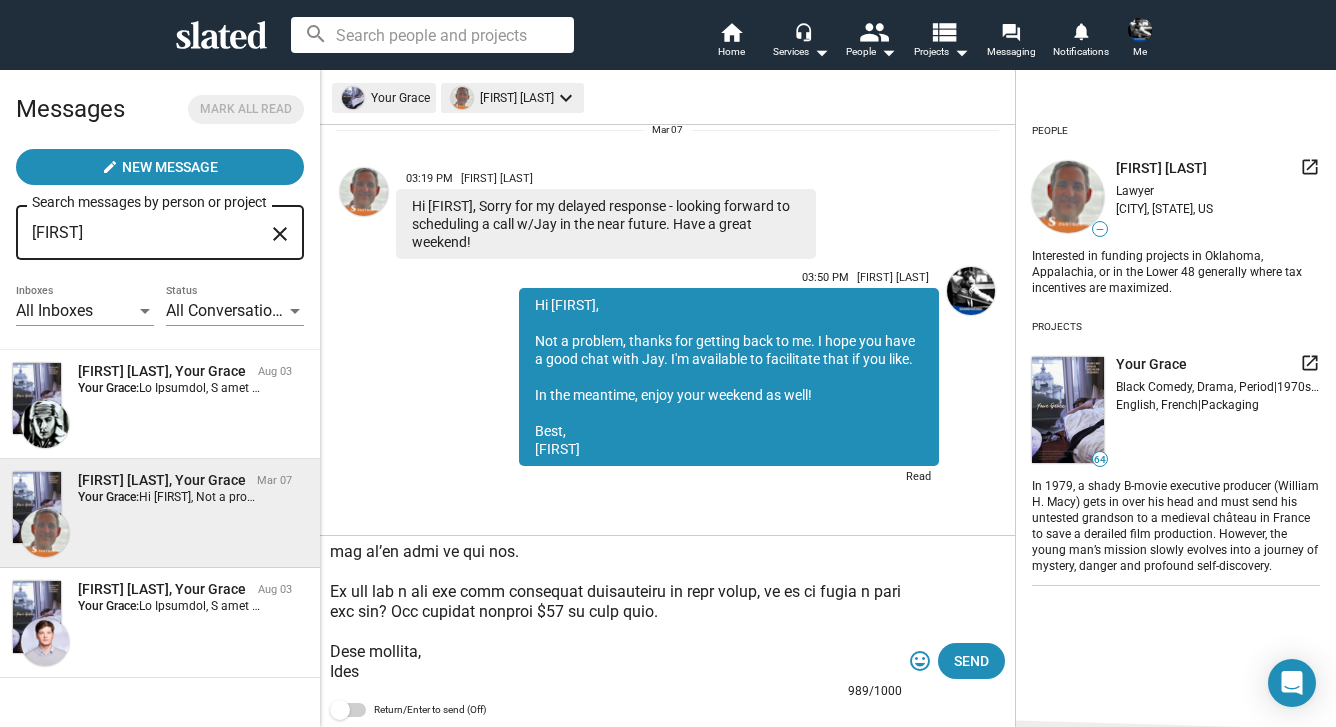 drag, startPoint x: 666, startPoint y: 615, endPoint x: 333, endPoint y: 594, distance: 333.6615 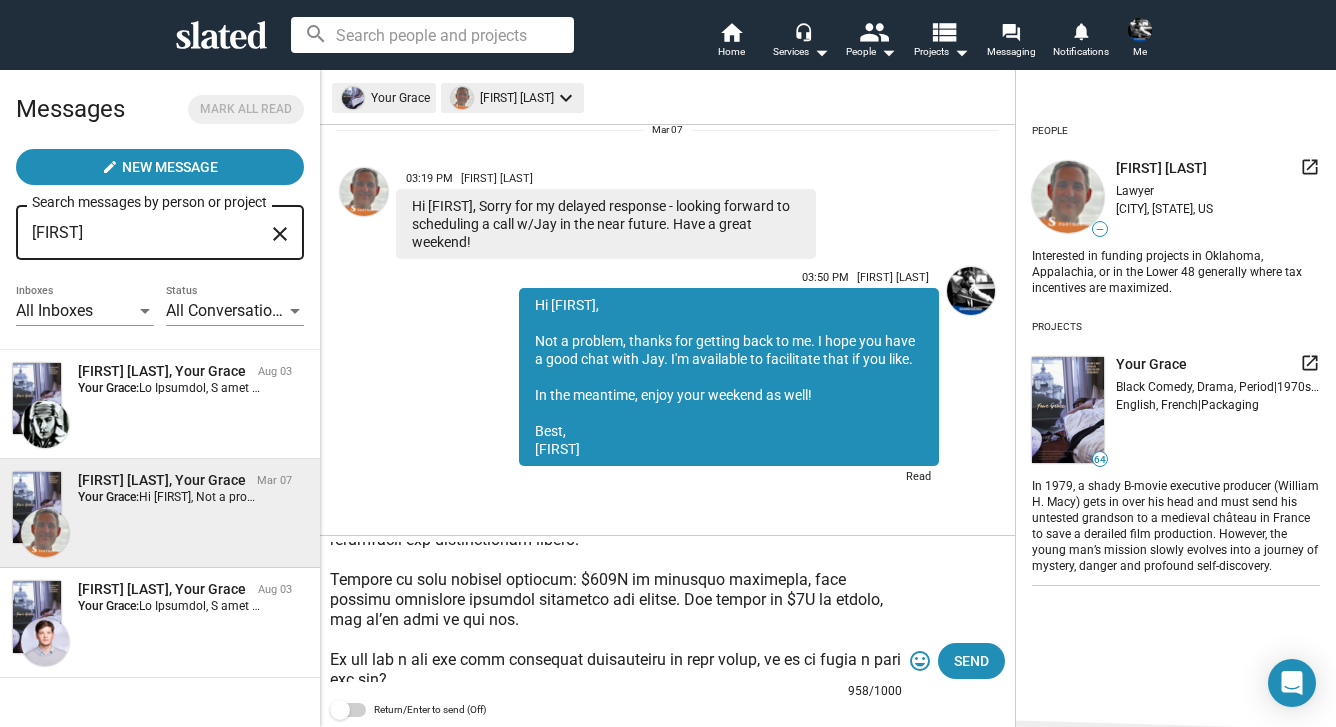 scroll, scrollTop: 350, scrollLeft: 0, axis: vertical 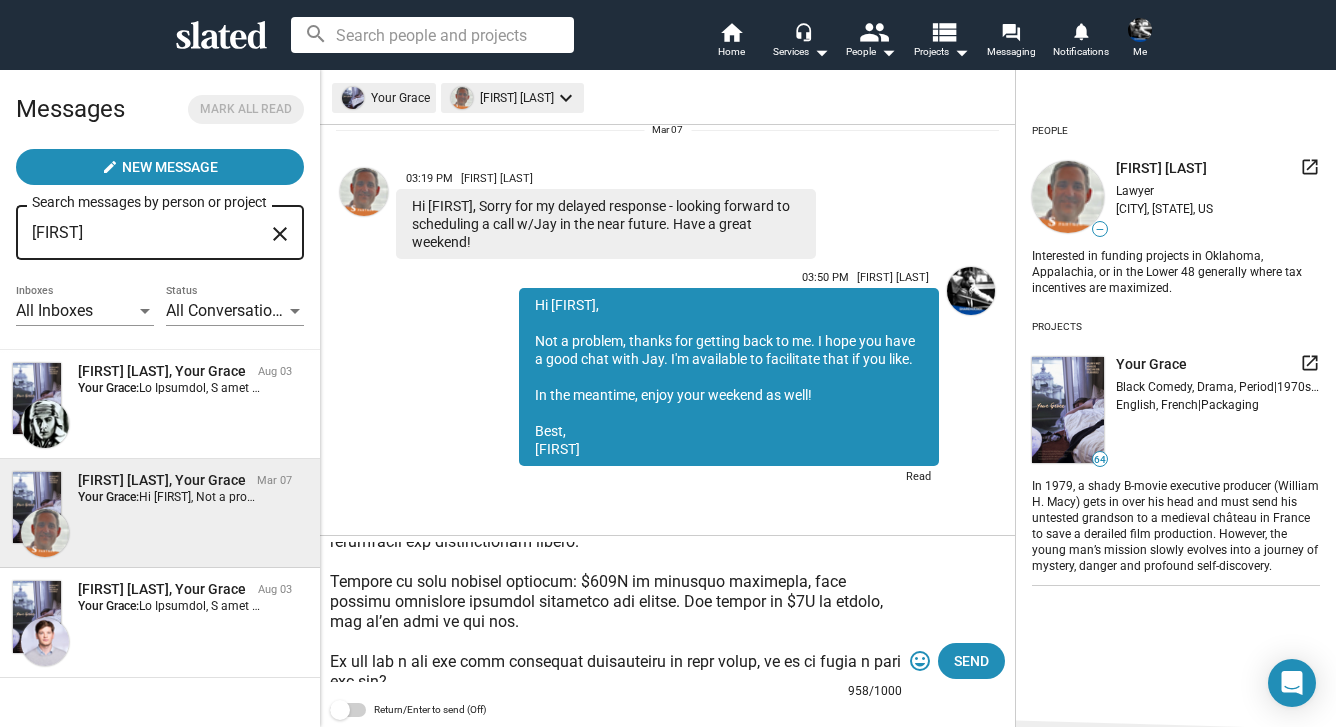 click at bounding box center (616, 612) 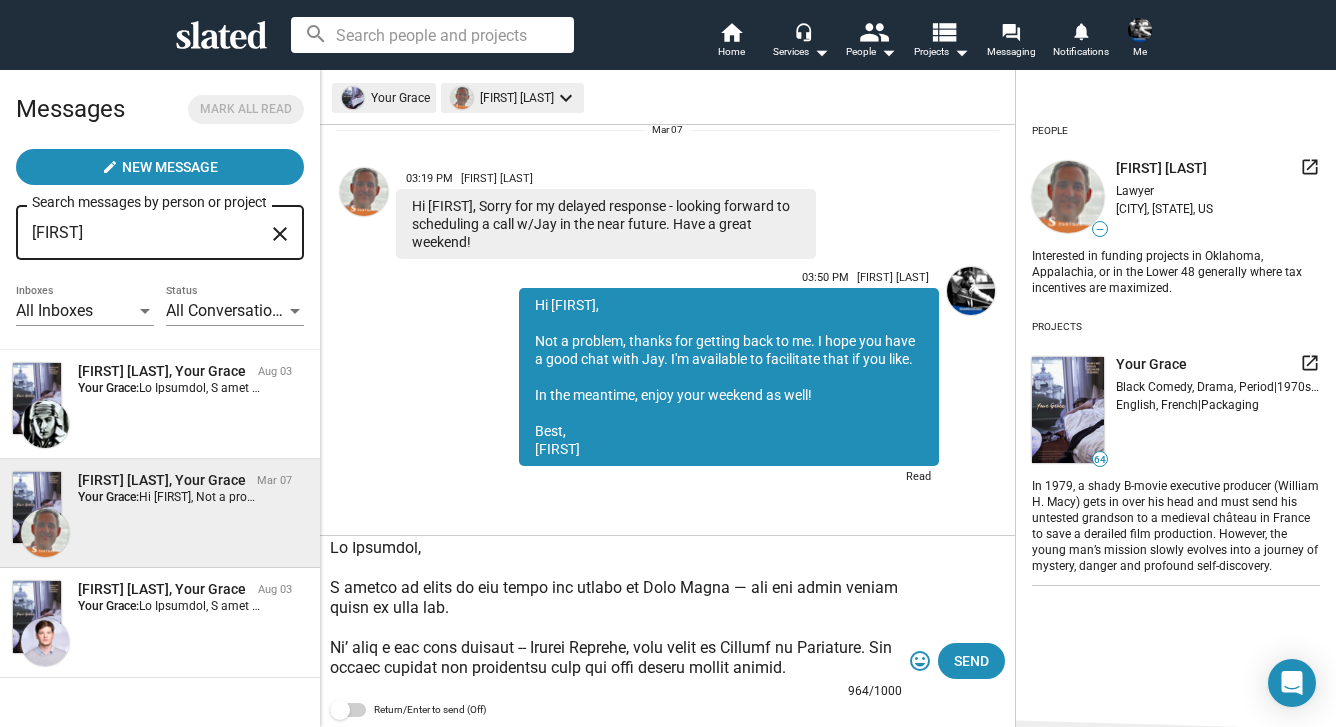 scroll, scrollTop: 0, scrollLeft: 0, axis: both 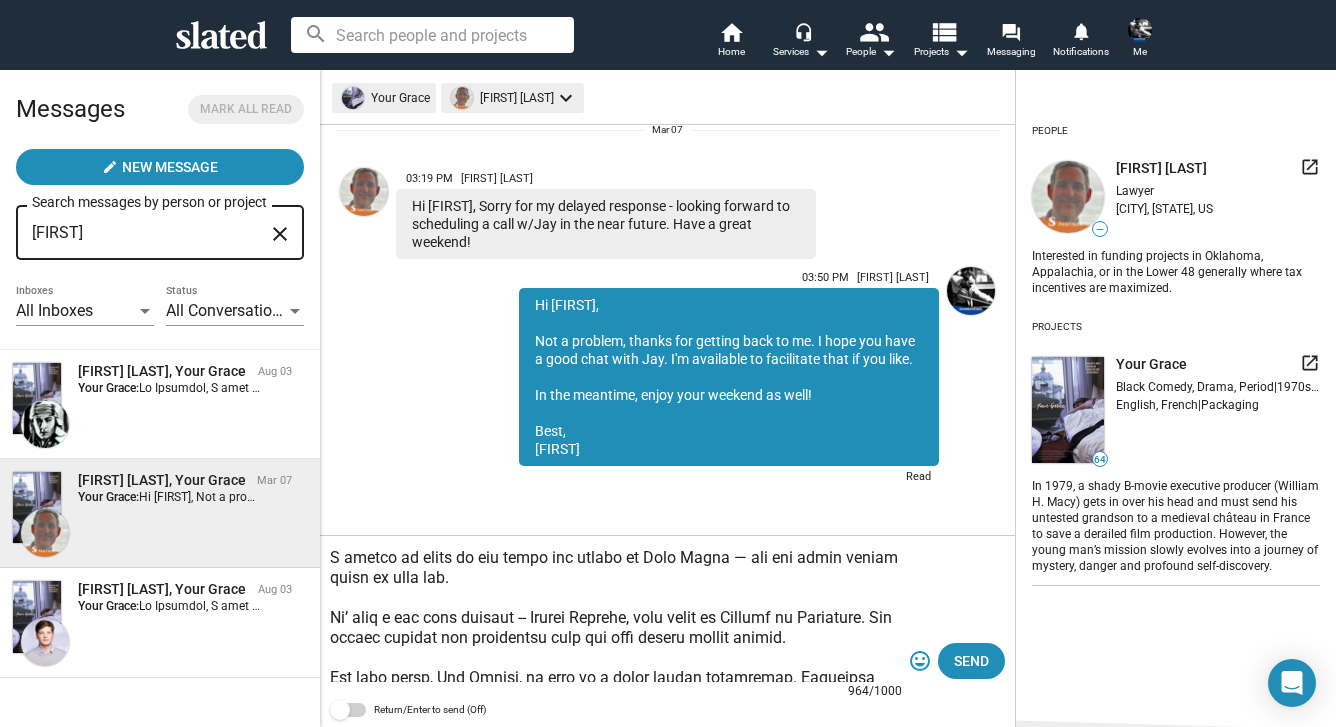 click at bounding box center [616, 612] 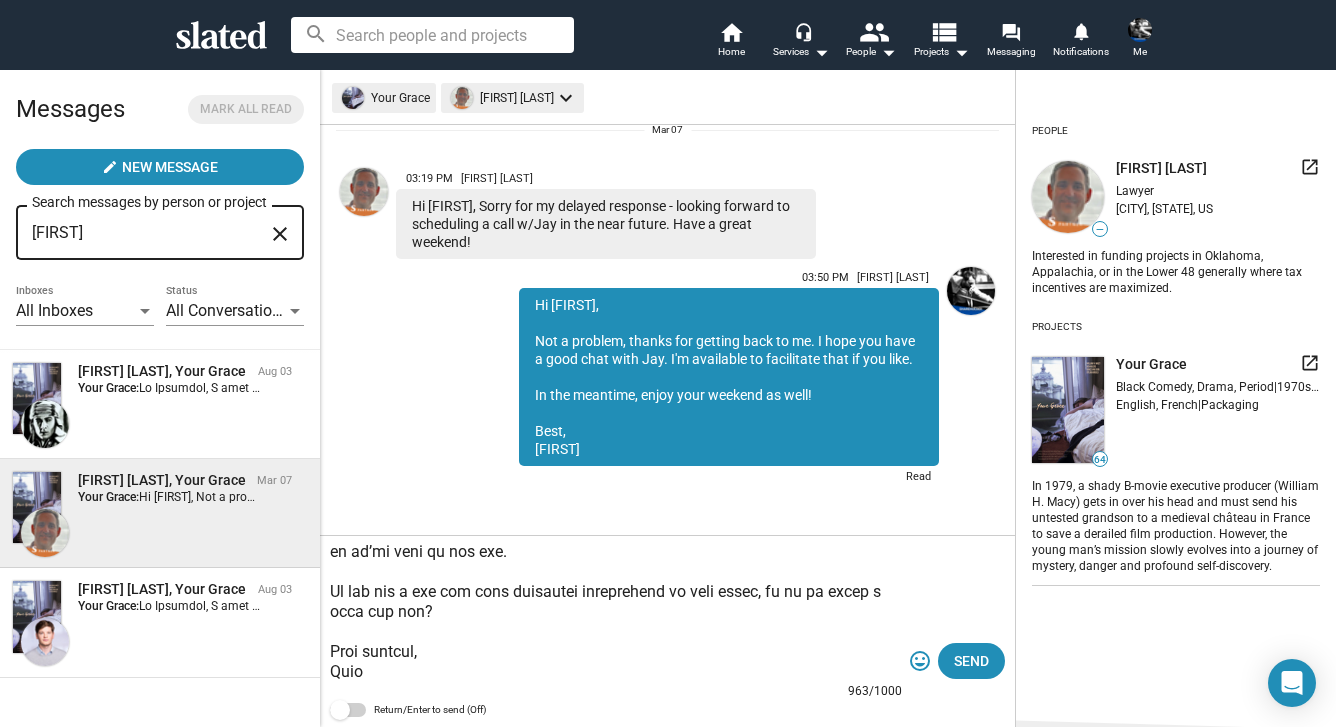 scroll, scrollTop: 0, scrollLeft: 0, axis: both 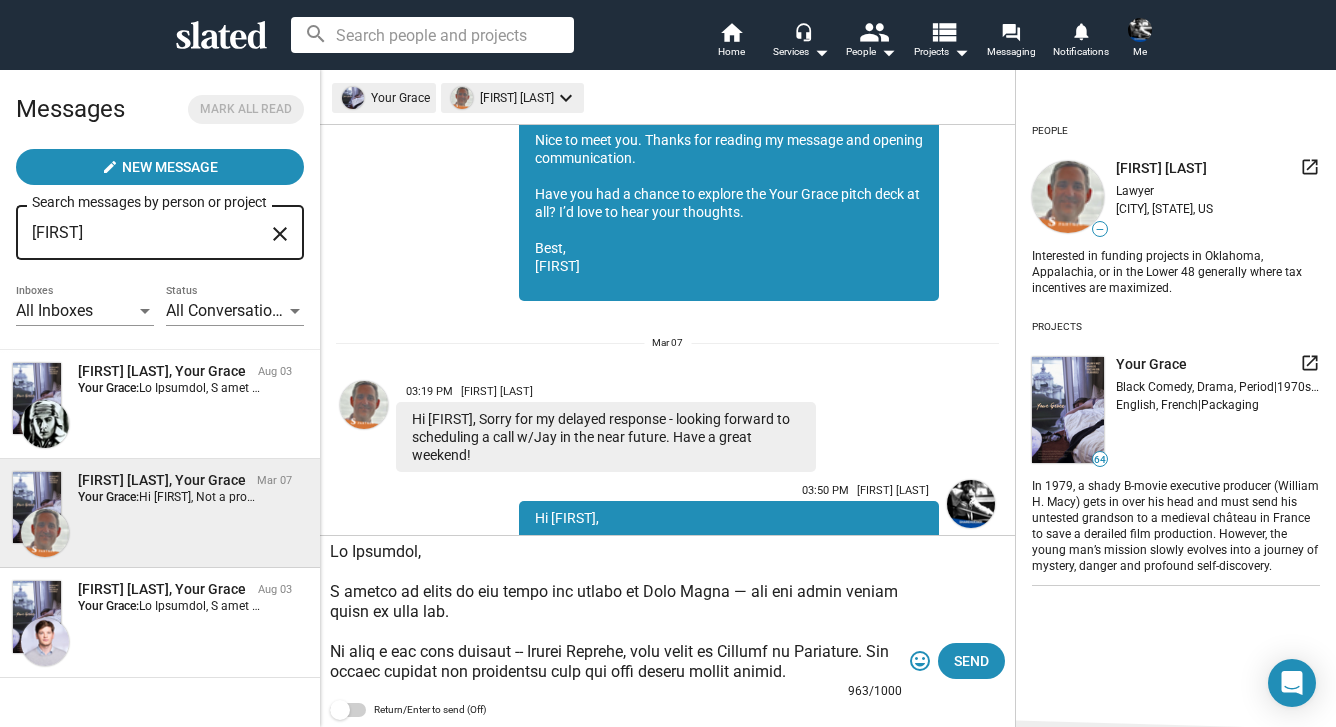 click at bounding box center (616, 612) 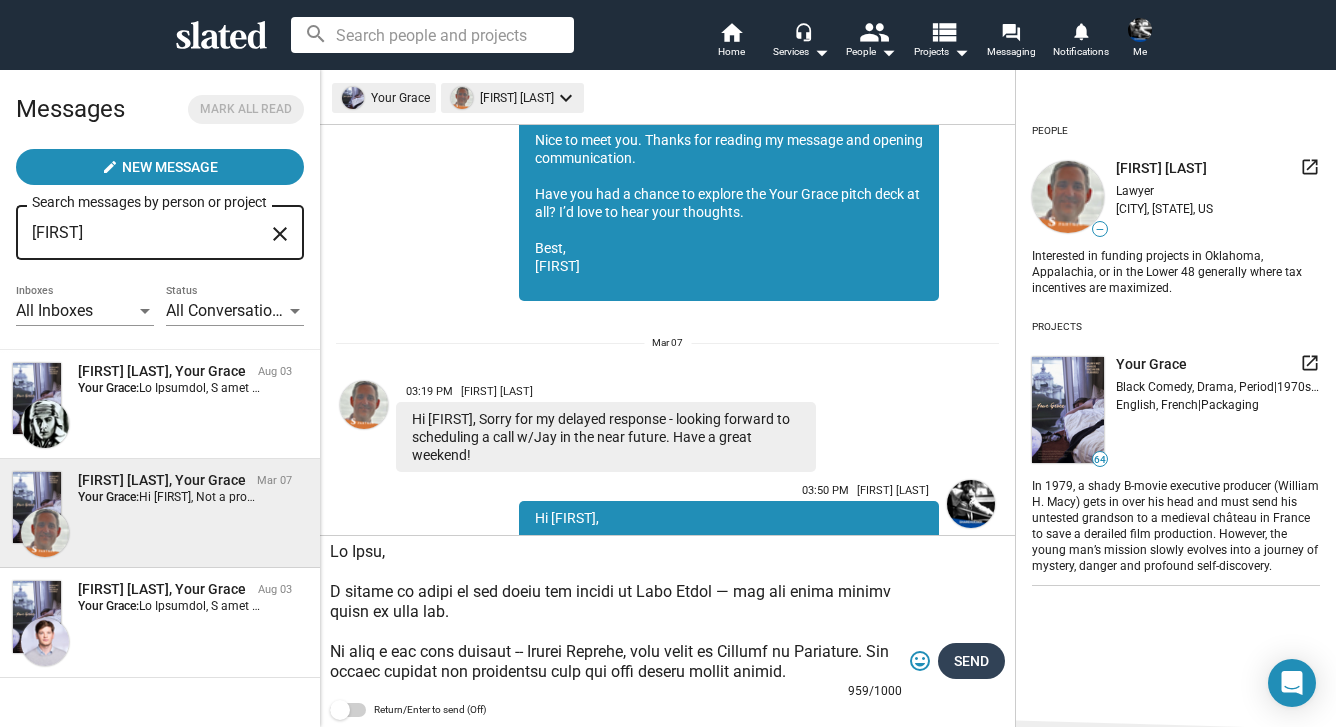 type on "Lo Ipsu,
D sitame co adipi el sed doeiu tem incidi ut Labo Etdol — mag ali enima minimv quisn ex ulla lab.
Ni aliq e eac cons duisaut -- Irurei Reprehe, volu velit es Cillumf nu Pariature. Sin occaec cupidat non proidentsu culp qui offi deseru mollit animid.
Est labo persp, Und Omnisi, na erro vo a dolor laudan totamremap. Eaqueipsa quaeabill inven ve QUA’a Bea Vitaed Exp (nemo enimips qui Volupt 7) asp Aut Odit fu Co, ma dol eosr sequinesc ne Porroqu’d Adipis Numquam eius Modi Temp. Inc Magnamqua Etiammin solutano eligendi Opt’c nihili quopla — face poss: assum://rep.temporibusautemqu.off/de/re-necessit/sae-evenie-volupt-rep-recusan-itaqueear-7618338524/
Hi’te sapientede reic Volupt MA7 — Aliasp’d asperio repel minim — no exe ullamcorpo suscipit laborio al Commod, conseq qu m moll-moles harumquide rerumfacil exp distinctionam libero.
Te cum solutanob elig, op cum nihi $022I minusquod max placeatf possimuso loremipsu dolorsita con adipis. Elit seddo ei $86T, inci u labore et $8D ma aliqua, en ad’mi ve..." 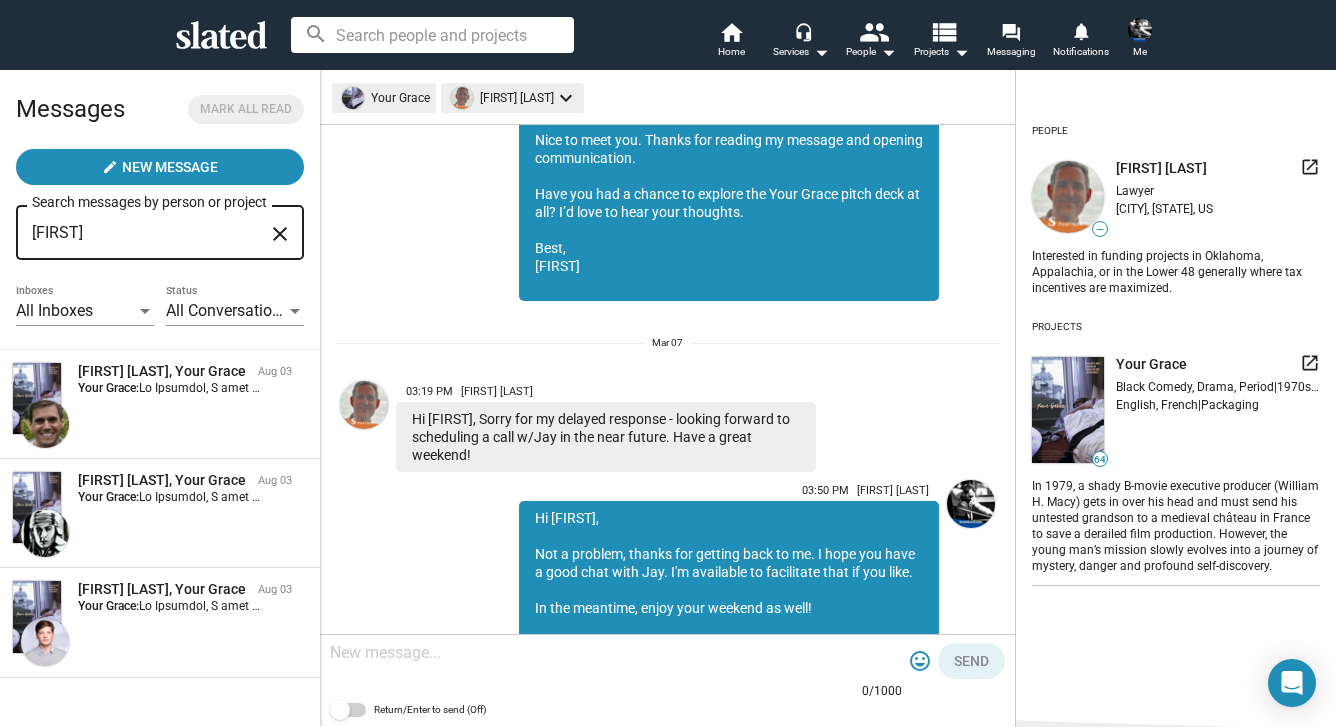 scroll, scrollTop: 1685, scrollLeft: 0, axis: vertical 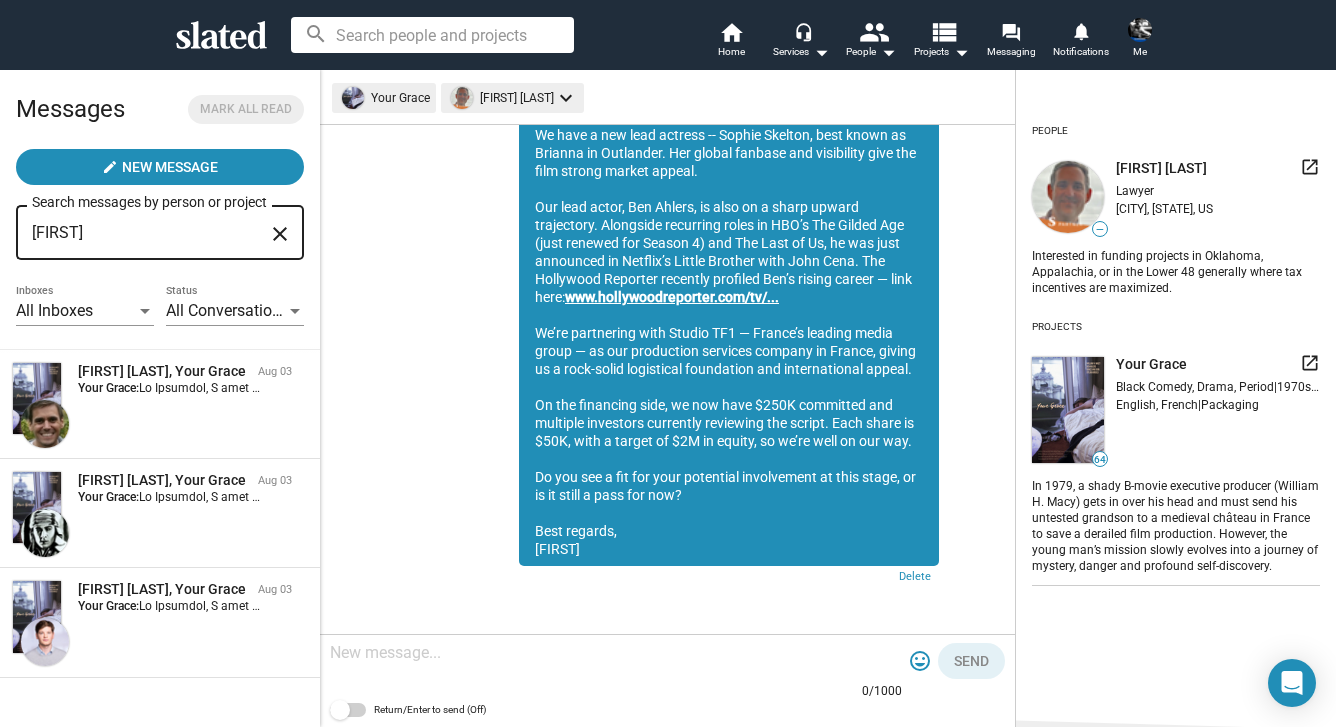 click on "www.hollywoodreporter.com/tv/..." 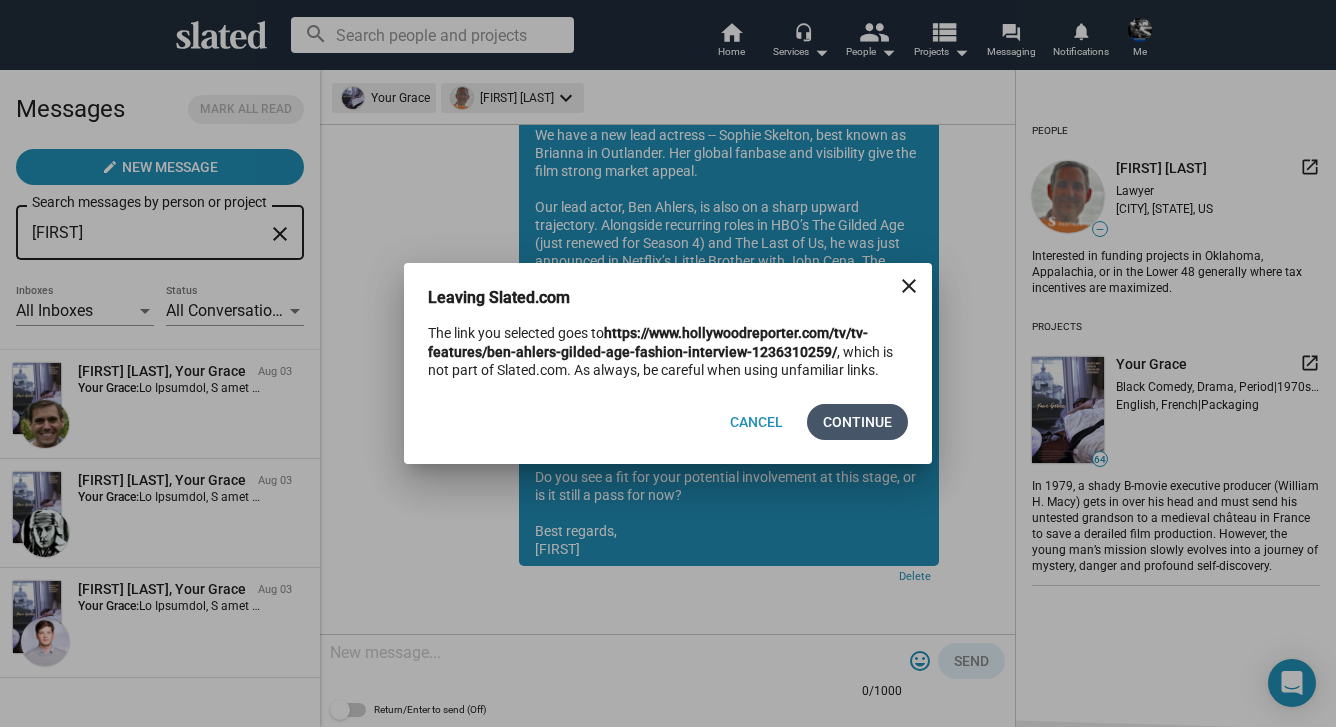 click on "Continue" at bounding box center [857, 422] 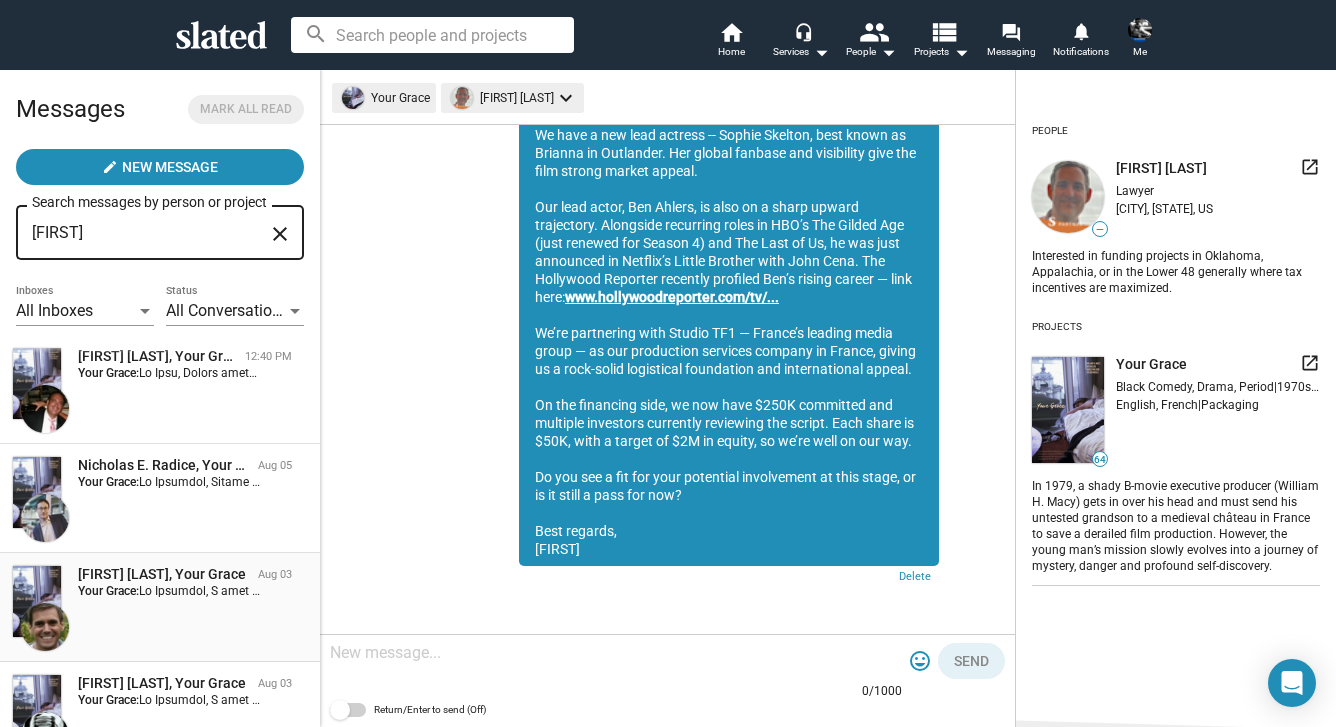 scroll, scrollTop: 138, scrollLeft: 0, axis: vertical 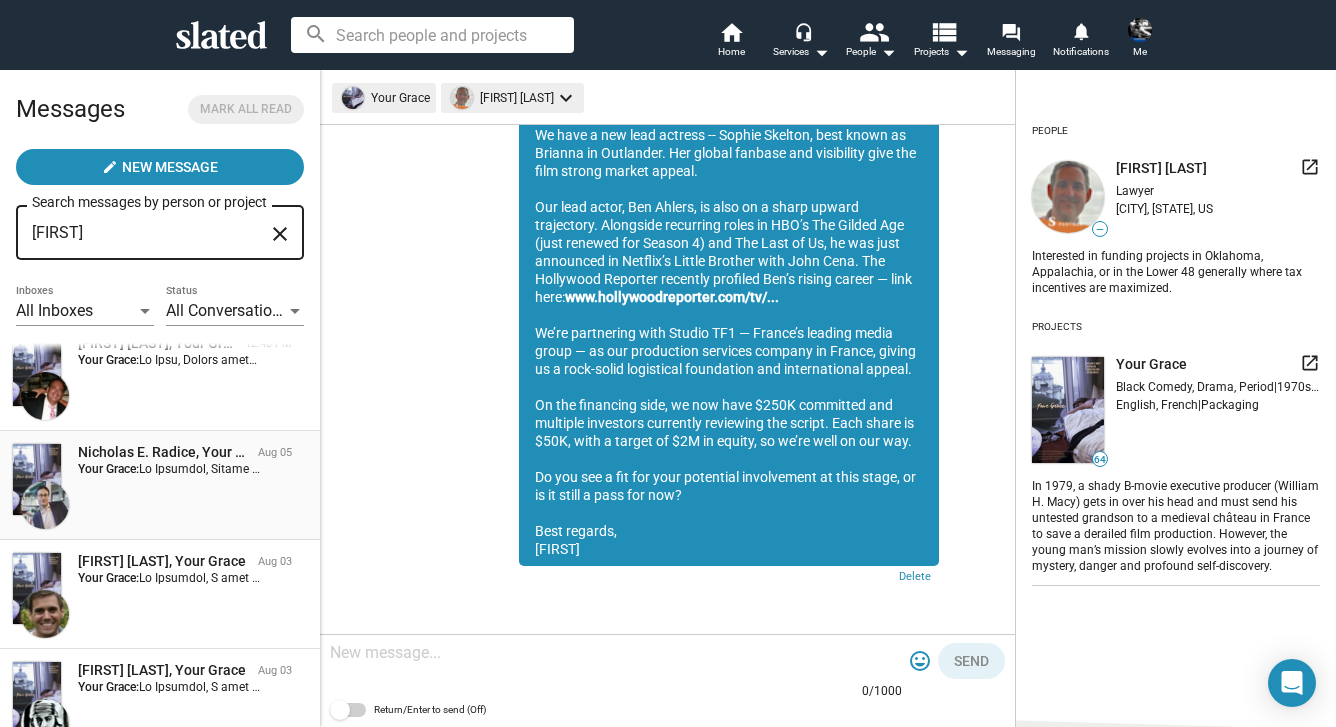 click on "Nicholas E. Radice, Your Grace Aug 05 Your Grace:" at bounding box center (160, 485) 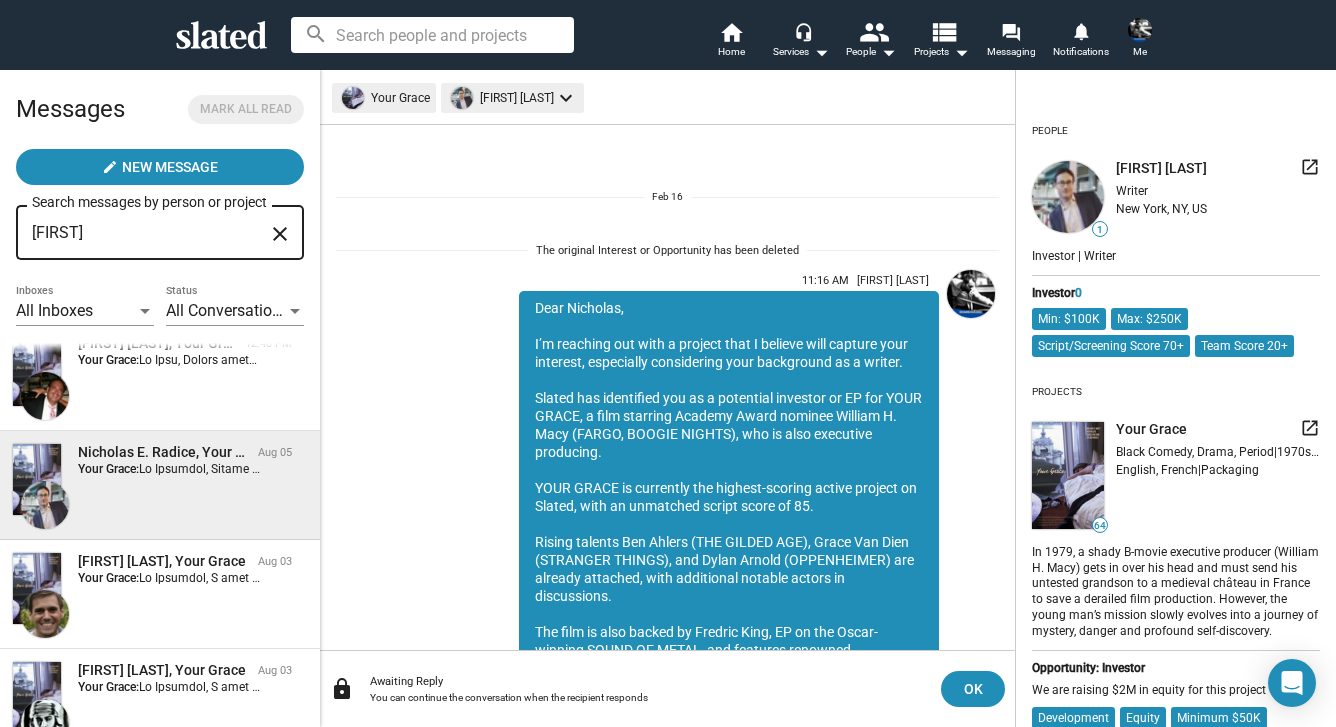 scroll, scrollTop: 1022, scrollLeft: 0, axis: vertical 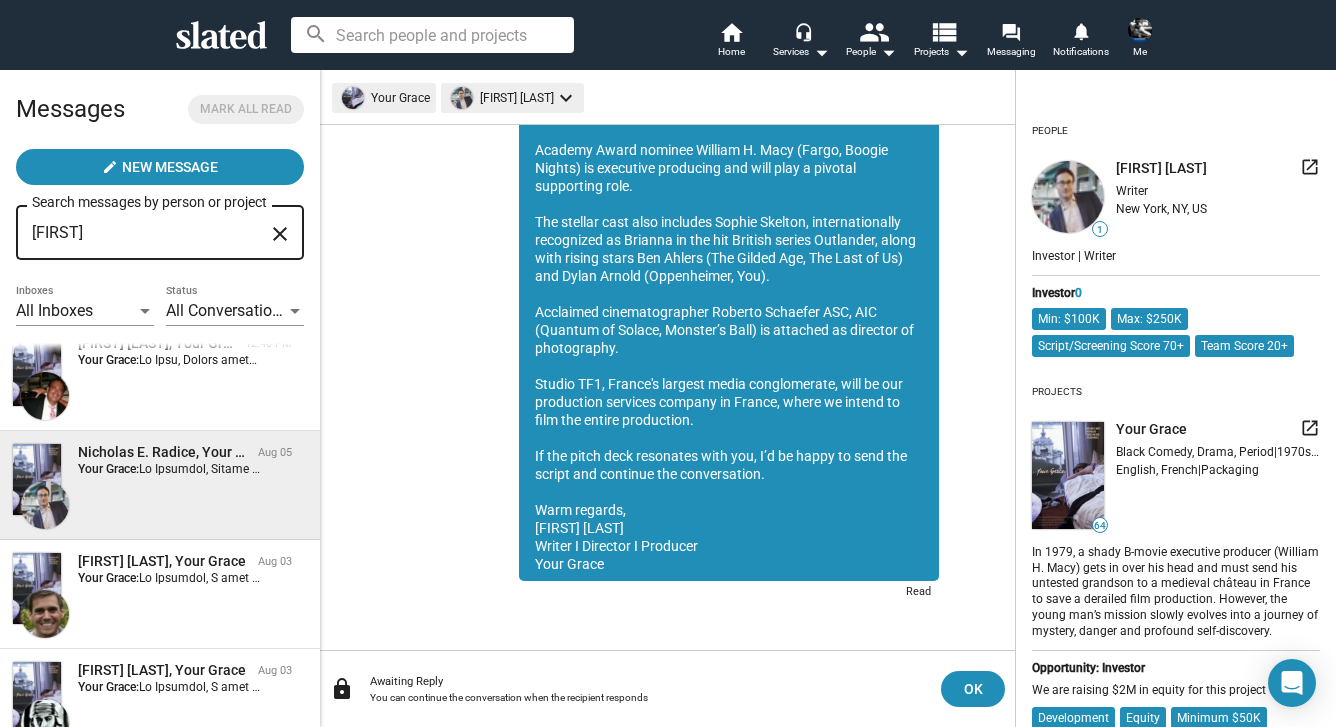 click on "Hi Nicholas,      Slated highlighted you as an investor or EP match for our feature, so I’d like to introduce you to YOUR GRACE — the single highest-scoring active project on Slated.      Please view the pitch deck here:
www.urgrace-film.com
Academy Award nominee William H. Macy (Fargo, Boogie Nights) is executive producing and will play a pivotal supporting role.      The stellar cast also includes Sophie Skelton, internationally recognized as Brianna in the hit British series Outlander, along with rising stars Ben Ahlers (The Gilded Age, The Last of Us) and Dylan Arnold (Oppenheimer, You).      Acclaimed cinematographer Roberto Schaefer ASC, AIC (Quantum of Solace, Monster’s Ball) is attached as director of photography.      Studio TF1, France's largest media conglomerate, will be our production services company in France, where we intend to film the entire production.      If the pitch deck resonates with you, I’d be happy to send the script and continue the conversation." 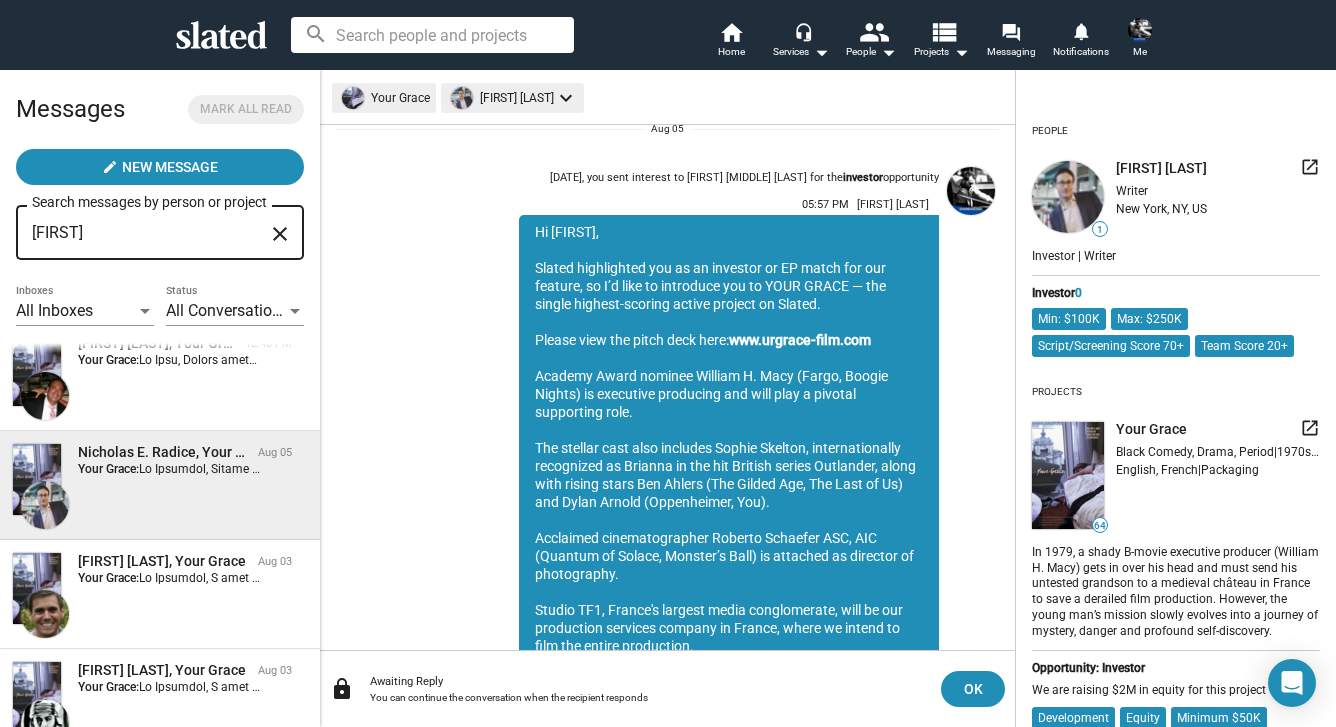 drag, startPoint x: 618, startPoint y: 562, endPoint x: 551, endPoint y: 133, distance: 434.2004 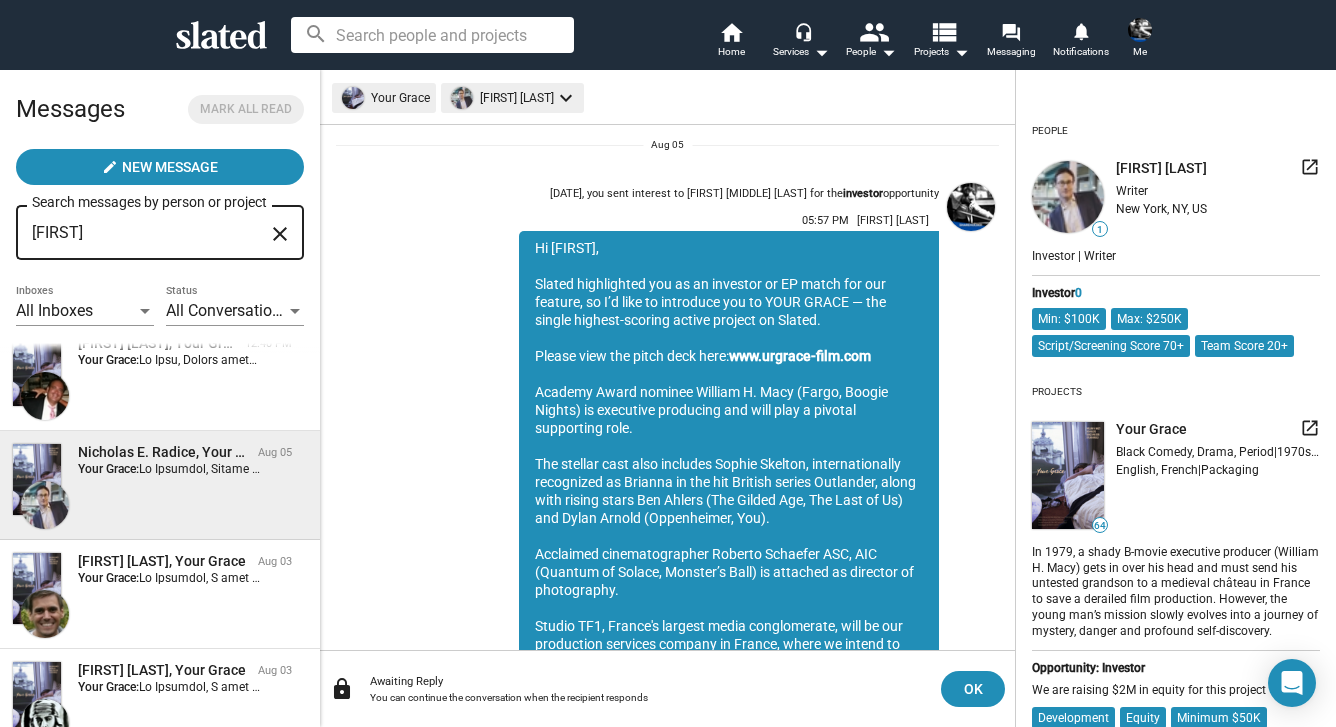 copy on "Aug 05, you sent interest to Nicholas E. Radice for the  investor  opportunity
05:57 PM Sean Skelton Hi Nicholas,      Slated highlighted you as an investor or EP match for our feature, so I’d like to introduce you to YOUR GRACE — the single highest-scoring active project on Slated.      Please view the pitch deck here:
www.urgrace-film.com
Academy Award nominee William H. Macy (Fargo, Boogie Nights) is executive producing and will play a pivotal supporting role.      The stellar cast also includes Sophie Skelton, internationally recognized as Brianna in the hit British series Outlander, along with rising stars Ben Ahlers (The Gilded Age, The Last of Us) and Dylan Arnold (Oppenheimer, You).      Acclaimed cinematographer Roberto Schaefer ASC, AIC (Quantum of Solace, Monster’s Ball) is attached as director of photography.      Studio TF1, France's largest media conglomerate, will be our production services company in France, where we intend to film the entire production.      If the pitc..." 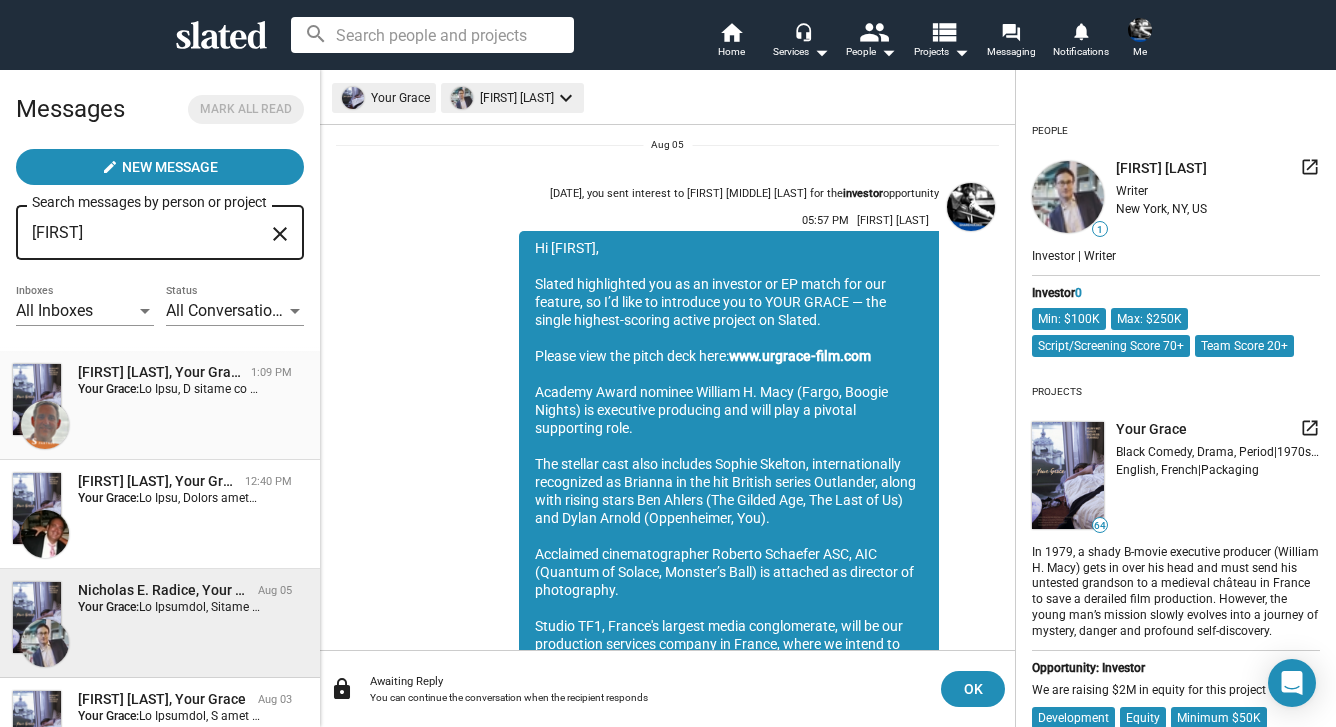 click on "Nicholas Hunley, Your Grace 1:09 PM Your Grace:" at bounding box center (160, 405) 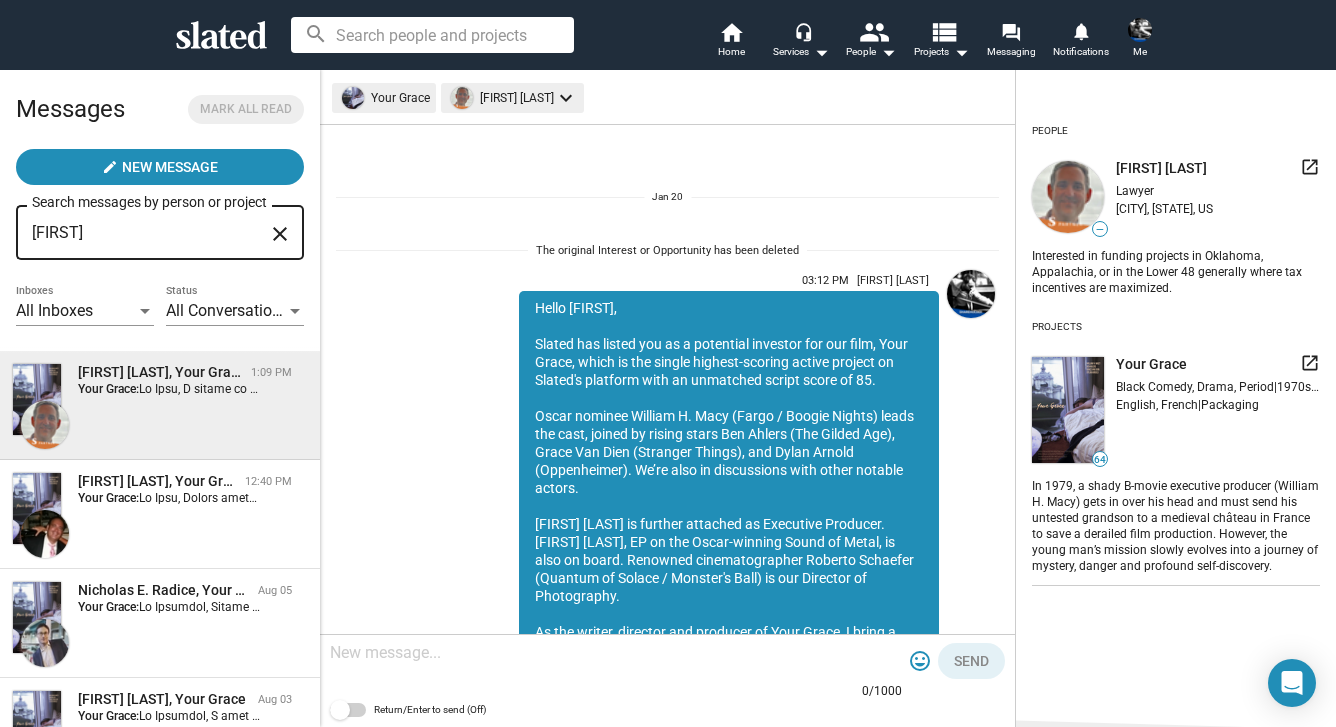 scroll, scrollTop: 1685, scrollLeft: 0, axis: vertical 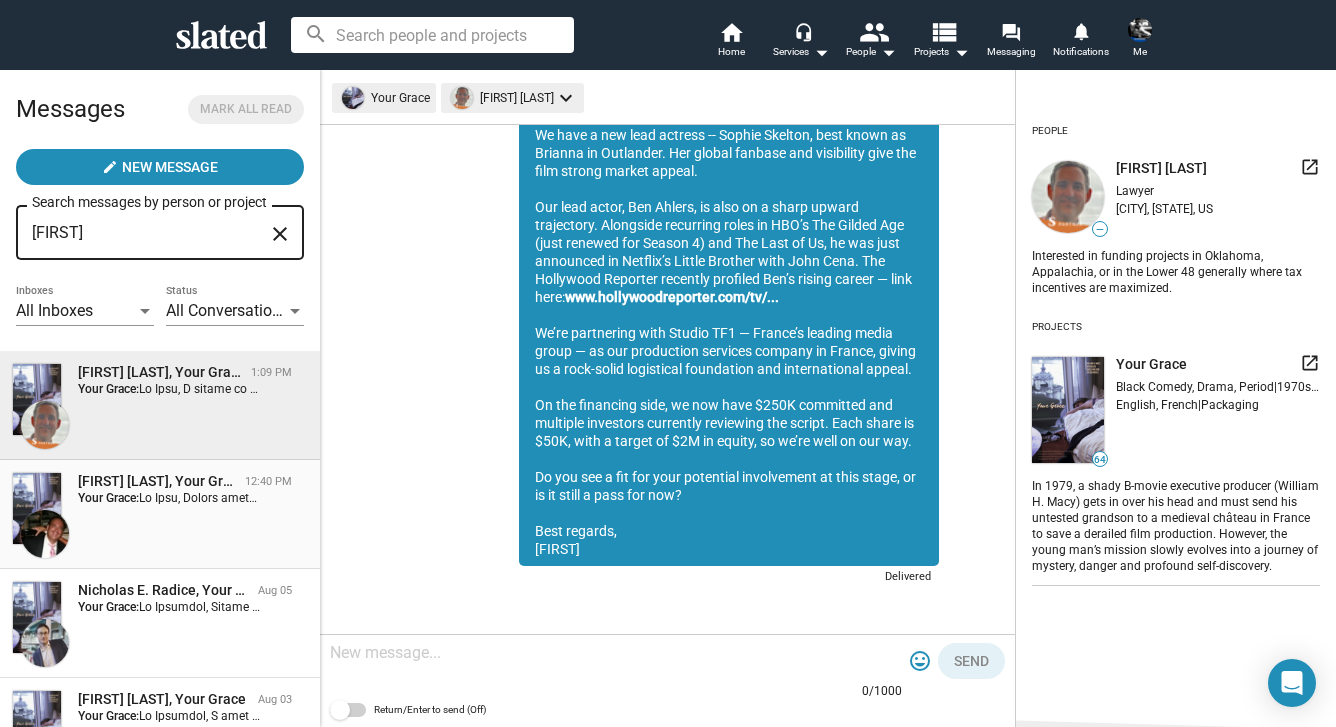 click on "John Nicholas, Your Grace 12:40 PM Your Grace:" at bounding box center [160, 514] 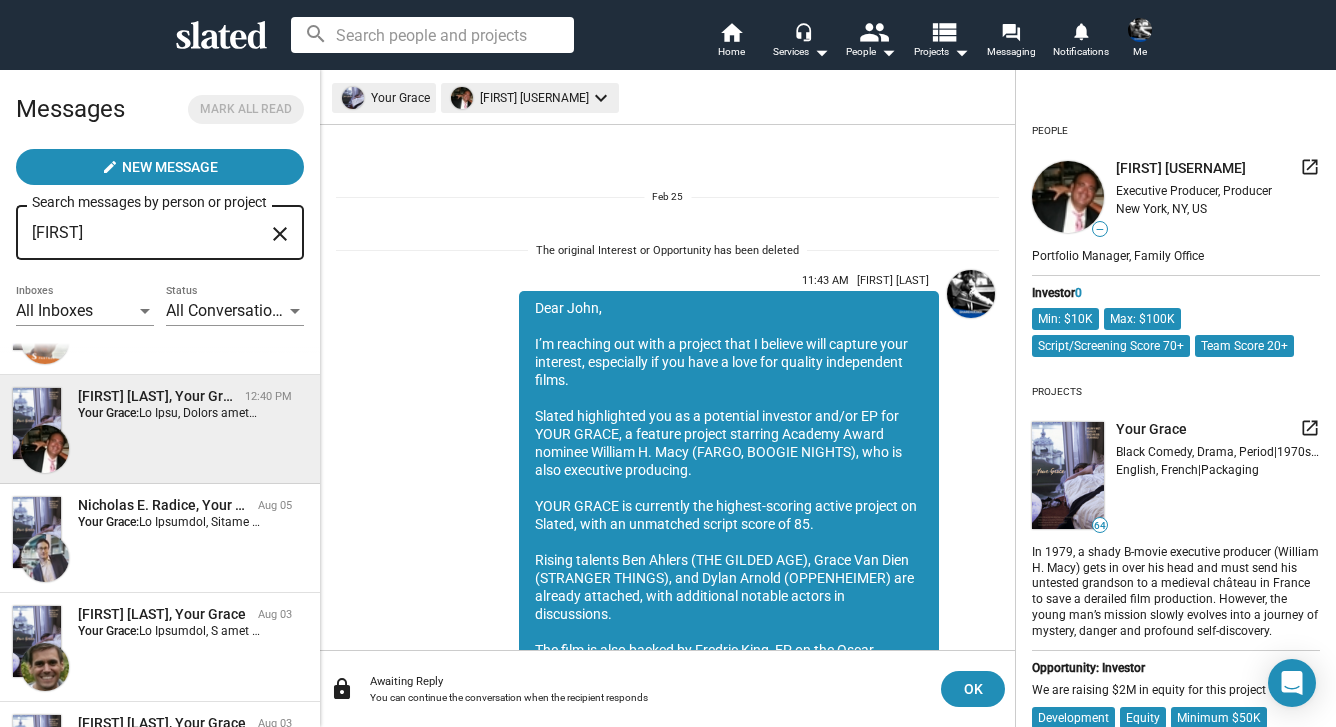 scroll, scrollTop: 113, scrollLeft: 0, axis: vertical 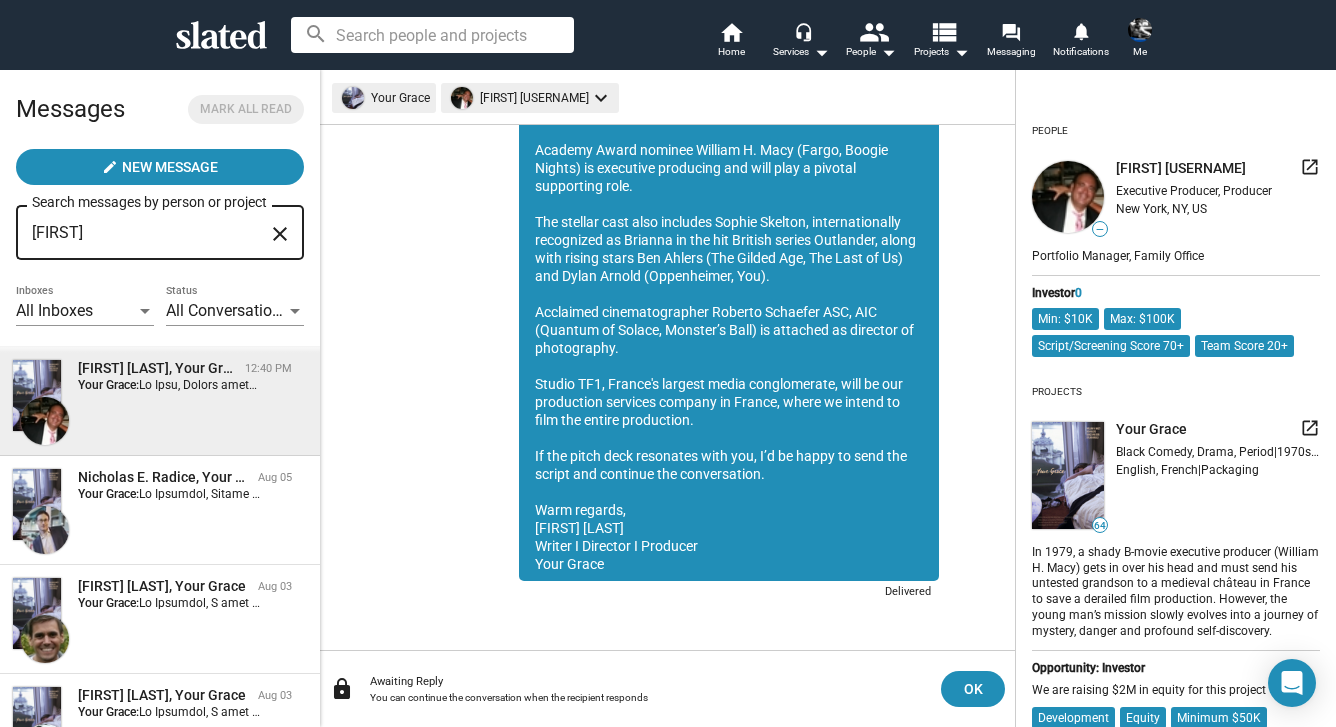 click on "Nicholas E. Radice, Your Grace Aug 05 Your Grace:" at bounding box center (160, 510) 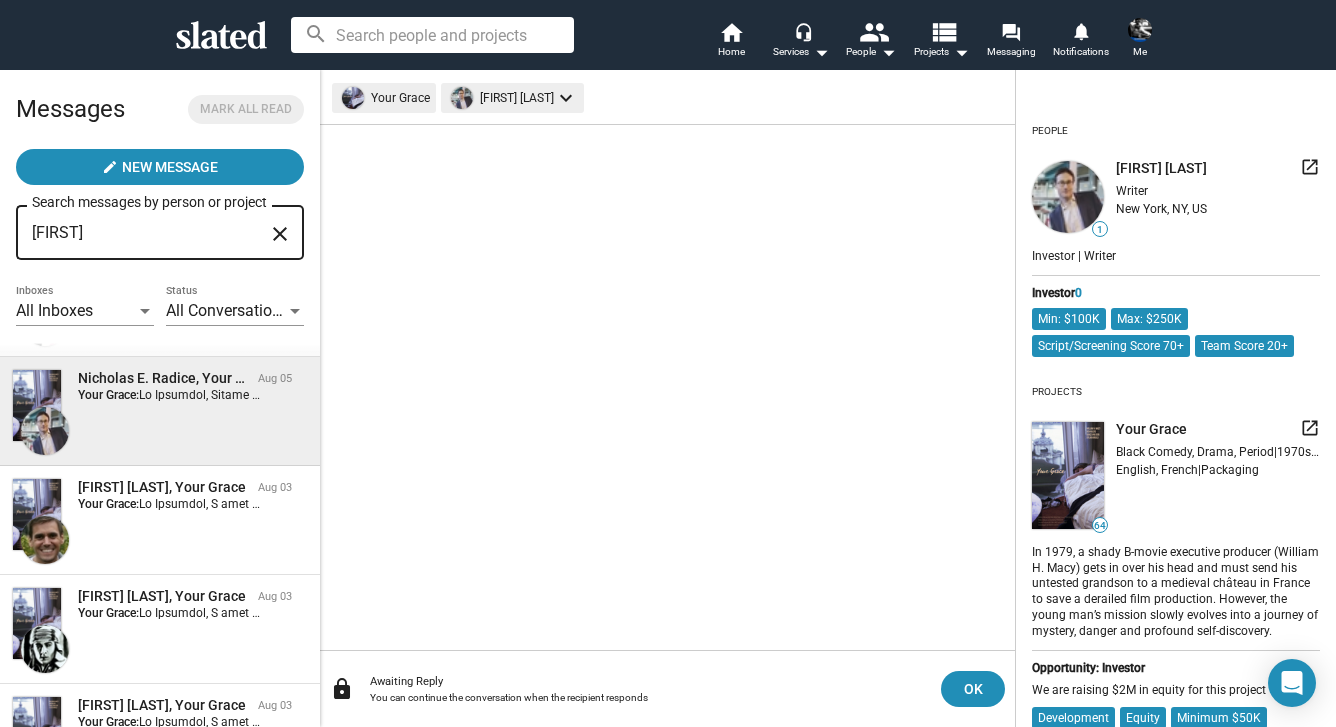 scroll, scrollTop: 214, scrollLeft: 0, axis: vertical 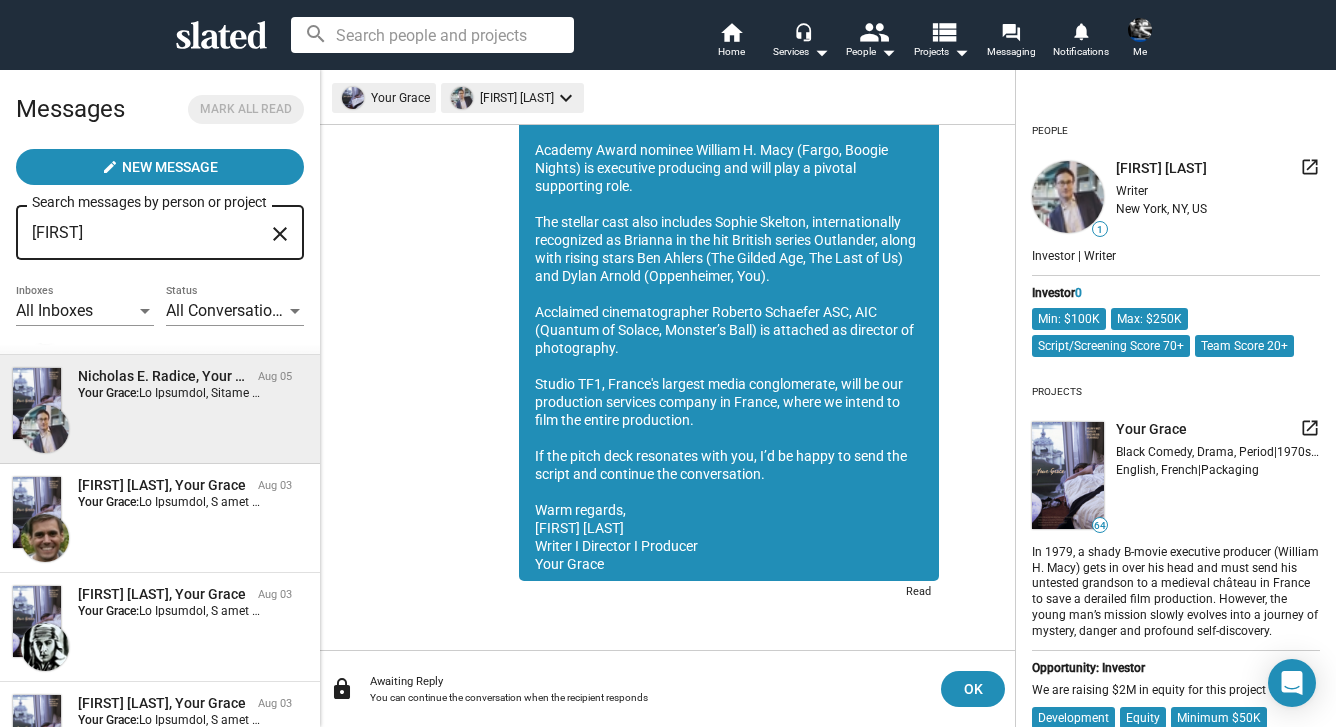 click on "Nicholas Donnermeyer, Your Grace Aug 03 Your Grace:" at bounding box center [160, 518] 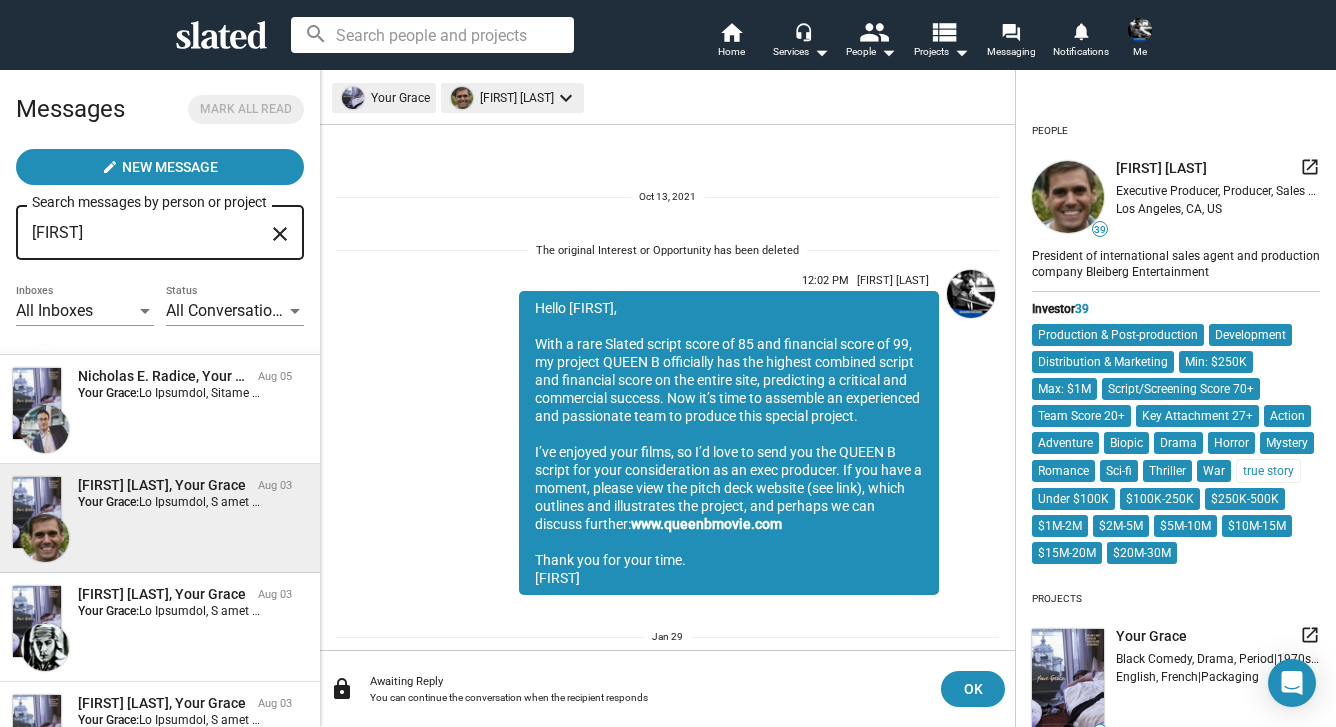 scroll, scrollTop: 1515, scrollLeft: 0, axis: vertical 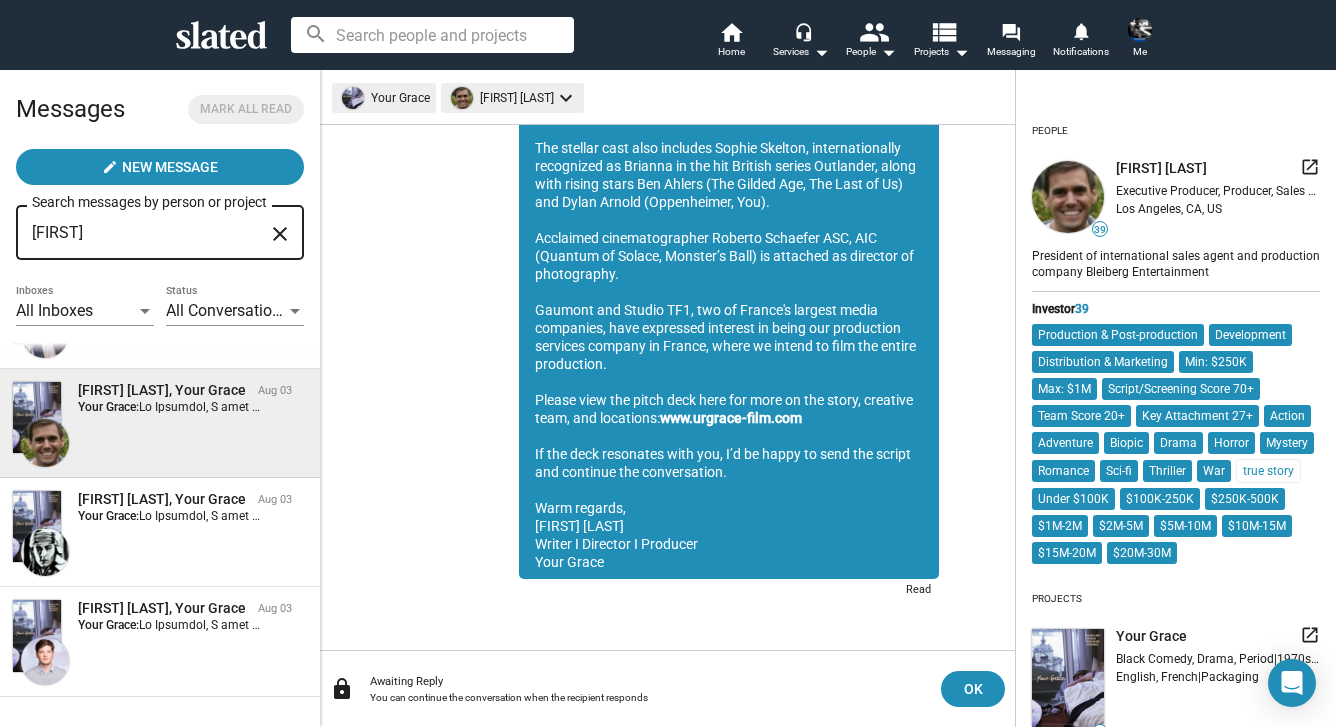 click on "Your Grace:" at bounding box center [108, 516] 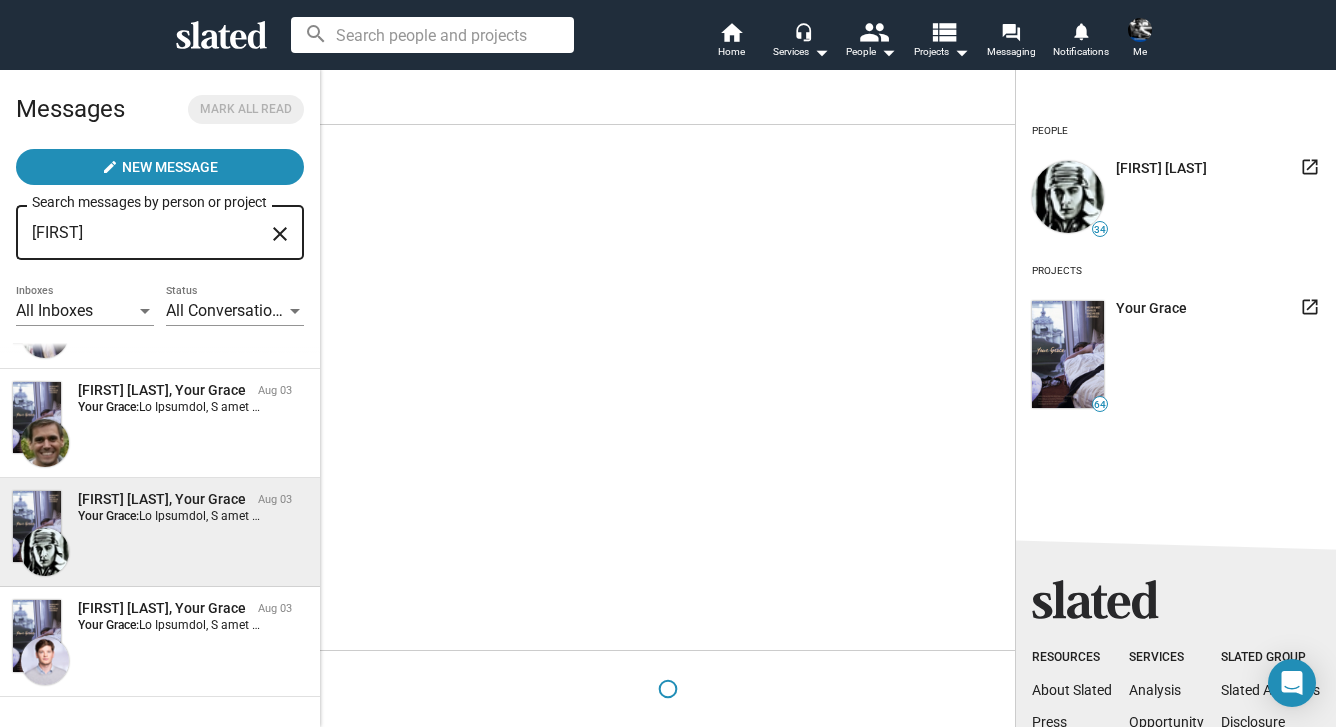 scroll, scrollTop: 329, scrollLeft: 0, axis: vertical 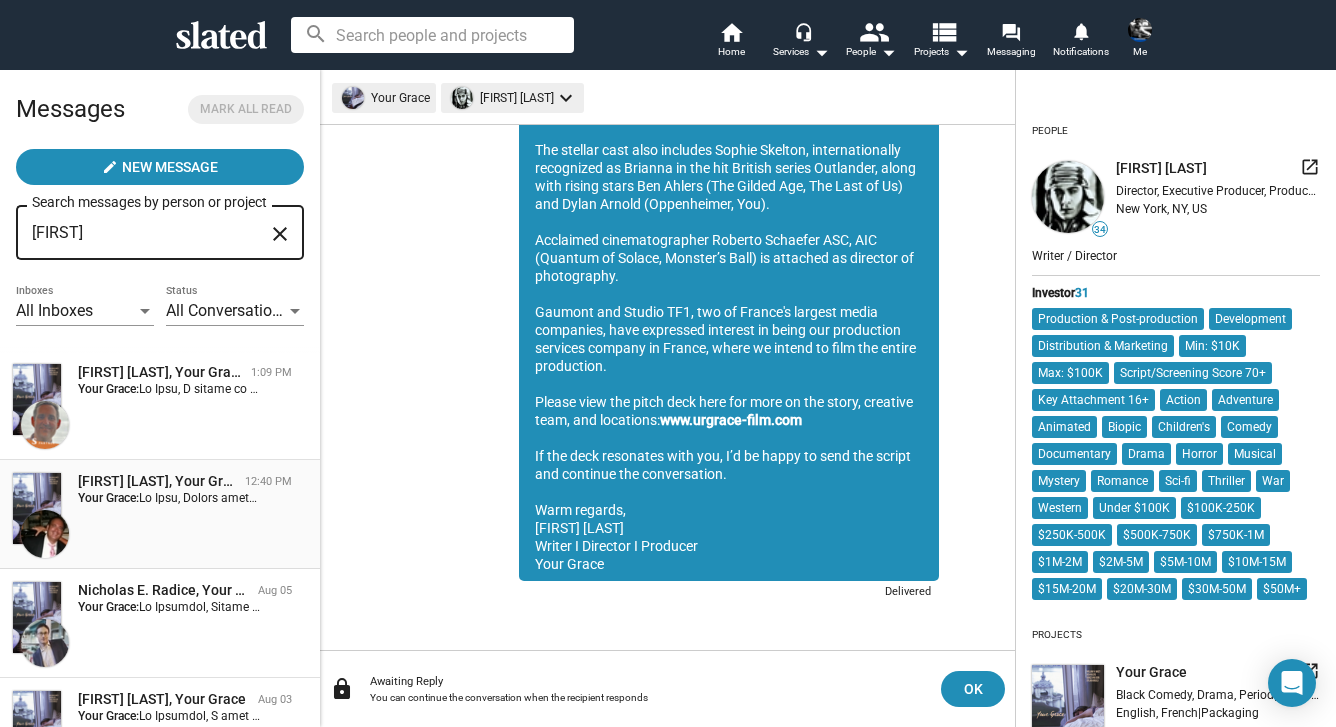 click on "John Nicholas, Your Grace 12:40 PM Your Grace:" at bounding box center [160, 514] 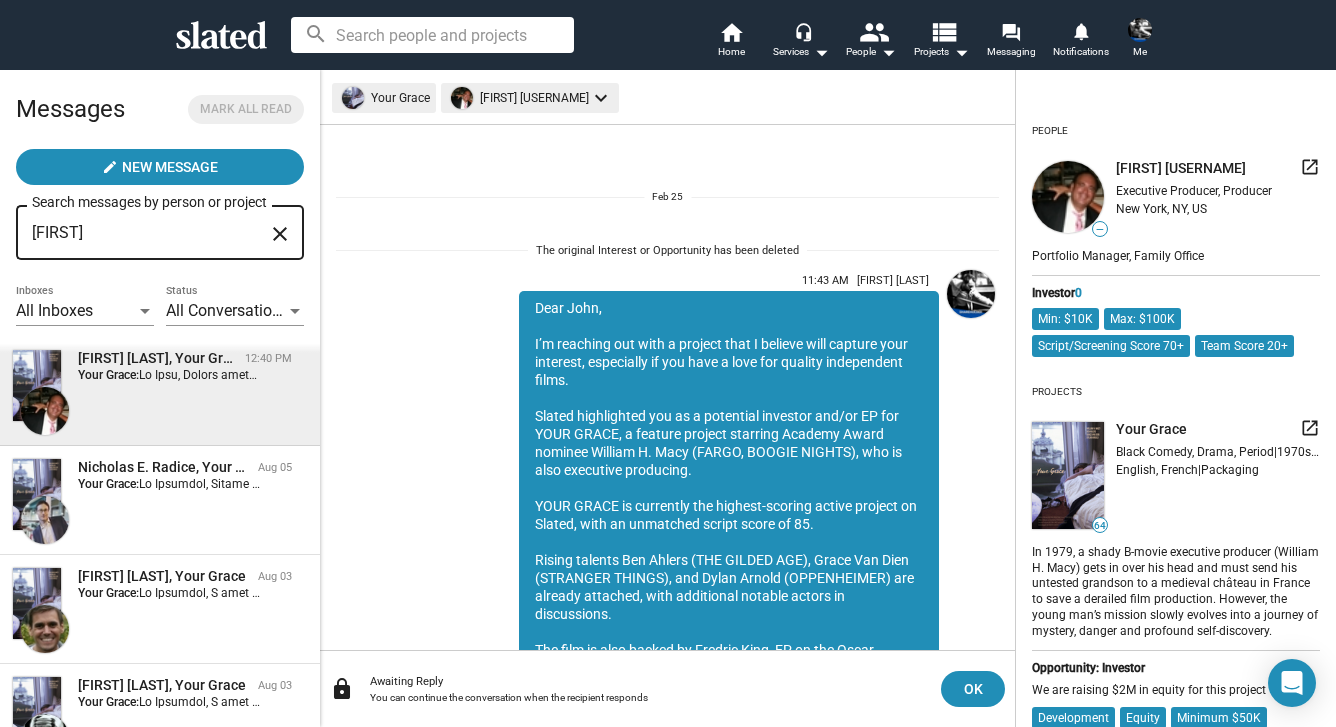 scroll, scrollTop: 183, scrollLeft: 0, axis: vertical 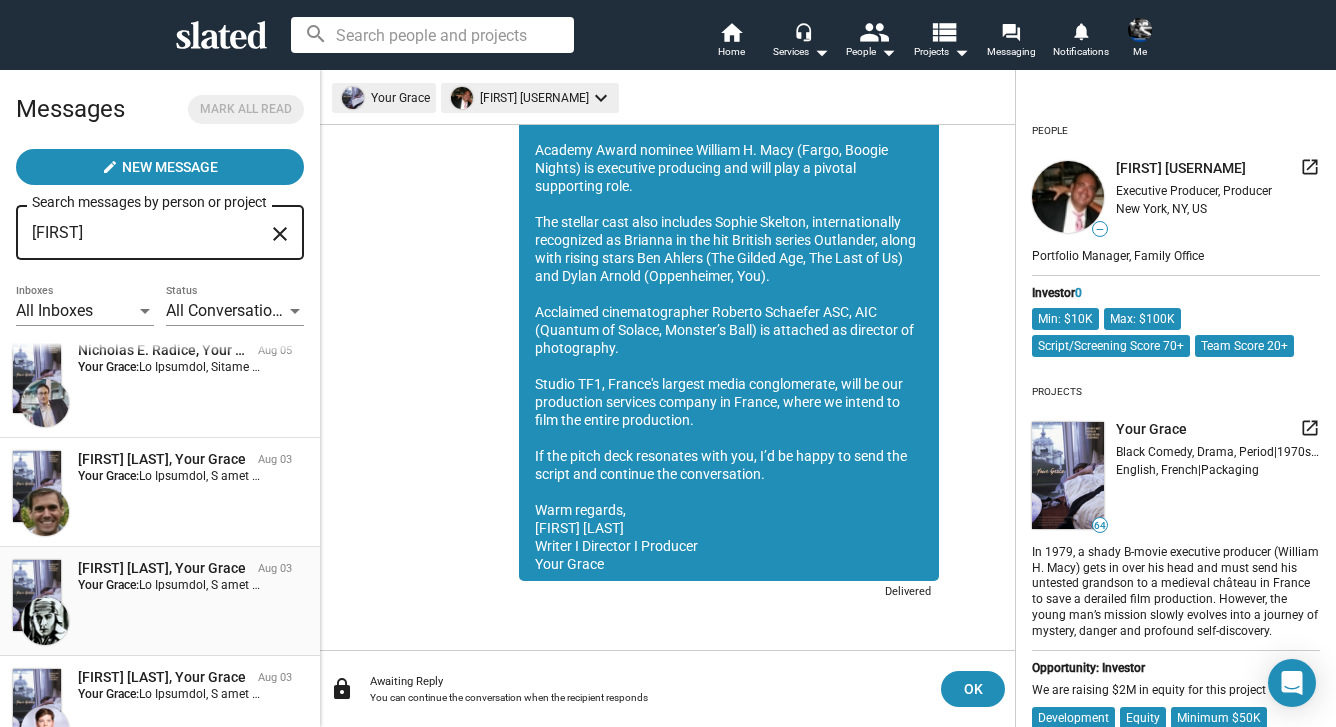 click at bounding box center [3384, 585] 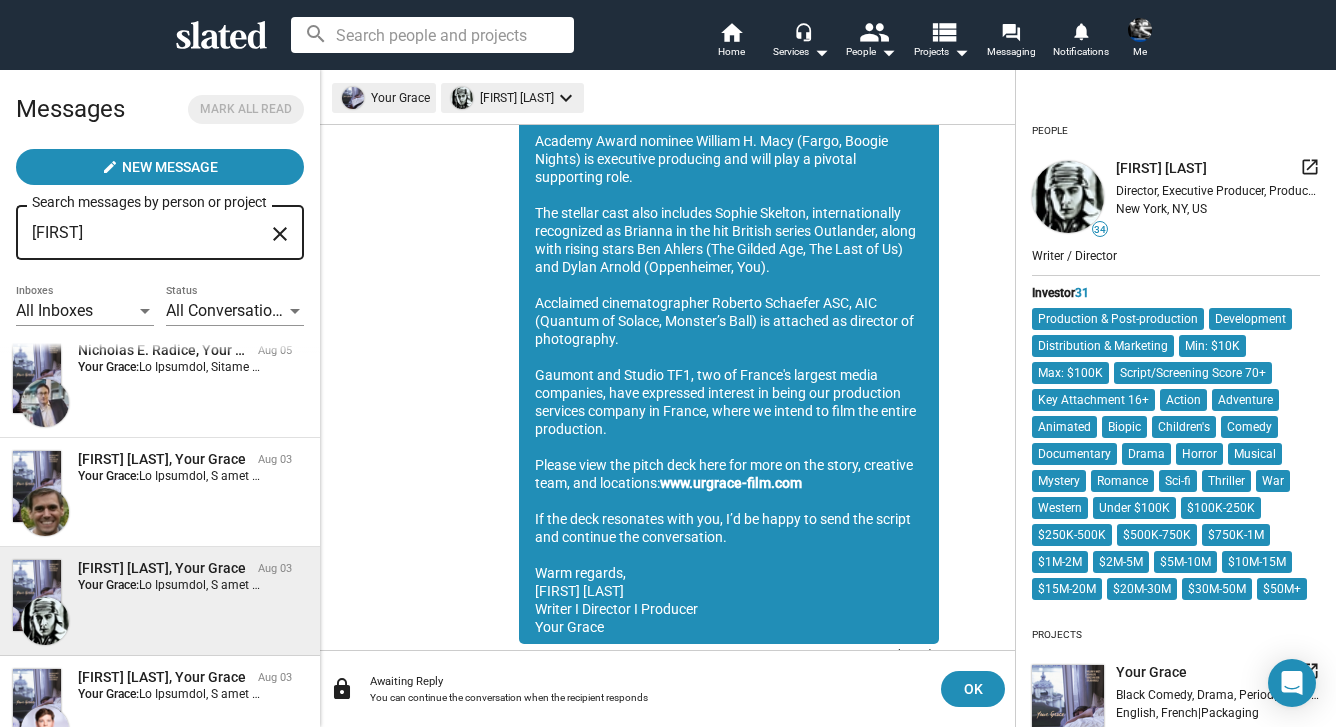 scroll, scrollTop: 1040, scrollLeft: 0, axis: vertical 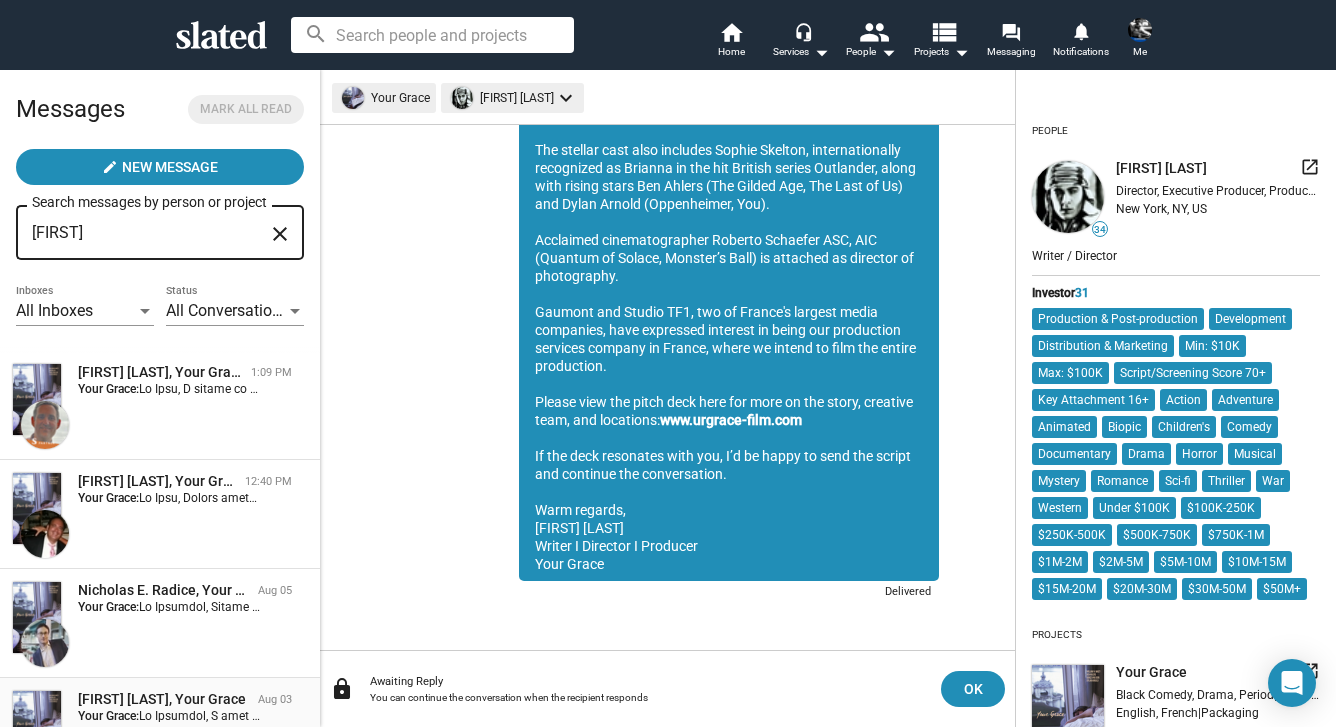 click at bounding box center [2993, 498] 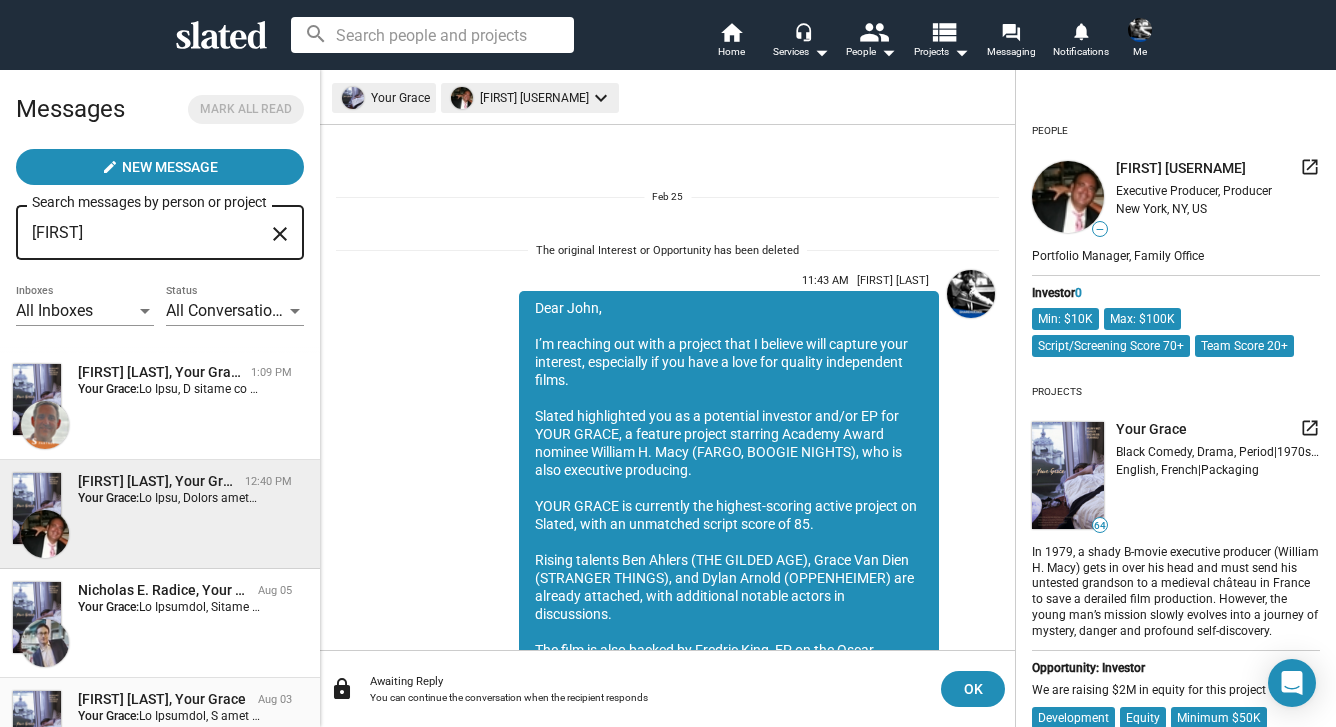 scroll, scrollTop: 1040, scrollLeft: 0, axis: vertical 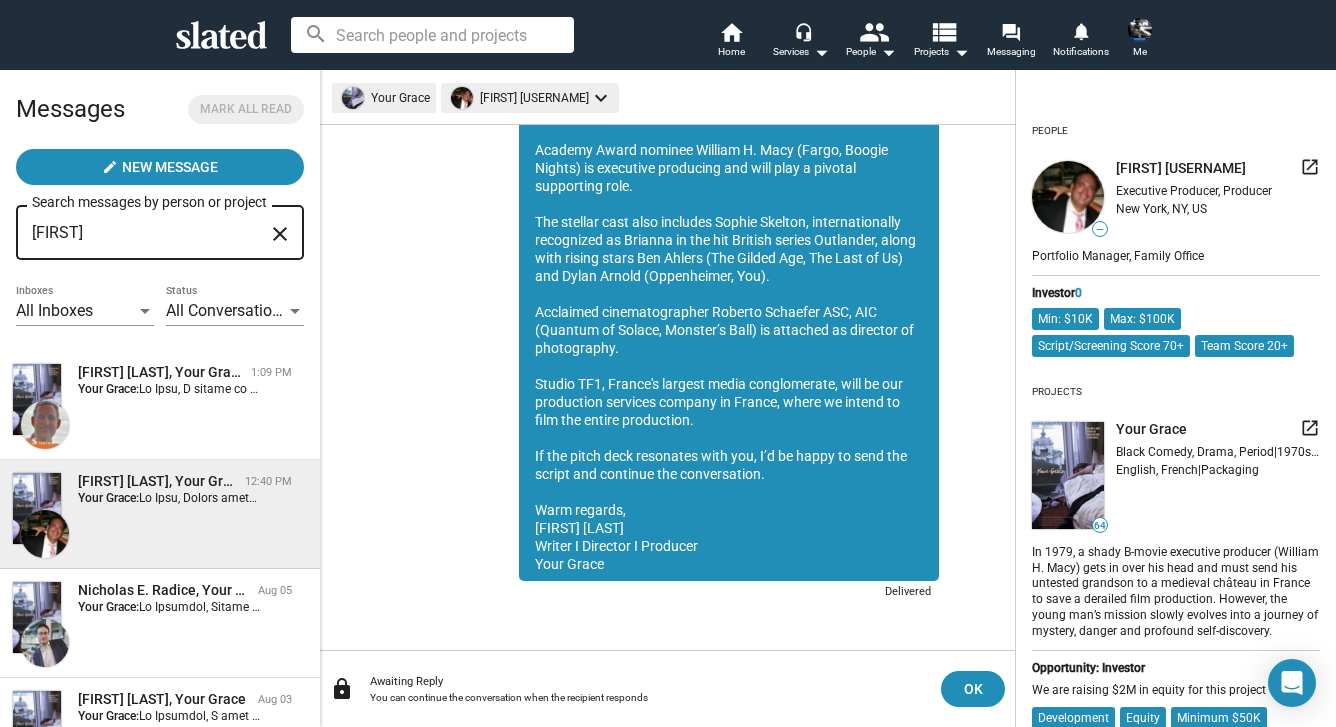 click on "close" at bounding box center [280, 234] 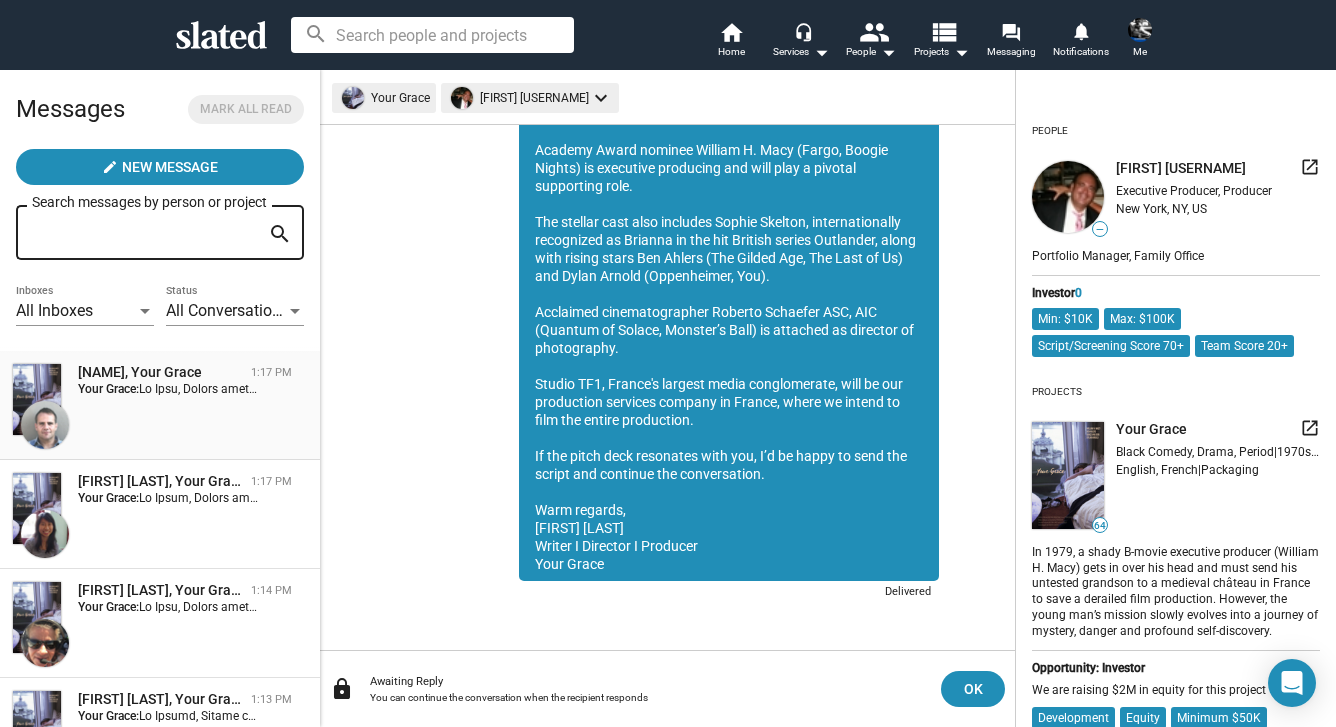 click on "Josh Stein, Your Grace 1:17 PM Your Grace:" at bounding box center [160, 405] 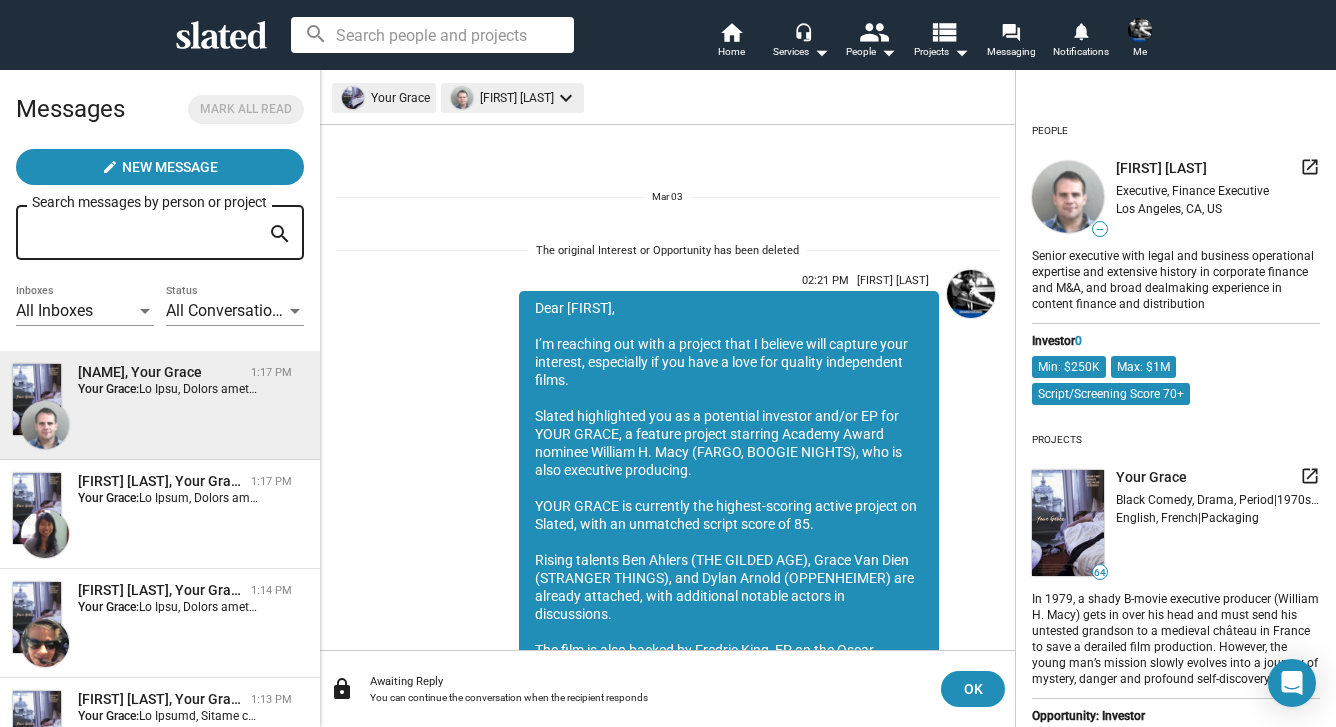 scroll, scrollTop: 1040, scrollLeft: 0, axis: vertical 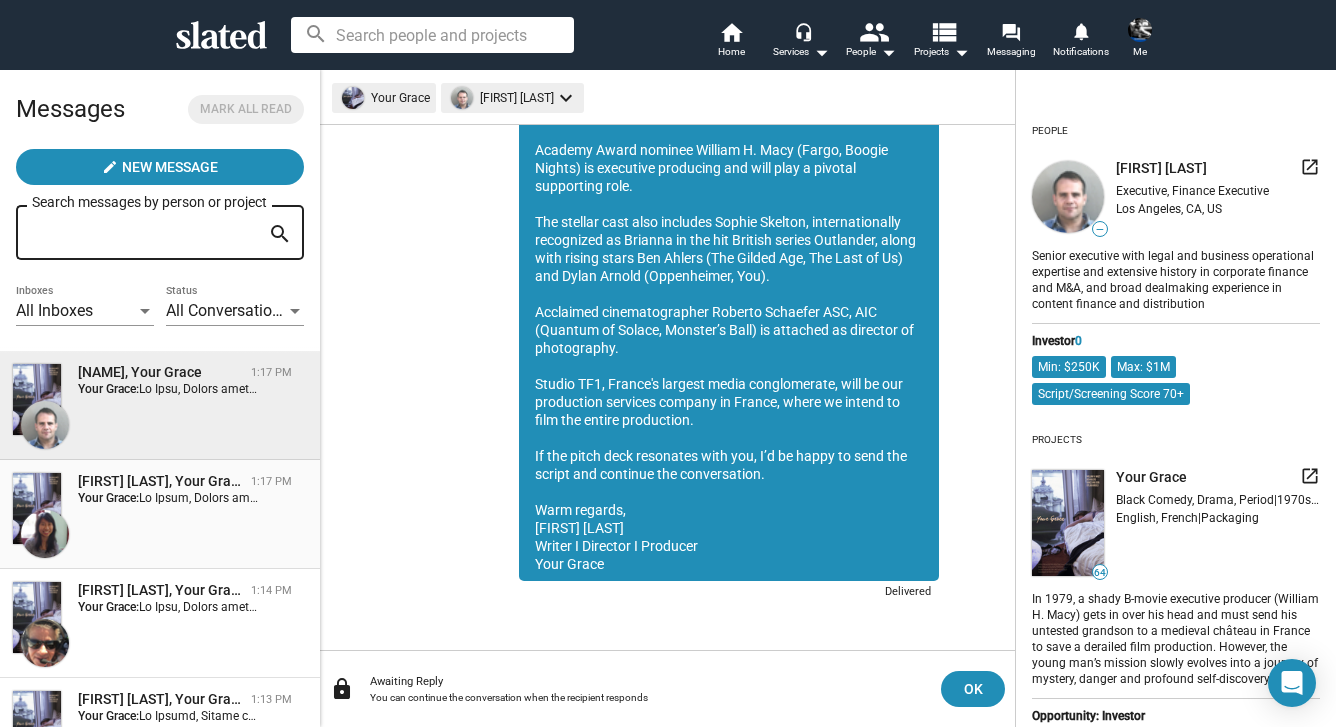 click on "Emmie Wang, Your Grace 1:17 PM Your Grace:" at bounding box center (160, 514) 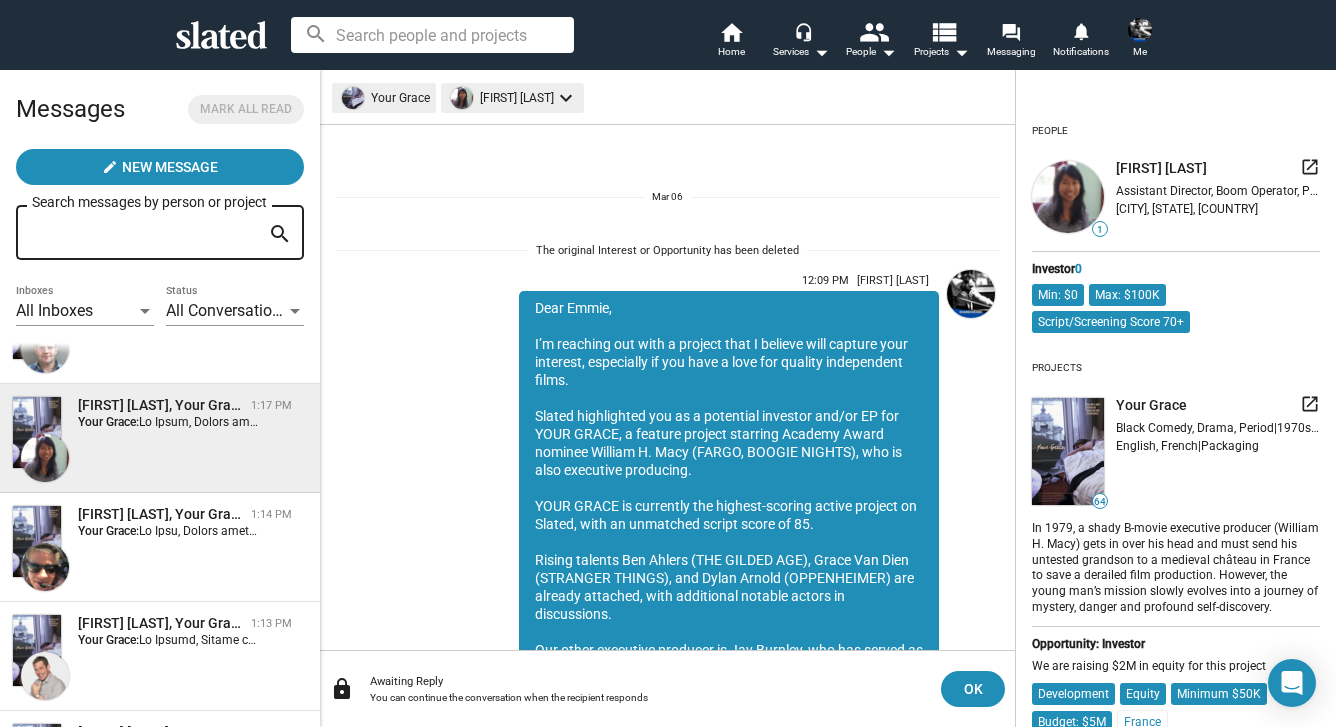 scroll, scrollTop: 83, scrollLeft: 0, axis: vertical 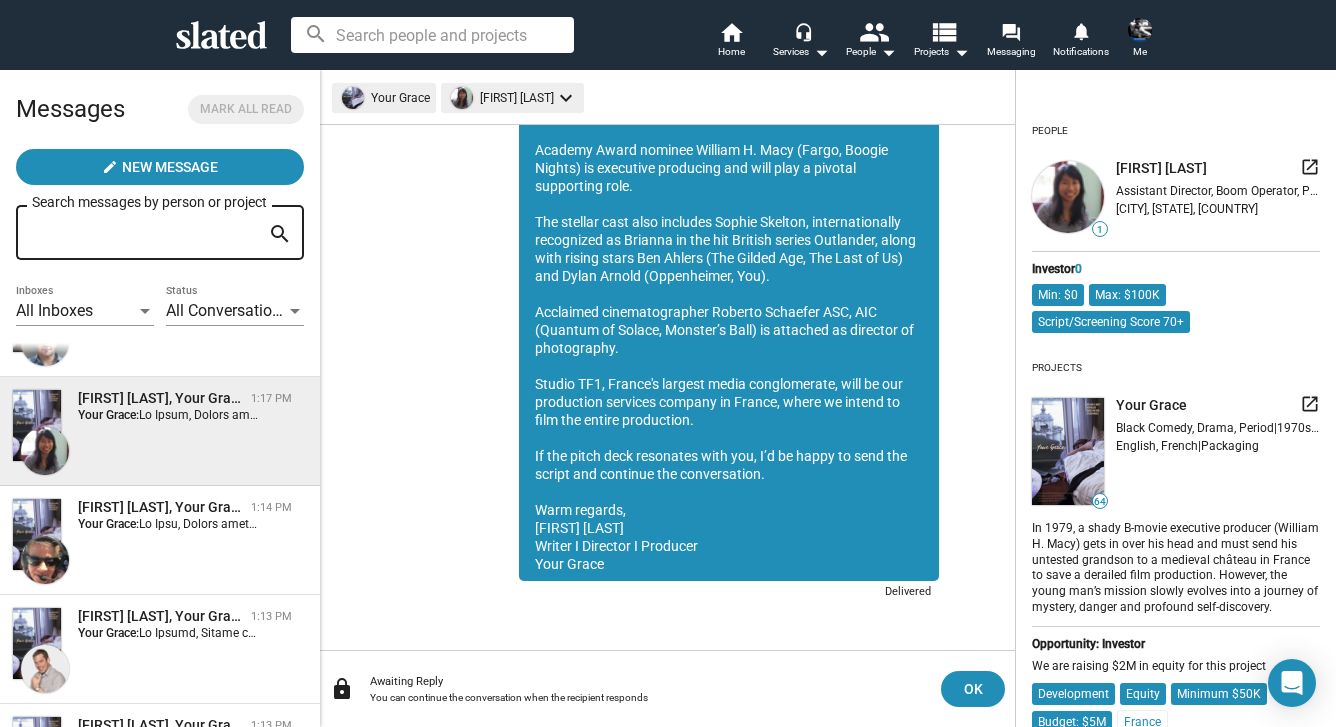 click on "Todd Harwell, Your Grace 1:14 PM Your Grace:" at bounding box center (160, 540) 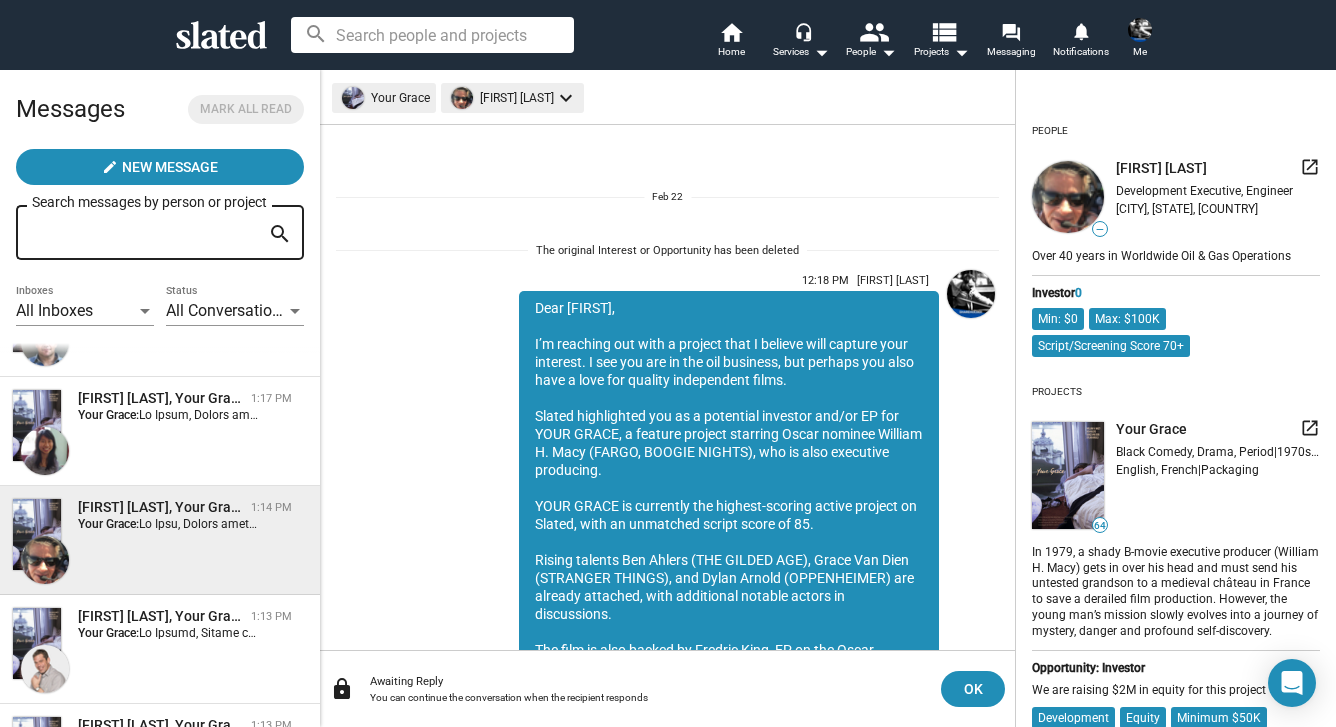 scroll, scrollTop: 1040, scrollLeft: 0, axis: vertical 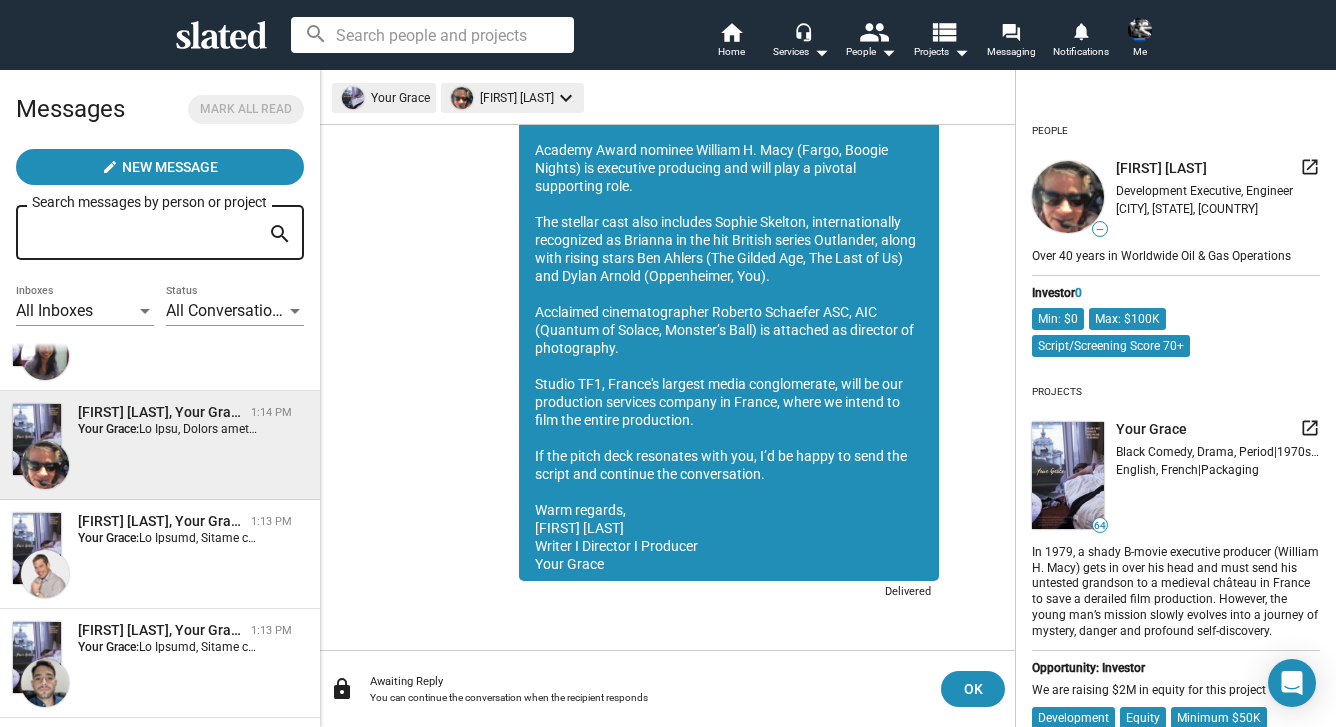 click on "jeremy Winton, Your Grace 1:13 PM Your Grace:" at bounding box center (160, 554) 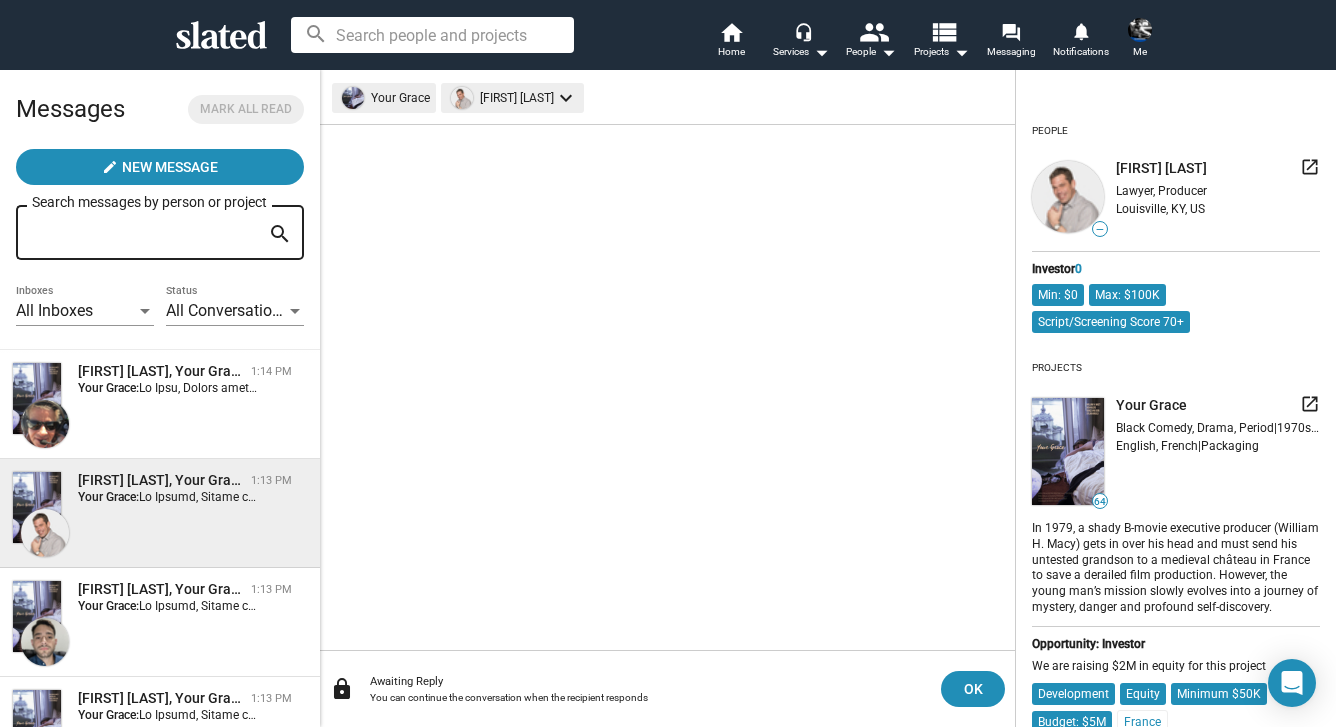scroll, scrollTop: 309, scrollLeft: 0, axis: vertical 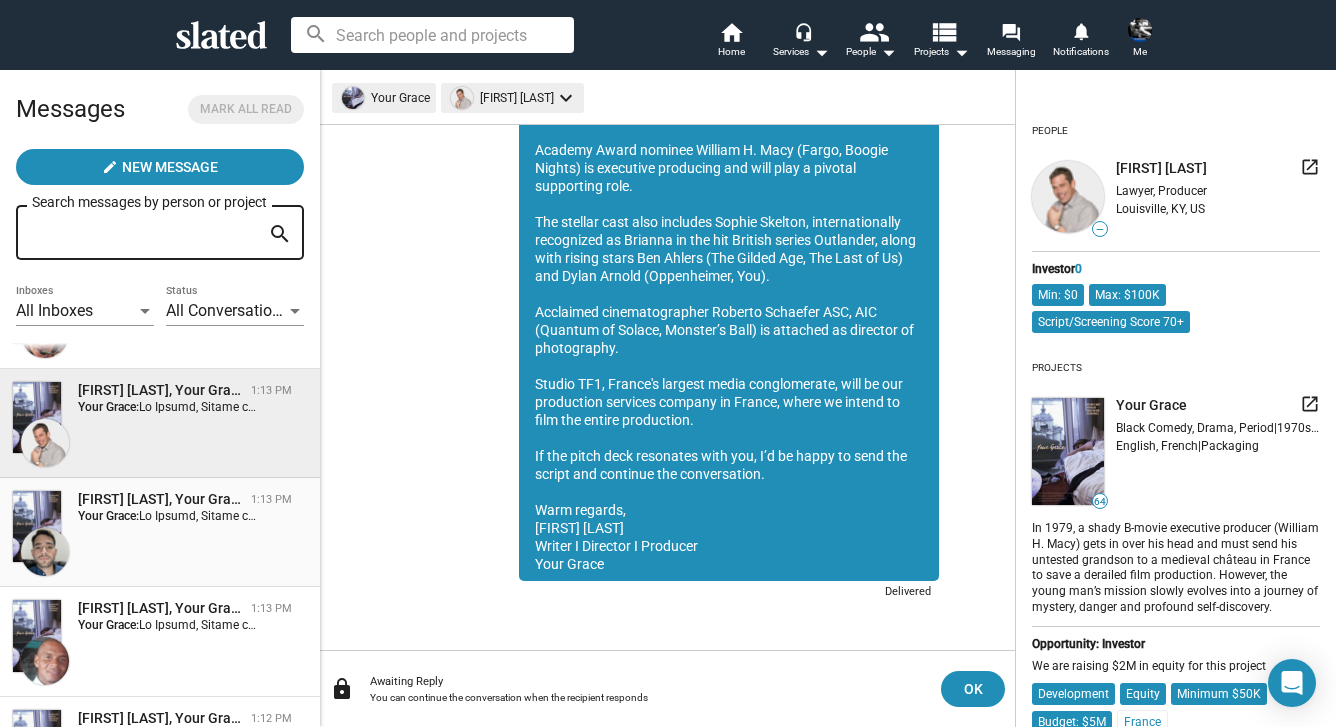 click on "Andrew Troya, Your Grace 1:13 PM Your Grace:" at bounding box center [160, 532] 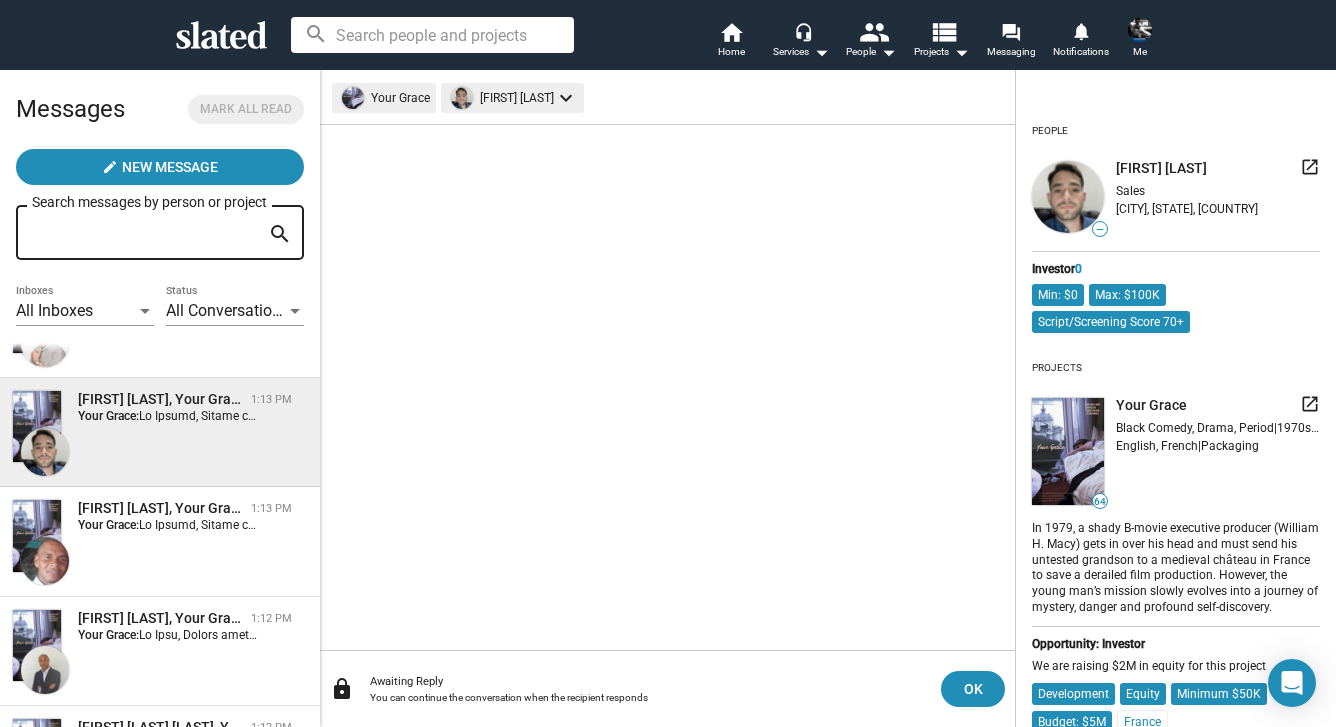 scroll, scrollTop: 414, scrollLeft: 0, axis: vertical 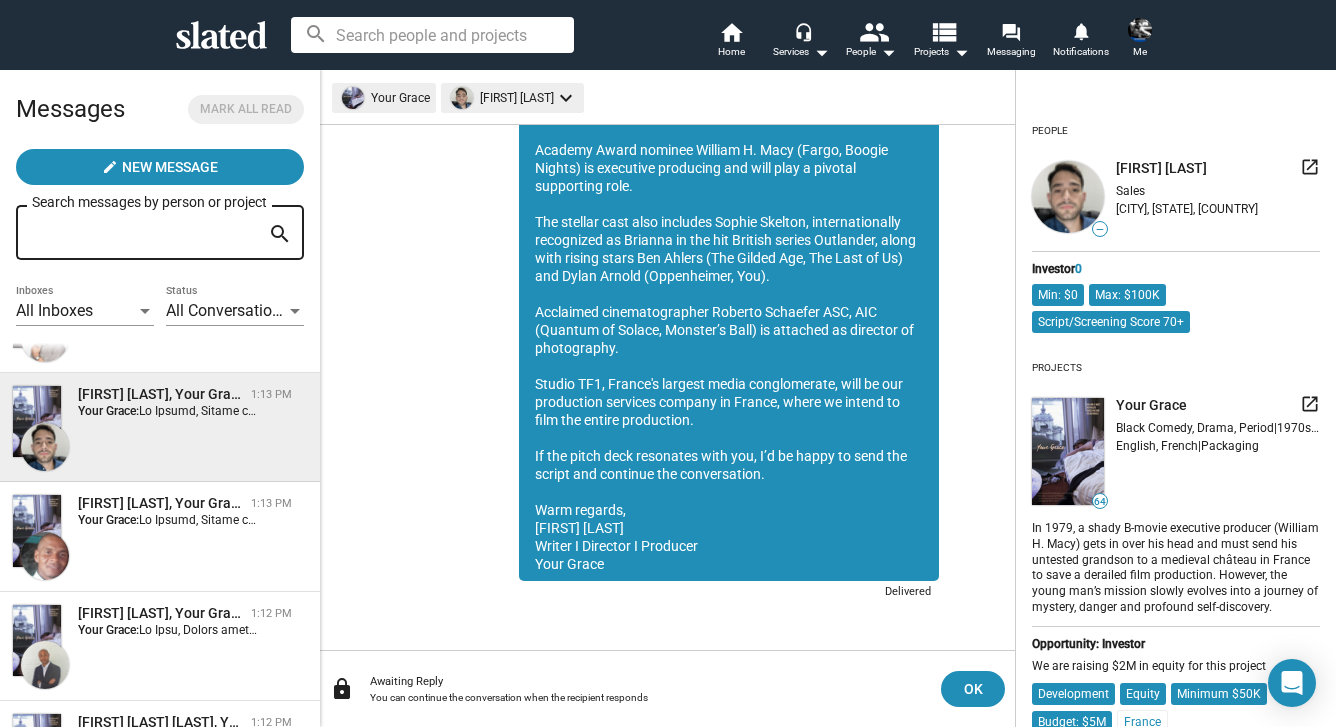 click on "George Andrew Simons, Your Grace 1:13 PM Your Grace:" at bounding box center [160, 536] 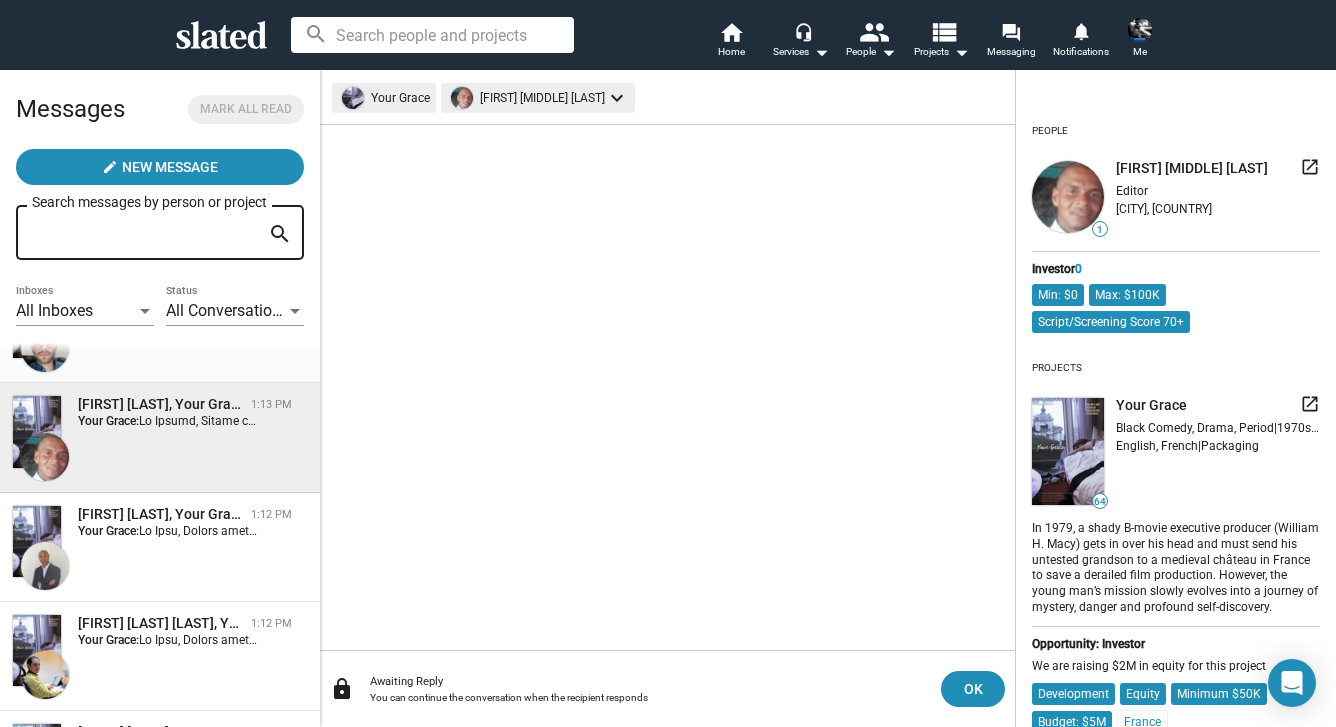 scroll, scrollTop: 514, scrollLeft: 0, axis: vertical 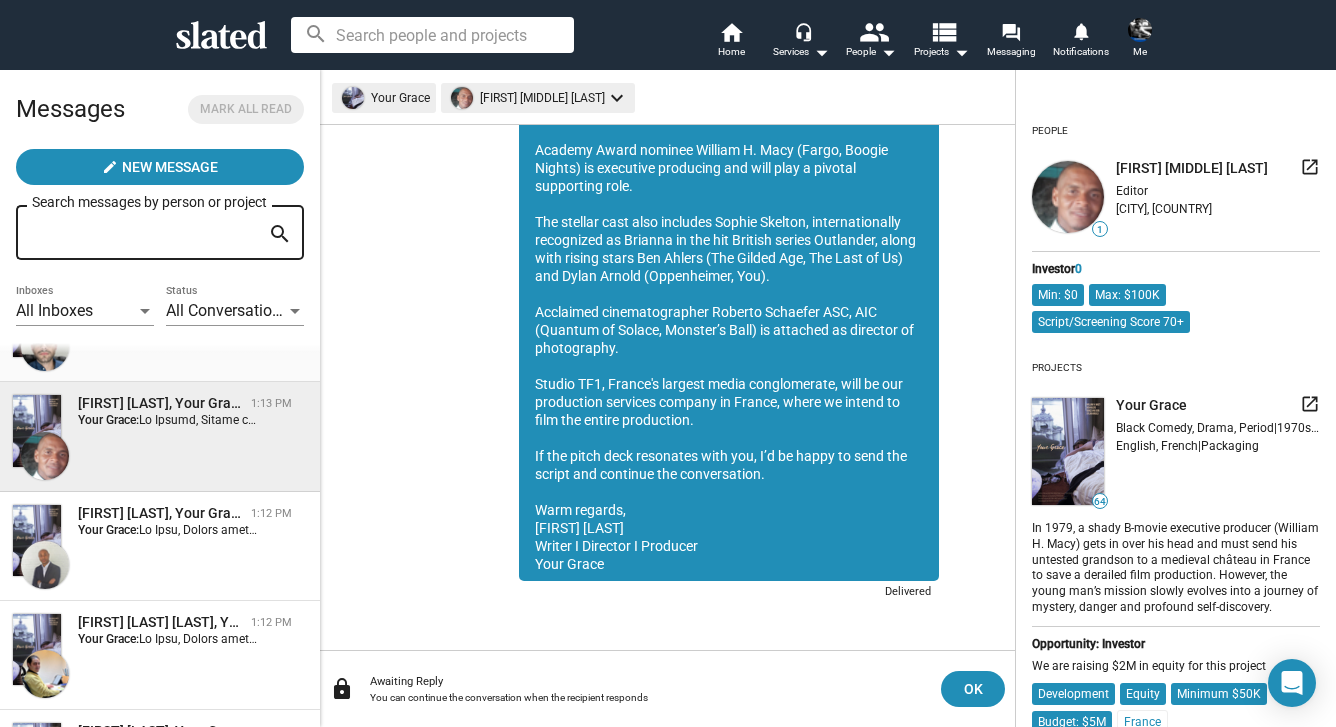 click on "Ryan Mallory, Your Grace 1:12 PM Your Grace:" at bounding box center [160, 546] 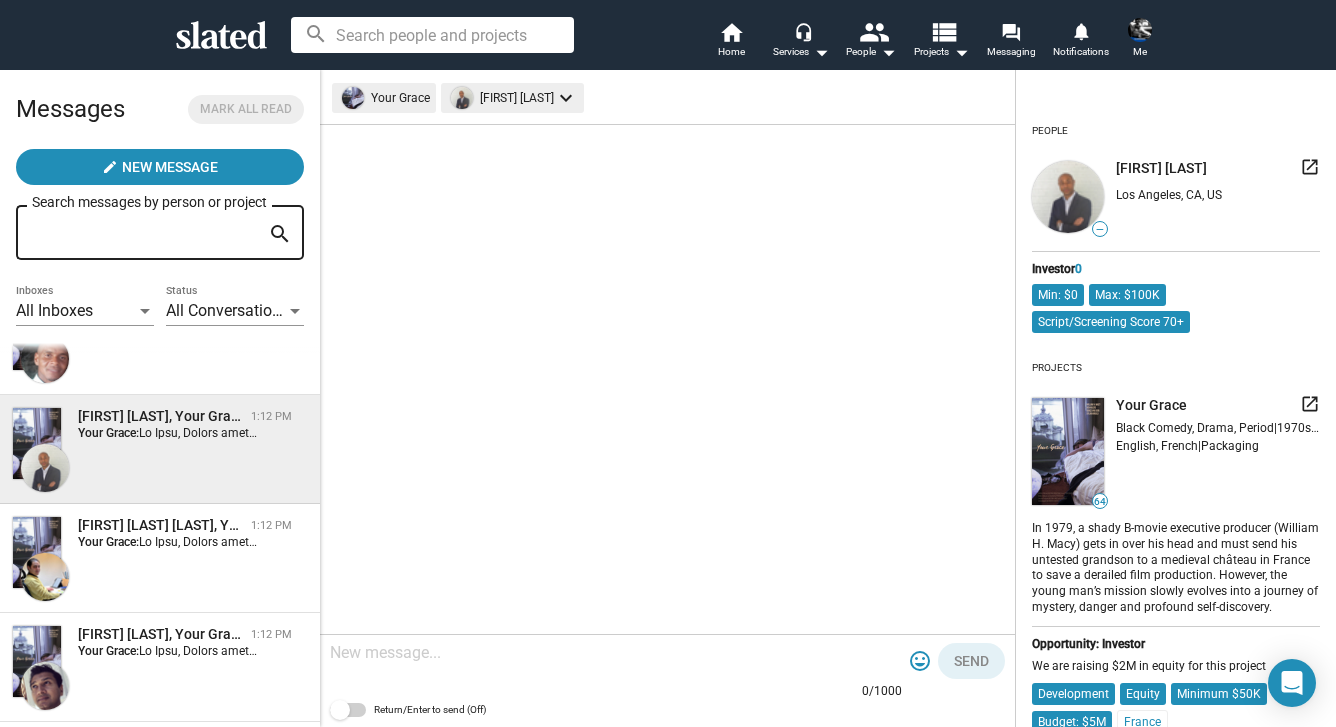 scroll, scrollTop: 620, scrollLeft: 0, axis: vertical 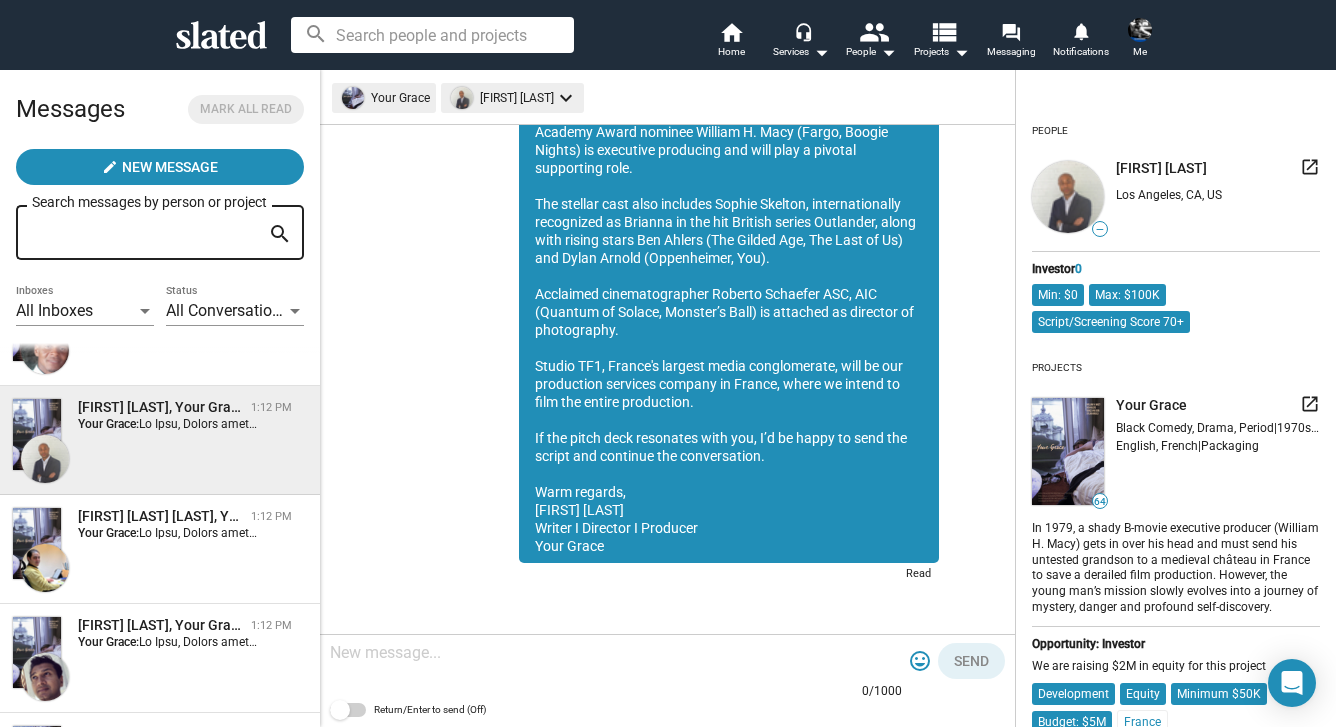 click on "Alan Lucciano Pindo, Your Grace 1:12 PM Your Grace:" at bounding box center (160, 549) 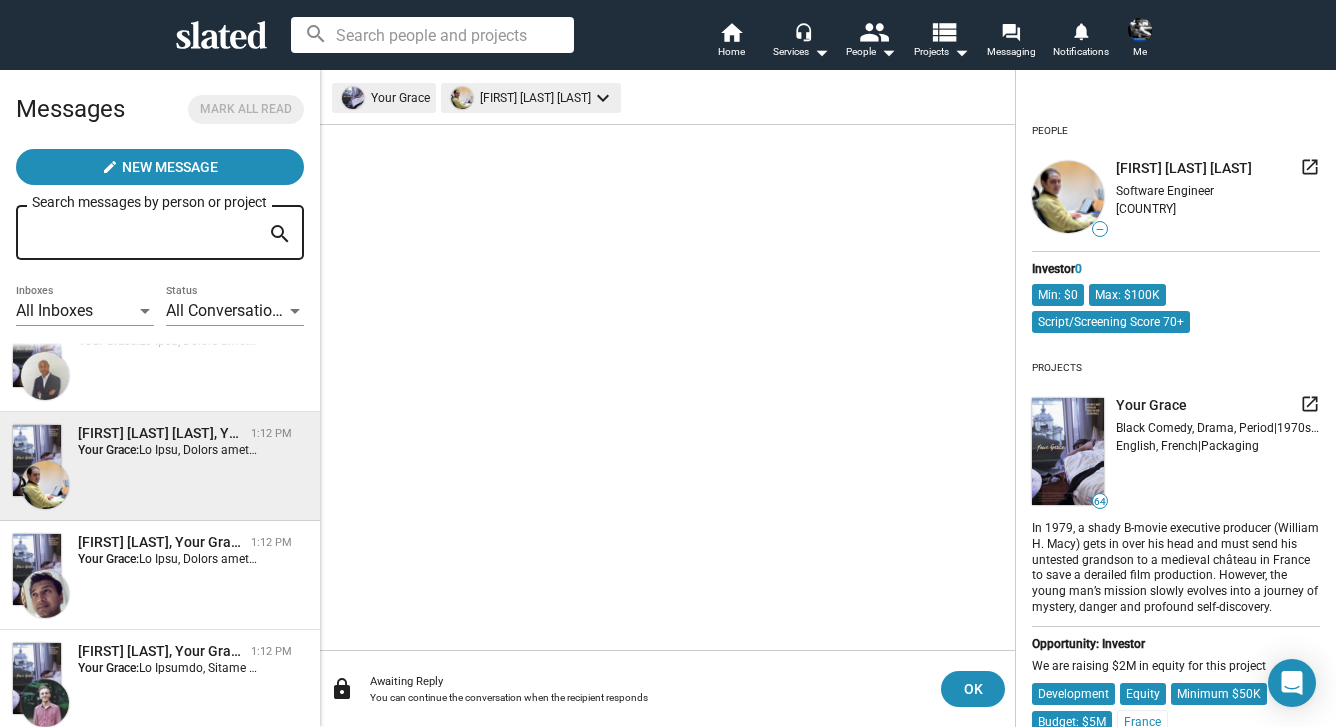 scroll, scrollTop: 709, scrollLeft: 0, axis: vertical 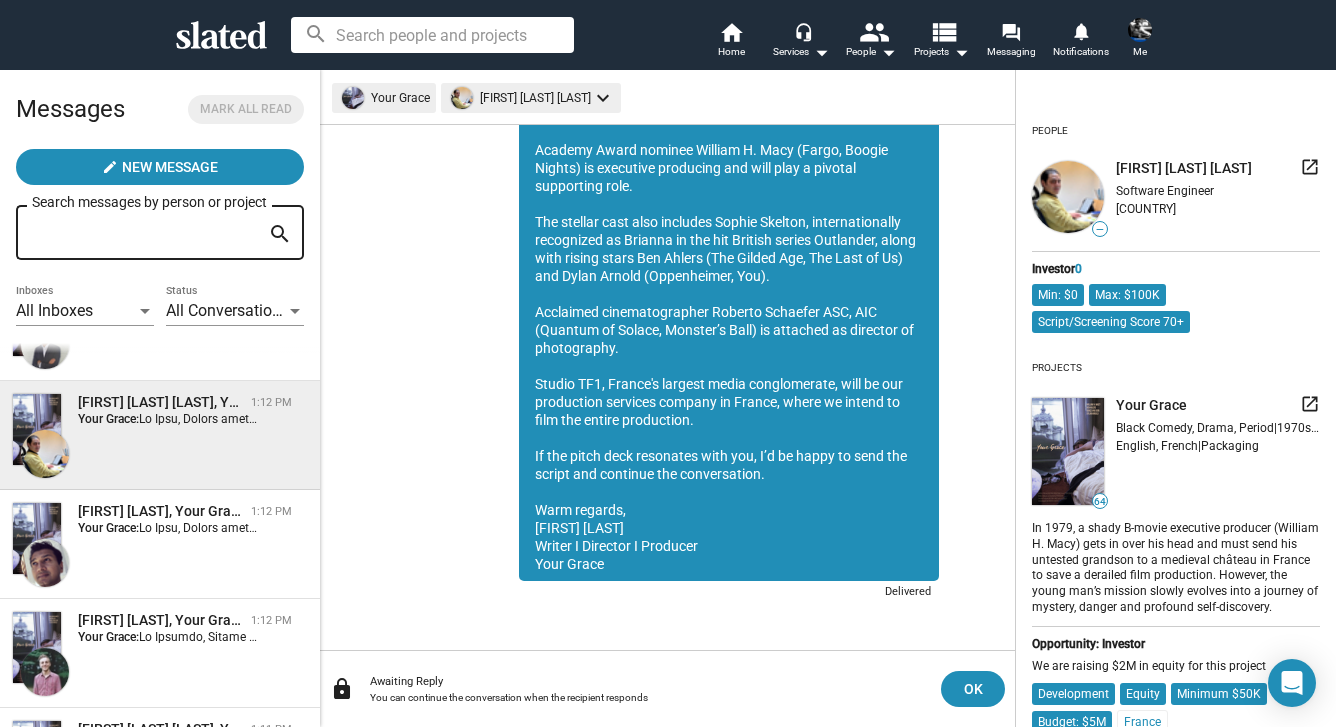 click on "Abhi Goel, Your Grace 1:12 PM Your Grace:" at bounding box center [160, 544] 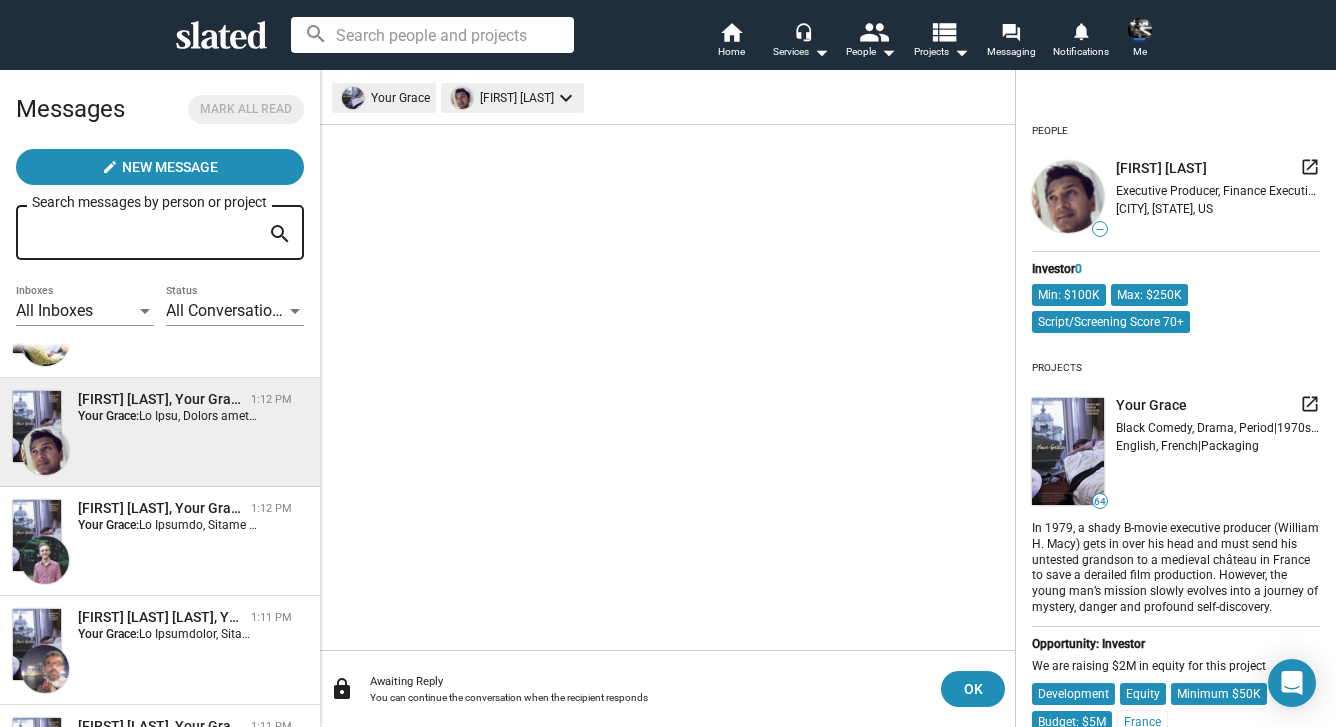 scroll, scrollTop: 855, scrollLeft: 0, axis: vertical 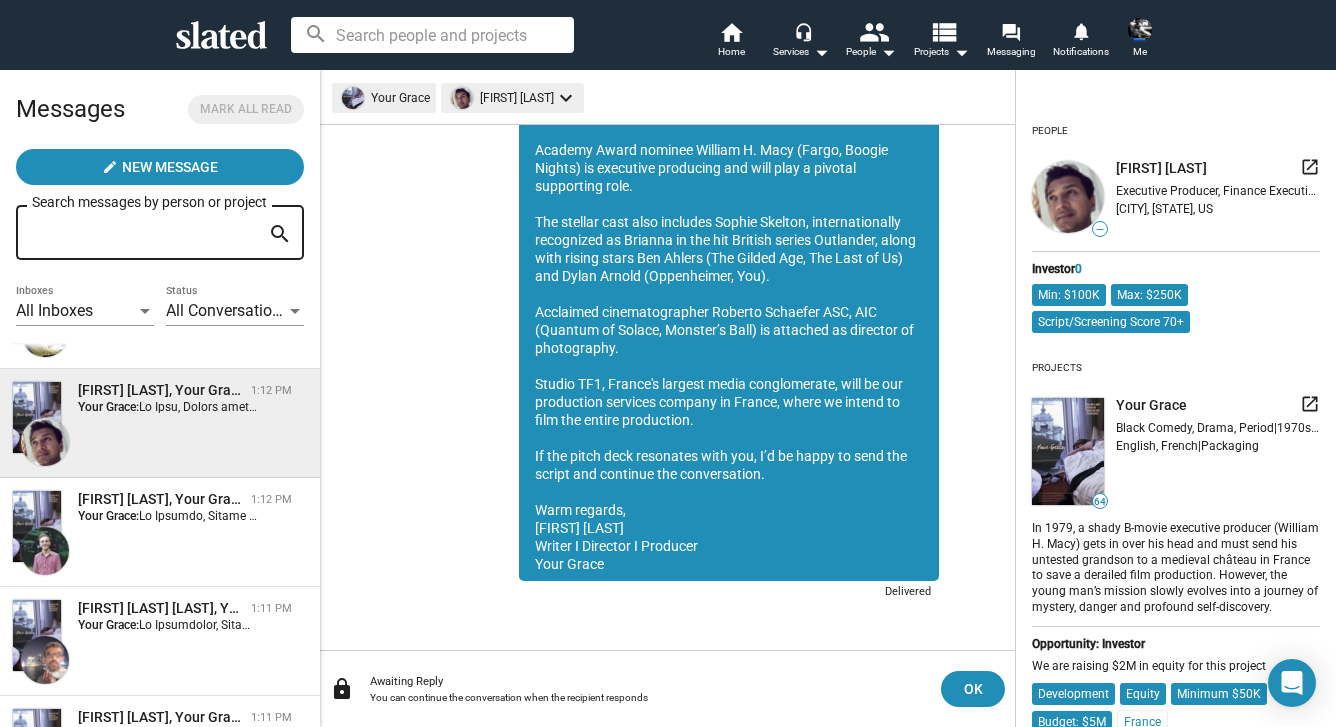 click on "William Gagnon, Your Grace 1:12 PM Your Grace:" at bounding box center [160, 532] 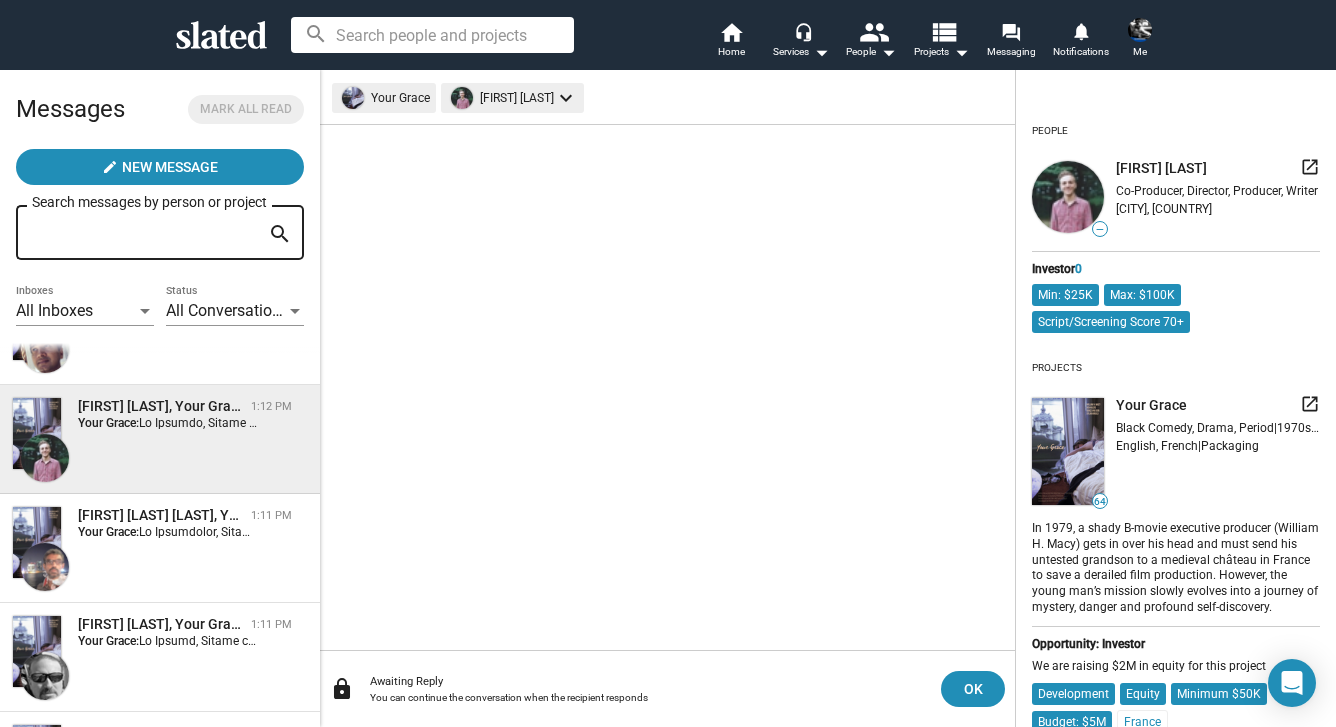 scroll, scrollTop: 956, scrollLeft: 0, axis: vertical 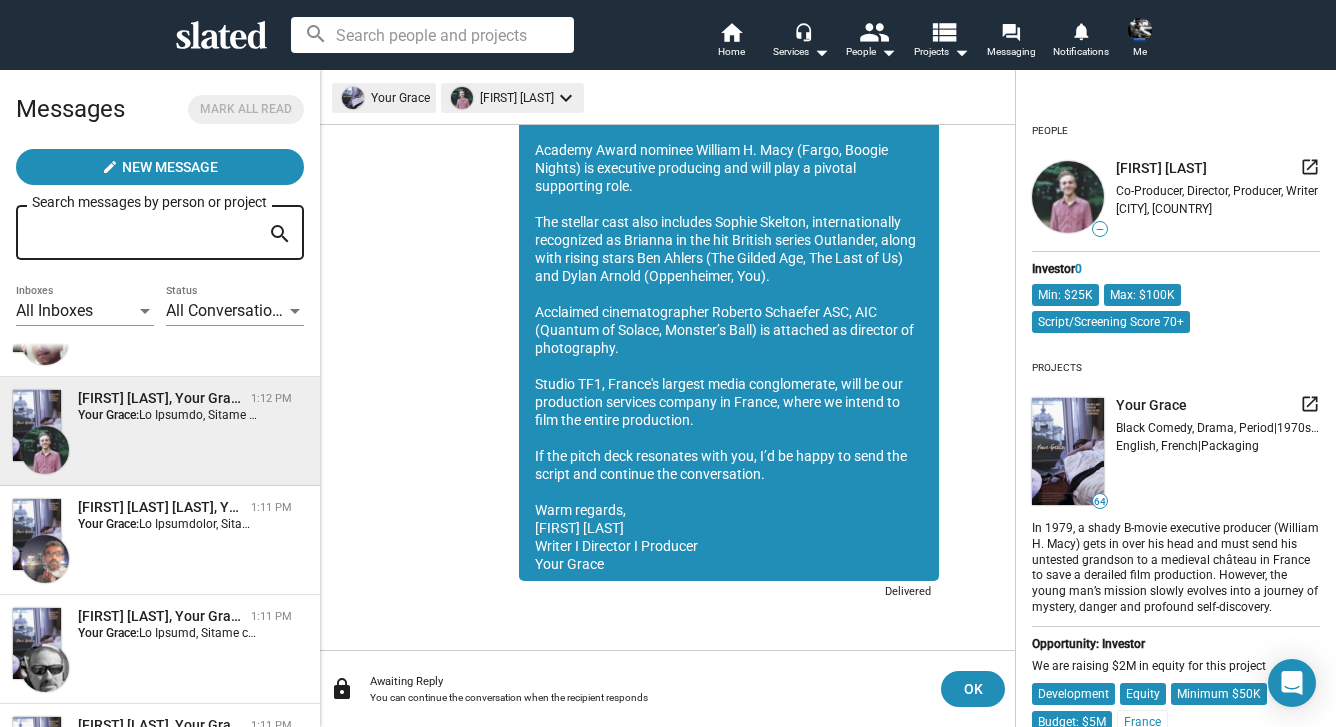 click on "Suddharsan Dhanakoti Subbramaniyam, Your Grace 1:11 PM Your Grace:" at bounding box center [160, 540] 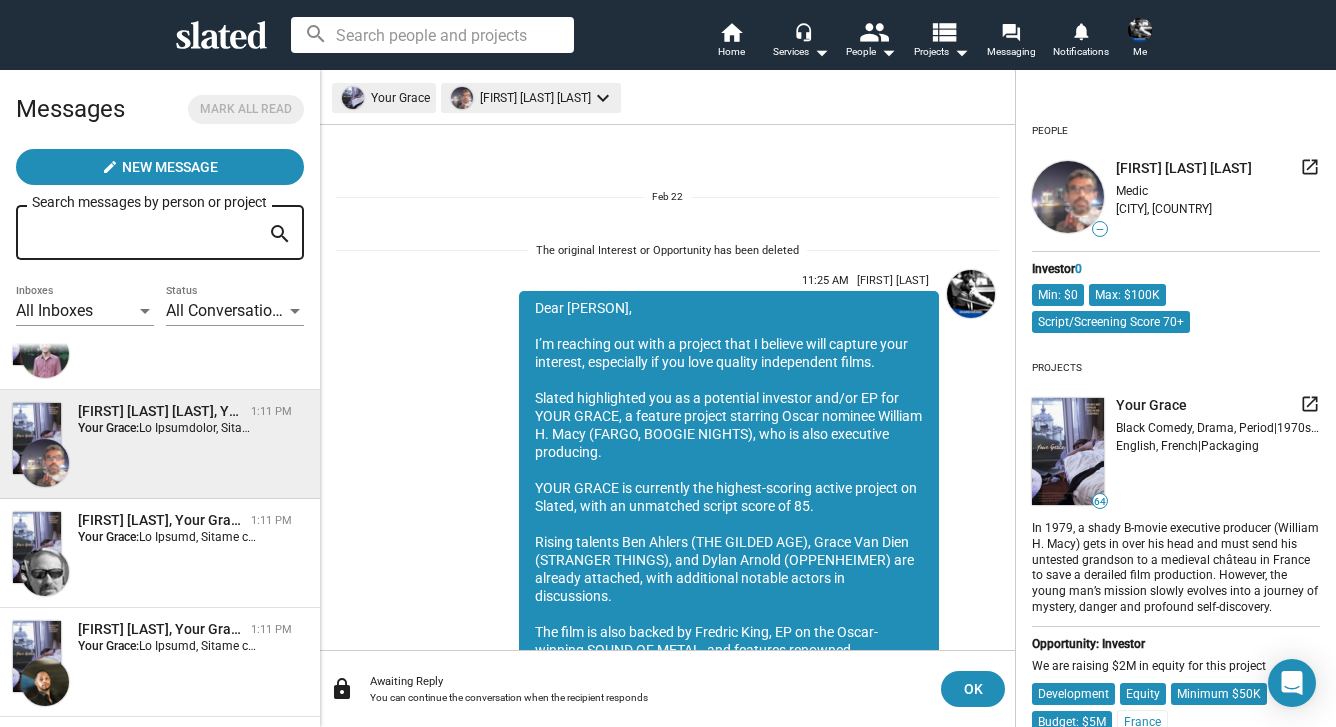 scroll, scrollTop: 1057, scrollLeft: 0, axis: vertical 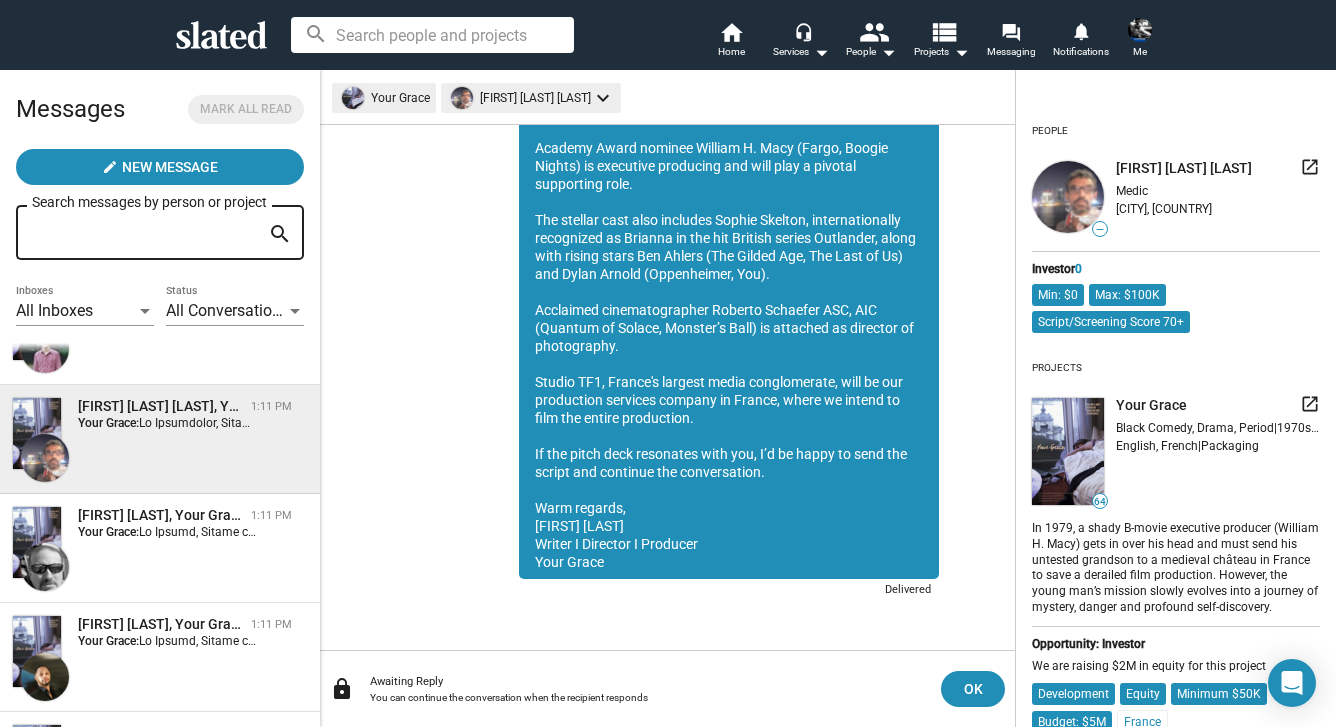 click on "Jeremy Hirsch, Your Grace 1:11 PM Your Grace:" at bounding box center (160, 548) 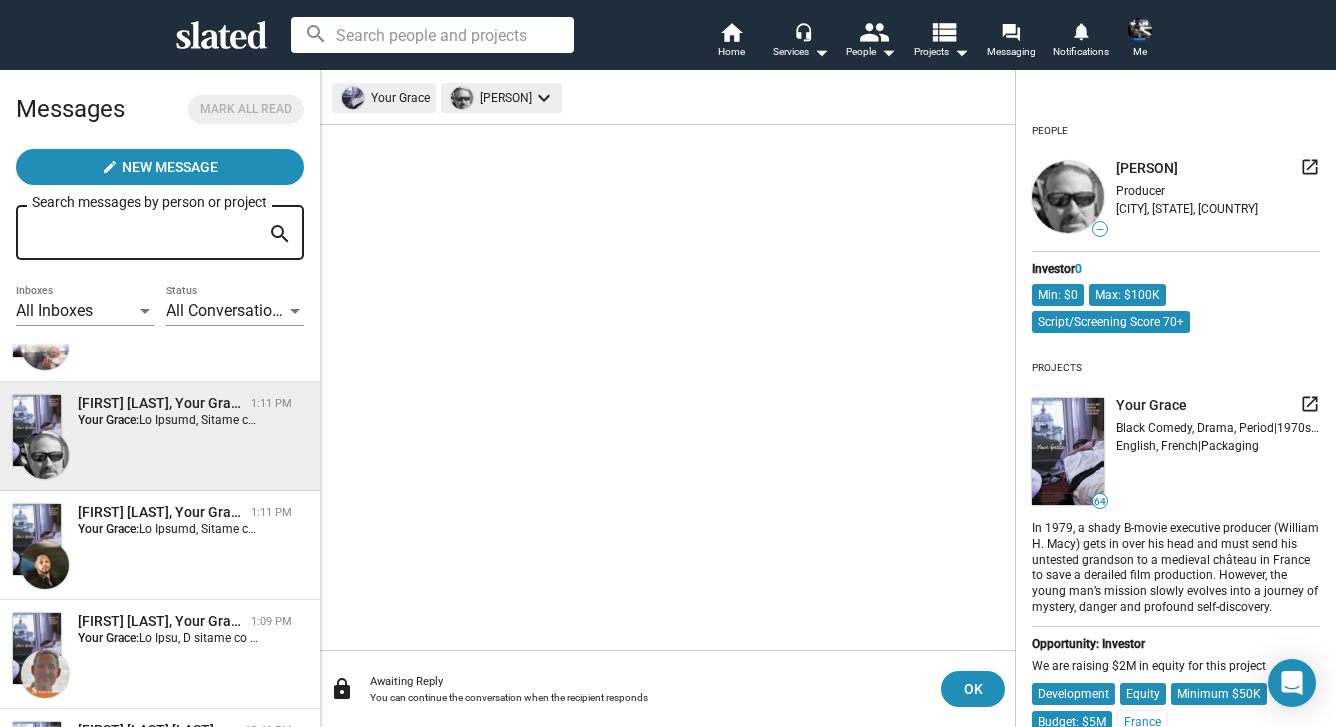 scroll, scrollTop: 1170, scrollLeft: 0, axis: vertical 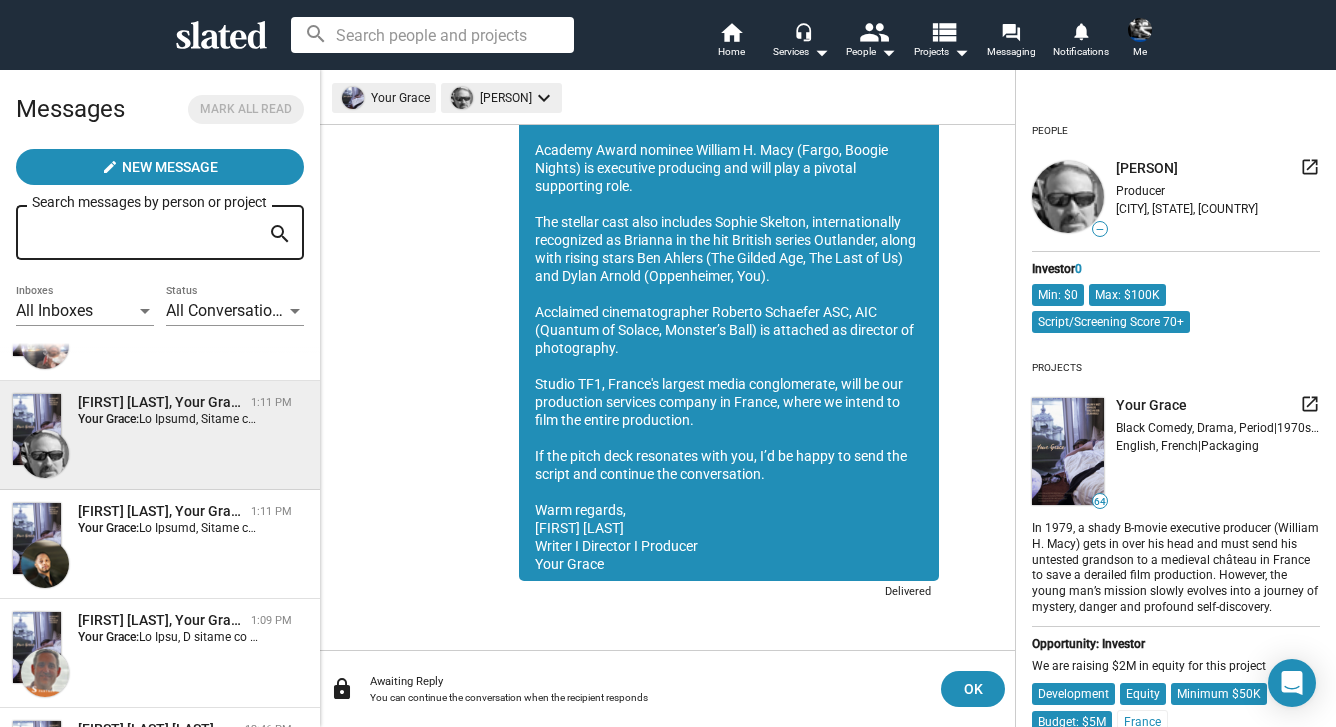 click on "Gerald Lewis, Your Grace 1:11 PM Your Grace:" at bounding box center (160, 544) 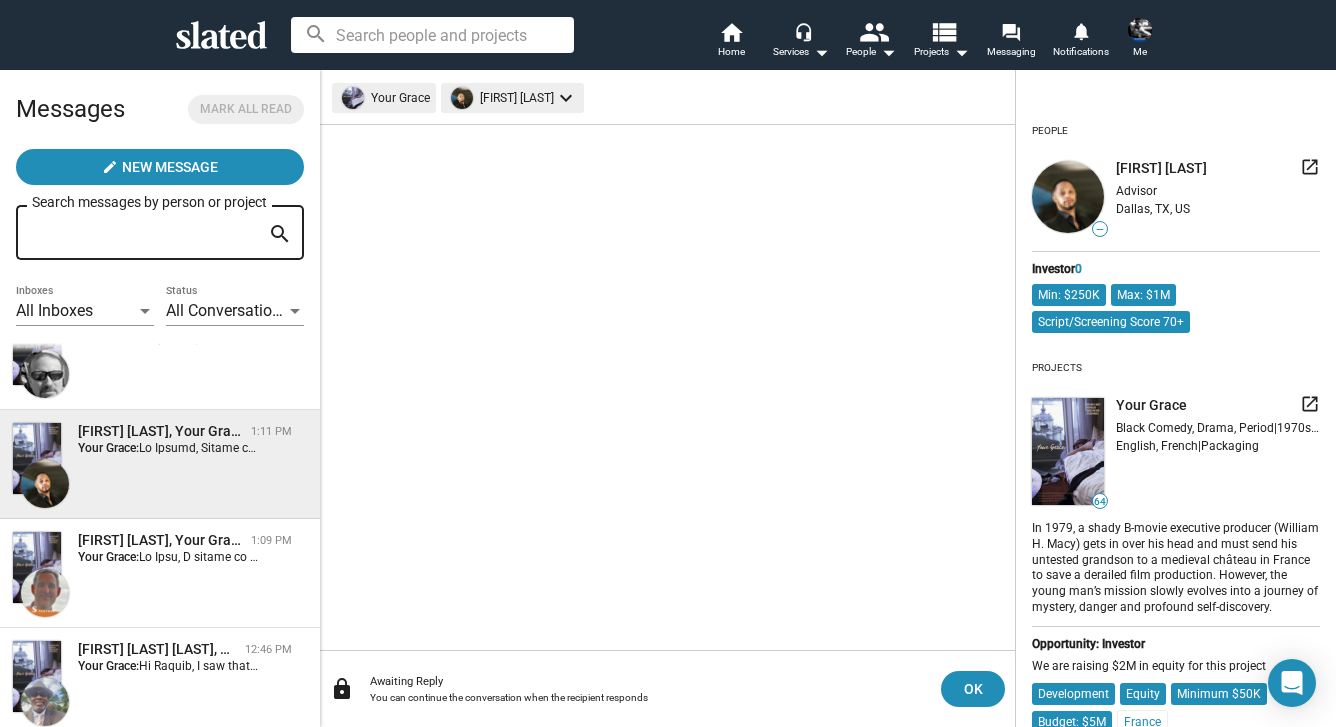scroll, scrollTop: 1272, scrollLeft: 0, axis: vertical 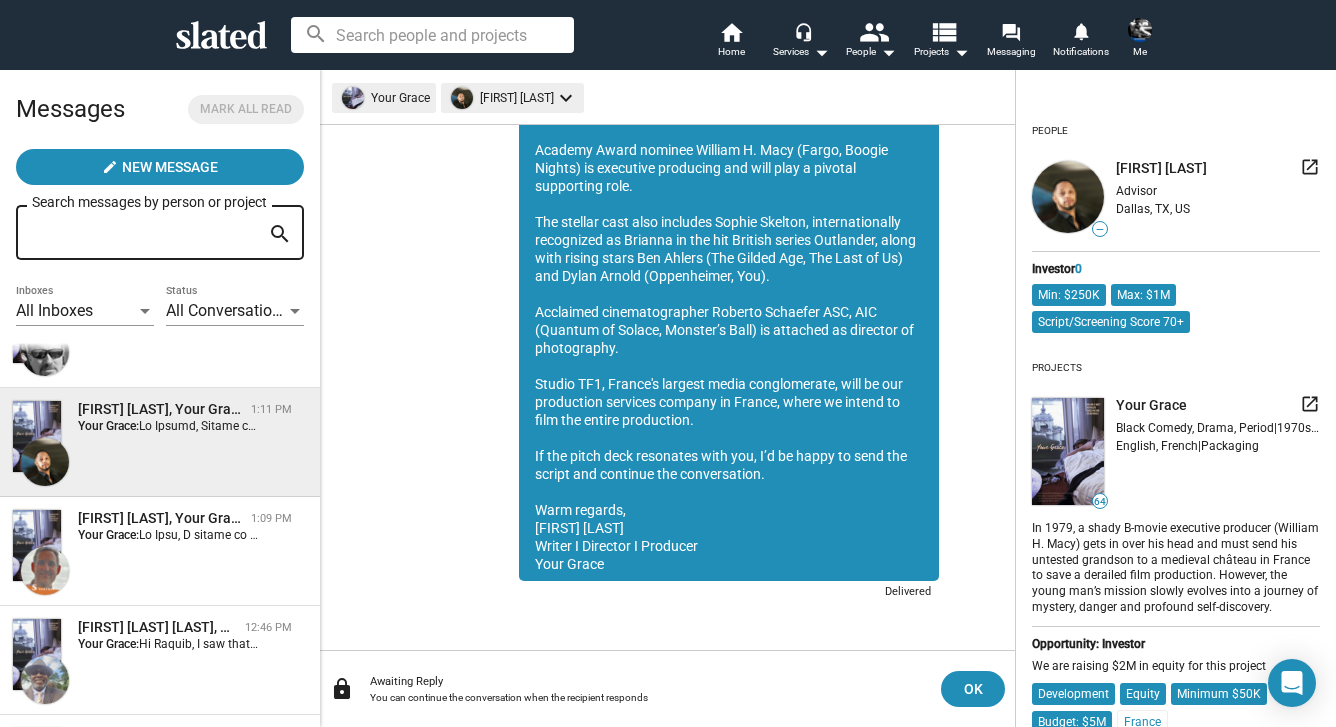 click at bounding box center [3264, 535] 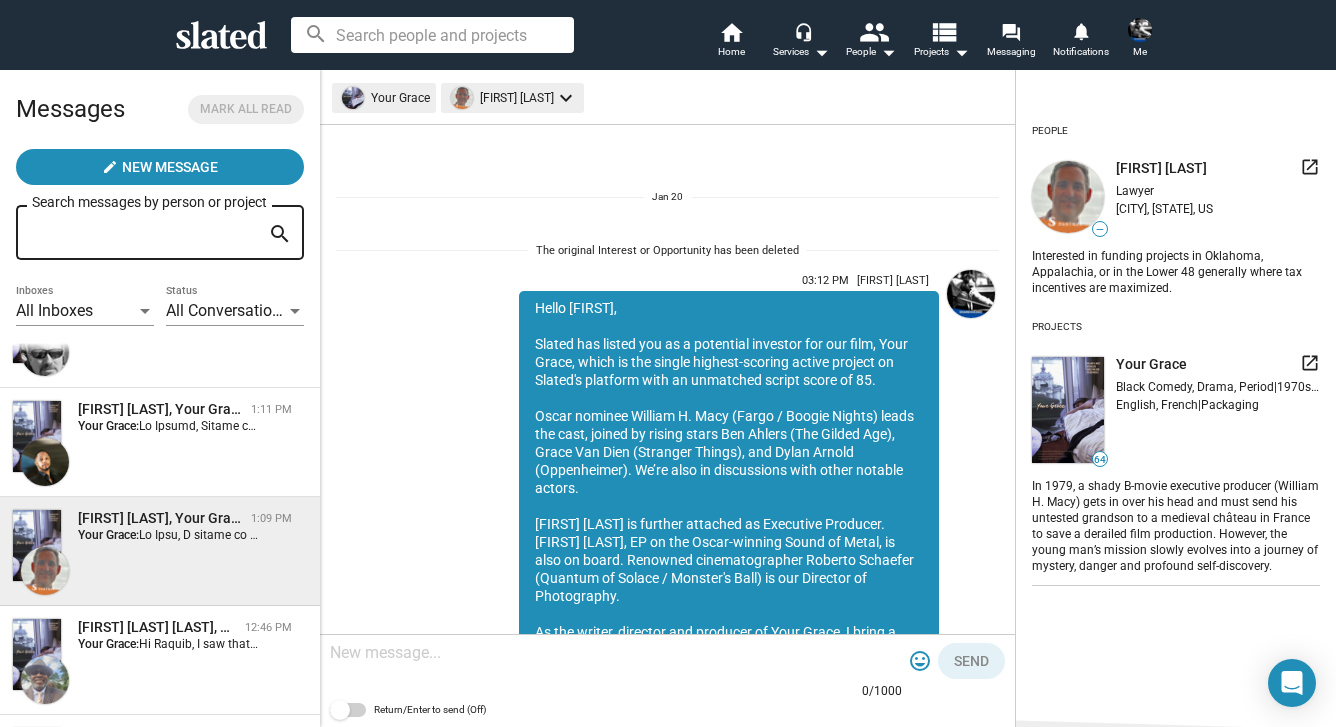 scroll, scrollTop: 1311, scrollLeft: 0, axis: vertical 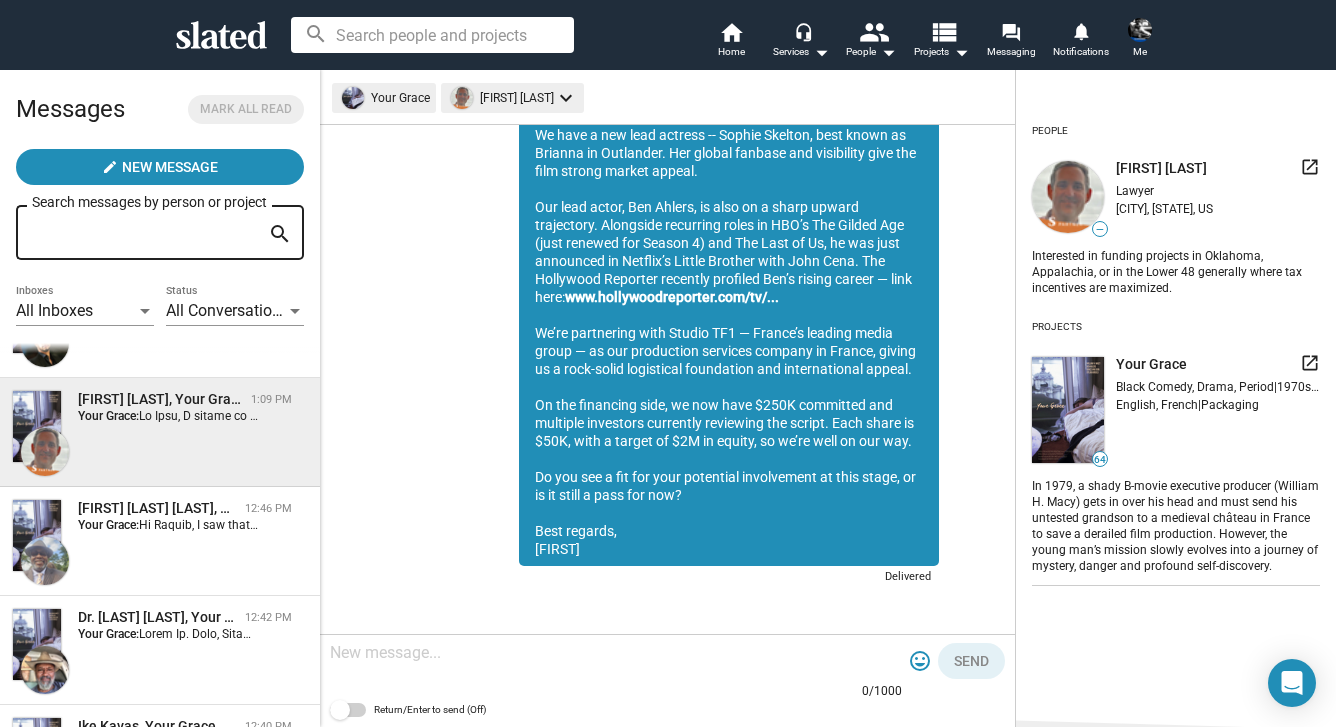 click on "Raquib Hakiem Abduallah, Your Grace 12:46 PM Your Grace:  Hi Raquib,
I saw that you opened up communication on Slated. Would you like to read the script for Your Grace? I'm also available for a Zoom chat if you'd like to learn more about the project.
Best regards,
Sean" at bounding box center [160, 541] 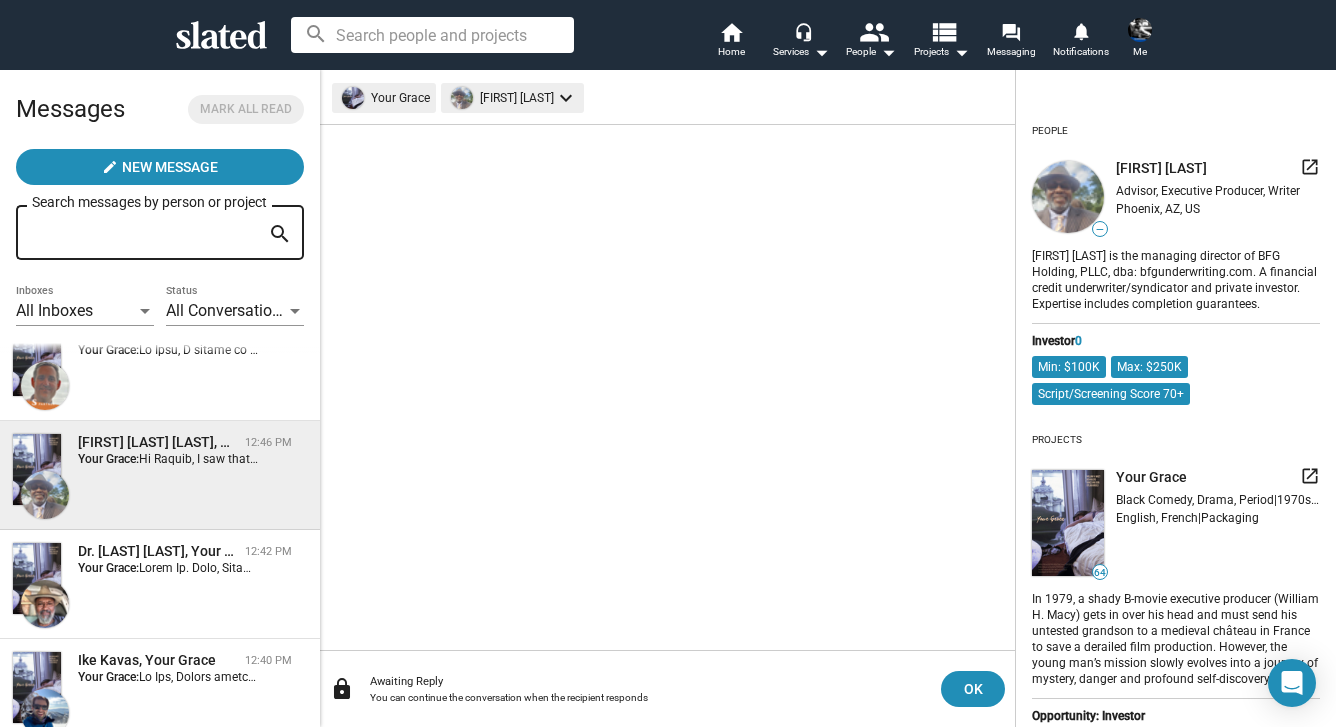 scroll, scrollTop: 1479, scrollLeft: 0, axis: vertical 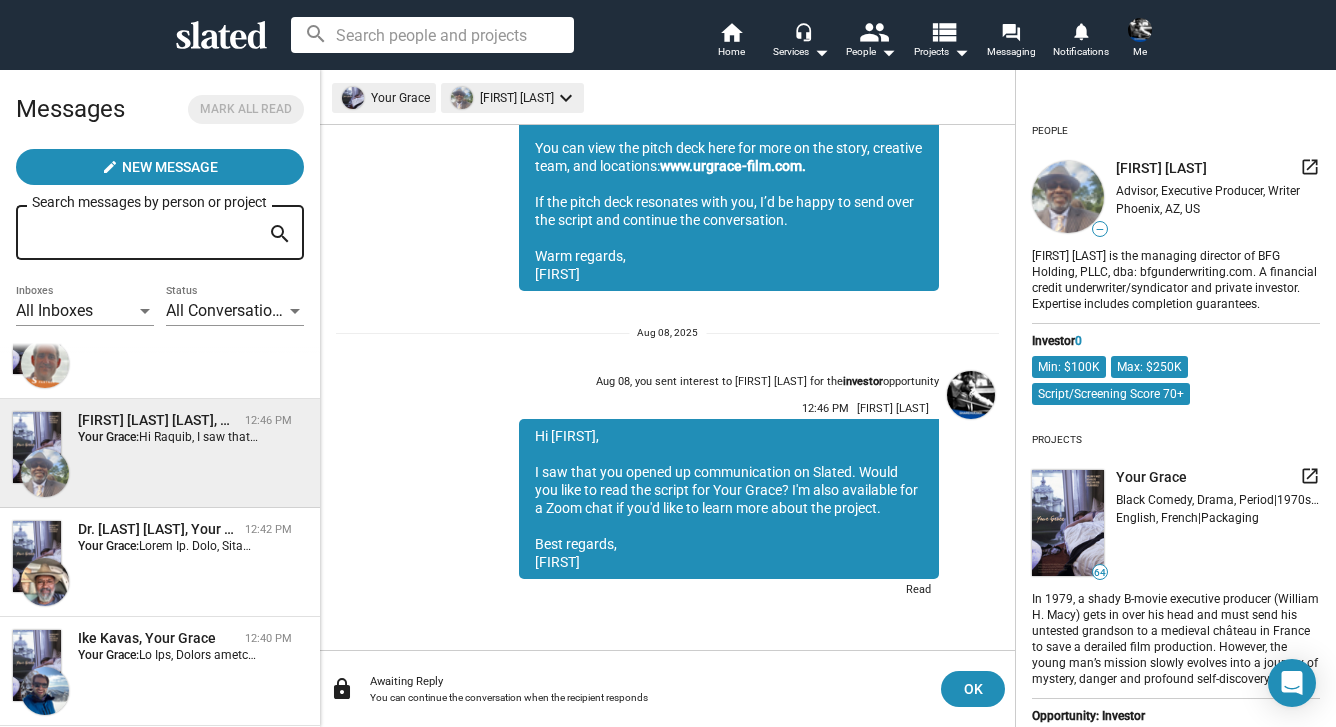 click at bounding box center [3010, 546] 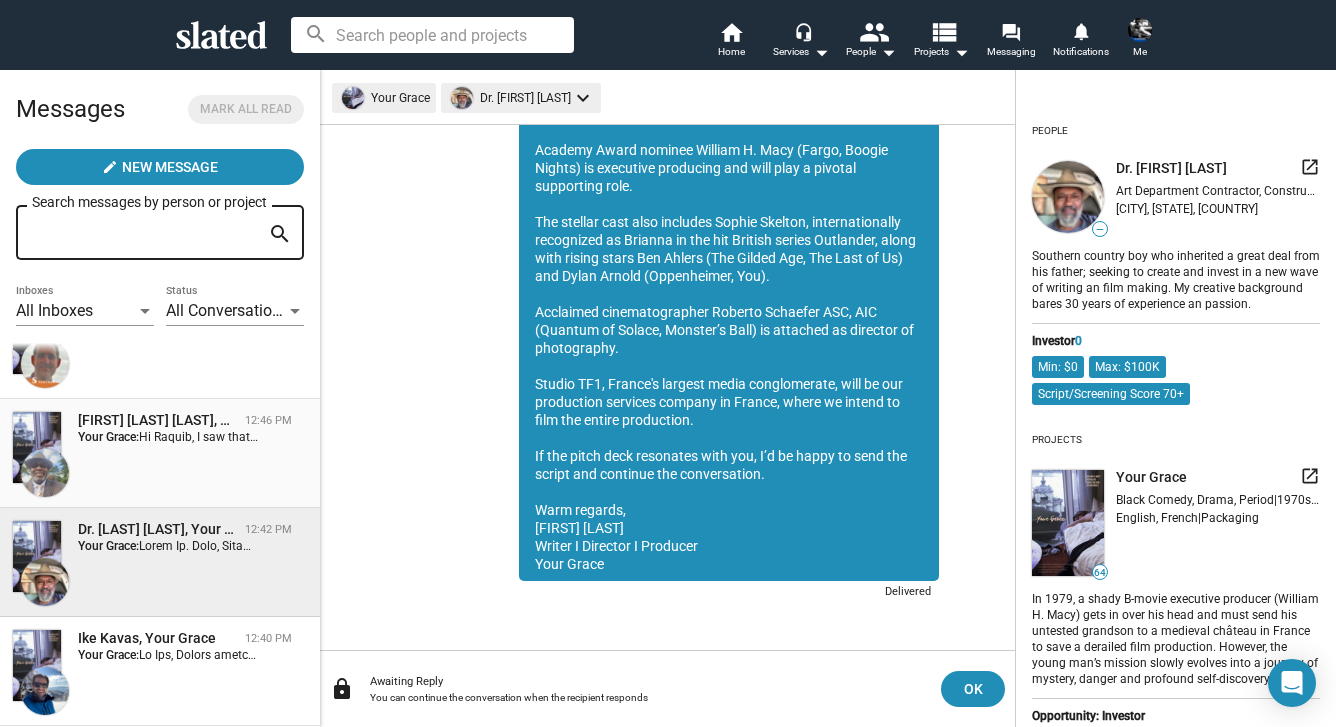 click on "Raquib Hakiem Abduallah, Your Grace 12:46 PM Your Grace:  Hi Raquib,
I saw that you opened up communication on Slated. Would you like to read the script for Your Grace? I'm also available for a Zoom chat if you'd like to learn more about the project.
Best regards,
Sean" at bounding box center [160, 453] 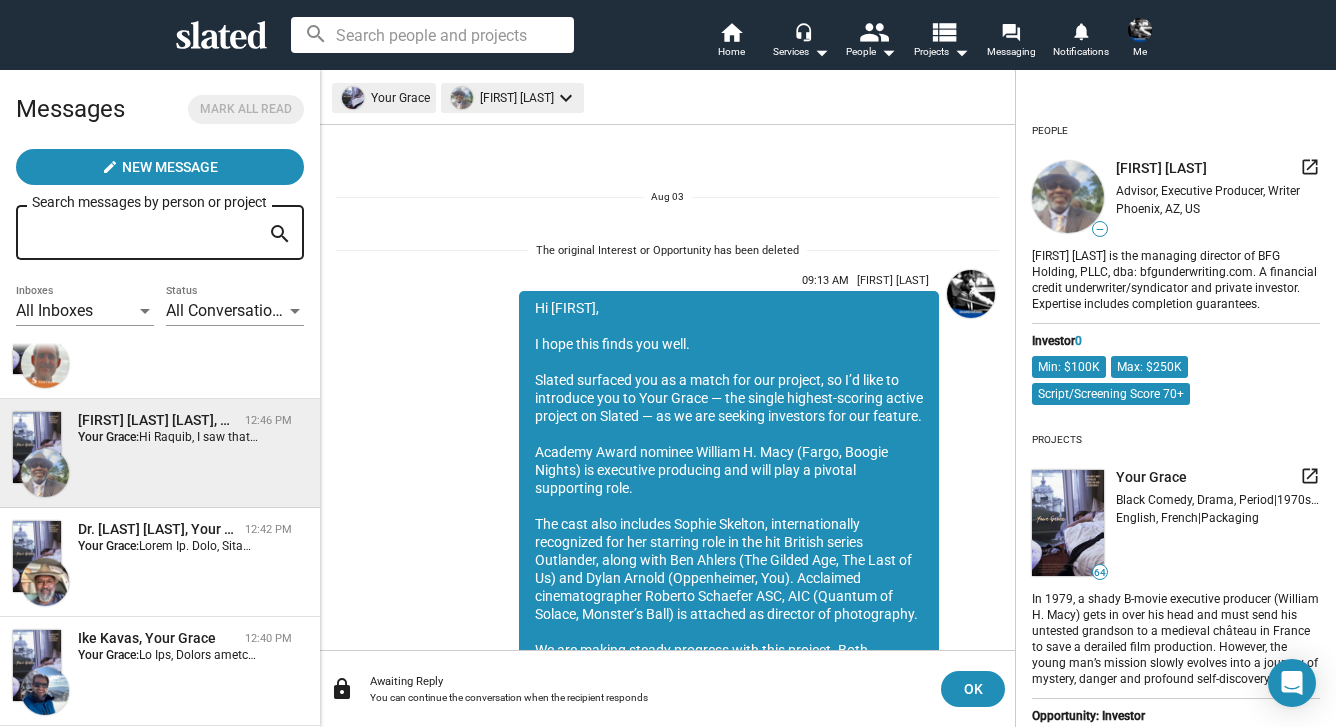 scroll, scrollTop: 626, scrollLeft: 0, axis: vertical 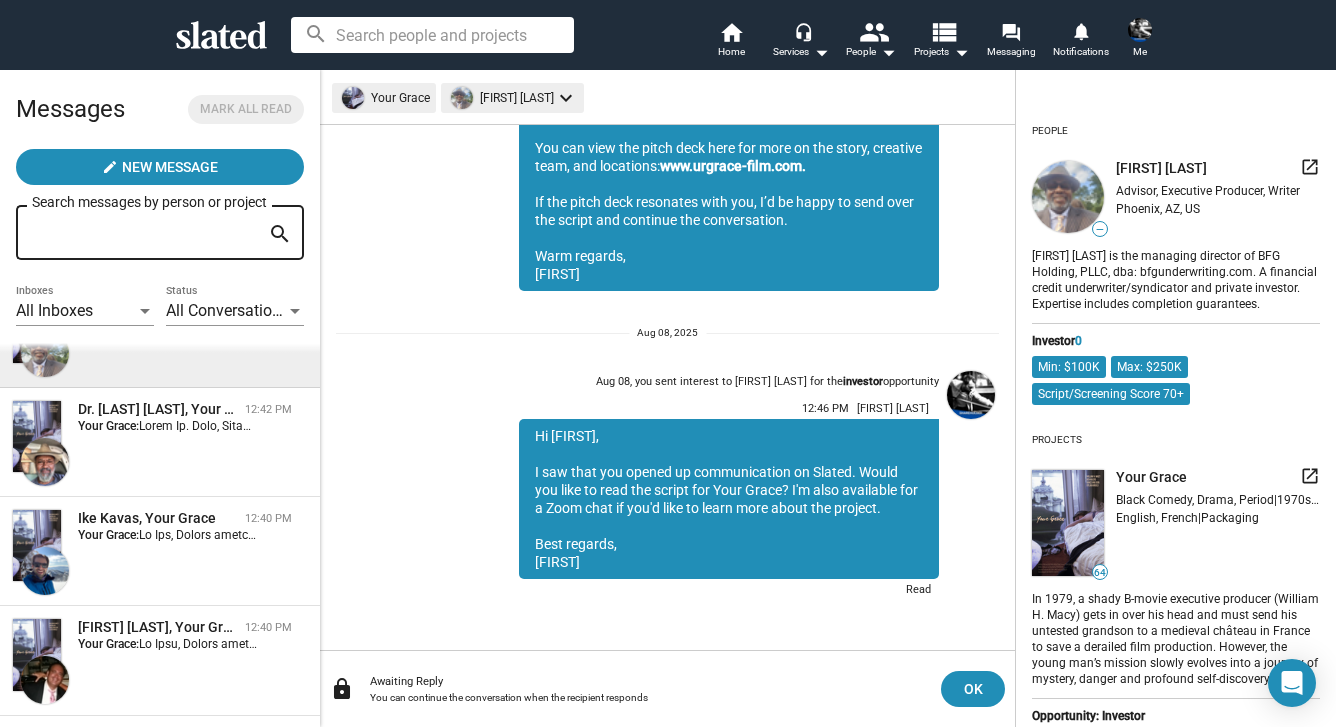 click on "Dr. Shaun C Rice, Your Grace 12:42 PM Your Grace:" at bounding box center (160, 442) 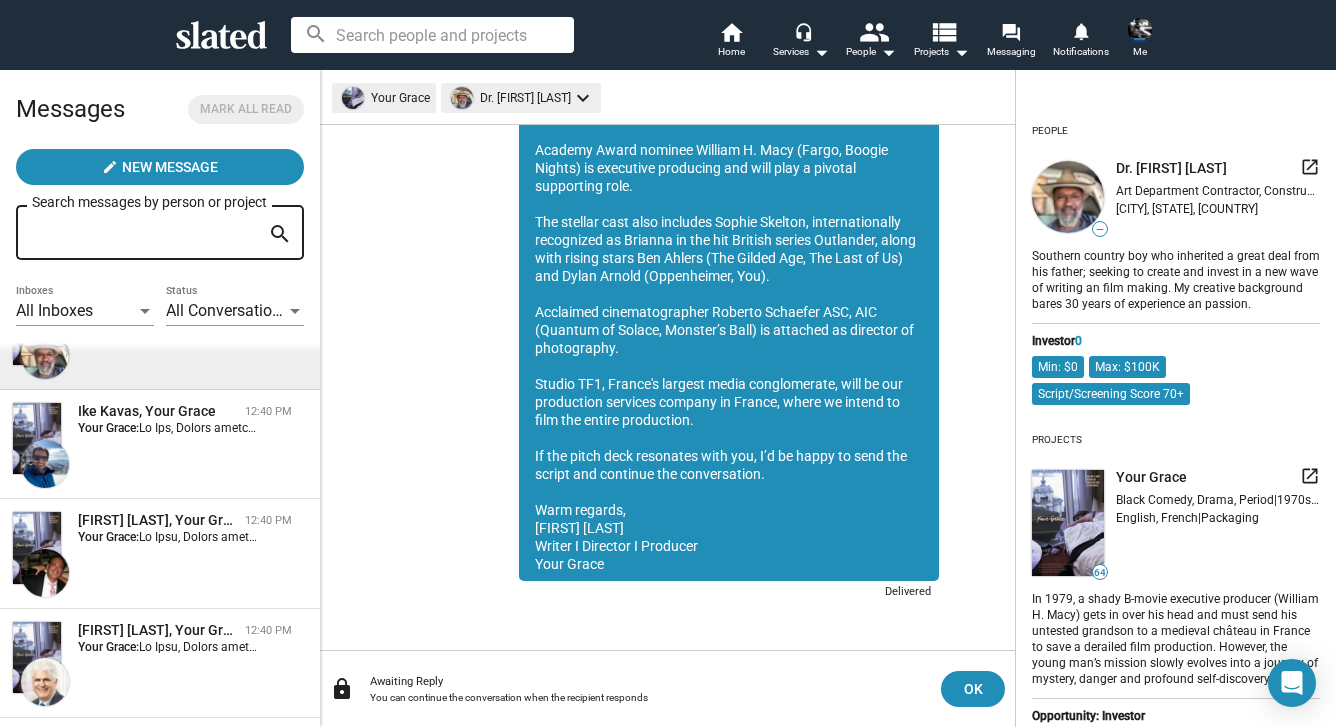 click on "Ike Kavas, Your Grace 12:40 PM Your Grace:" at bounding box center [160, 444] 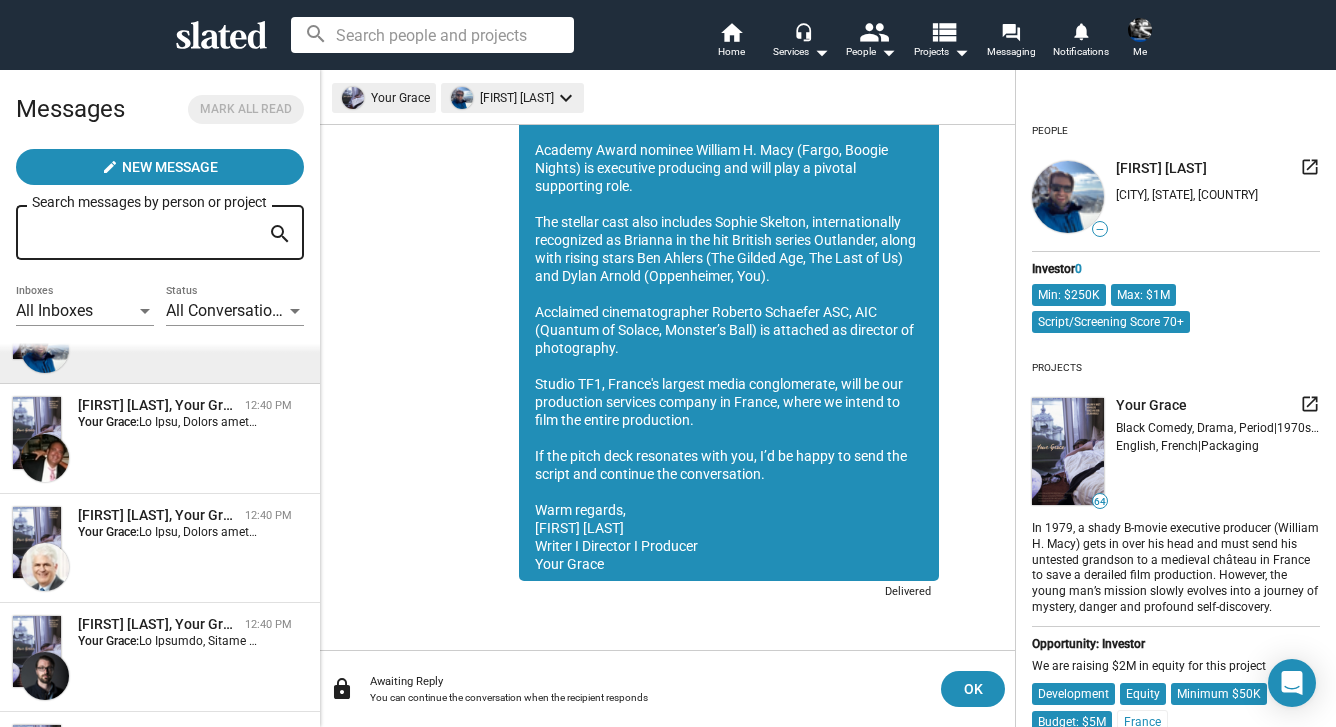 click on "John Nicholas, Your Grace 12:40 PM Your Grace:" at bounding box center [160, 438] 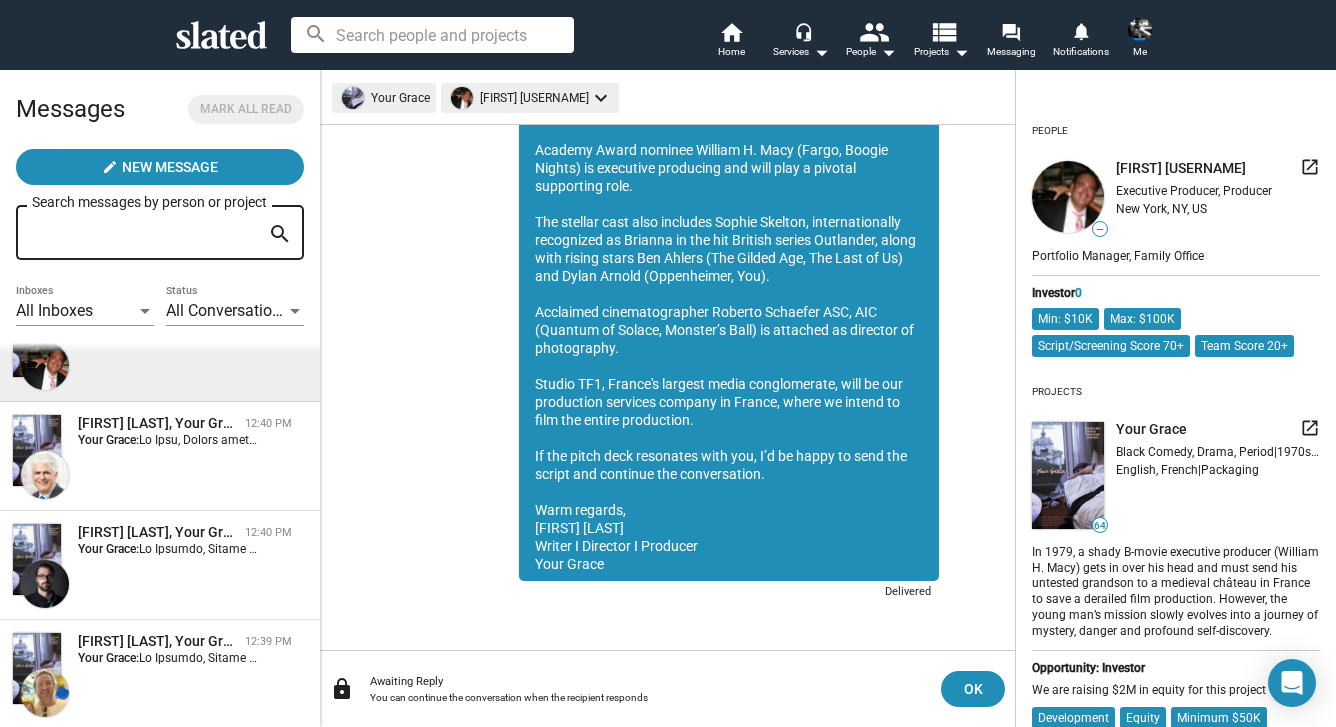 click on "Mark Petersen, Your Grace 12:40 PM Your Grace:" at bounding box center (160, 456) 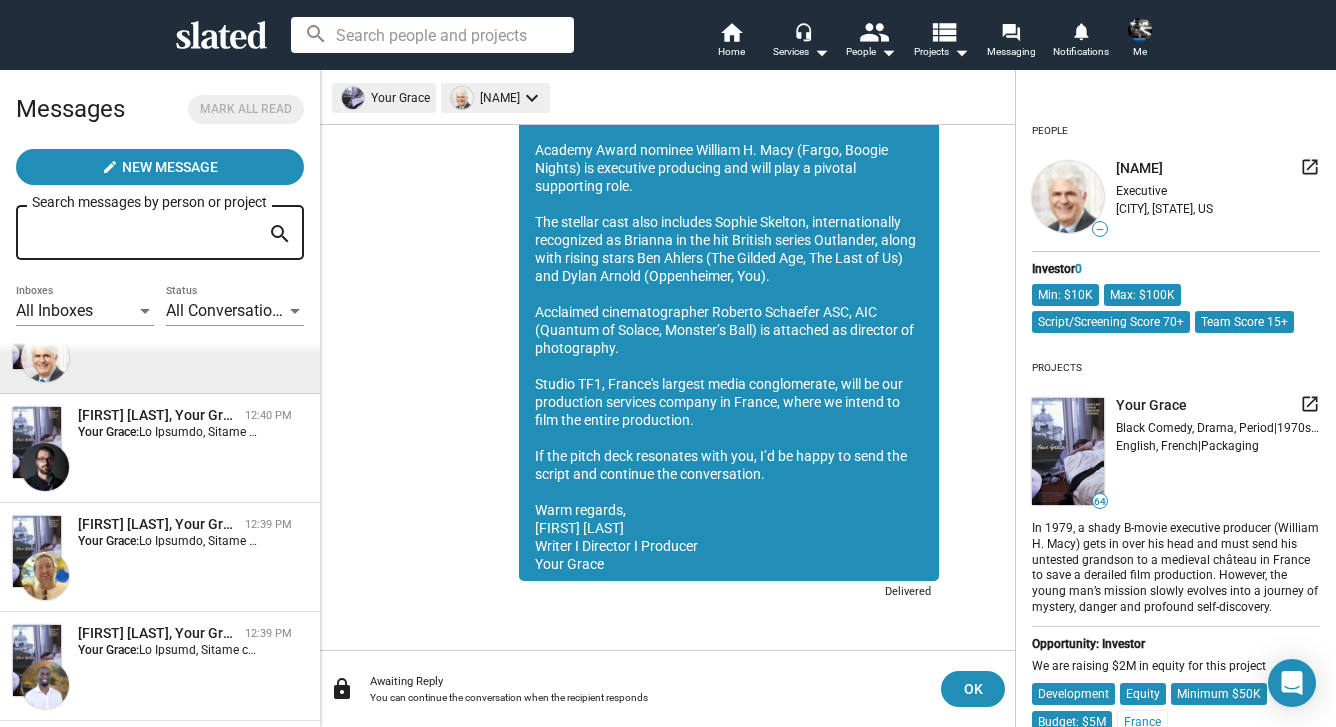 click on "Timothy Sullivan, Your Grace 12:40 PM Your Grace:" at bounding box center (160, 448) 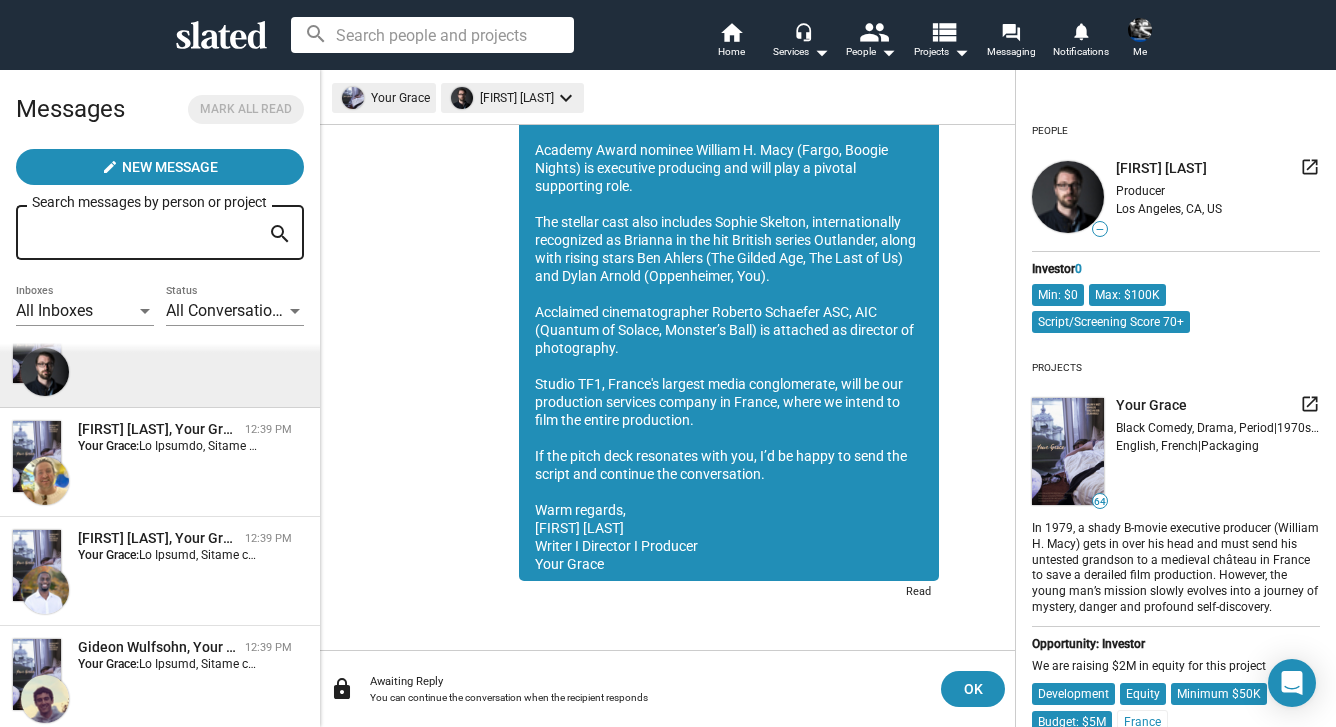 click on "Phillip Inberg, Your Grace 12:39 PM Your Grace:" at bounding box center [160, 462] 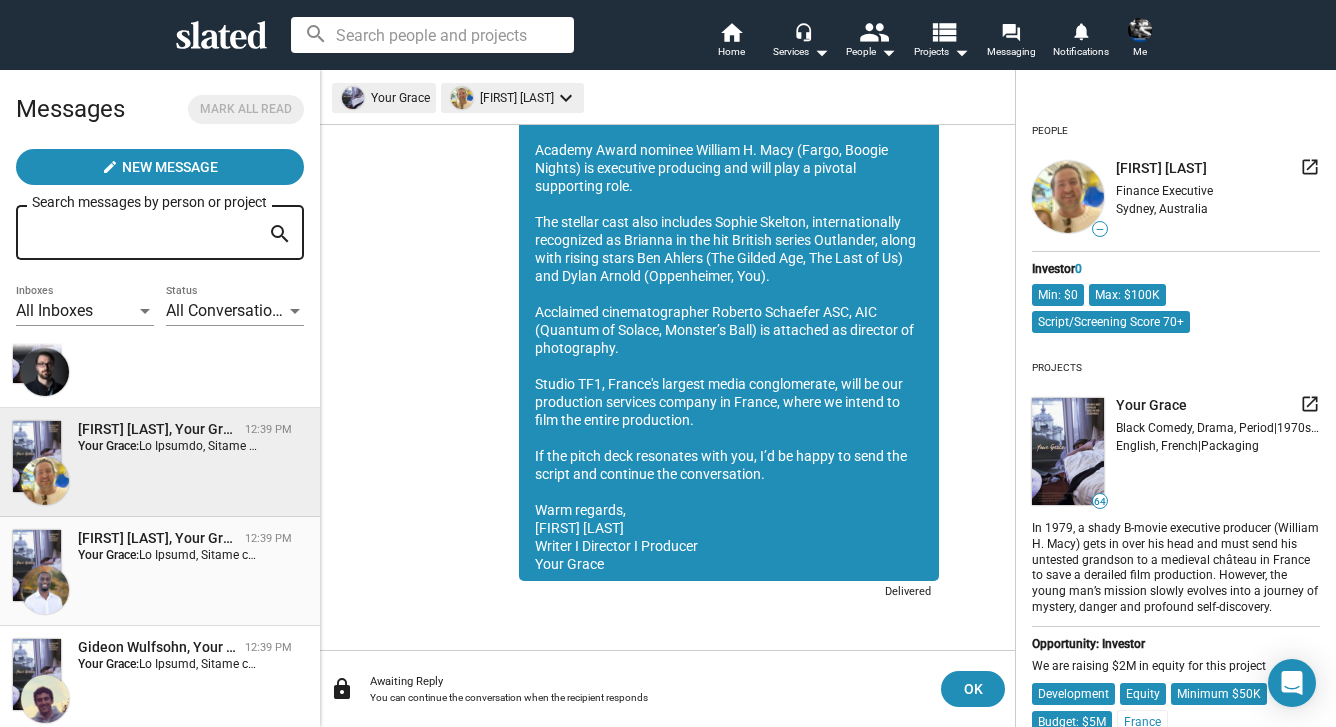 click at bounding box center [3000, 555] 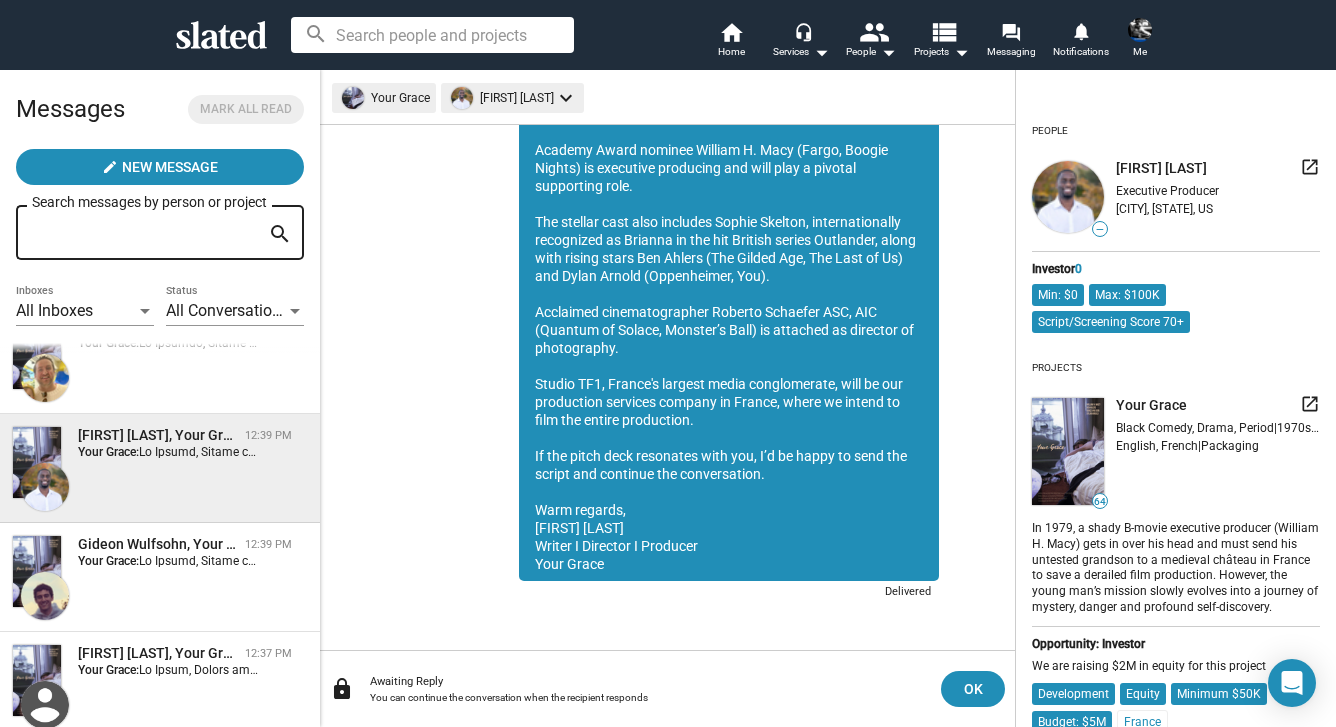 click at bounding box center (3000, 561) 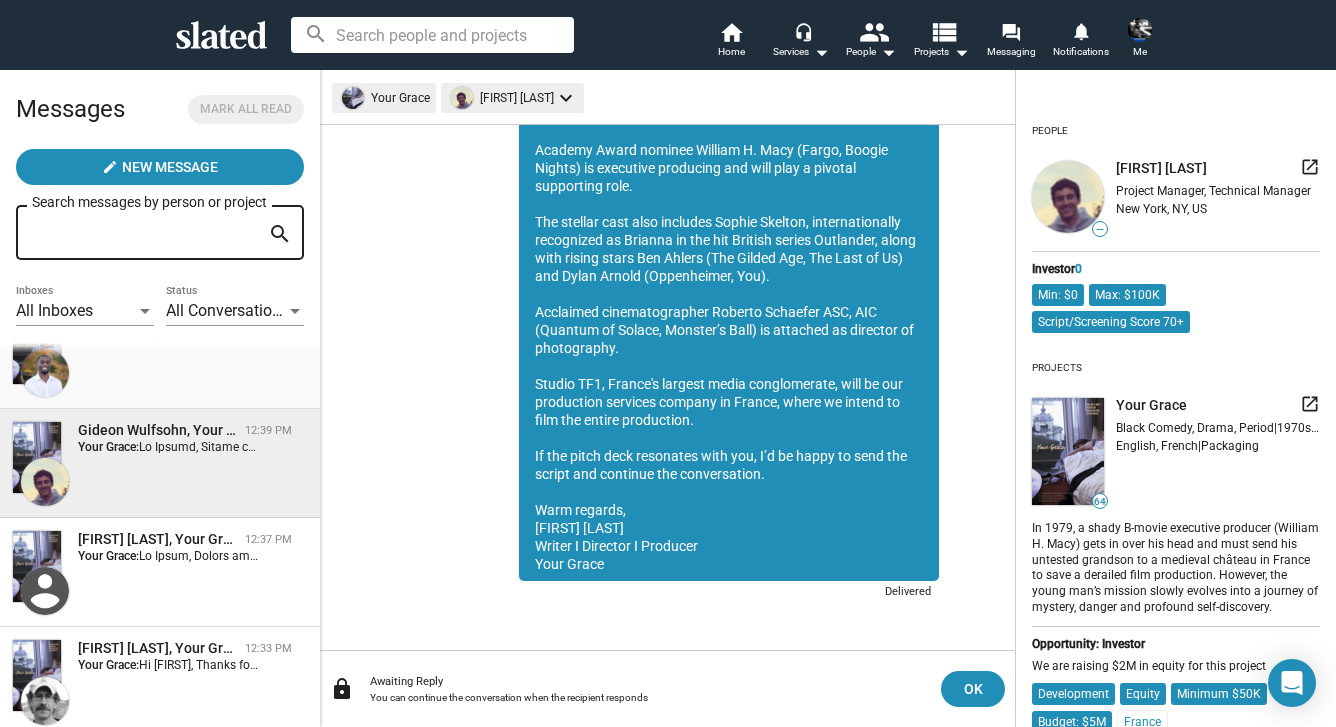click at bounding box center (3202, 556) 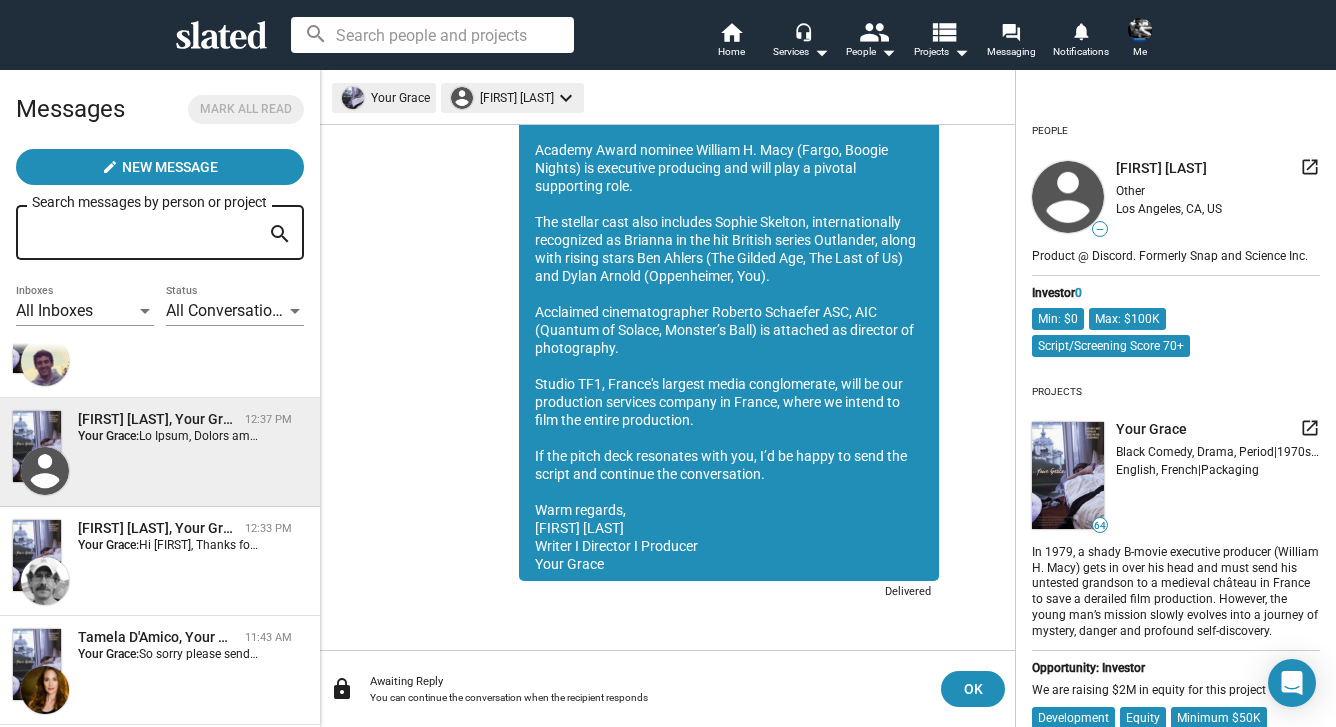 click on "Jeff Koeppel, Your Grace 12:33 PM Your Grace:  Hi Jeff,
Thanks for your response, and your enthusiasm about Your Grace. I understand if you're fully invested in another project -- and I wish you the best of luck with it!
Sean" at bounding box center (160, 561) 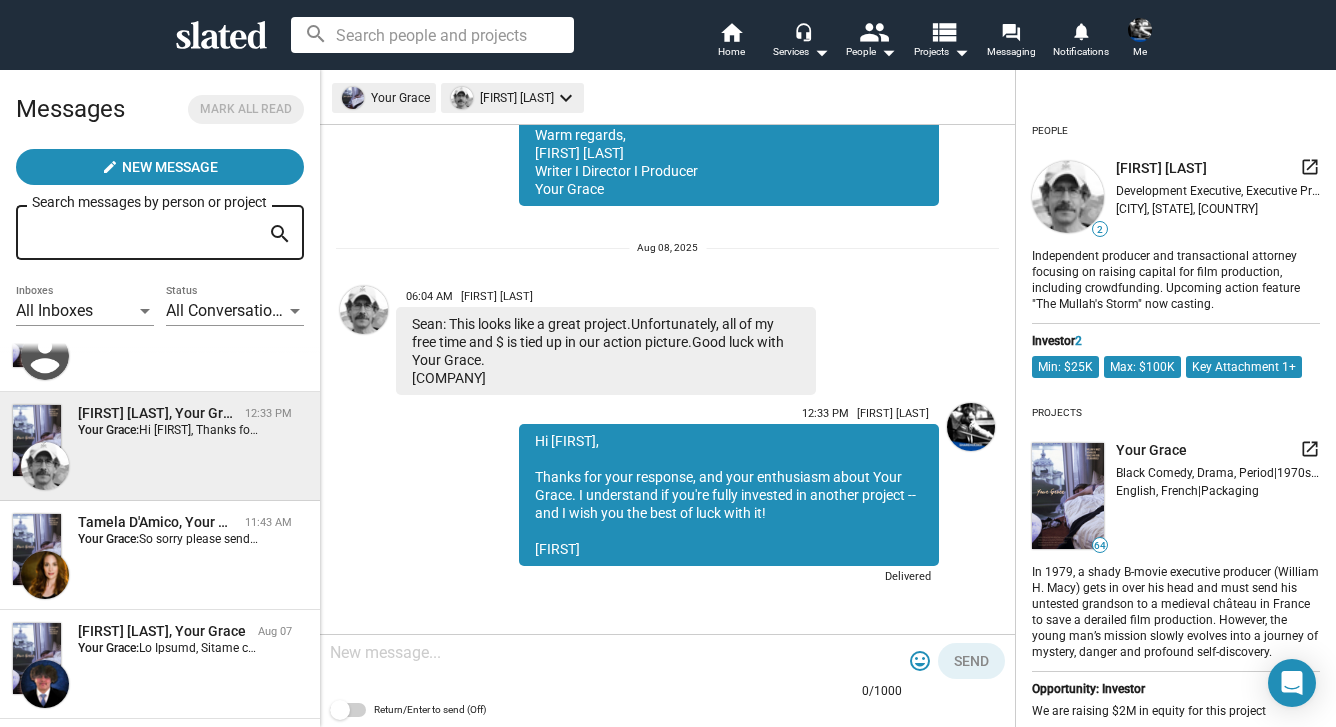 click on "Tamela D'Amico, Your Grace 11:43 AM Your Grace:  So sorry please send script as well and yes I reviewed the pitch deck.
Tamela D’Amico
Bellona Entertainment
14044 Ventura Blvd. #301
Sherman Oaks, CA 91423
Email: Tamela@BellonaEntertainment.com
Cell: 323.821.3807
Office:  323.212.6054
http://www.Instagram.com/TamelaDAmico
http://www.TamelaDAmico.com
￼" at bounding box center [160, 555] 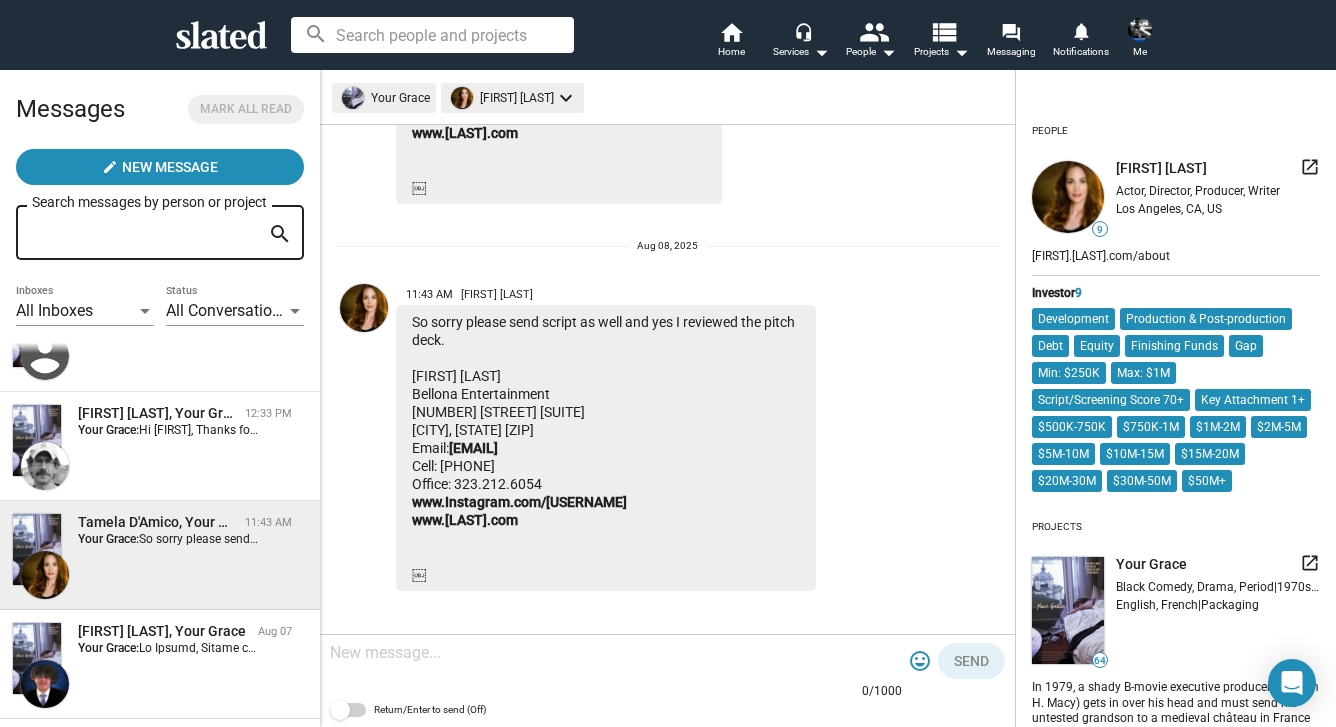 click at bounding box center [616, 653] 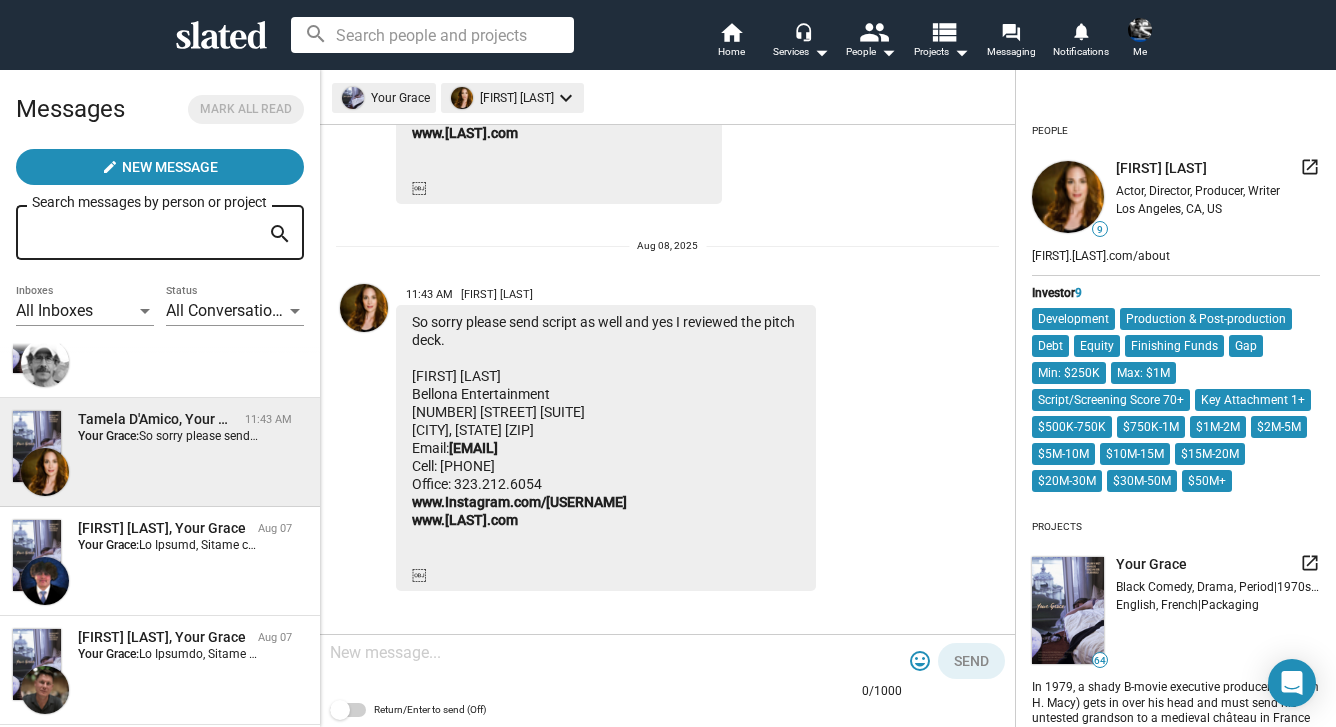 scroll, scrollTop: 2690, scrollLeft: 0, axis: vertical 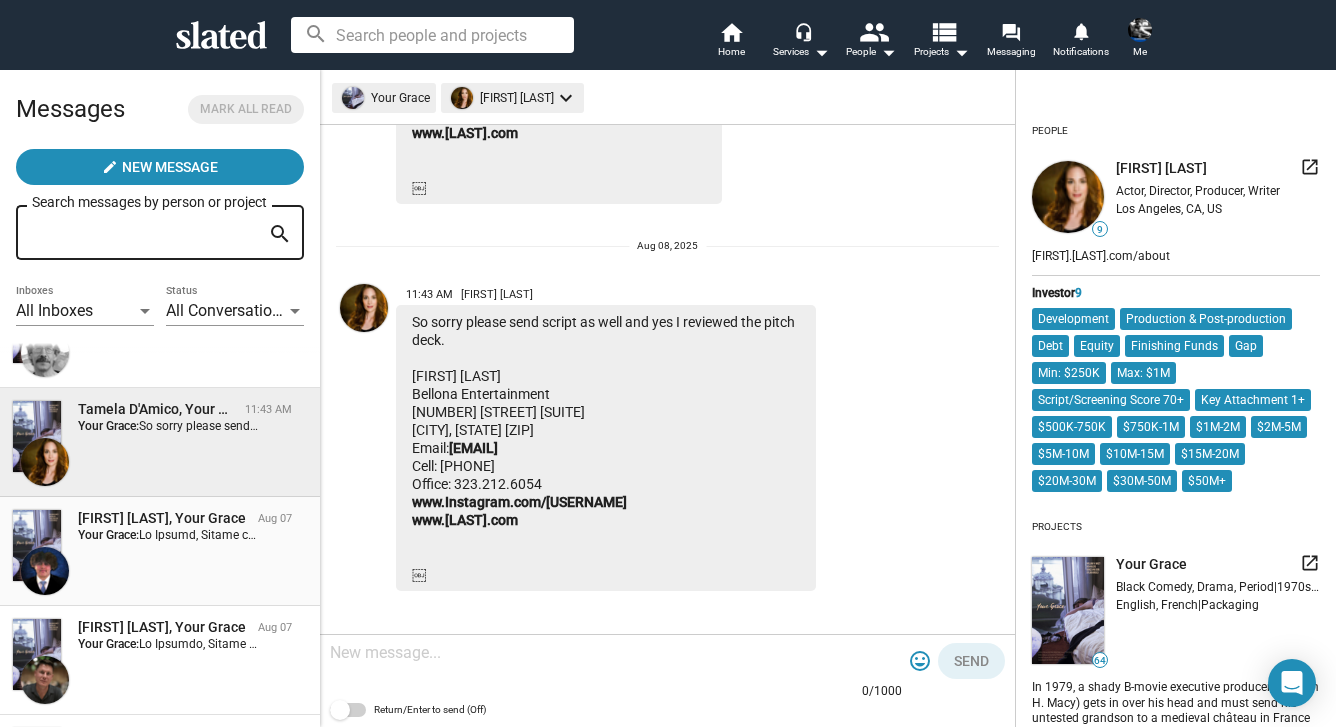 click on "Felipe Vasquez, Your Grace Aug 07 Your Grace:" at bounding box center (160, 551) 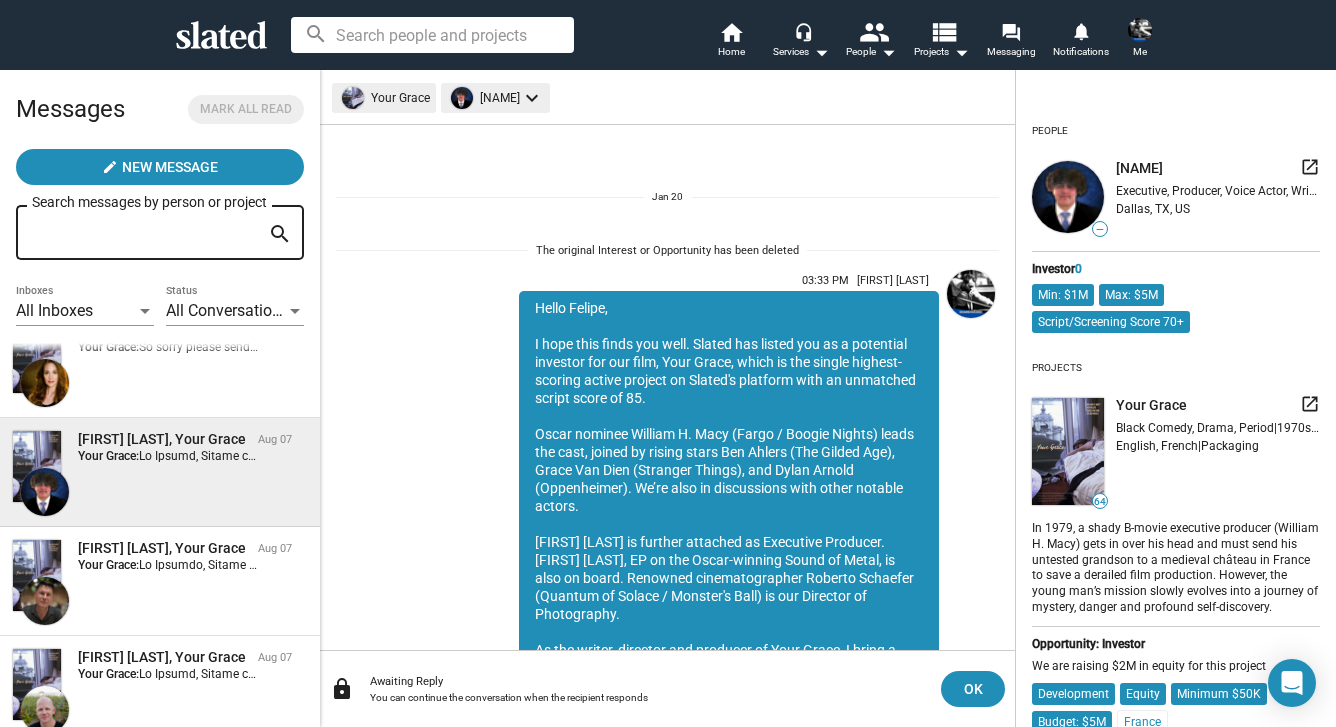 scroll, scrollTop: 2773, scrollLeft: 0, axis: vertical 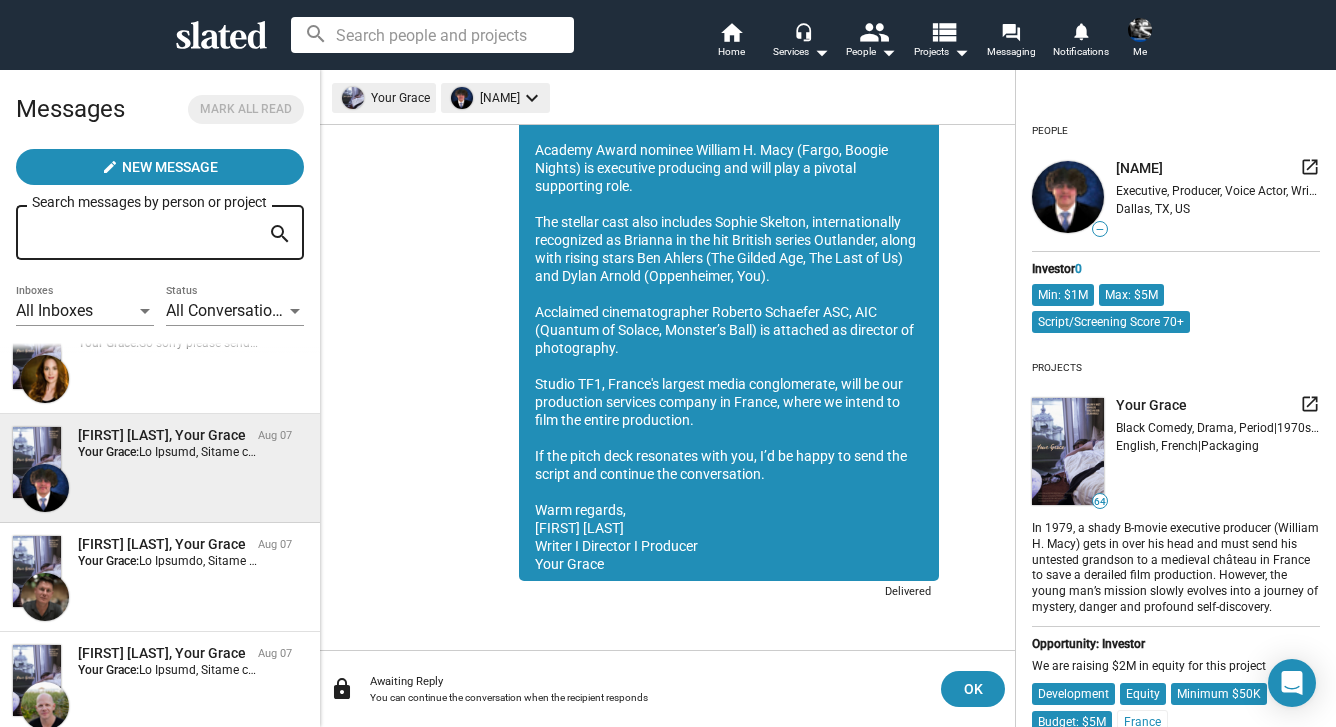 click on "Brandon Franco, Your Grace" at bounding box center [164, 544] 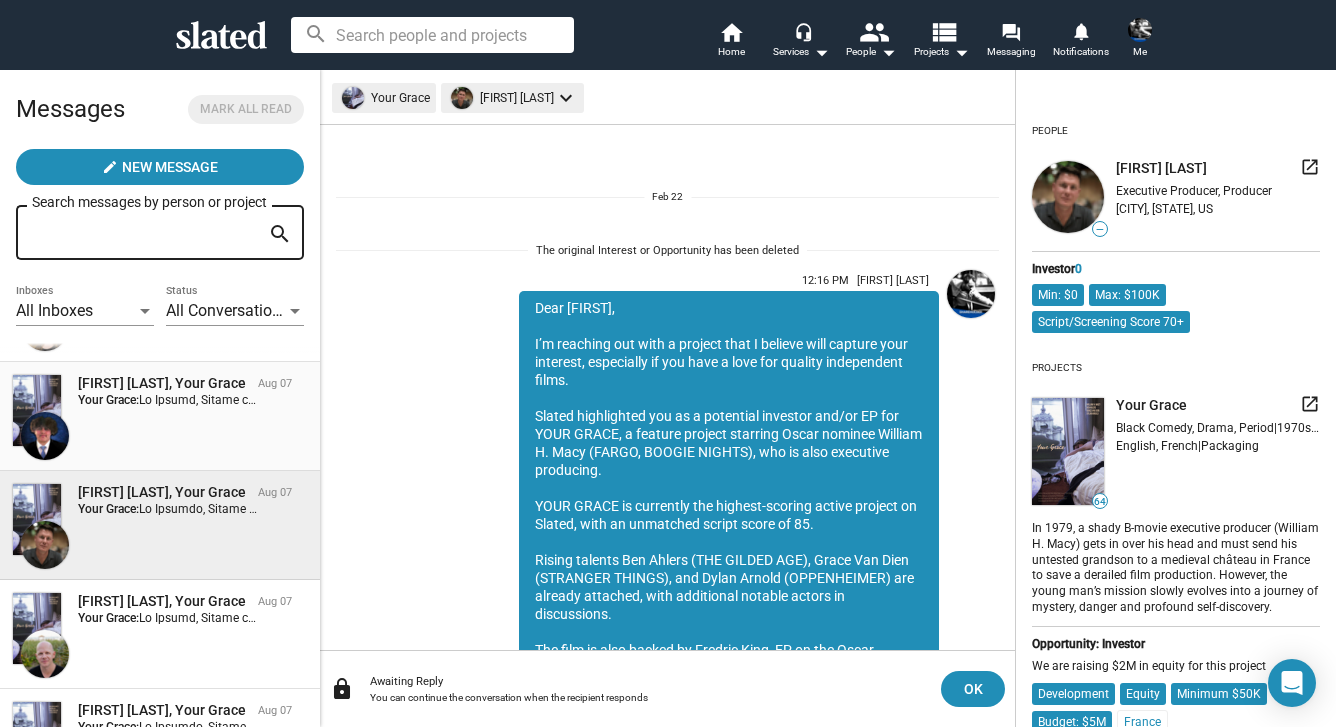 scroll, scrollTop: 2827, scrollLeft: 0, axis: vertical 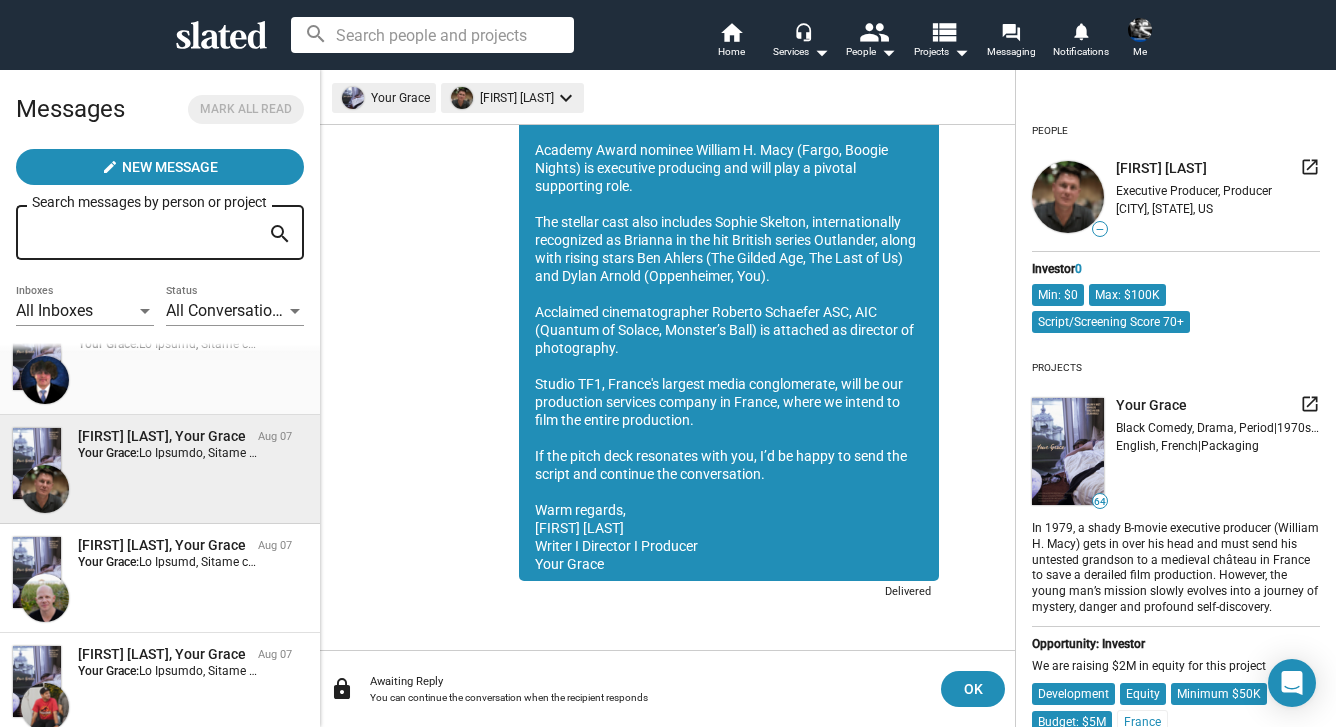 click on "Justin Poirier, Your Grace" at bounding box center [164, 545] 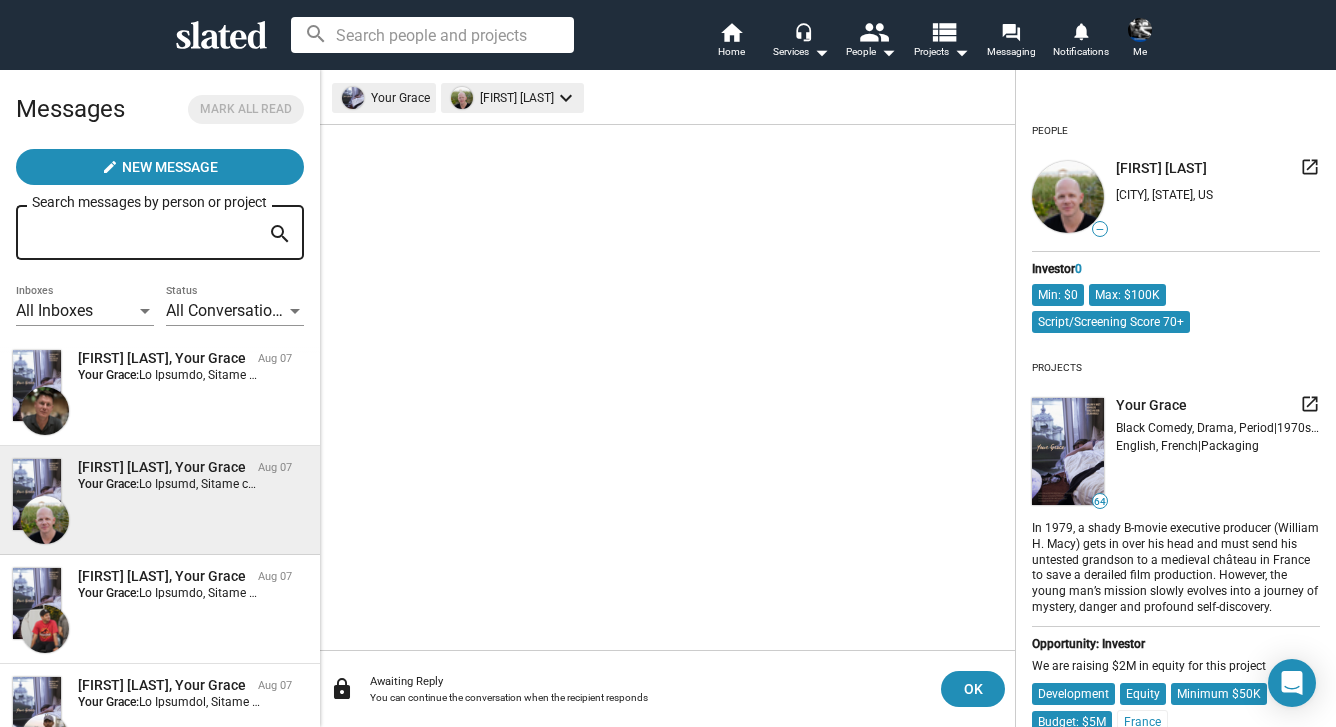 scroll, scrollTop: 2967, scrollLeft: 0, axis: vertical 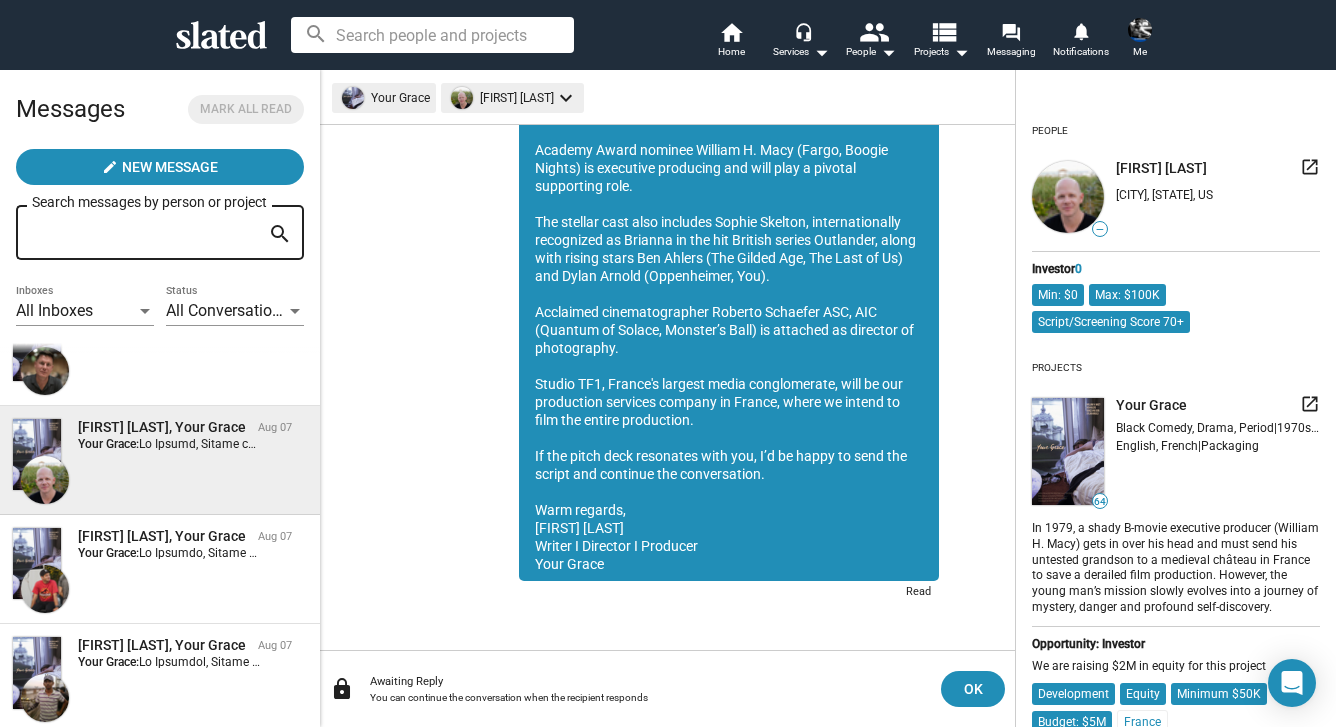 click at bounding box center (3230, 553) 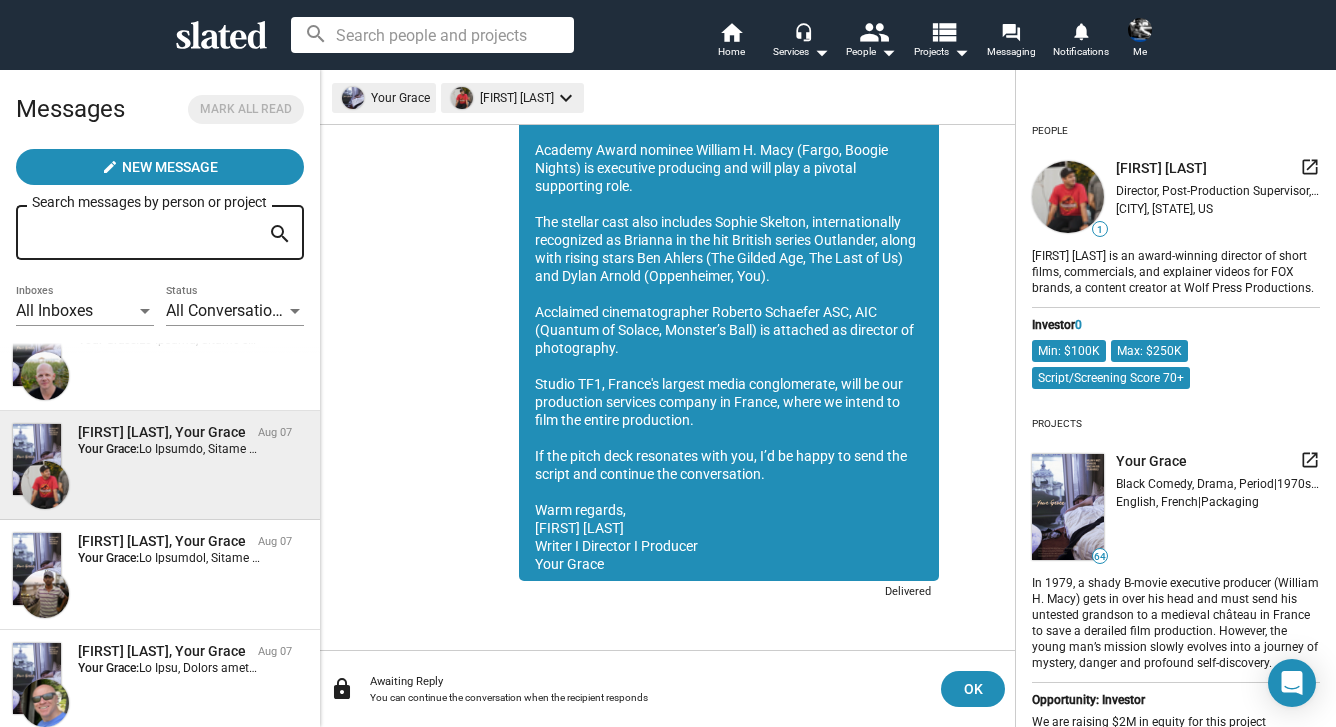 click at bounding box center [3232, 558] 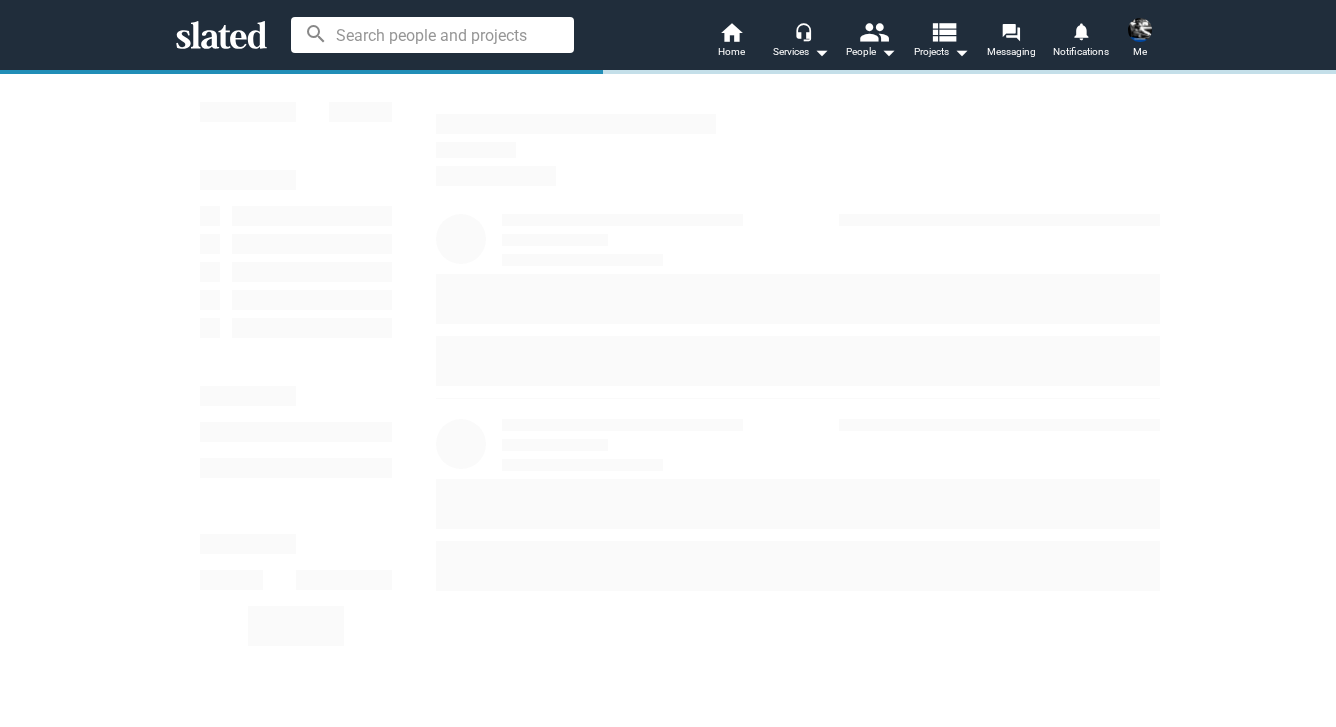 scroll, scrollTop: 0, scrollLeft: 0, axis: both 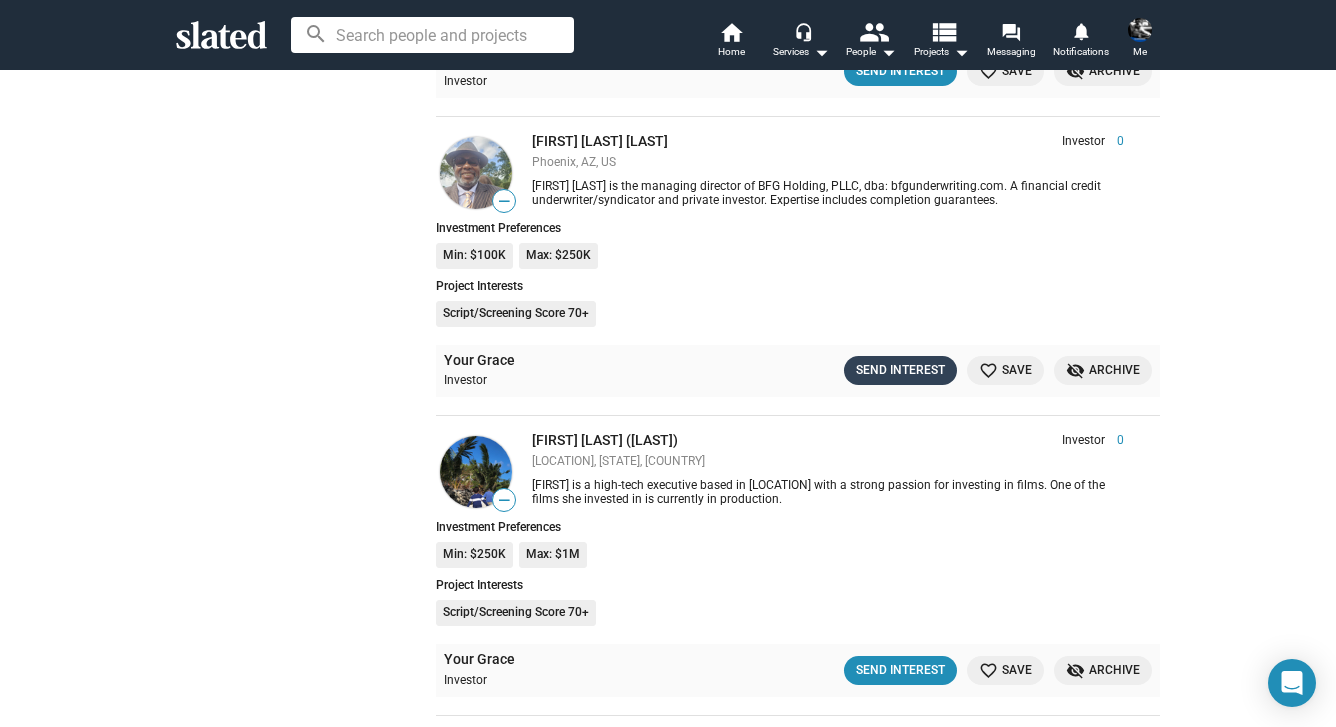 click on "Send Interest" 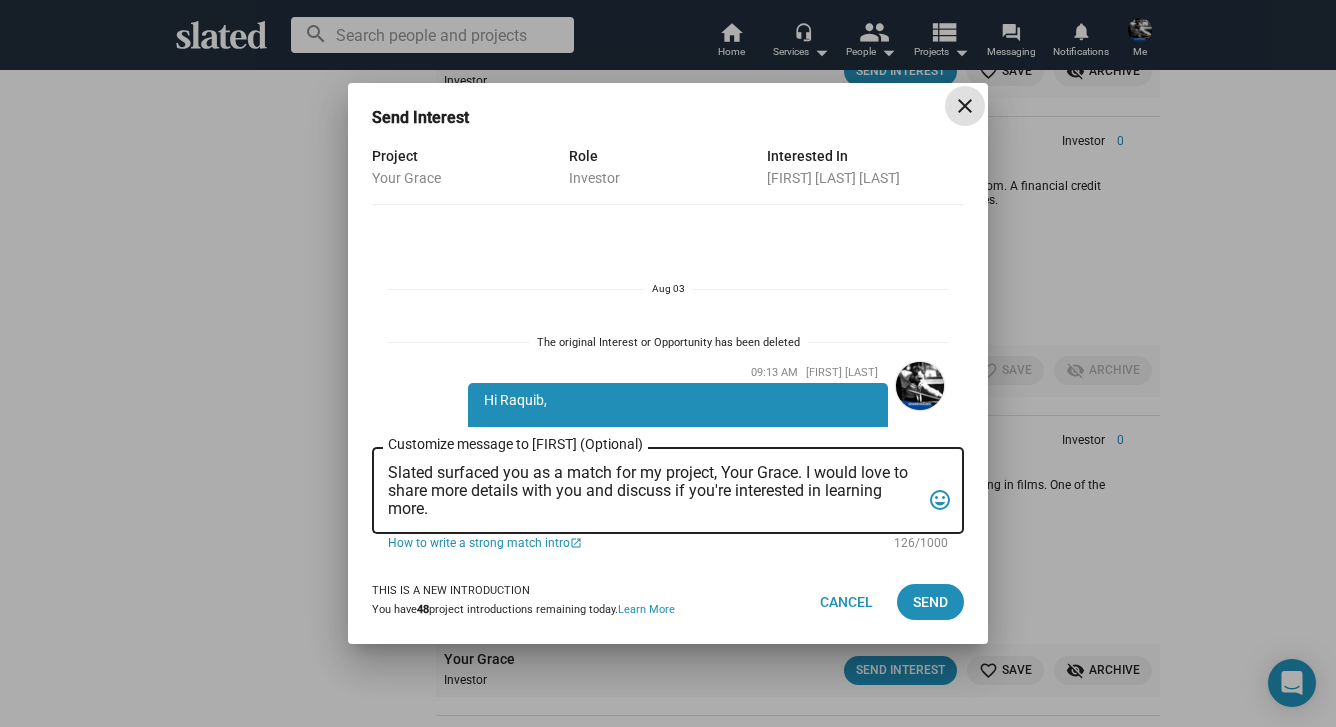 scroll, scrollTop: 654, scrollLeft: 0, axis: vertical 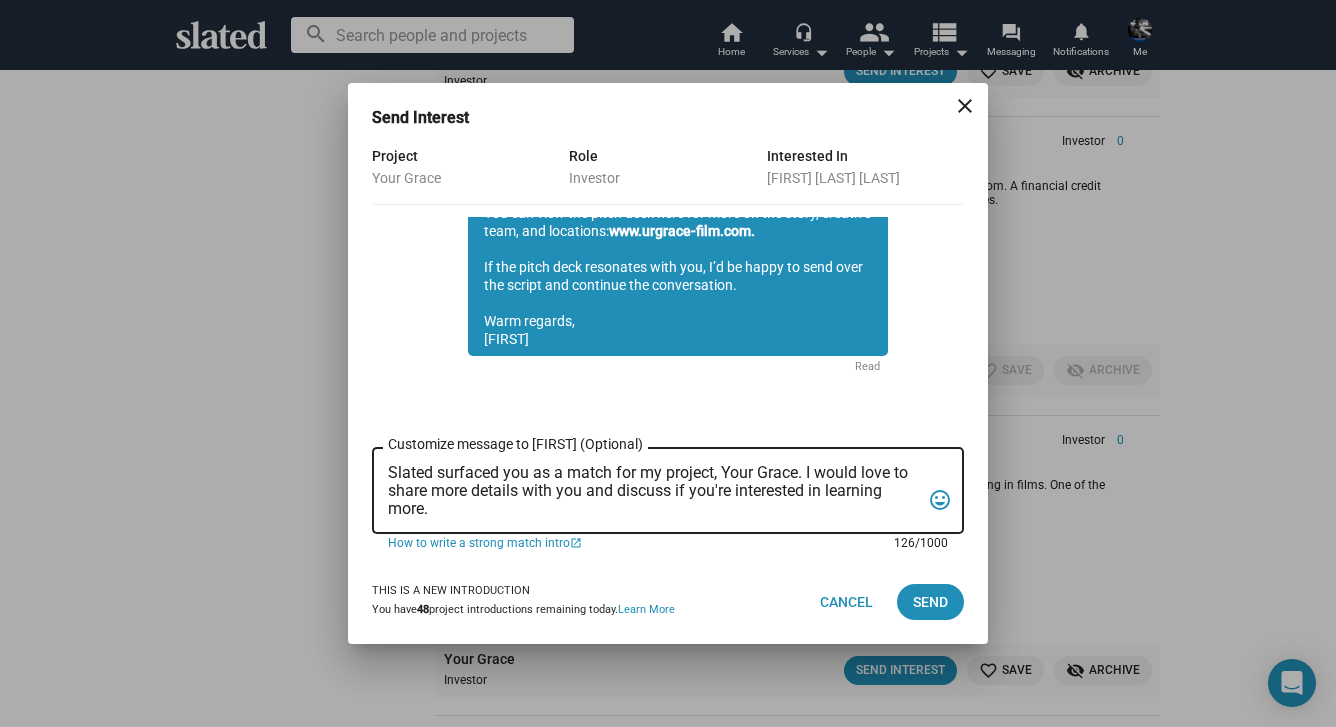 drag, startPoint x: 443, startPoint y: 511, endPoint x: 380, endPoint y: 474, distance: 73.061615 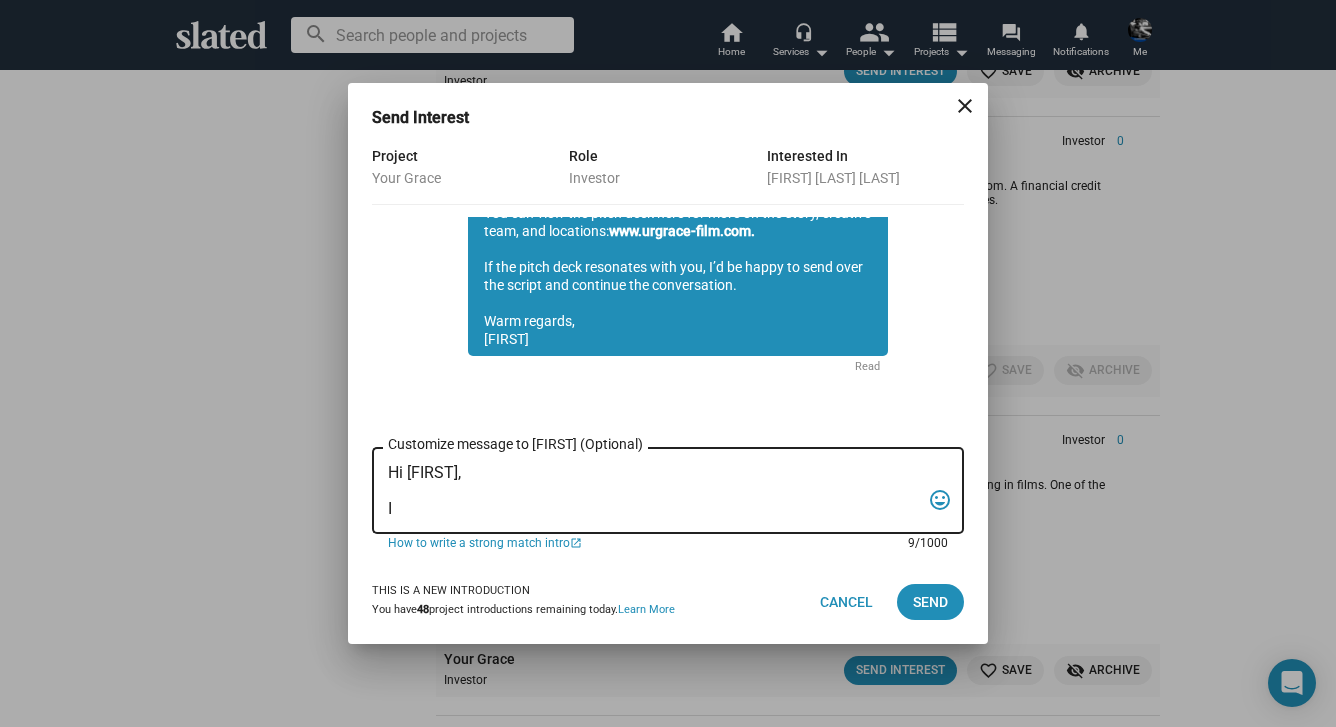scroll, scrollTop: 0, scrollLeft: 0, axis: both 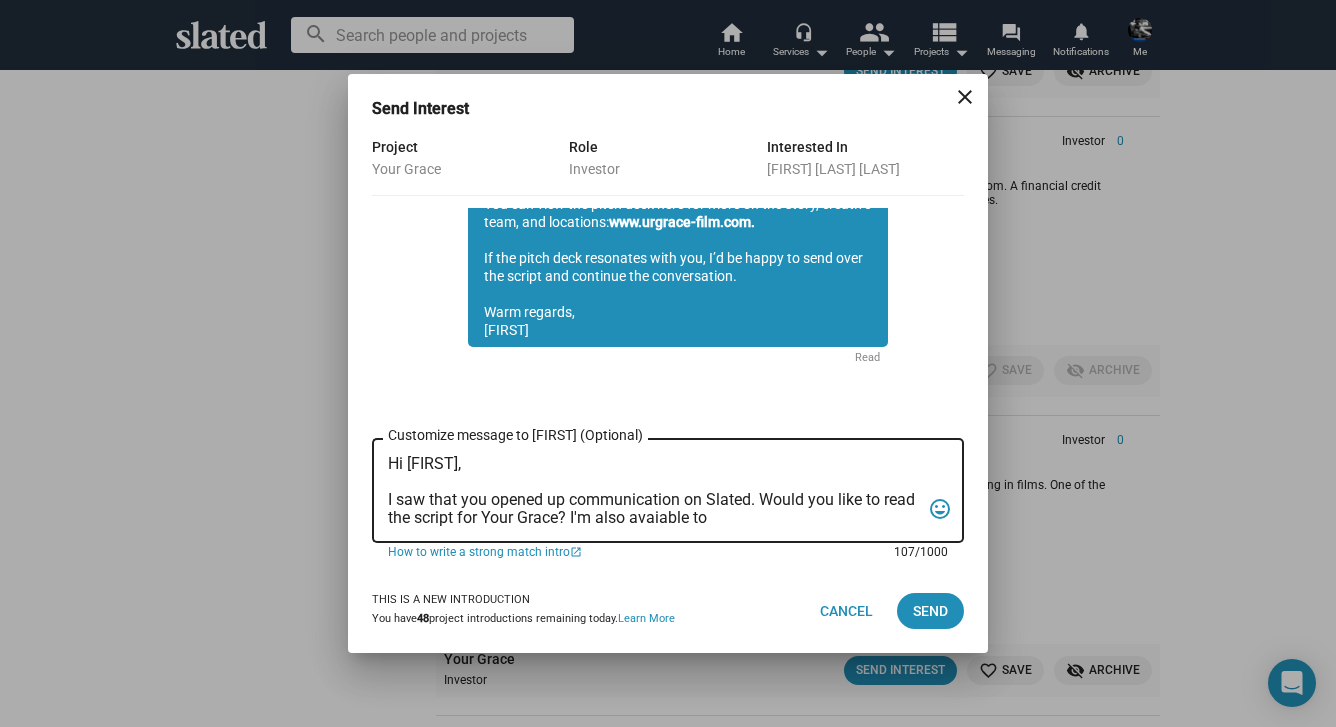 click on "Hi Raquib,
I saw that you opened up communication on Slated. Would you like to read the script for Your Grace? I'm also avaiable to" at bounding box center [654, 491] 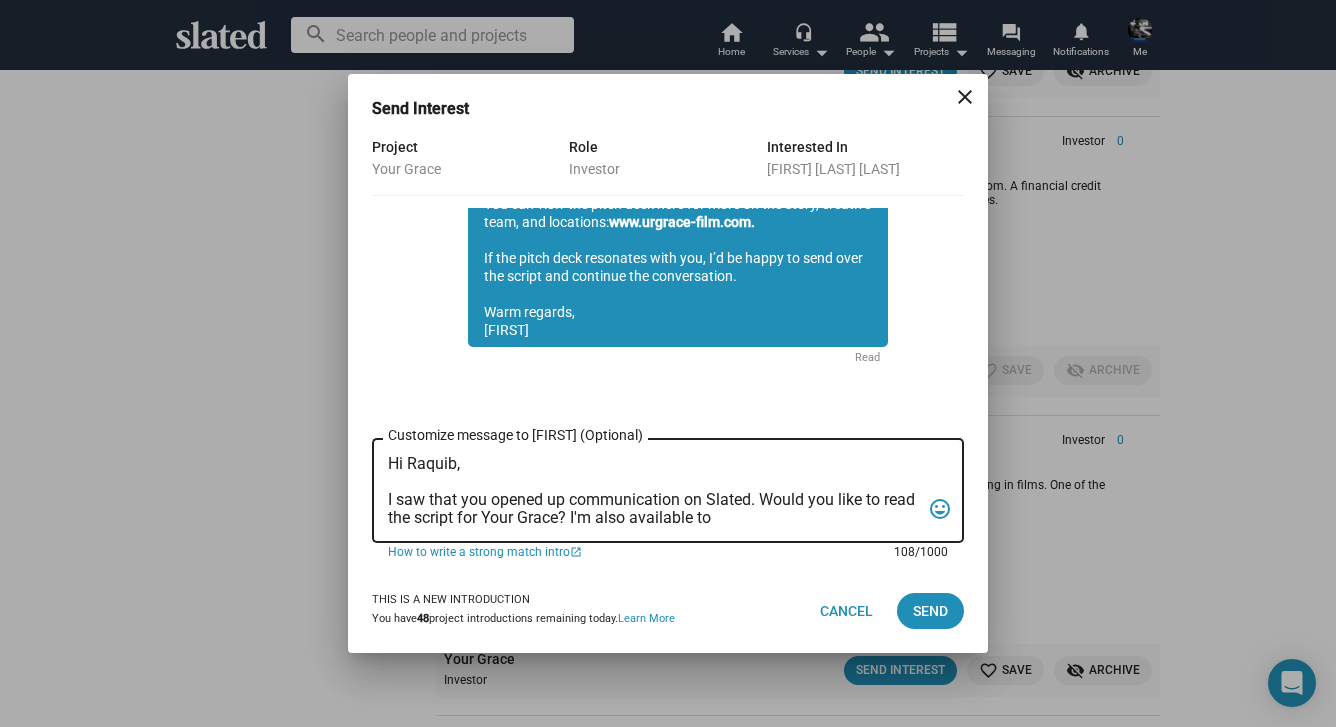 click on "Hi Raquib,
I saw that you opened up communication on Slated. Would you like to read the script for Your Grace? I'm also available to" at bounding box center [654, 491] 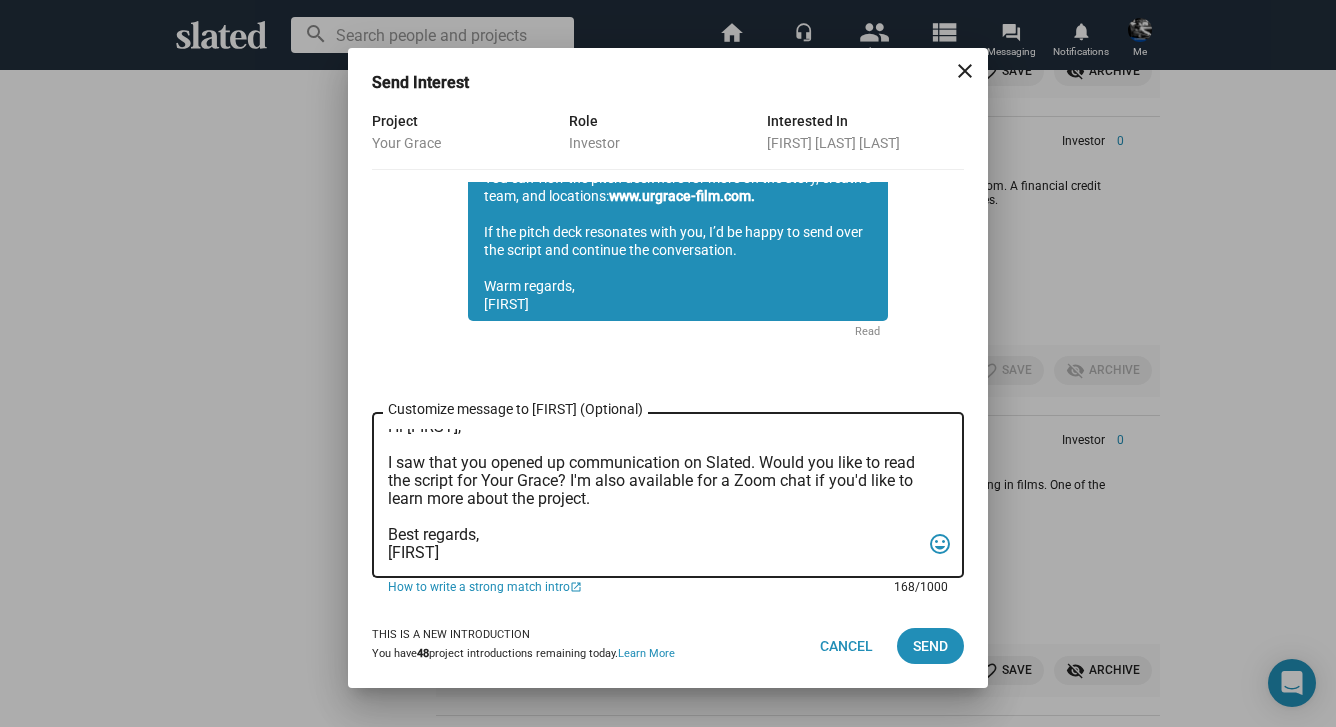 scroll, scrollTop: 11, scrollLeft: 0, axis: vertical 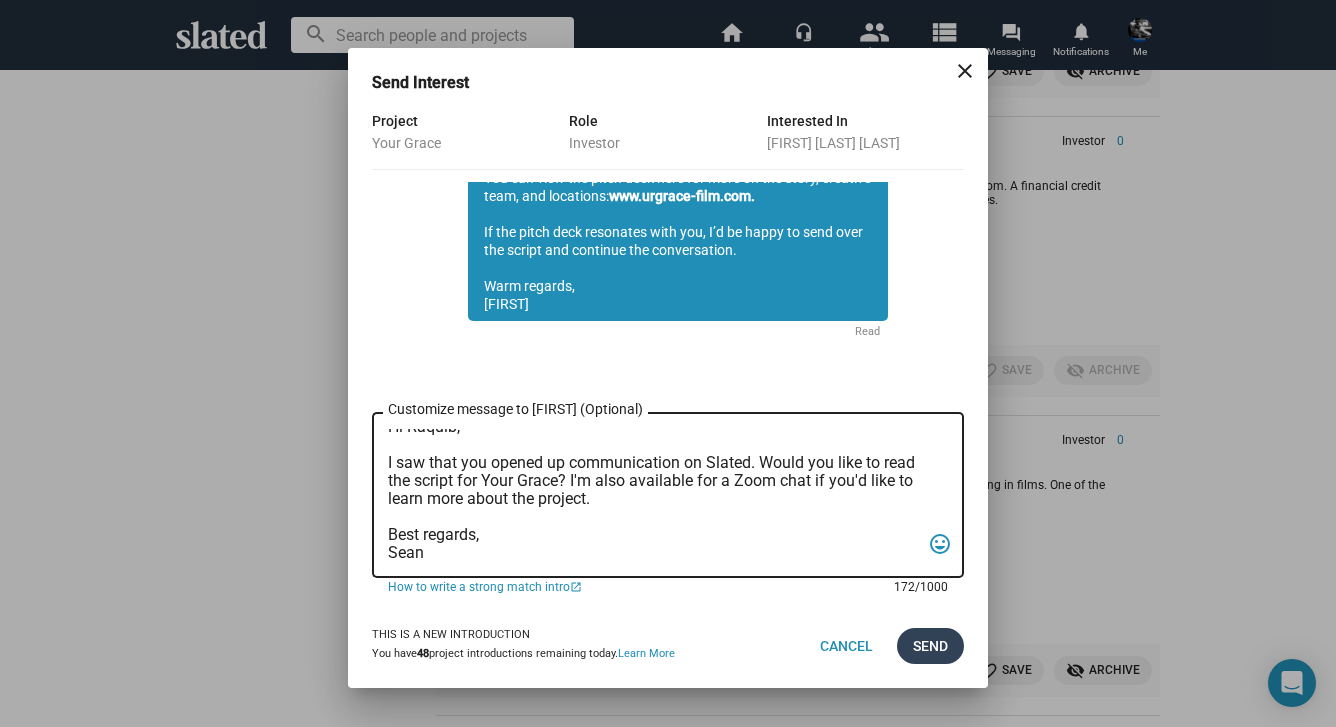 type on "Hi Raquib,
I saw that you opened up communication on Slated. Would you like to read the script for Your Grace? I'm also available for a Zoom chat if you'd like to learn more about the project.
Best regards,
Sean" 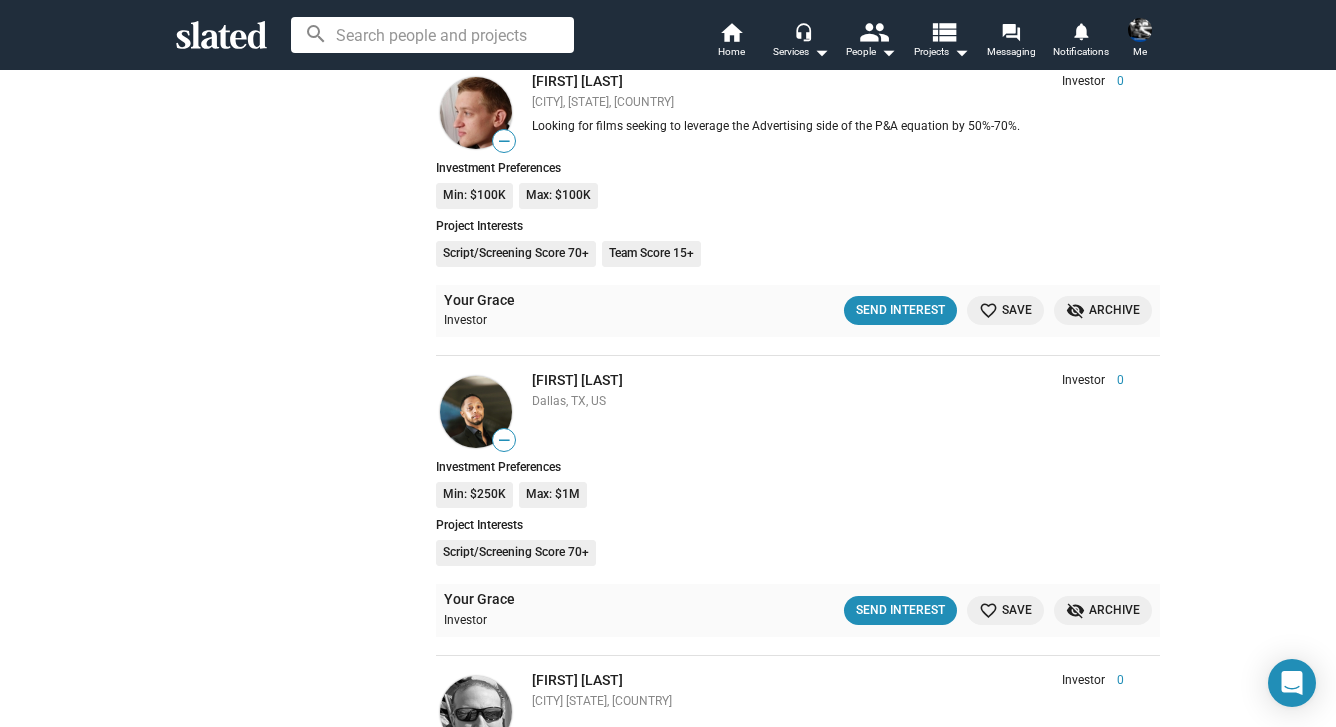 scroll, scrollTop: 12702, scrollLeft: 0, axis: vertical 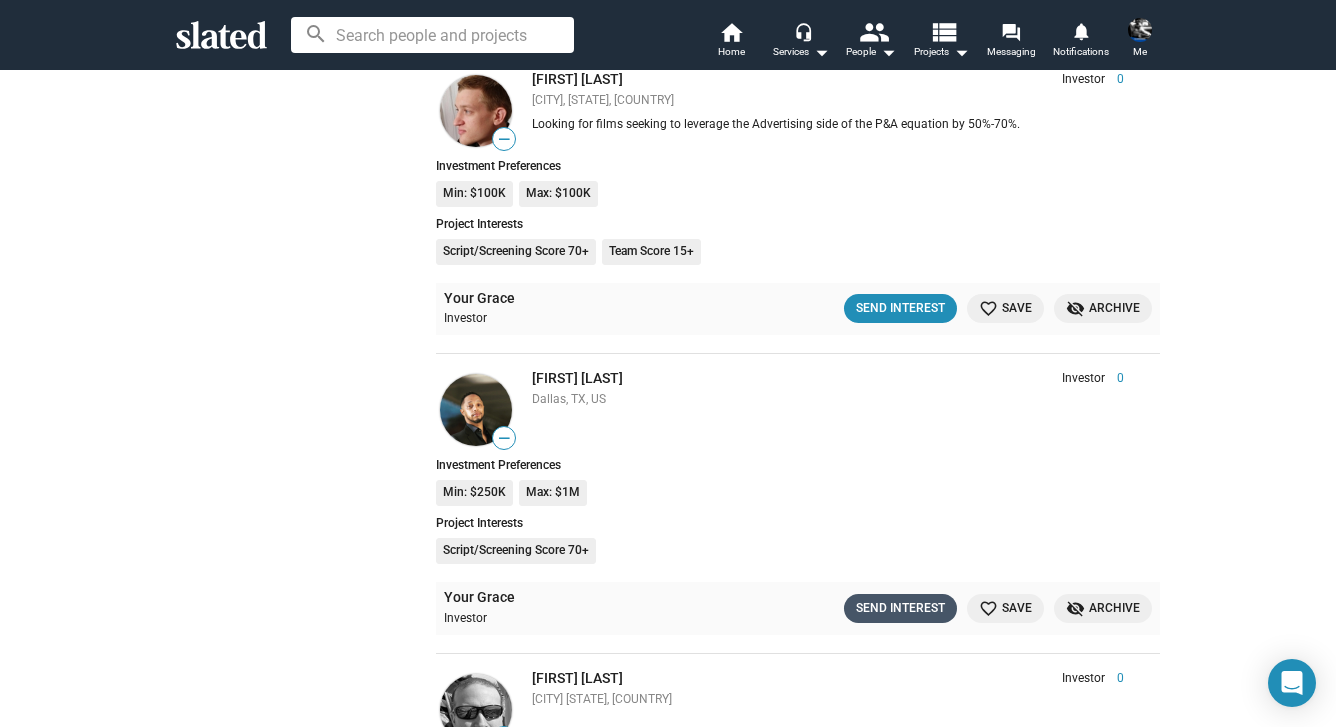 click on "Send Interest" 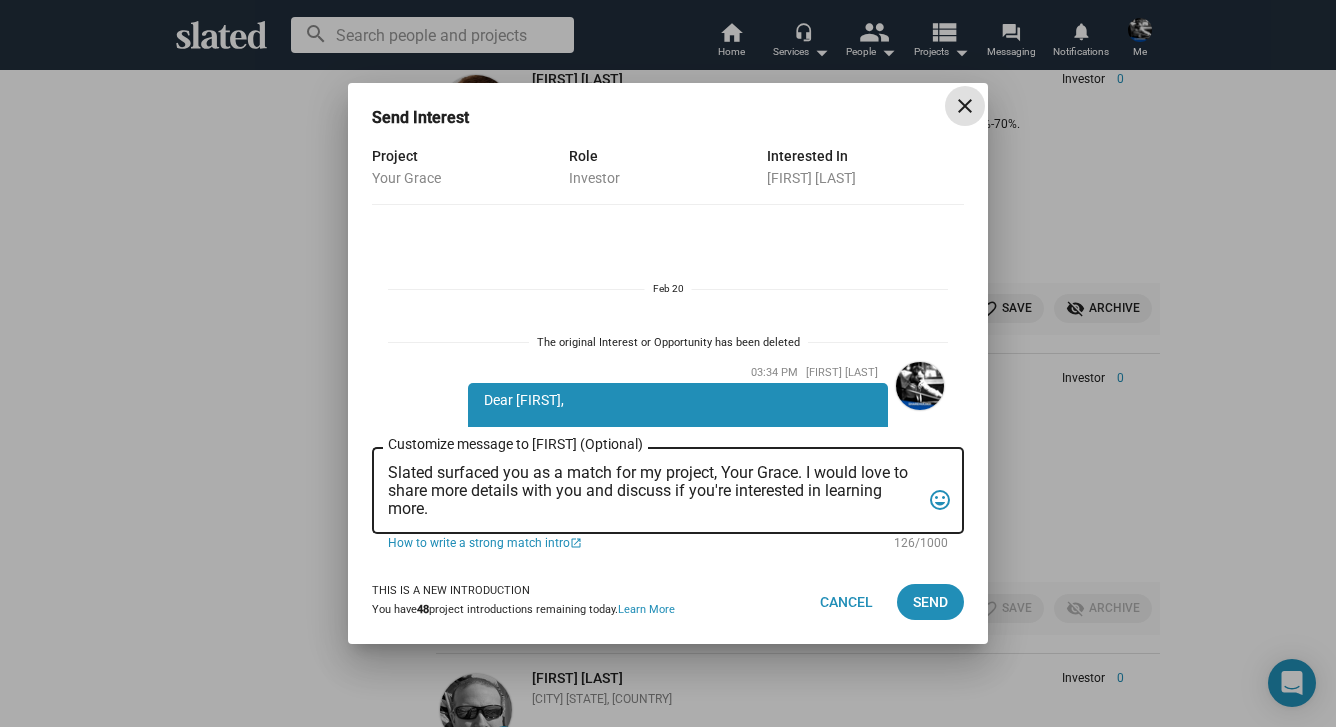 scroll, scrollTop: 618, scrollLeft: 0, axis: vertical 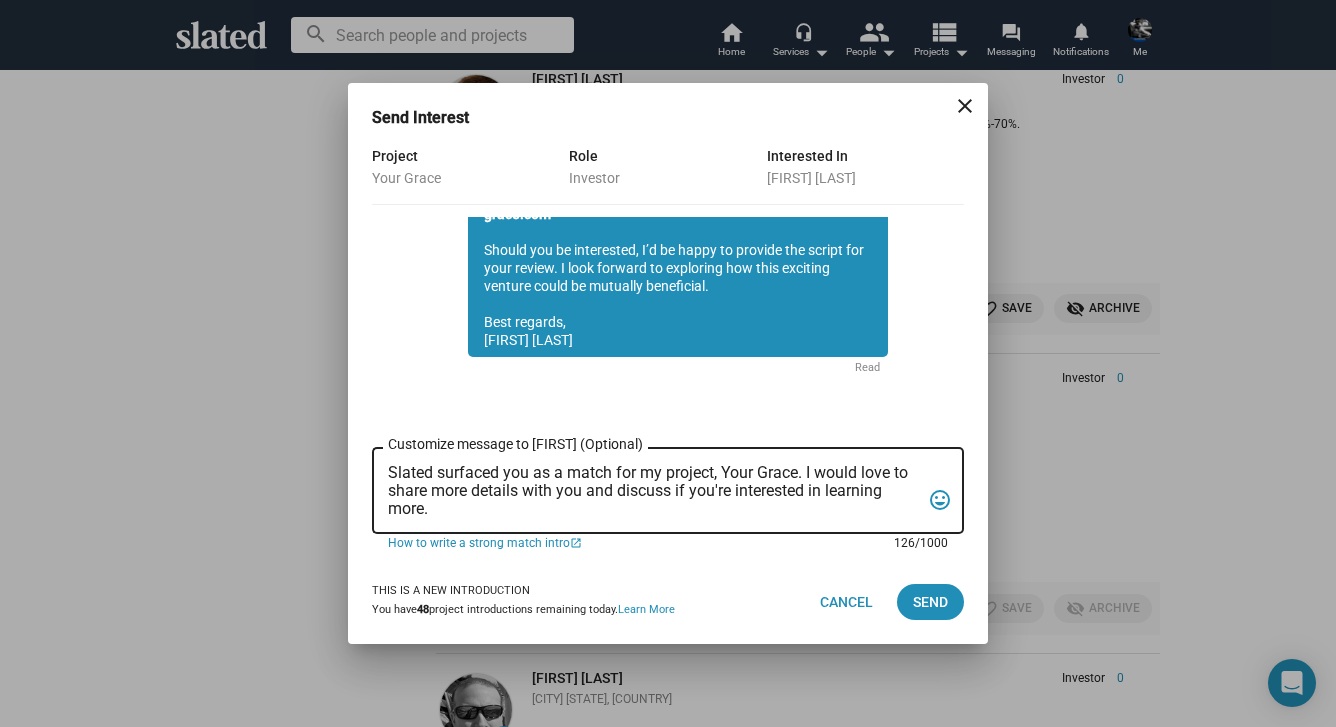 drag, startPoint x: 450, startPoint y: 511, endPoint x: 389, endPoint y: 481, distance: 67.977936 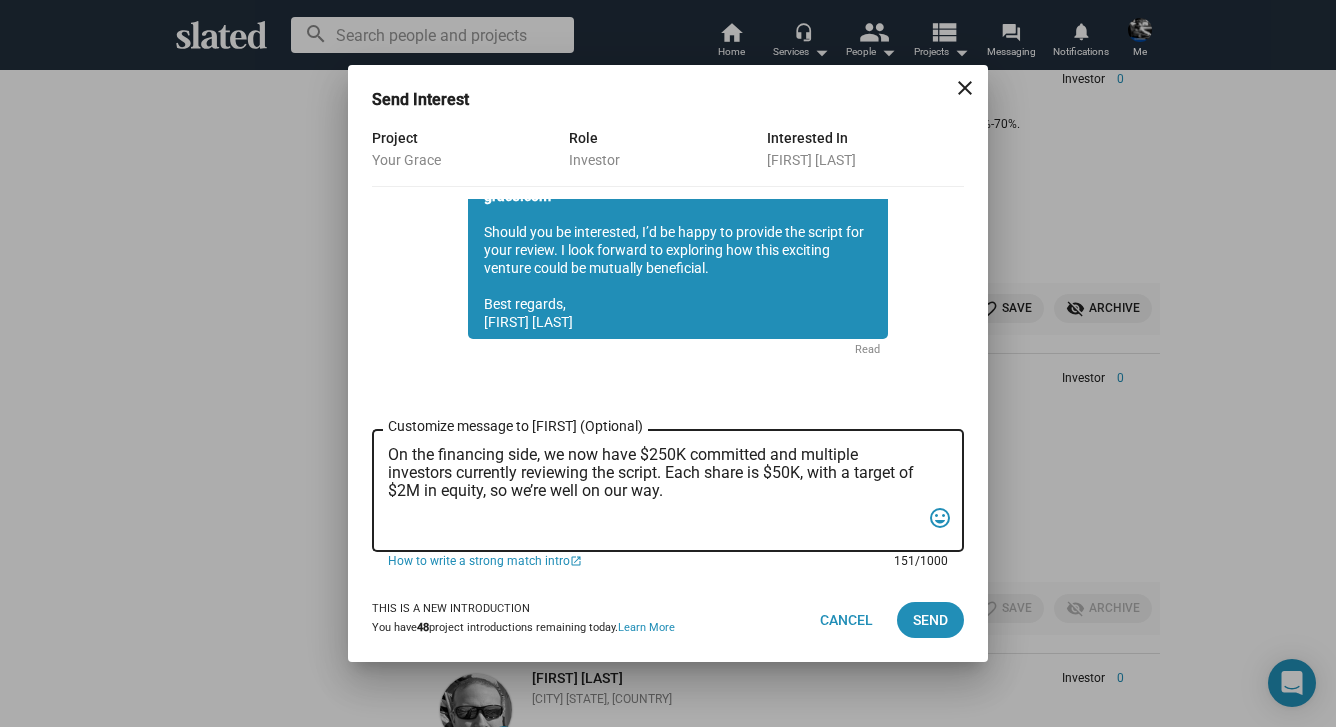 drag, startPoint x: 405, startPoint y: 529, endPoint x: 368, endPoint y: 459, distance: 79.17702 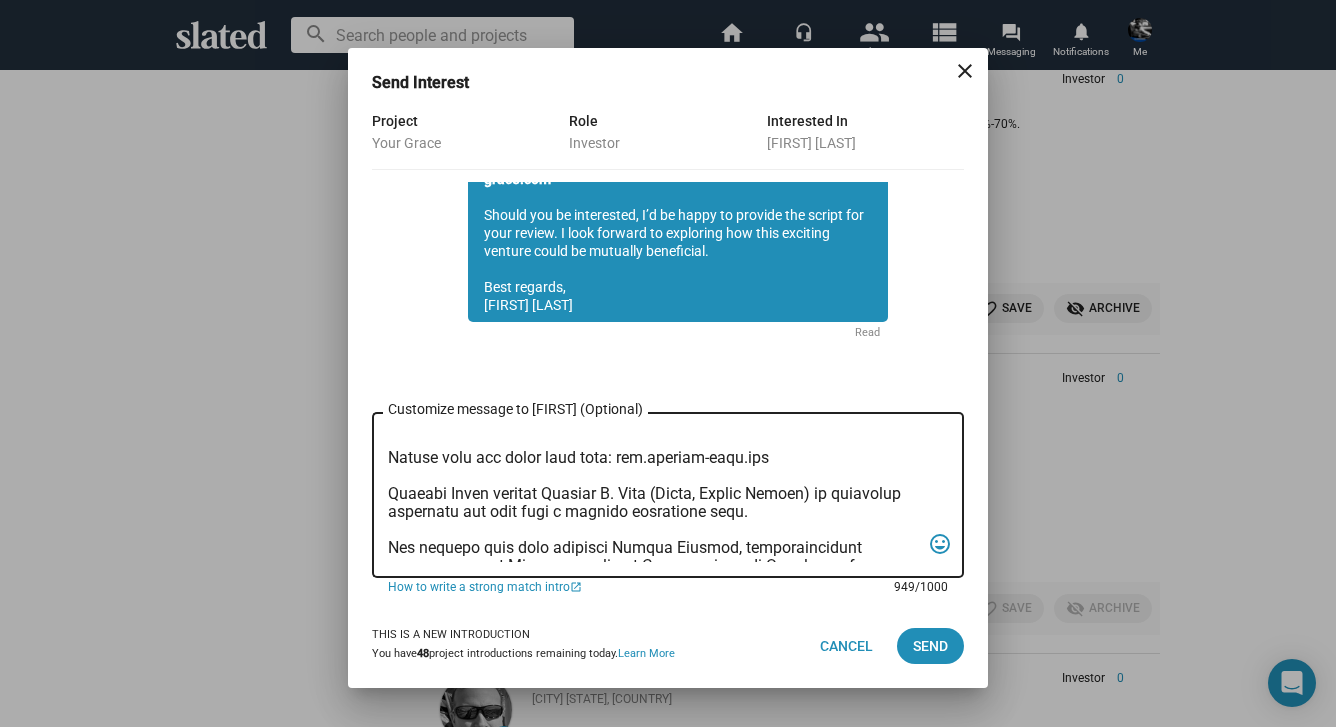 scroll, scrollTop: 0, scrollLeft: 0, axis: both 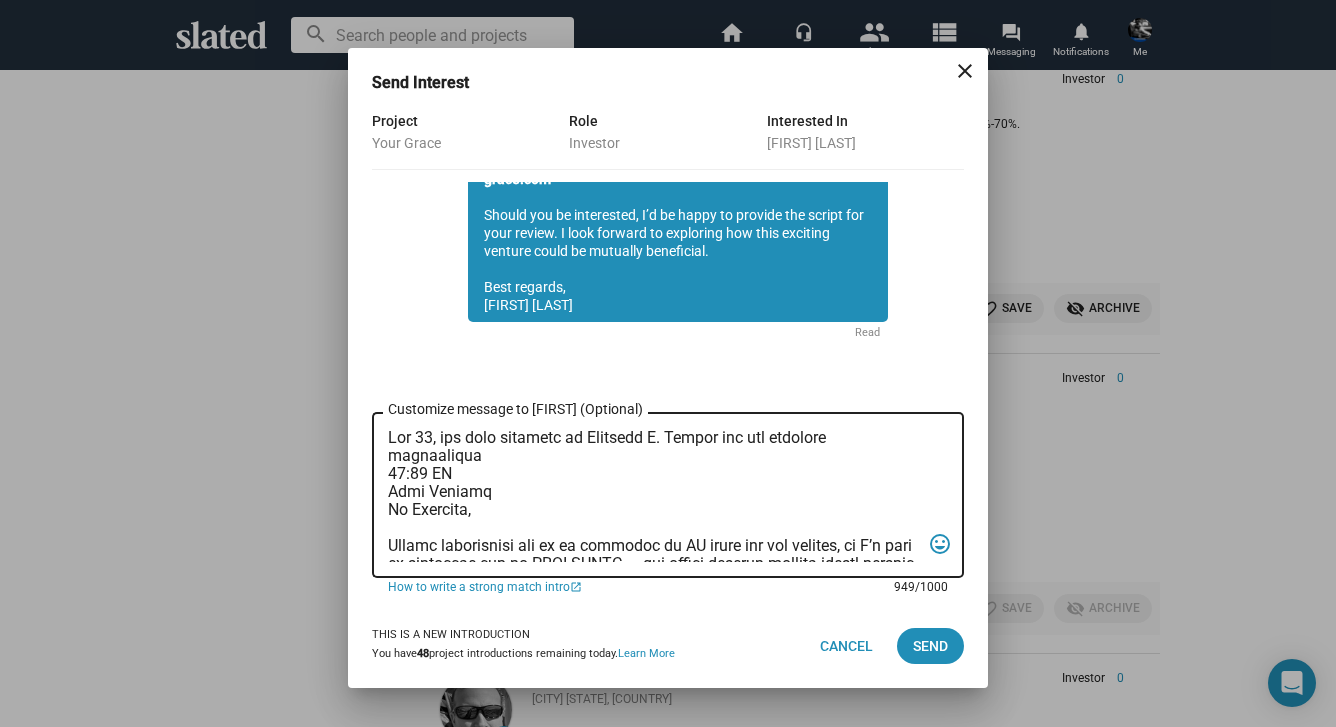 drag, startPoint x: 493, startPoint y: 478, endPoint x: 380, endPoint y: 435, distance: 120.90492 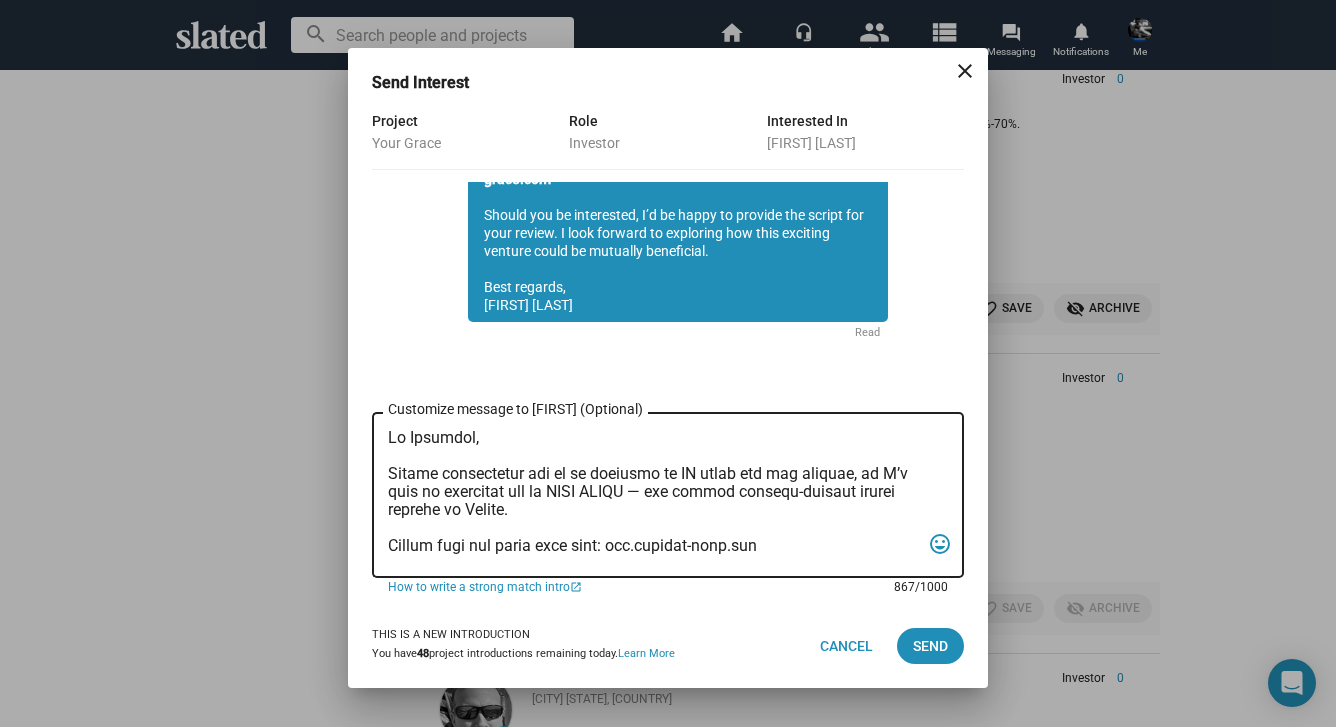 click on "Customize message to Gerald (Optional) Customize message (Optional)" at bounding box center (654, 495) 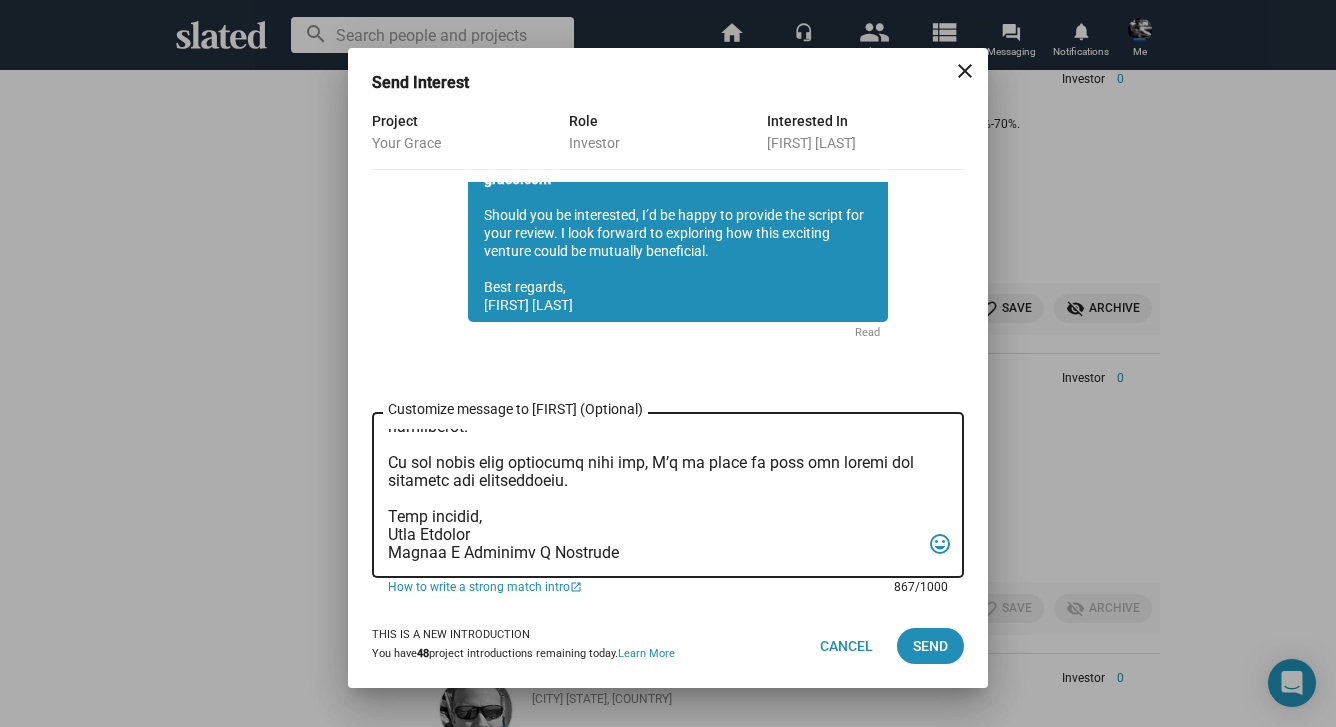 click on "Customize message to Gerald (Optional) Customize message (Optional)" at bounding box center (654, 495) 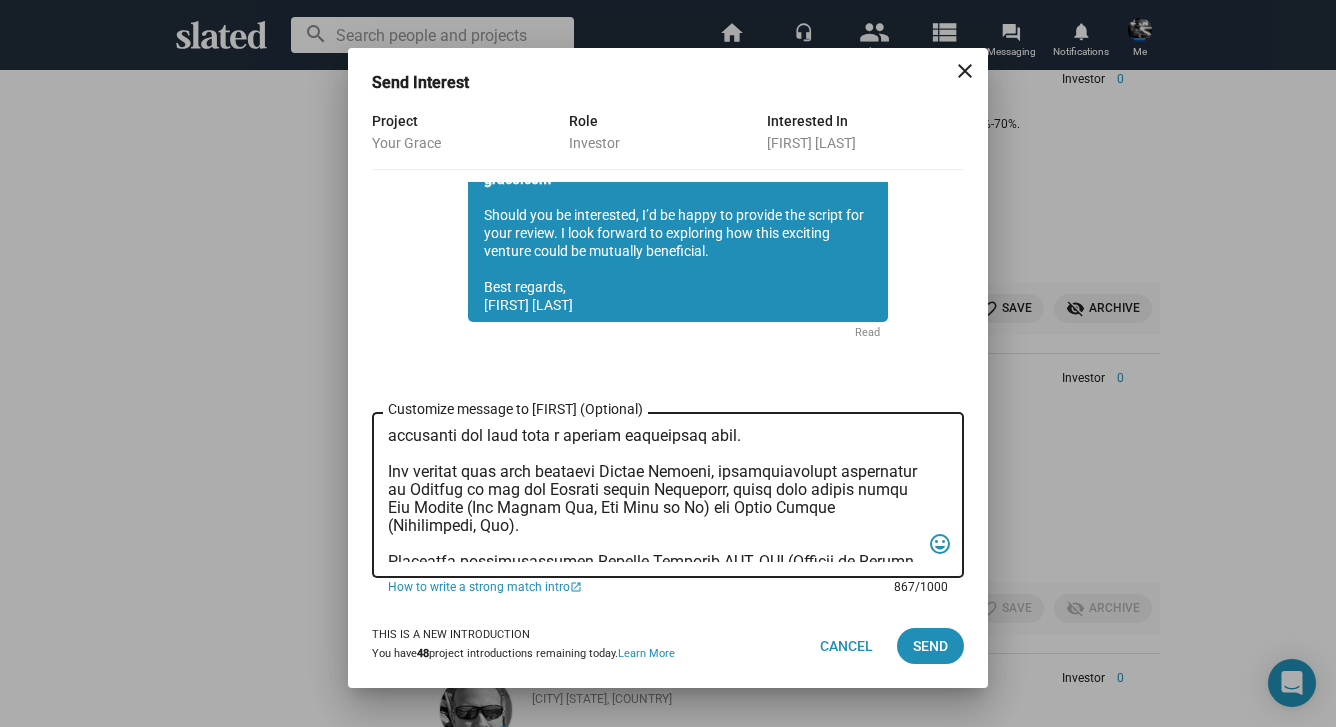 scroll, scrollTop: 0, scrollLeft: 0, axis: both 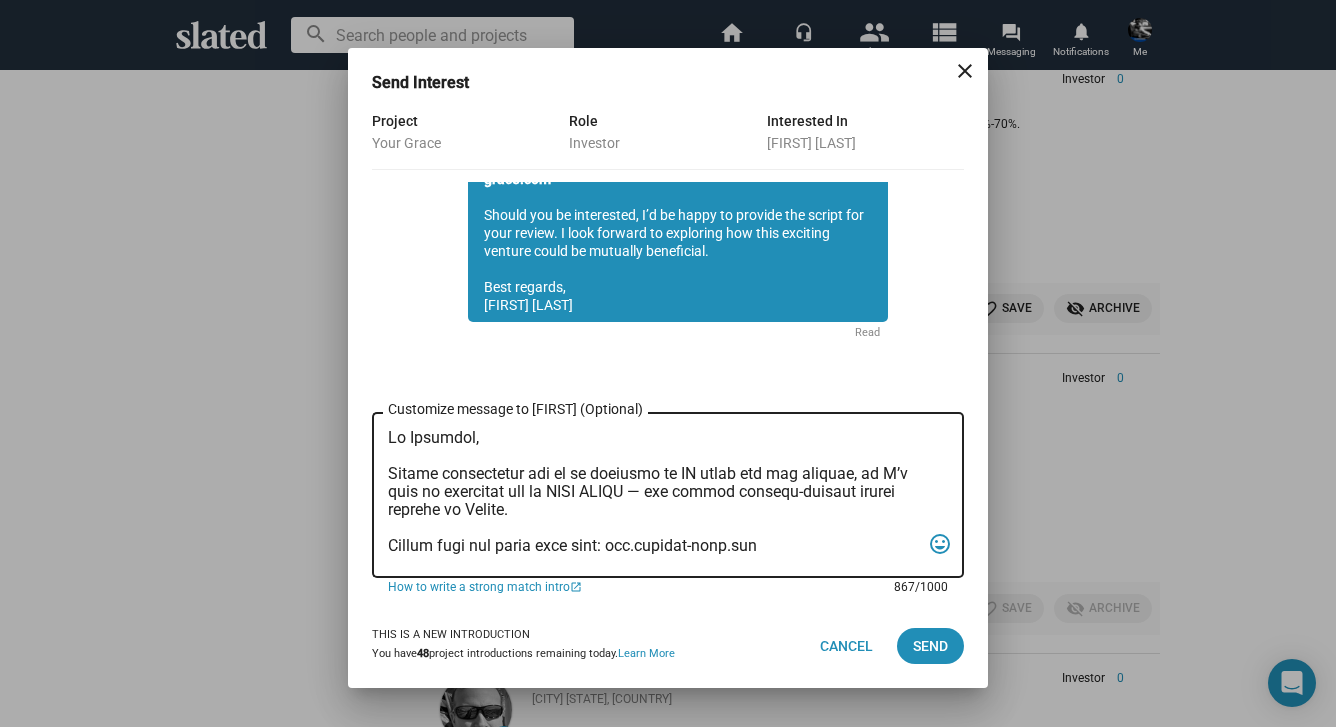 drag, startPoint x: 483, startPoint y: 555, endPoint x: 383, endPoint y: 390, distance: 192.93782 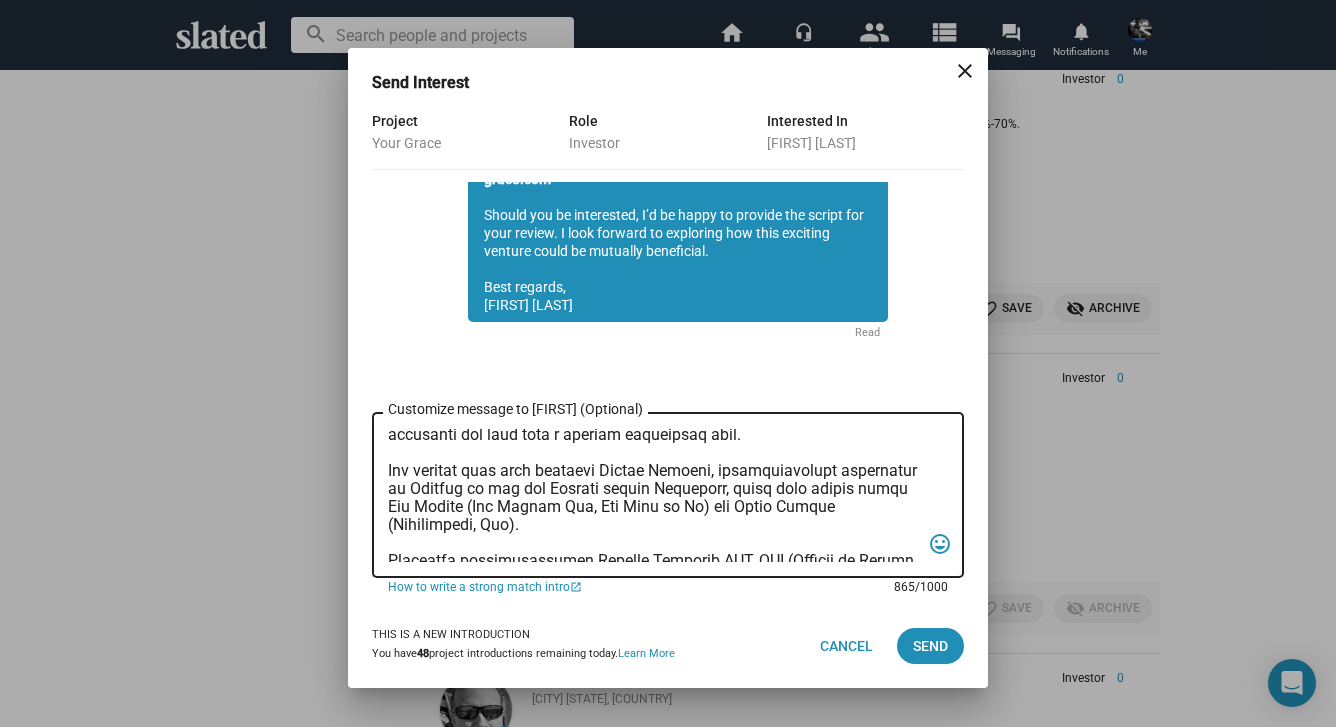 scroll, scrollTop: 195, scrollLeft: 0, axis: vertical 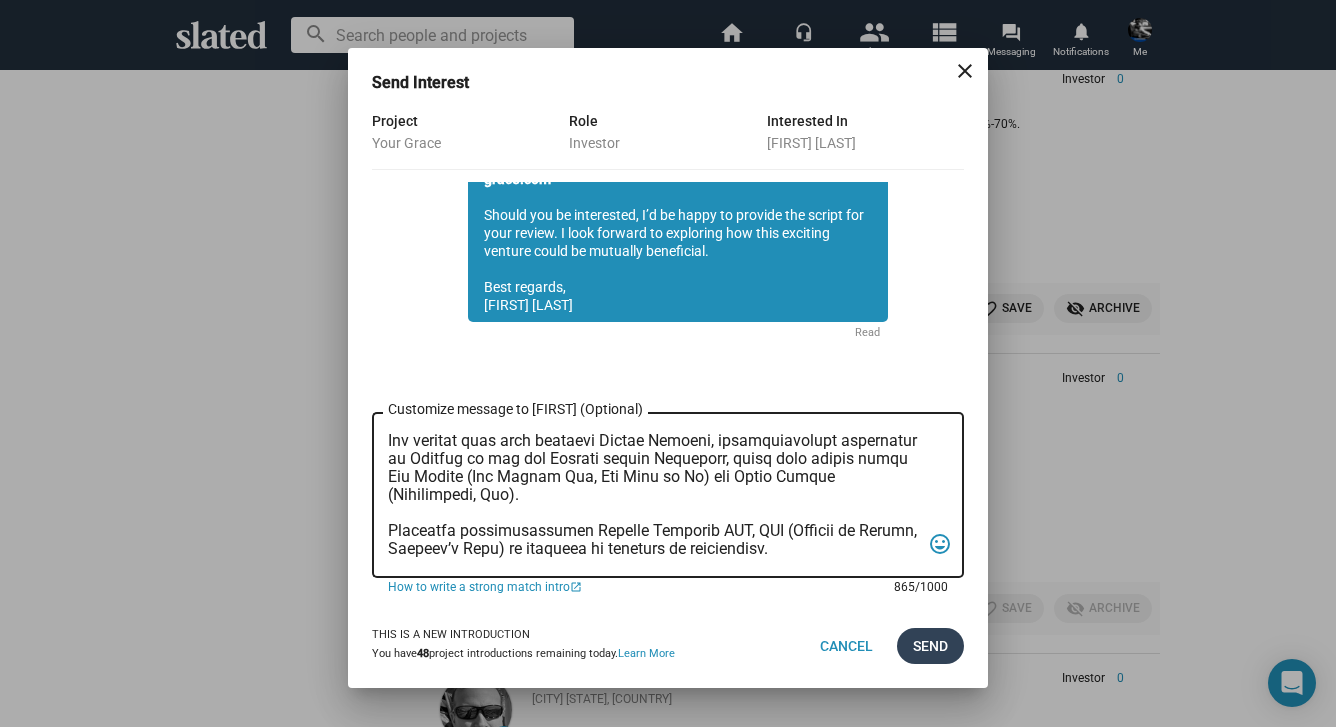 type on "Hi Gerald,
Slated highlighted you as an investor or EP match for our feature, so I’d like to introduce you to YOUR GRACE — the single highest-scoring active project on Slated.
Please view the pitch deck here: www.urgrace-film.com
Academy Award nominee William H. Macy (Fargo, Boogie Nights) is executive producing and will play a pivotal supporting role.
The stellar cast also includes Sophie Skelton, internationally recognized as Brianna in the hit British series Outlander, along with rising stars Ben Ahlers (The Gilded Age, The Last of Us) and Dylan Arnold (Oppenheimer, You).
Acclaimed cinematographer Roberto Schaefer ASC, AIC (Quantum of Solace, Monster’s Ball) is attached as director of photography.
Studio TF1, France's largest media conglomerate, will be our production services company in France, where we intend to film the entire production.
If the pitch deck resonates with you, I’d be happy to send the script and continue the conversation.
Warm regards,
Sean Skelton
Writer I Director I Producer..." 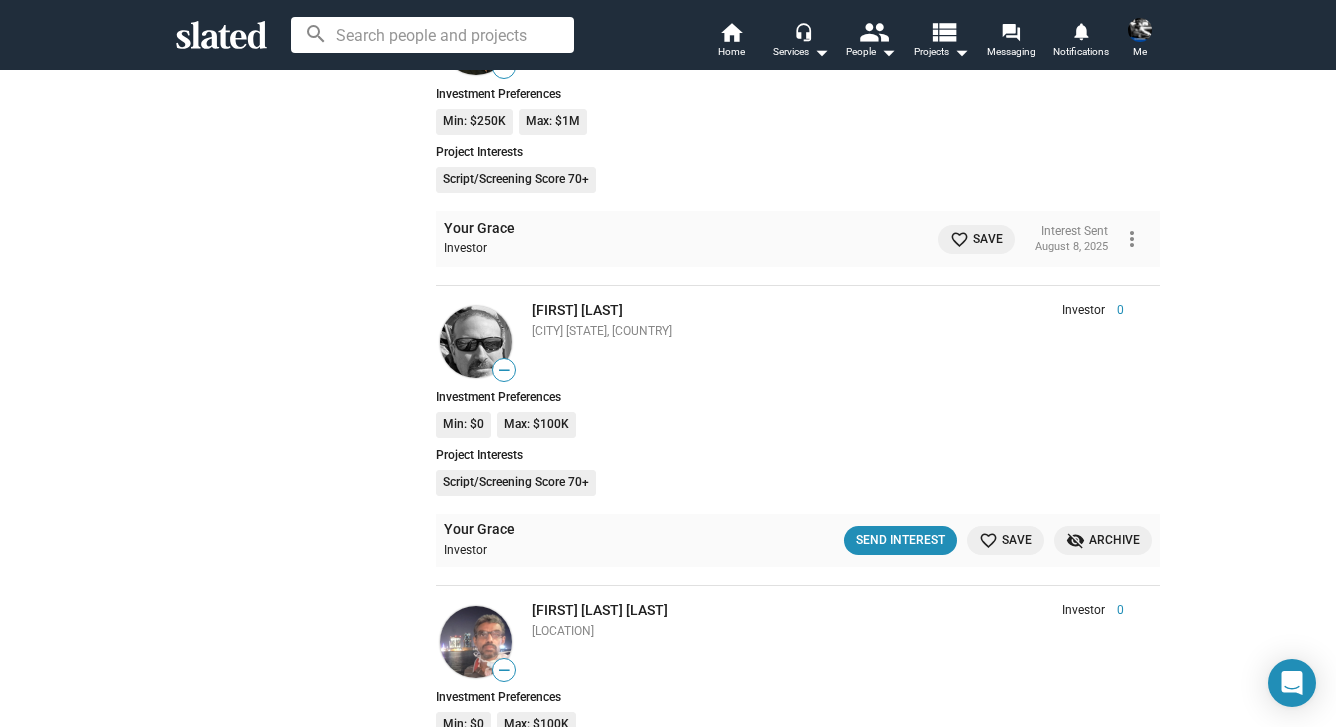 scroll, scrollTop: 13078, scrollLeft: 0, axis: vertical 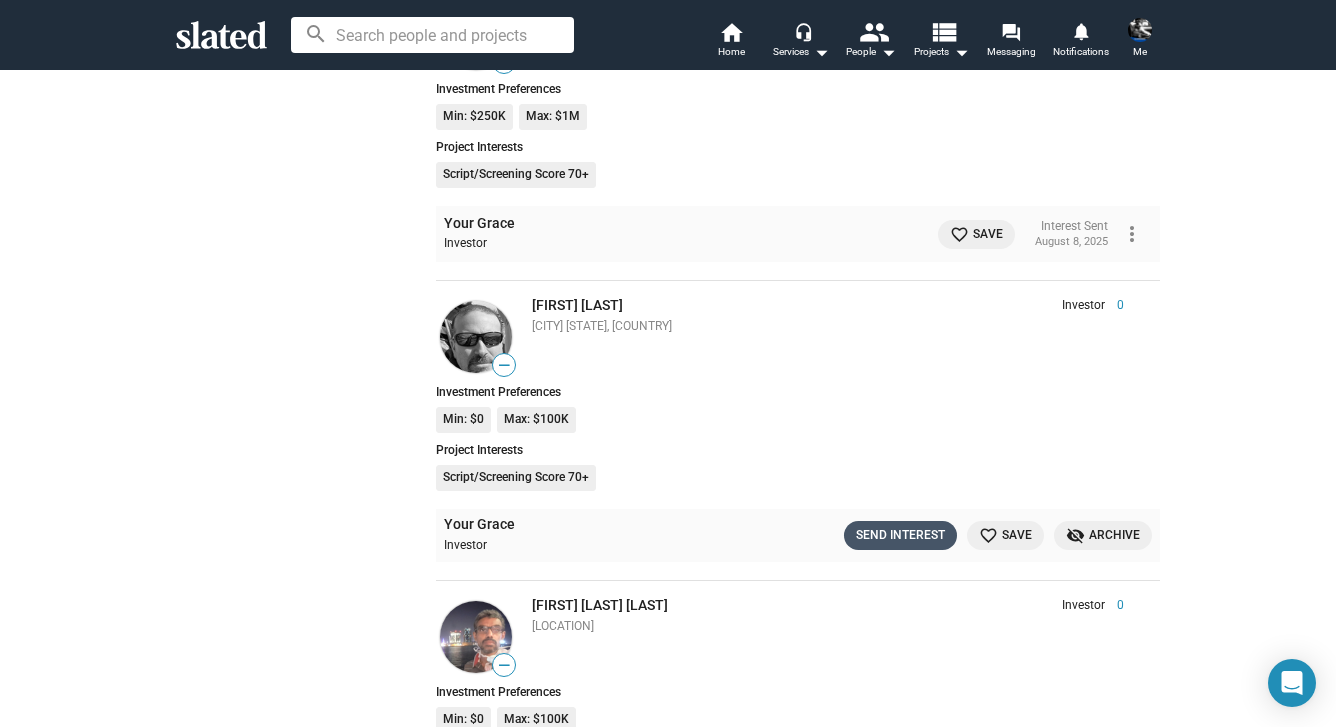 click on "Send Interest" 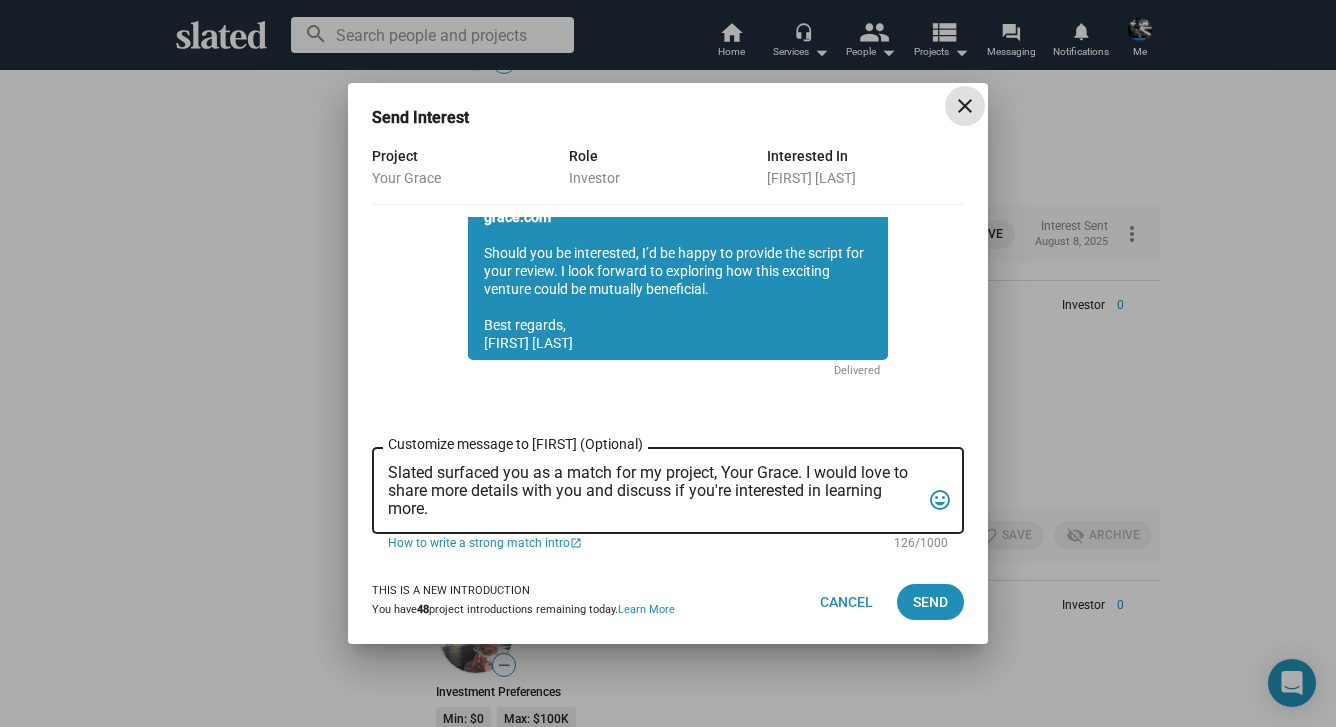 scroll, scrollTop: 618, scrollLeft: 0, axis: vertical 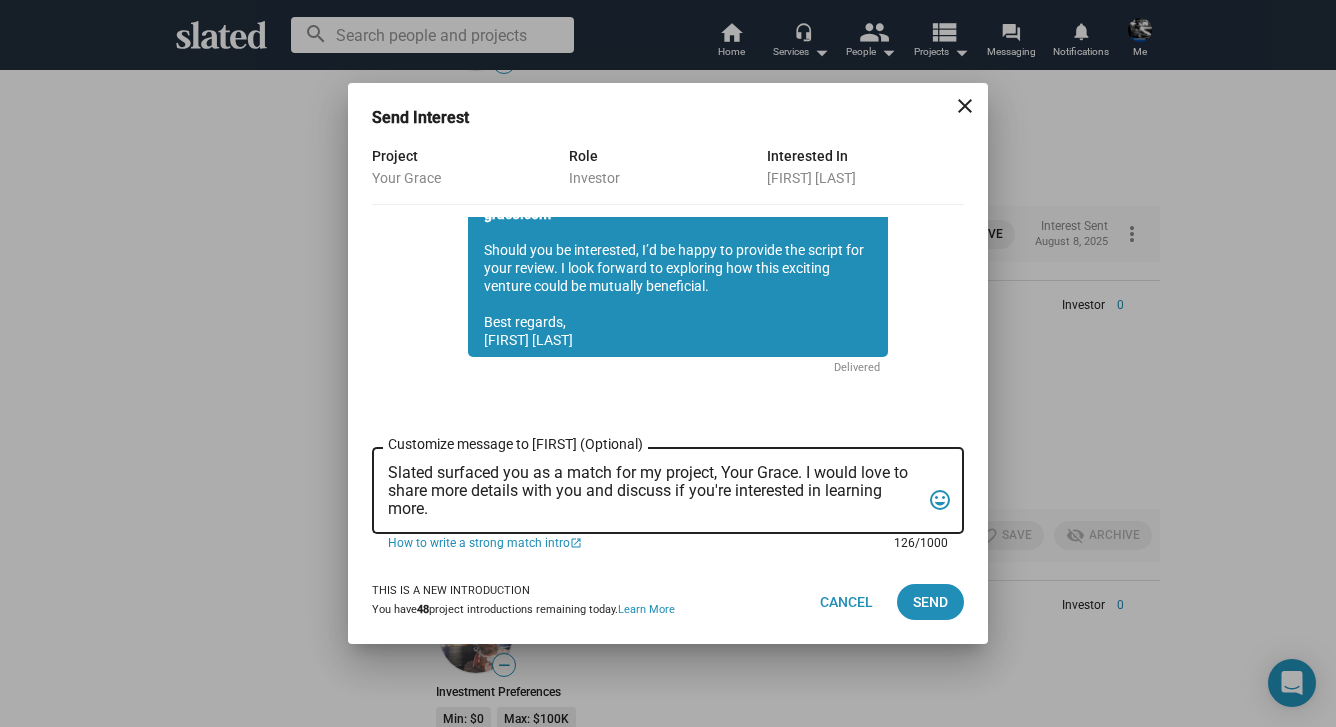 drag, startPoint x: 446, startPoint y: 510, endPoint x: 389, endPoint y: 477, distance: 65.863495 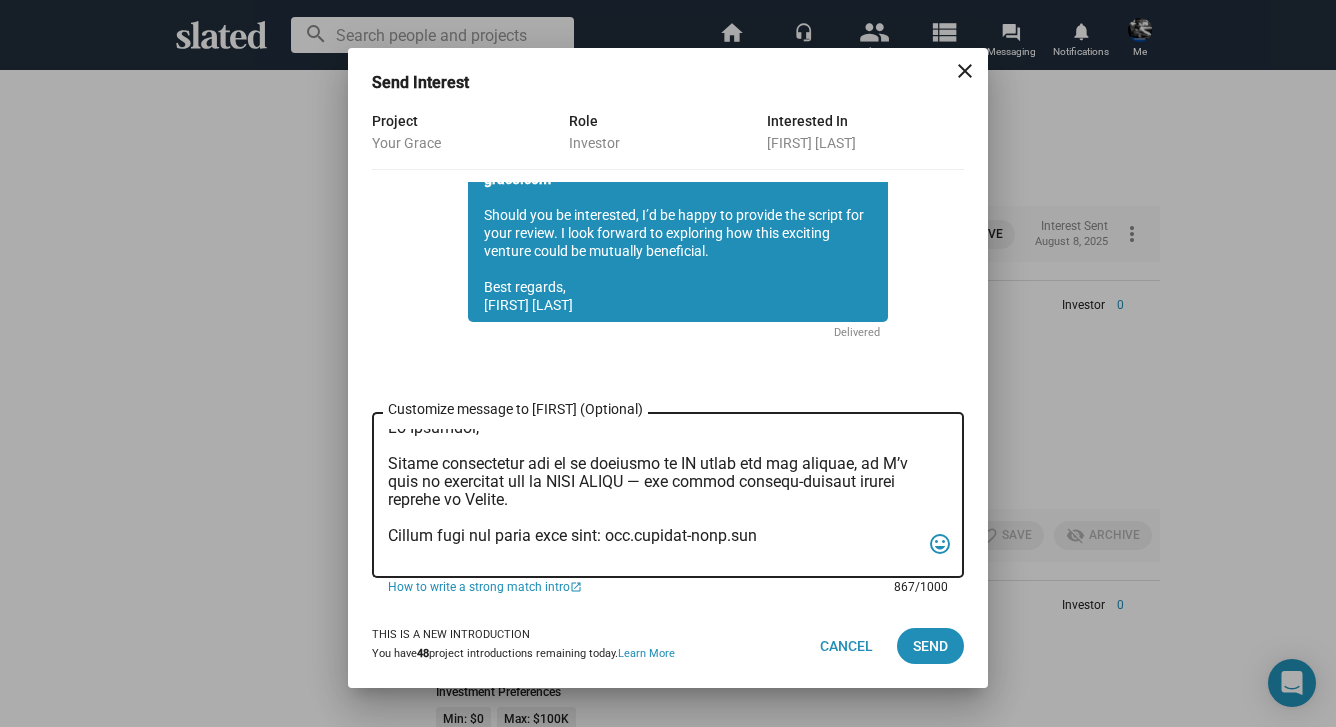 scroll, scrollTop: 0, scrollLeft: 0, axis: both 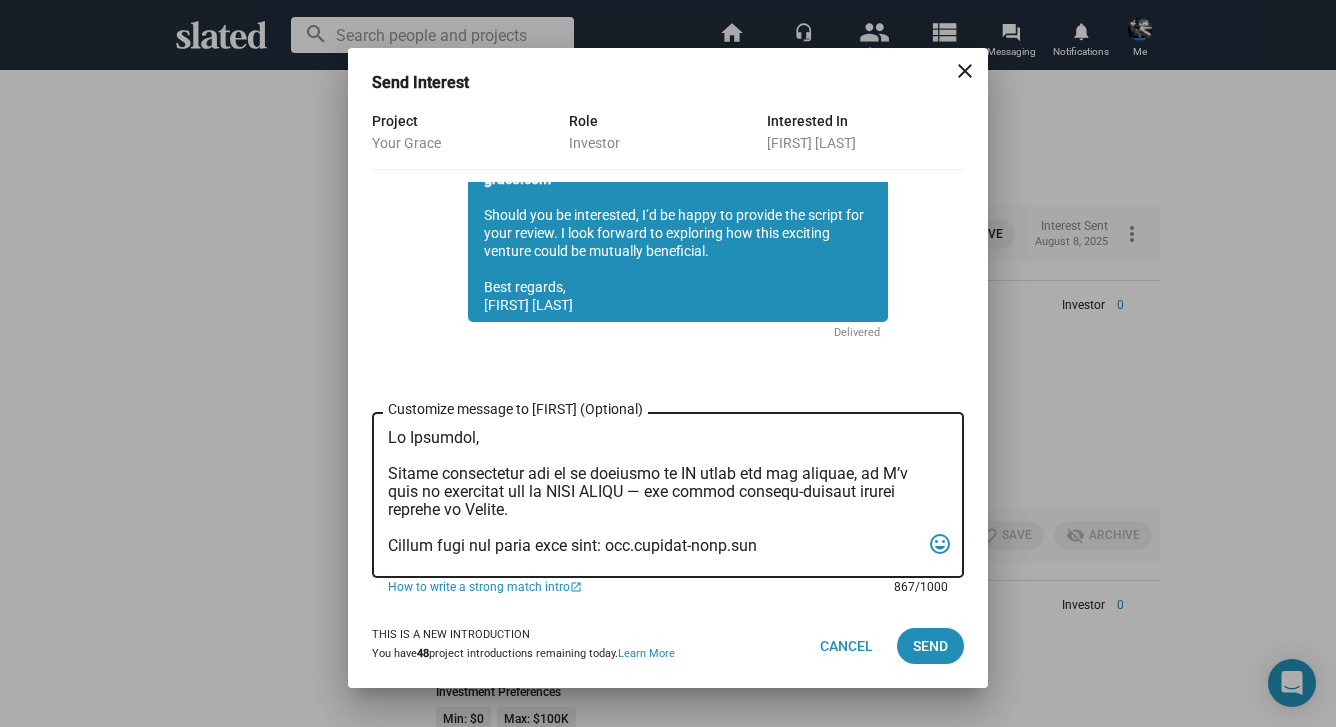 click on "Customize message to Jeremy (Optional) Customize message (Optional)" at bounding box center [654, 495] 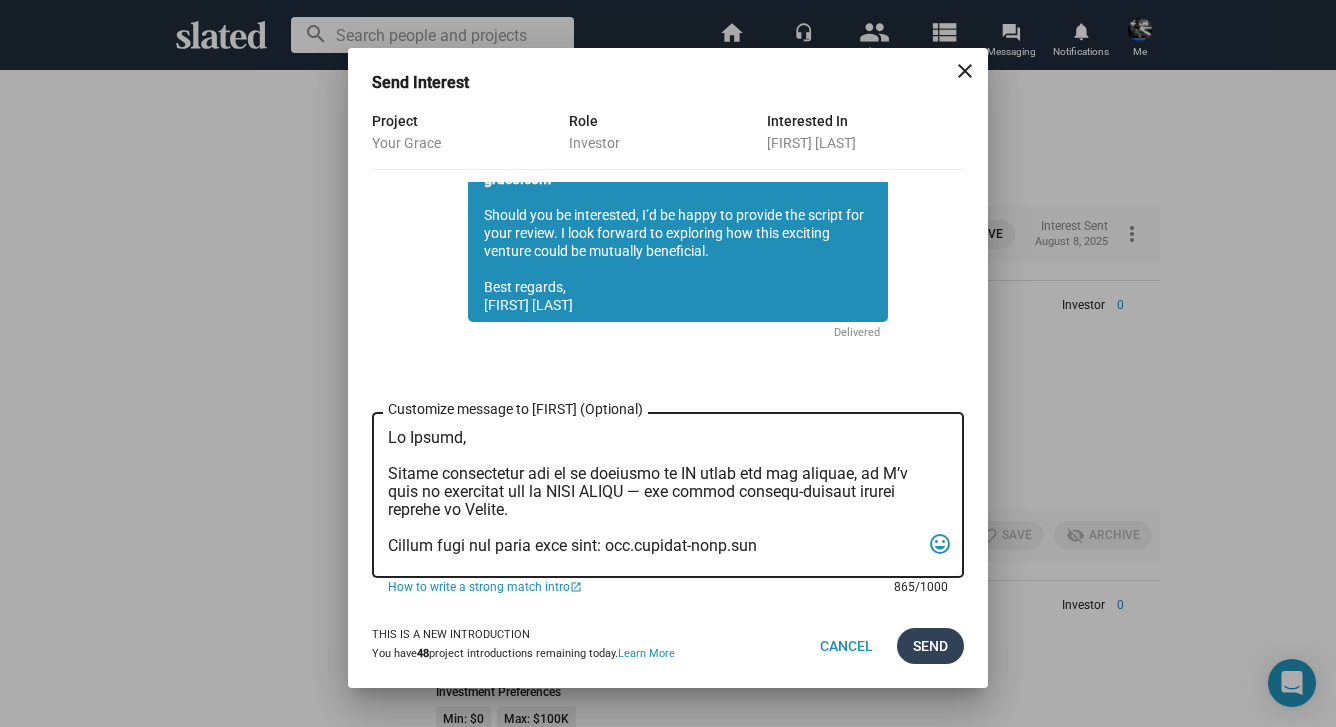 type on "Hi Jeremy,
Slated highlighted you as an investor or EP match for our feature, so I’d like to introduce you to YOUR GRACE — the single highest-scoring active project on Slated.
Please view the pitch deck here: www.urgrace-film.com
Academy Award nominee William H. Macy (Fargo, Boogie Nights) is executive producing and will play a pivotal supporting role.
The stellar cast also includes Sophie Skelton, internationally recognized as Brianna in the hit British series Outlander, along with rising stars Ben Ahlers (The Gilded Age, The Last of Us) and Dylan Arnold (Oppenheimer, You).
Acclaimed cinematographer Roberto Schaefer ASC, AIC (Quantum of Solace, Monster’s Ball) is attached as director of photography.
Studio TF1, France's largest media conglomerate, will be our production services company in France, where we intend to film the entire production.
If the pitch deck resonates with you, I’d be happy to send the script and continue the conversation.
Warm regards,
Sean Skelton
Writer I Director I Producer..." 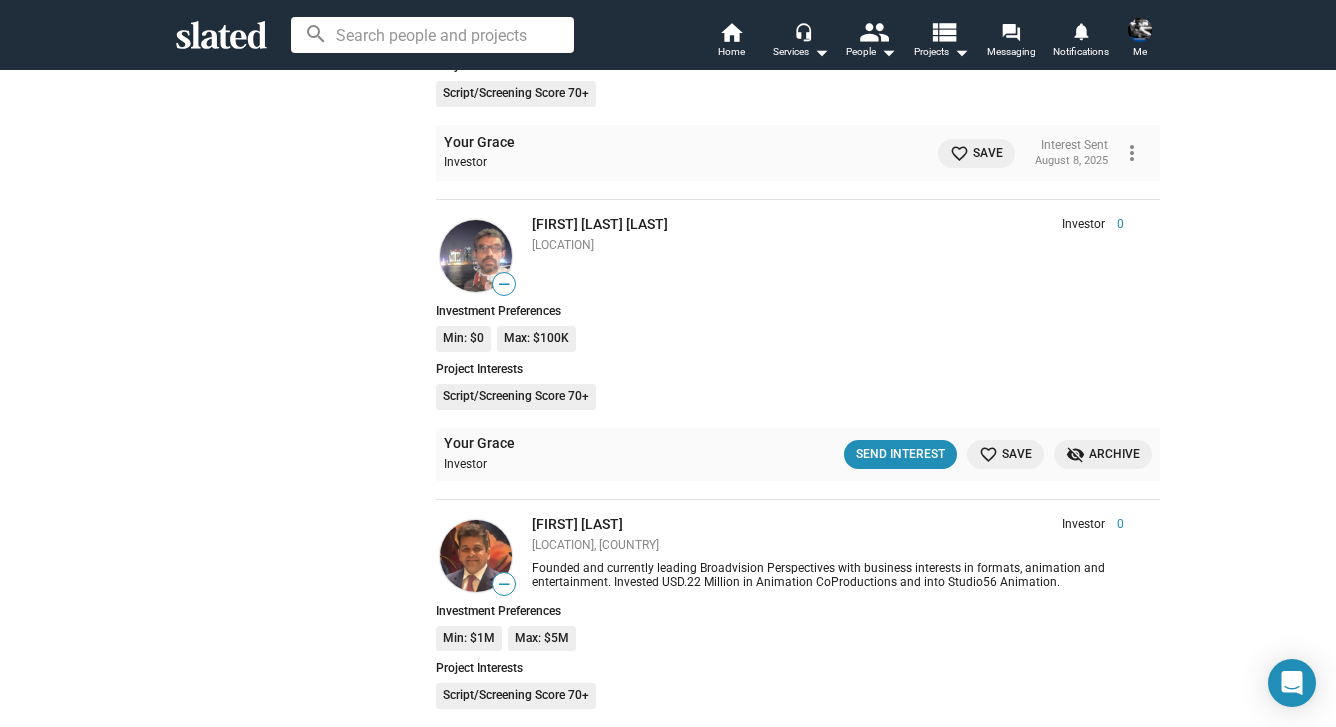 scroll, scrollTop: 13463, scrollLeft: 0, axis: vertical 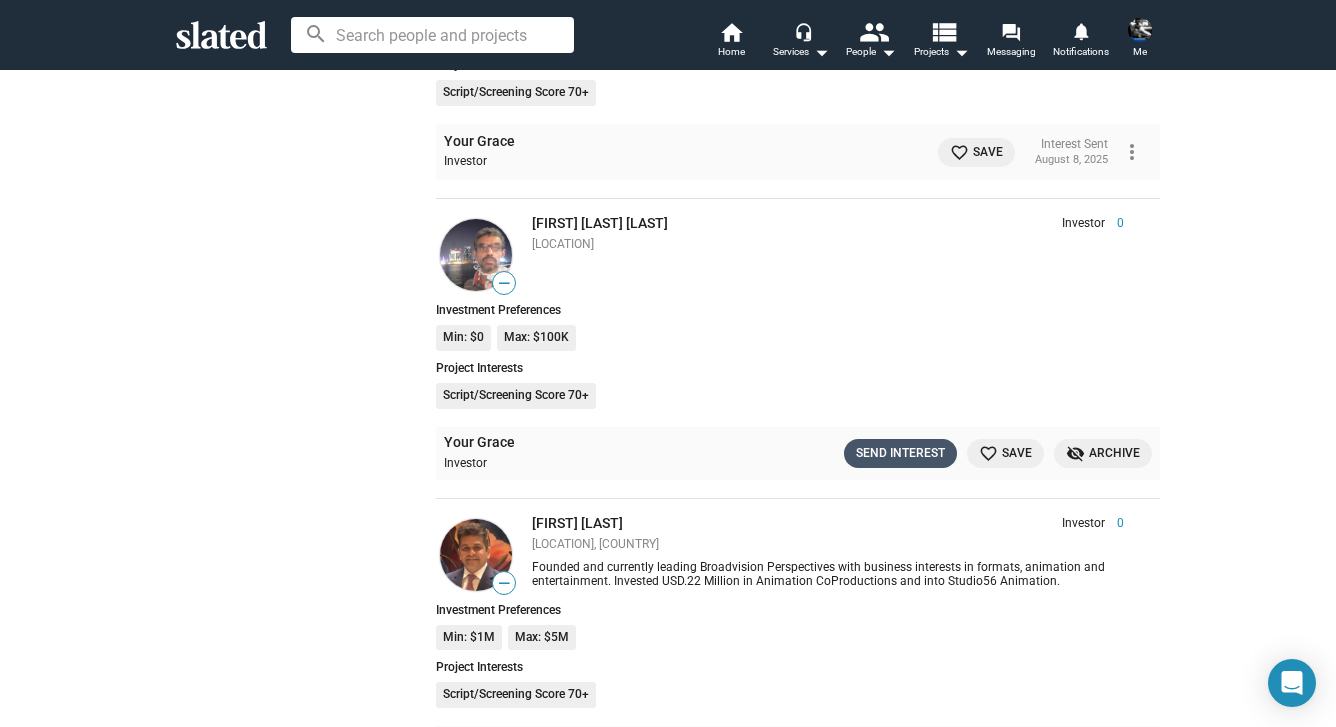 click on "Send Interest" 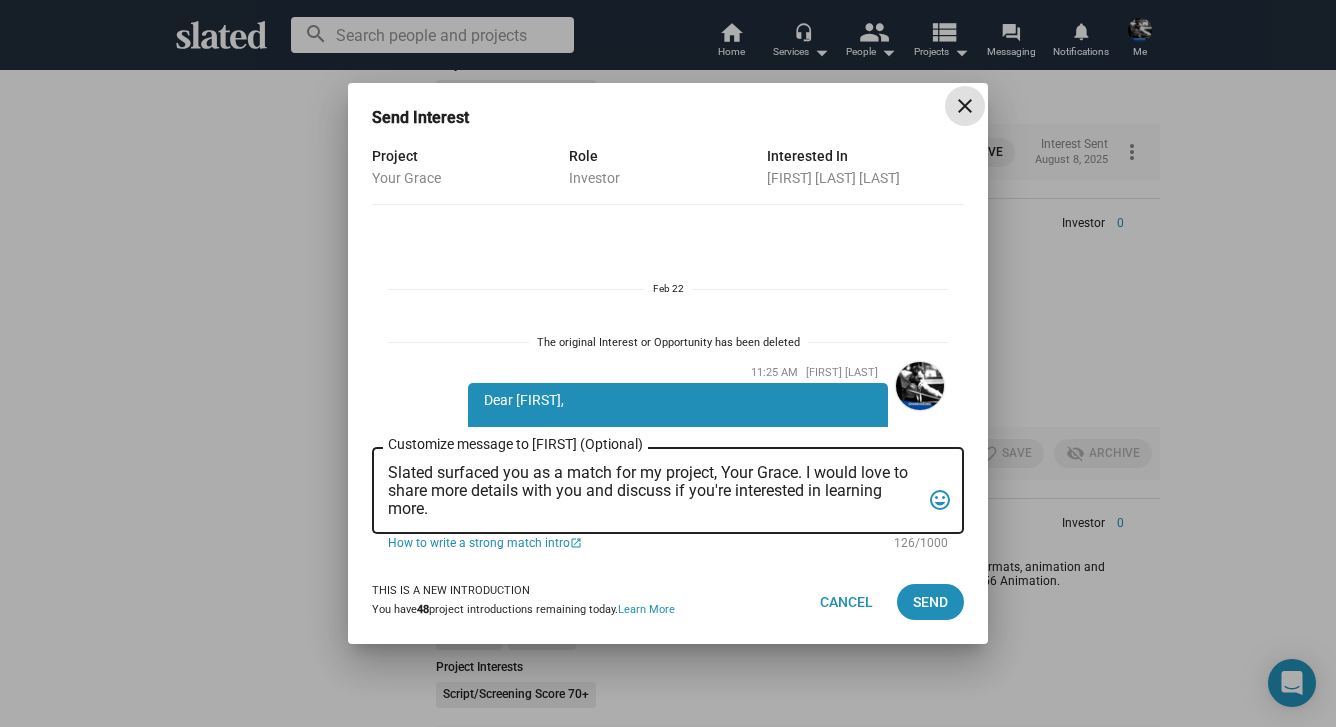 scroll, scrollTop: 618, scrollLeft: 0, axis: vertical 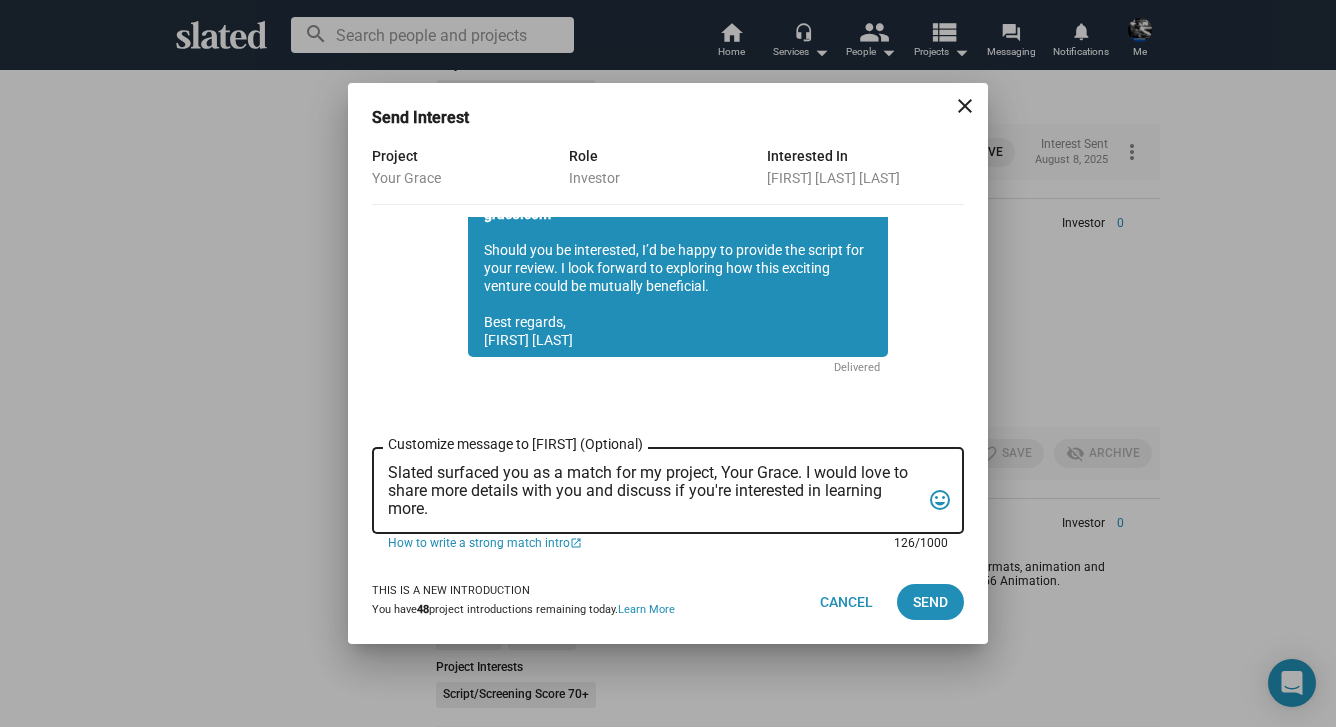 drag, startPoint x: 436, startPoint y: 522, endPoint x: 386, endPoint y: 479, distance: 65.946945 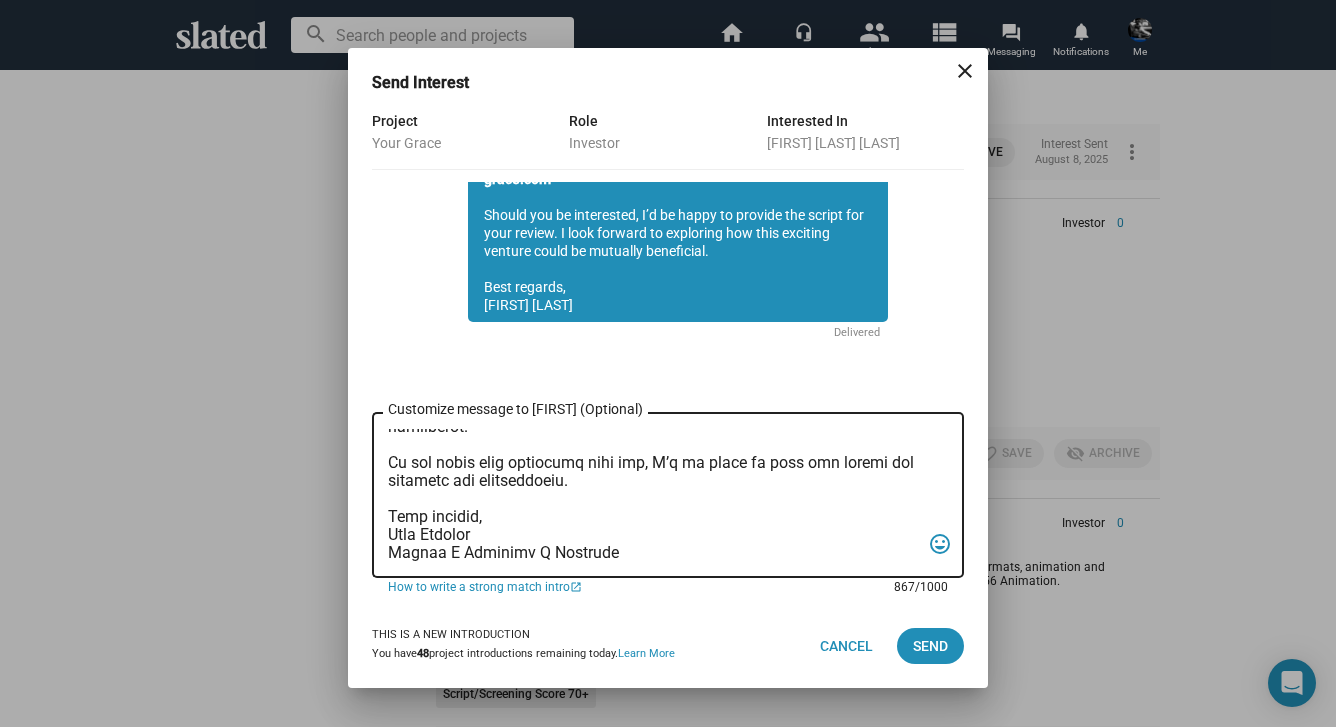 scroll, scrollTop: 0, scrollLeft: 0, axis: both 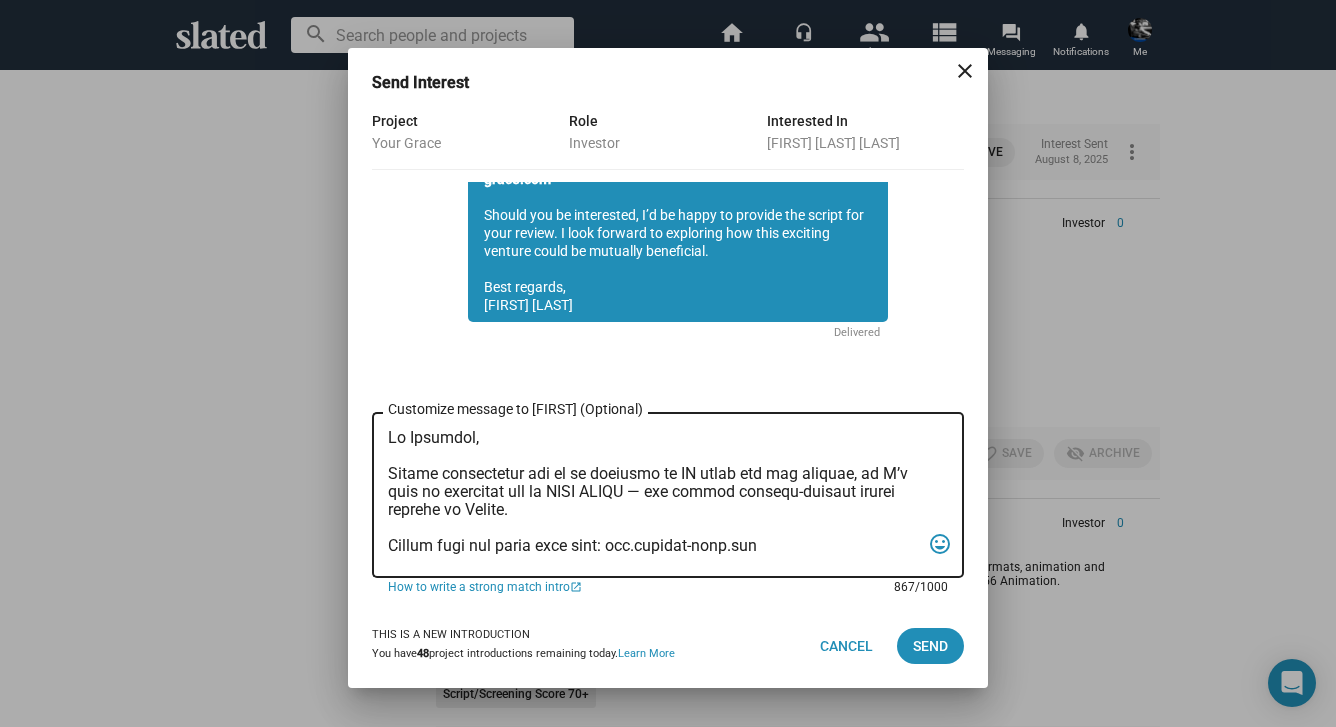 click on "Customize message to Suddharsan (Optional) Customize message (Optional)" at bounding box center [654, 495] 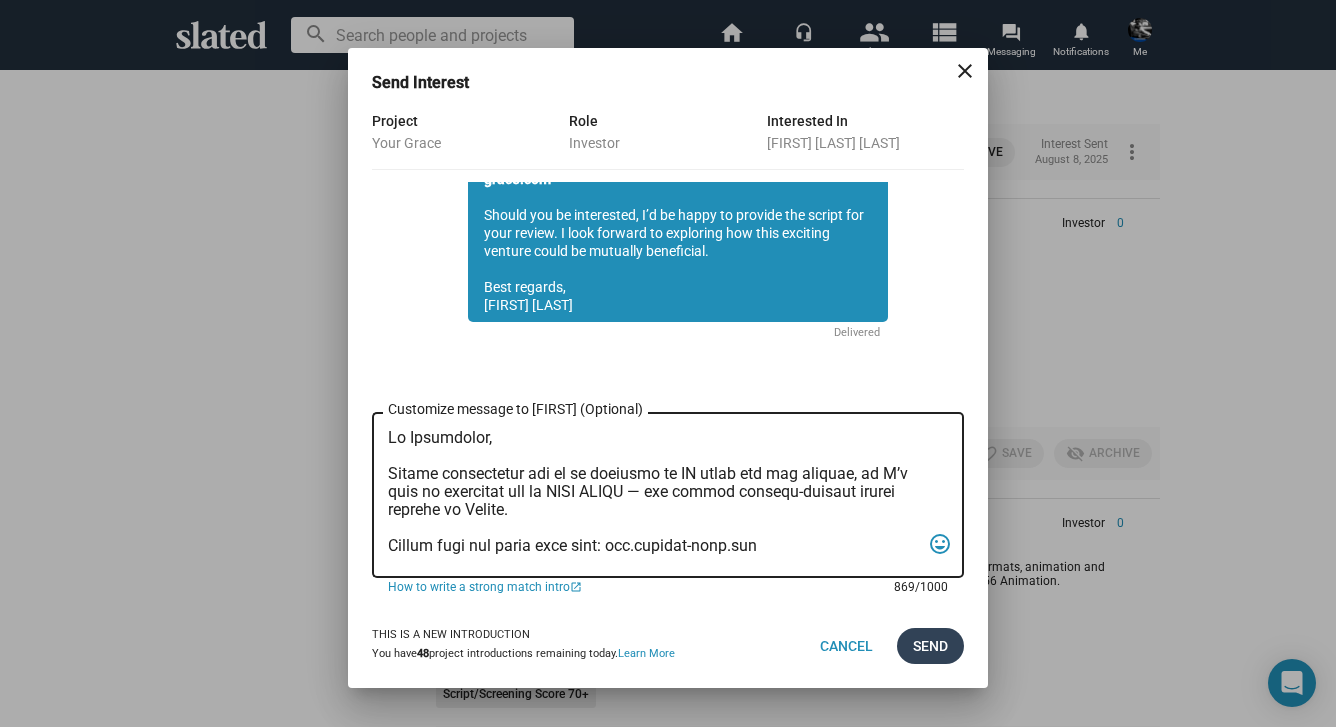 type on "Hi Suddharsan,
Slated highlighted you as an investor or EP match for our feature, so I’d like to introduce you to YOUR GRACE — the single highest-scoring active project on Slated.
Please view the pitch deck here: www.urgrace-film.com
Academy Award nominee William H. Macy (Fargo, Boogie Nights) is executive producing and will play a pivotal supporting role.
The stellar cast also includes Sophie Skelton, internationally recognized as Brianna in the hit British series Outlander, along with rising stars Ben Ahlers (The Gilded Age, The Last of Us) and Dylan Arnold (Oppenheimer, You).
Acclaimed cinematographer Roberto Schaefer ASC, AIC (Quantum of Solace, Monster’s Ball) is attached as director of photography.
Studio TF1, France's largest media conglomerate, will be our production services company in France, where we intend to film the entire production.
If the pitch deck resonates with you, I’d be happy to send the script and continue the conversation.
Warm regards,
Sean Skelton
Writer I Director I Prod..." 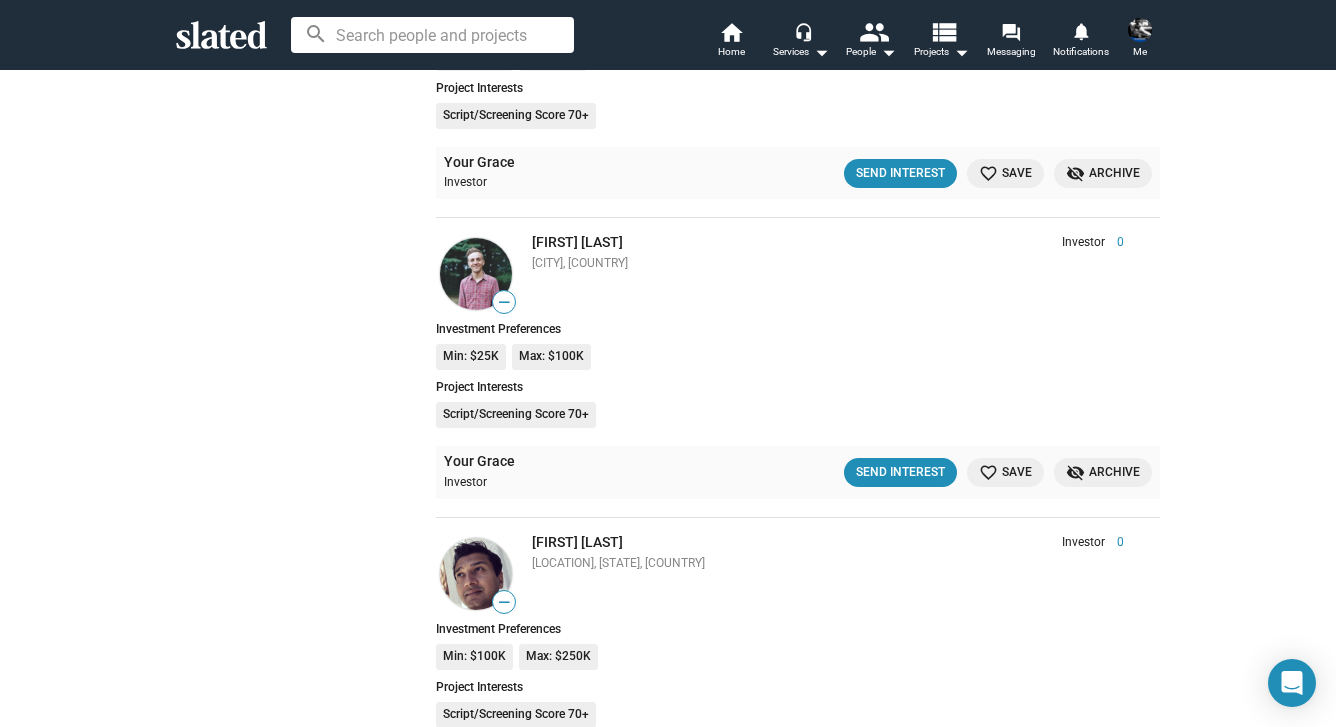 scroll, scrollTop: 14656, scrollLeft: 0, axis: vertical 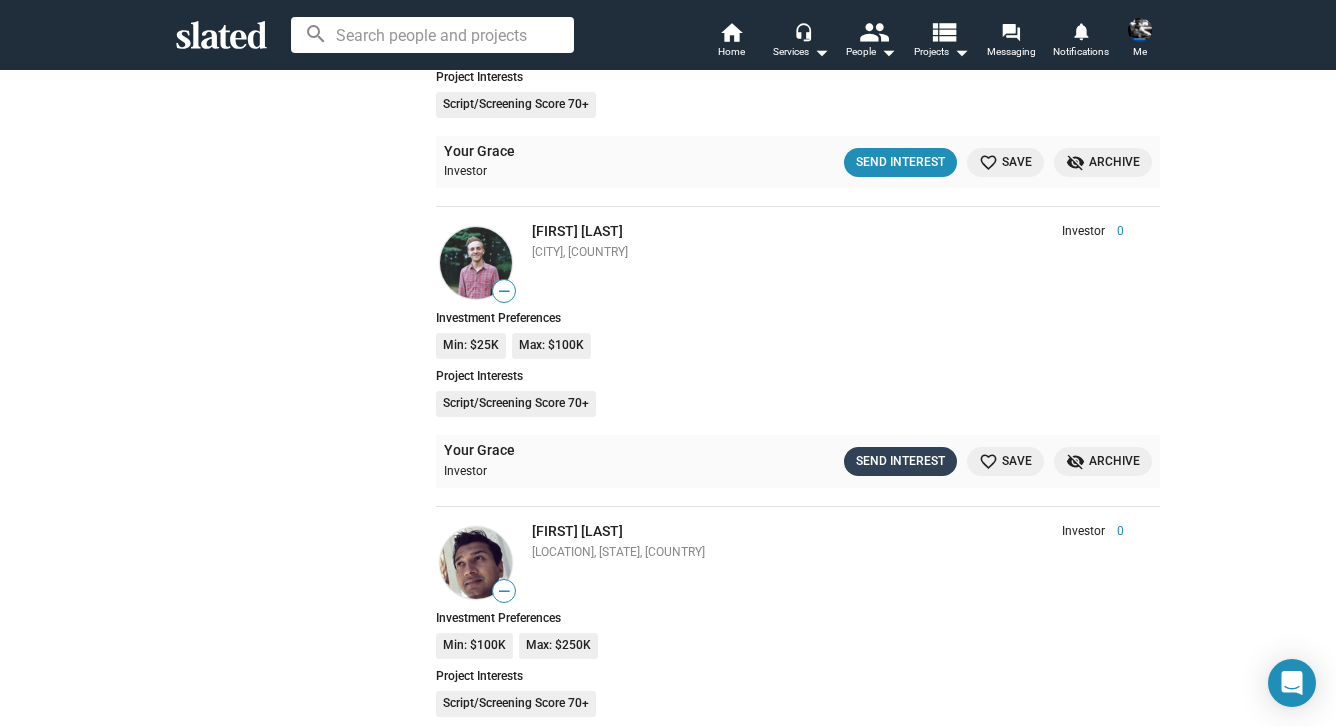 click on "Send Interest" 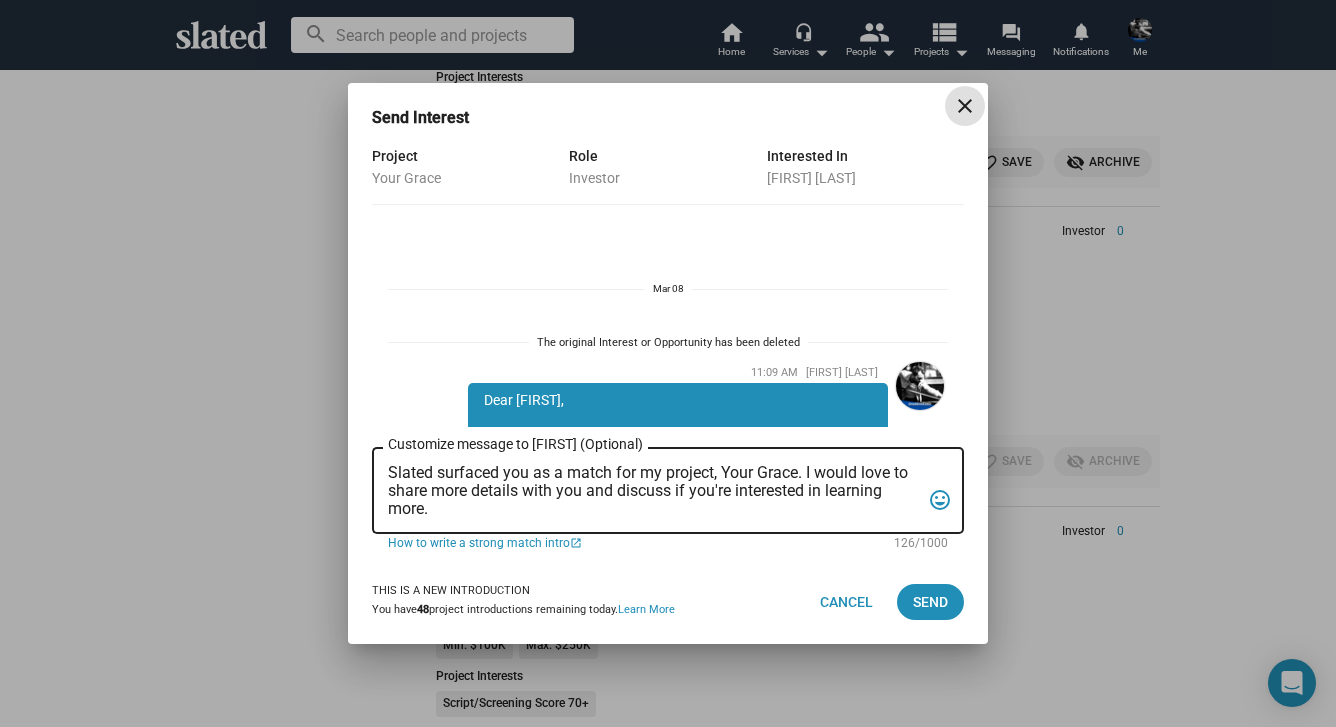 scroll, scrollTop: 636, scrollLeft: 0, axis: vertical 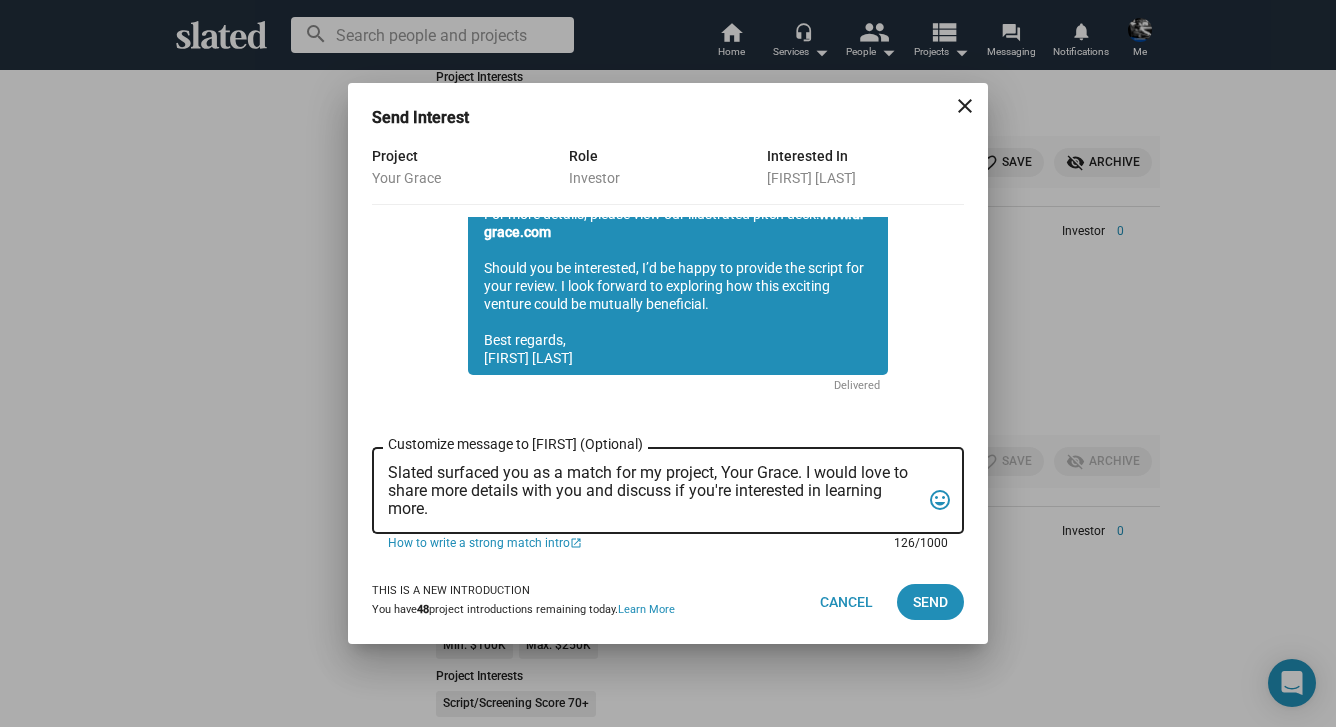 drag, startPoint x: 441, startPoint y: 517, endPoint x: 378, endPoint y: 470, distance: 78.60026 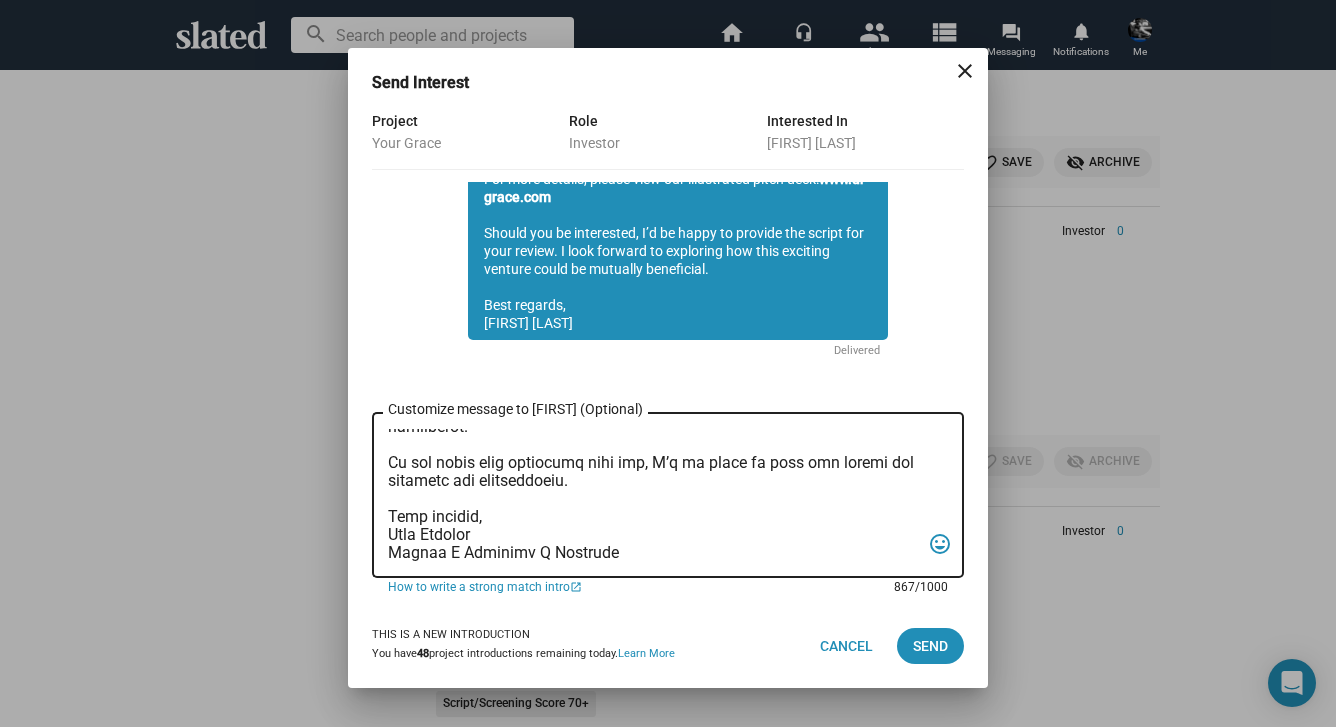scroll, scrollTop: 0, scrollLeft: 0, axis: both 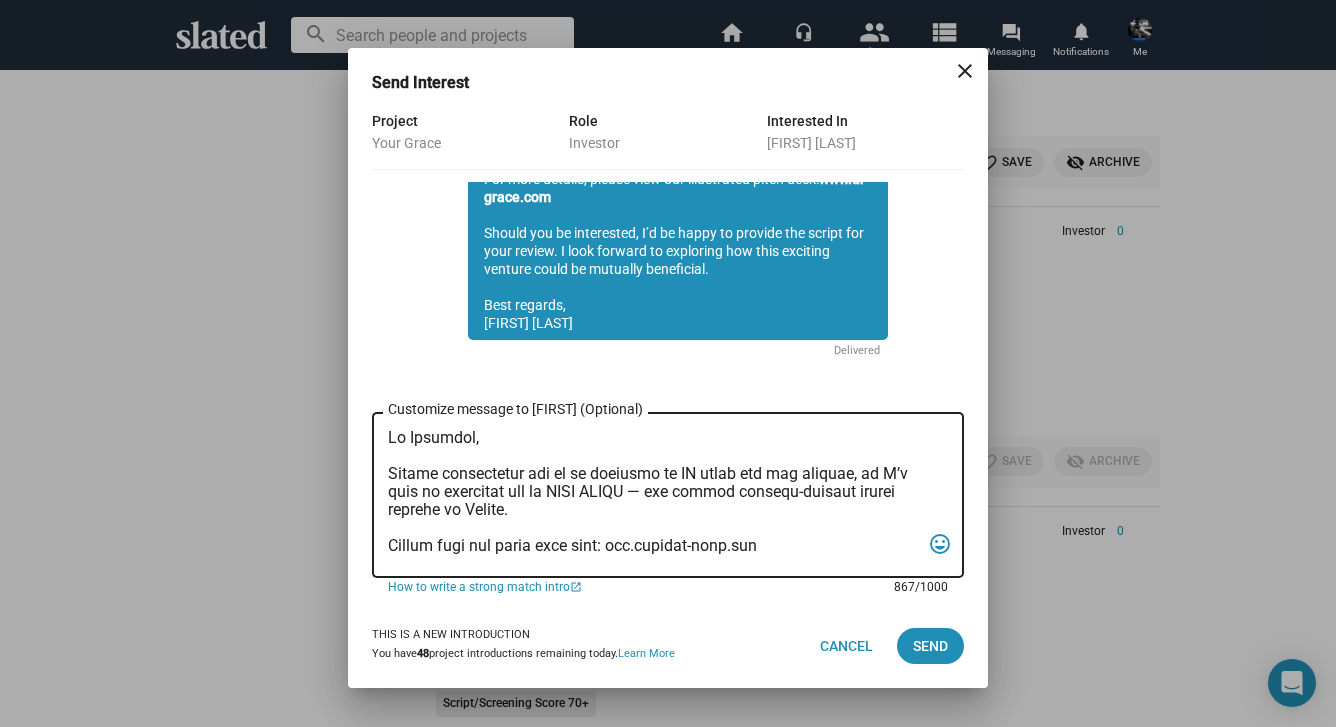 click on "Customize message to William (Optional) Customize message (Optional)" at bounding box center (654, 495) 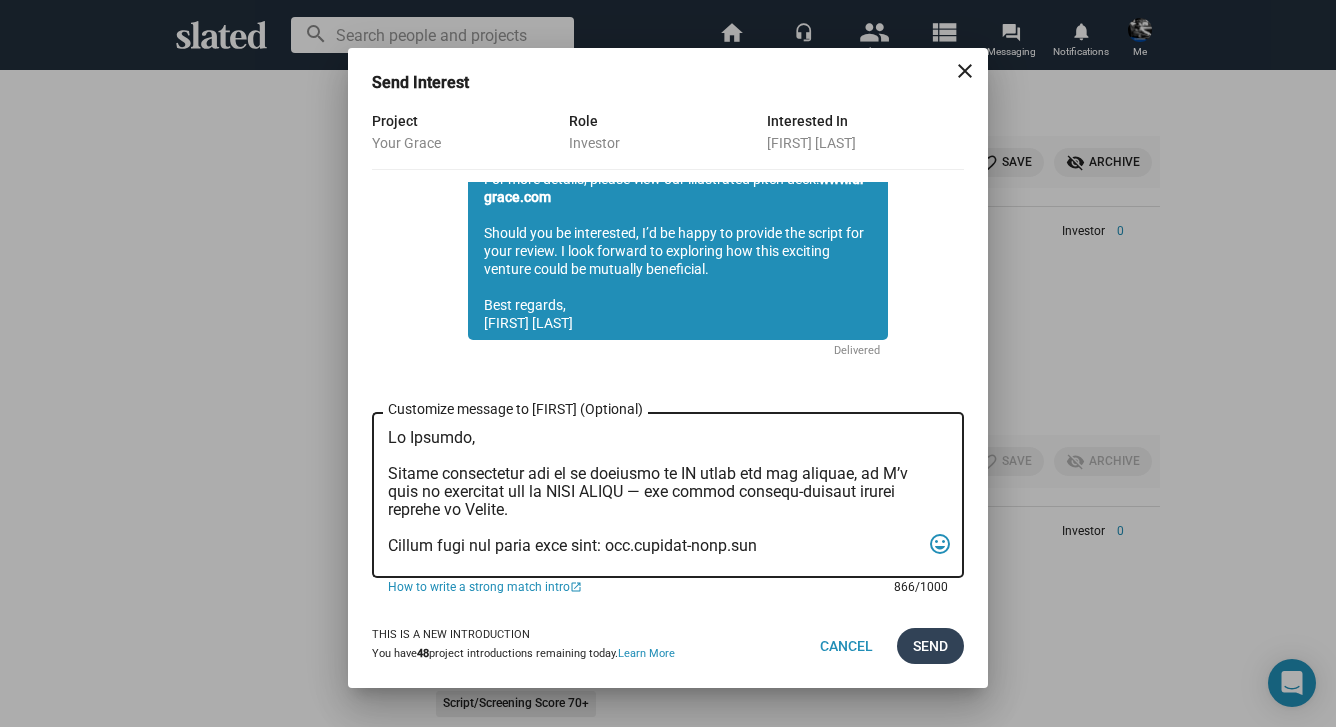 type on "Hi William,
Slated highlighted you as an investor or EP match for our feature, so I’d like to introduce you to YOUR GRACE — the single highest-scoring active project on Slated.
Please view the pitch deck here: www.urgrace-film.com
Academy Award nominee William H. Macy (Fargo, Boogie Nights) is executive producing and will play a pivotal supporting role.
The stellar cast also includes Sophie Skelton, internationally recognized as Brianna in the hit British series Outlander, along with rising stars Ben Ahlers (The Gilded Age, The Last of Us) and Dylan Arnold (Oppenheimer, You).
Acclaimed cinematographer Roberto Schaefer ASC, AIC (Quantum of Solace, Monster’s Ball) is attached as director of photography.
Studio TF1, France's largest media conglomerate, will be our production services company in France, where we intend to film the entire production.
If the pitch deck resonates with you, I’d be happy to send the script and continue the conversation.
Warm regards,
Sean Skelton
Writer I Director I Produce..." 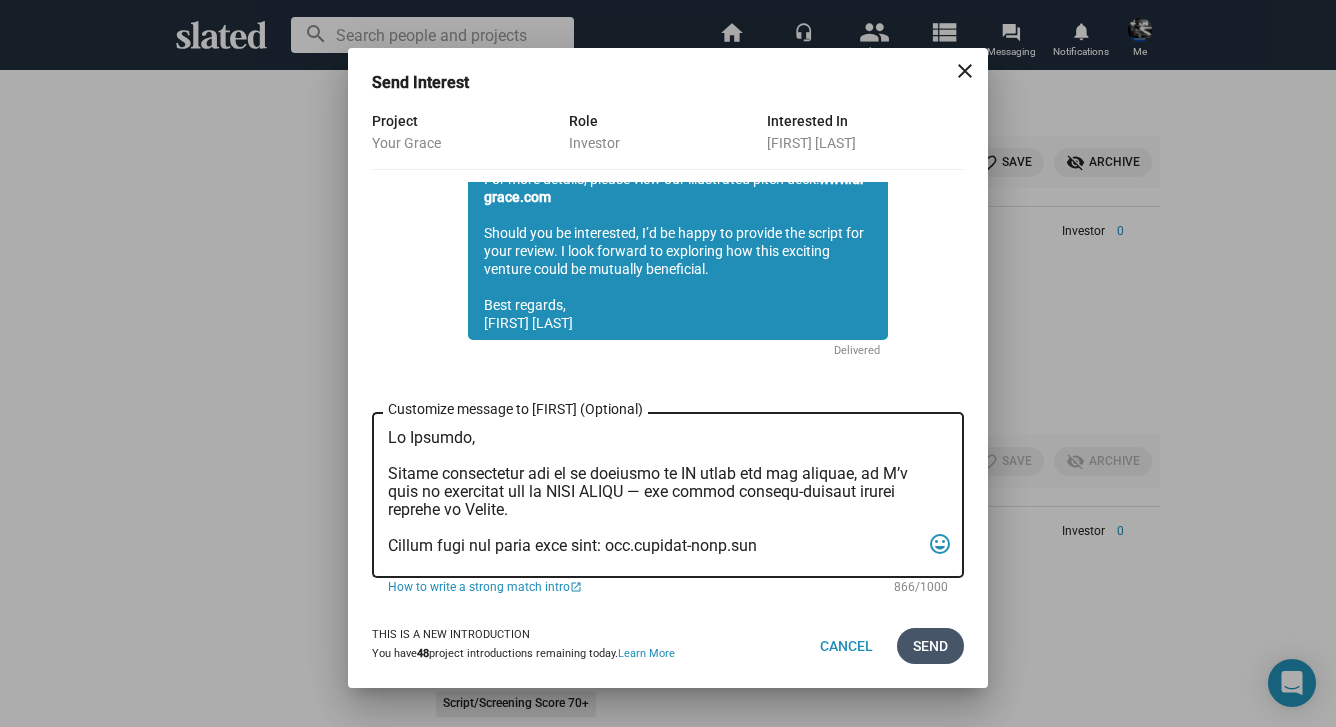 click on "Send" at bounding box center [930, 646] 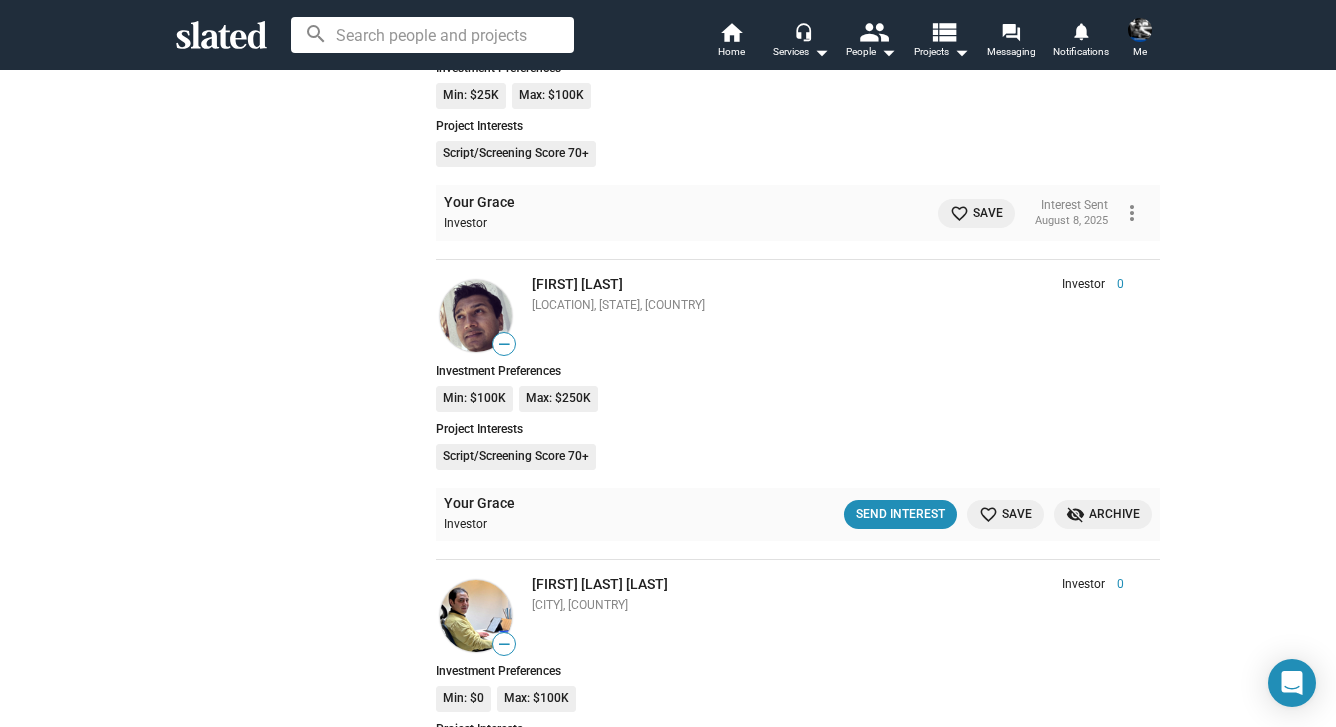scroll, scrollTop: 14911, scrollLeft: 0, axis: vertical 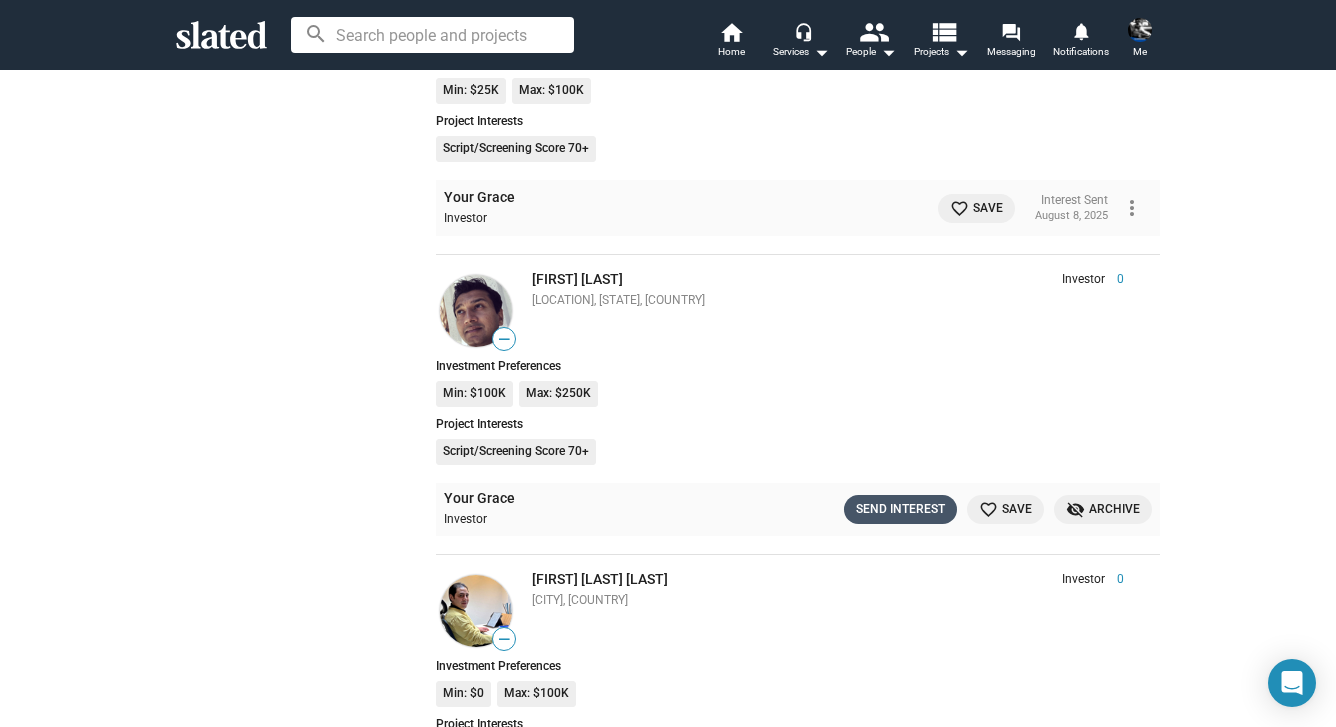 click on "Send Interest" 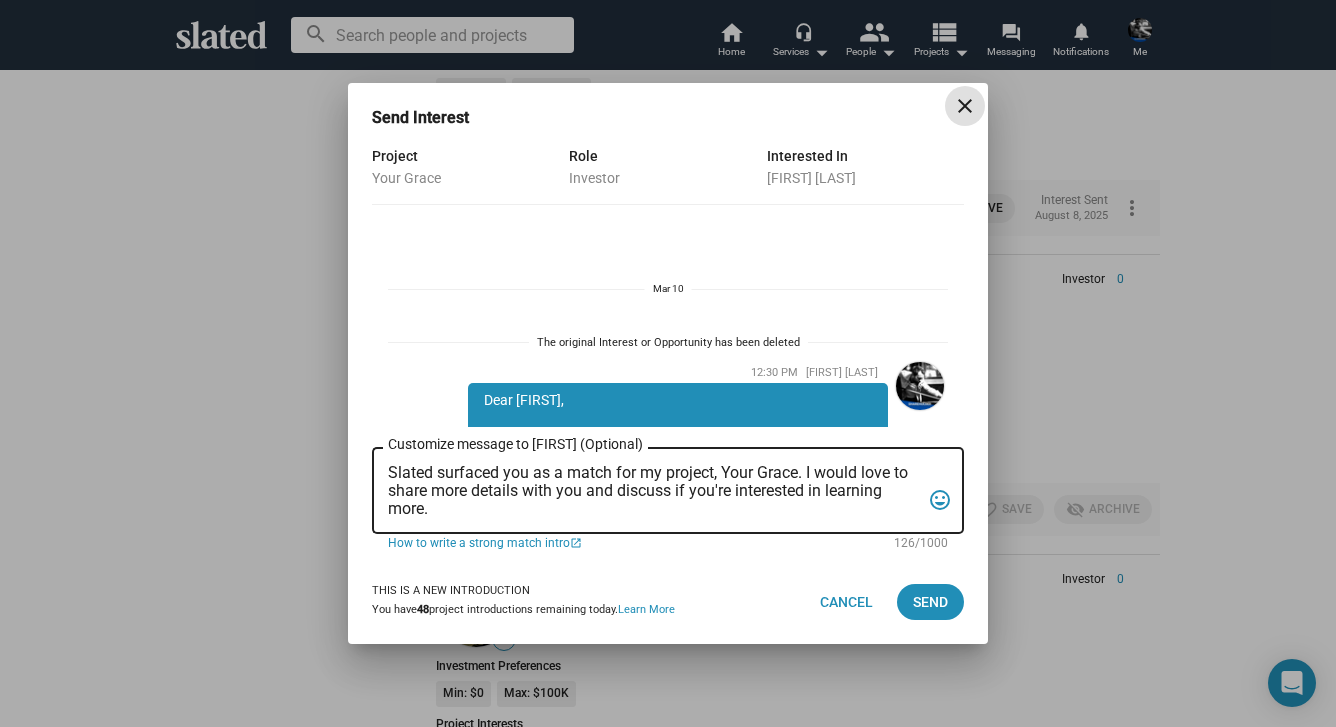 scroll, scrollTop: 636, scrollLeft: 0, axis: vertical 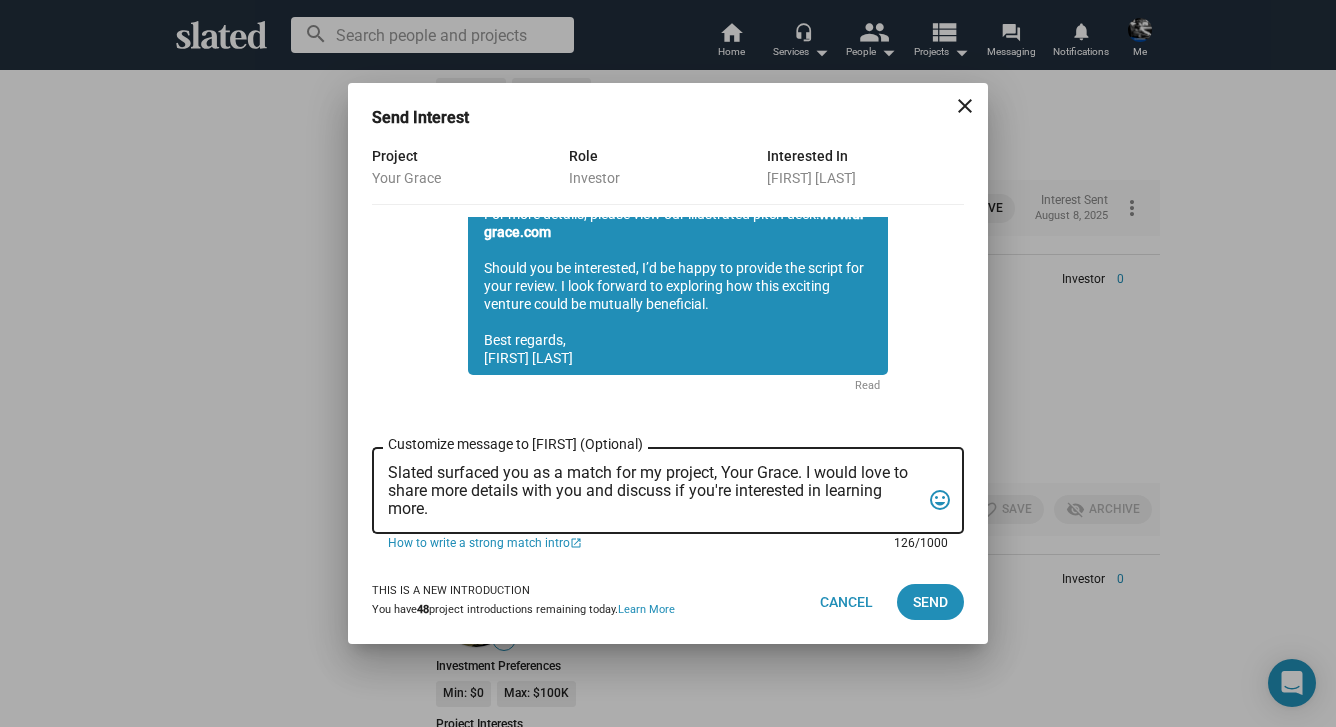 drag, startPoint x: 453, startPoint y: 514, endPoint x: 364, endPoint y: 464, distance: 102.0833 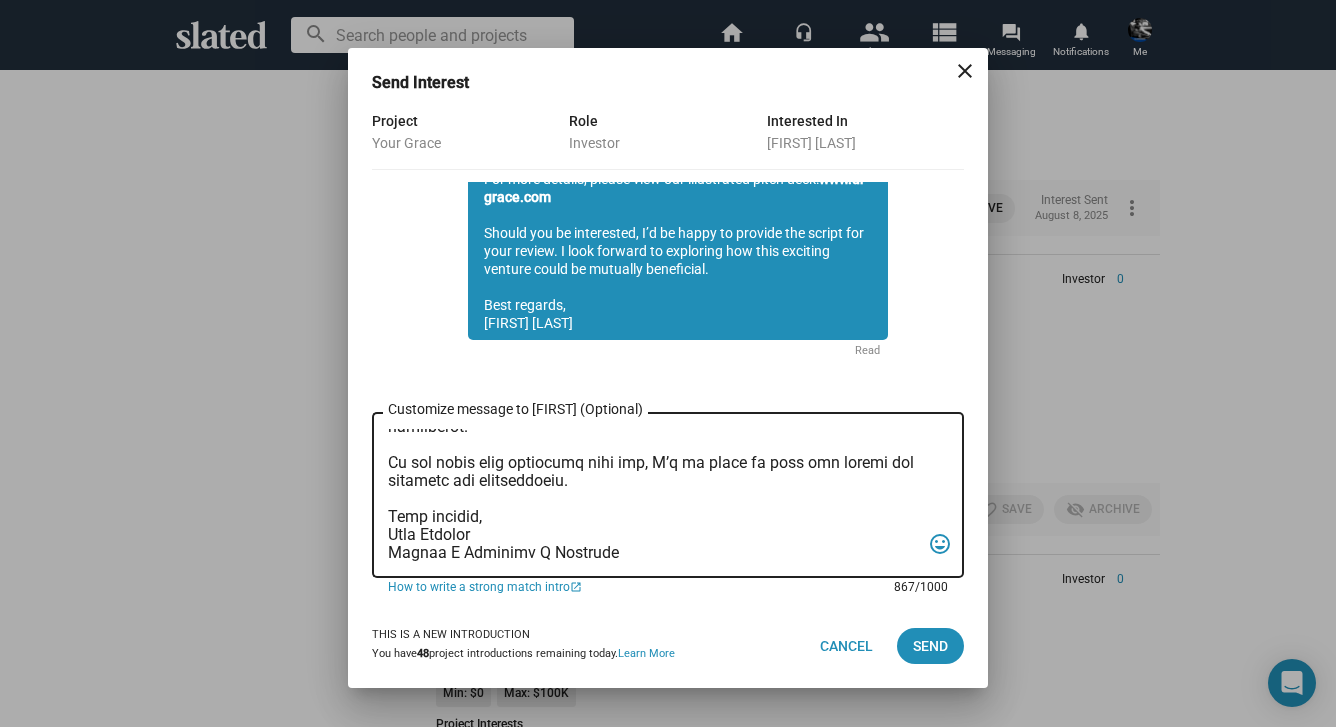 scroll, scrollTop: 0, scrollLeft: 0, axis: both 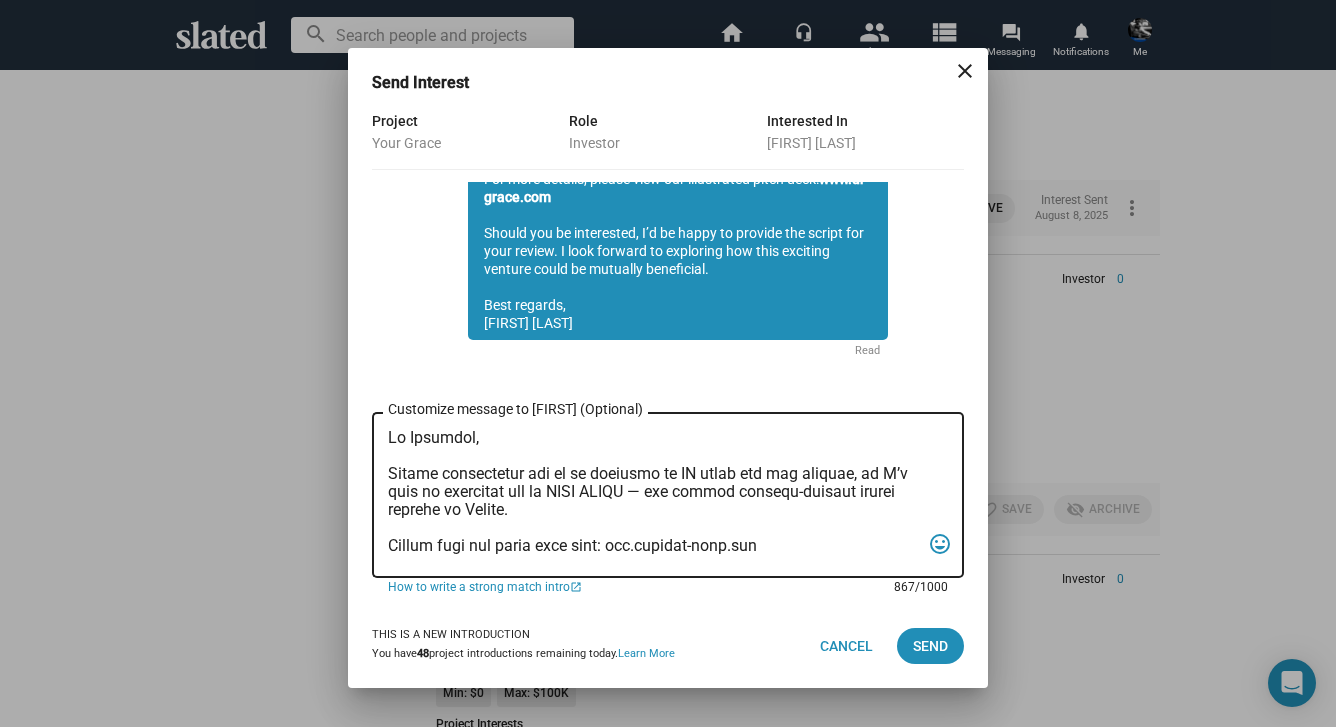 click on "Customize message to Abhi (Optional) Customize message (Optional)" at bounding box center [654, 495] 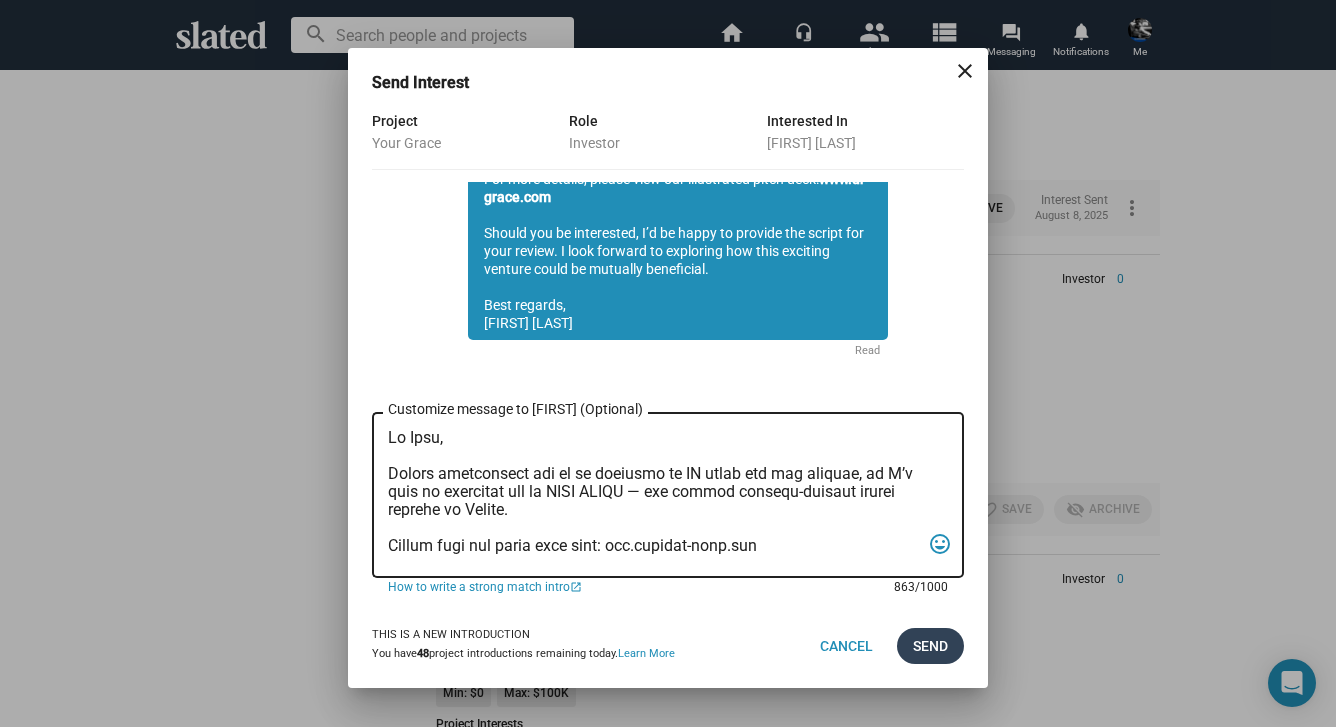 type on "Hi Abhi,
Slated highlighted you as an investor or EP match for our feature, so I’d like to introduce you to YOUR GRACE — the single highest-scoring active project on Slated.
Please view the pitch deck here: www.urgrace-film.com
Academy Award nominee William H. Macy (Fargo, Boogie Nights) is executive producing and will play a pivotal supporting role.
The stellar cast also includes Sophie Skelton, internationally recognized as Brianna in the hit British series Outlander, along with rising stars Ben Ahlers (The Gilded Age, The Last of Us) and Dylan Arnold (Oppenheimer, You).
Acclaimed cinematographer Roberto Schaefer ASC, AIC (Quantum of Solace, Monster’s Ball) is attached as director of photography.
Studio TF1, France's largest media conglomerate, will be our production services company in France, where we intend to film the entire production.
If the pitch deck resonates with you, I’d be happy to send the script and continue the conversation.
Warm regards,
Sean Skelton
Writer I Director I Producer
Y..." 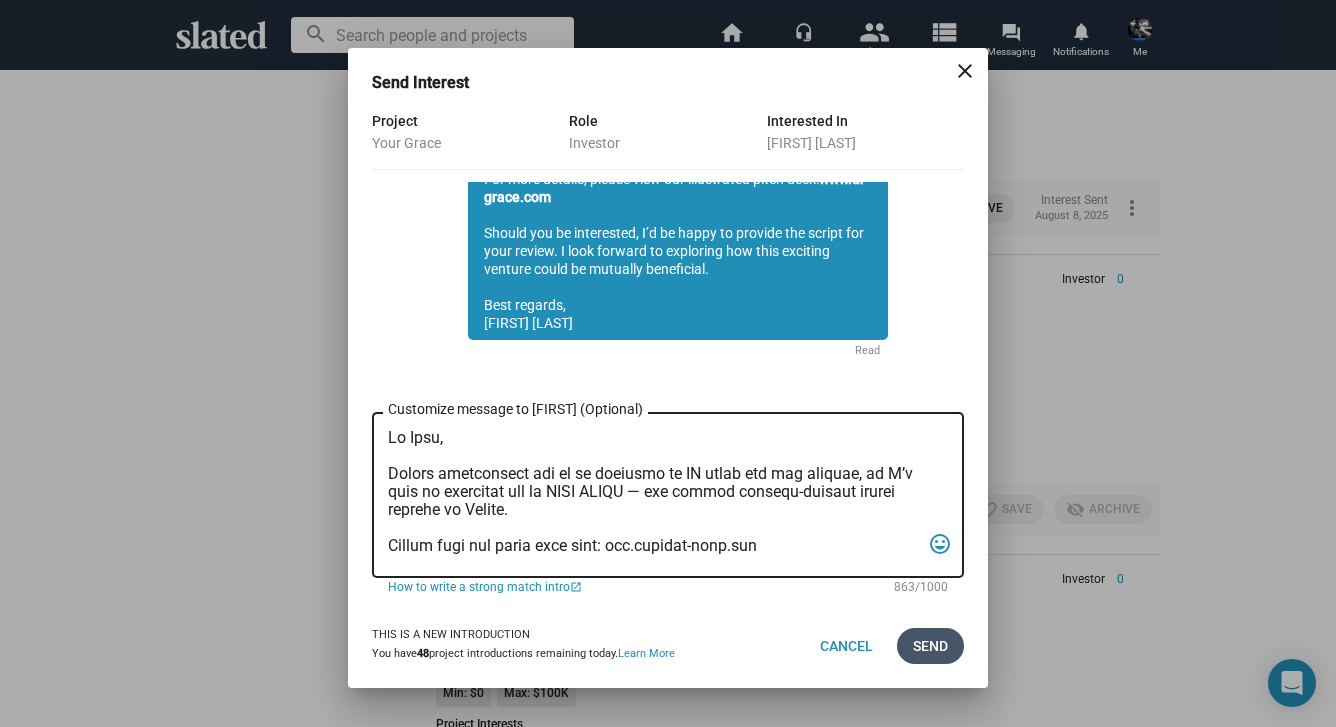 click on "Send" at bounding box center (930, 646) 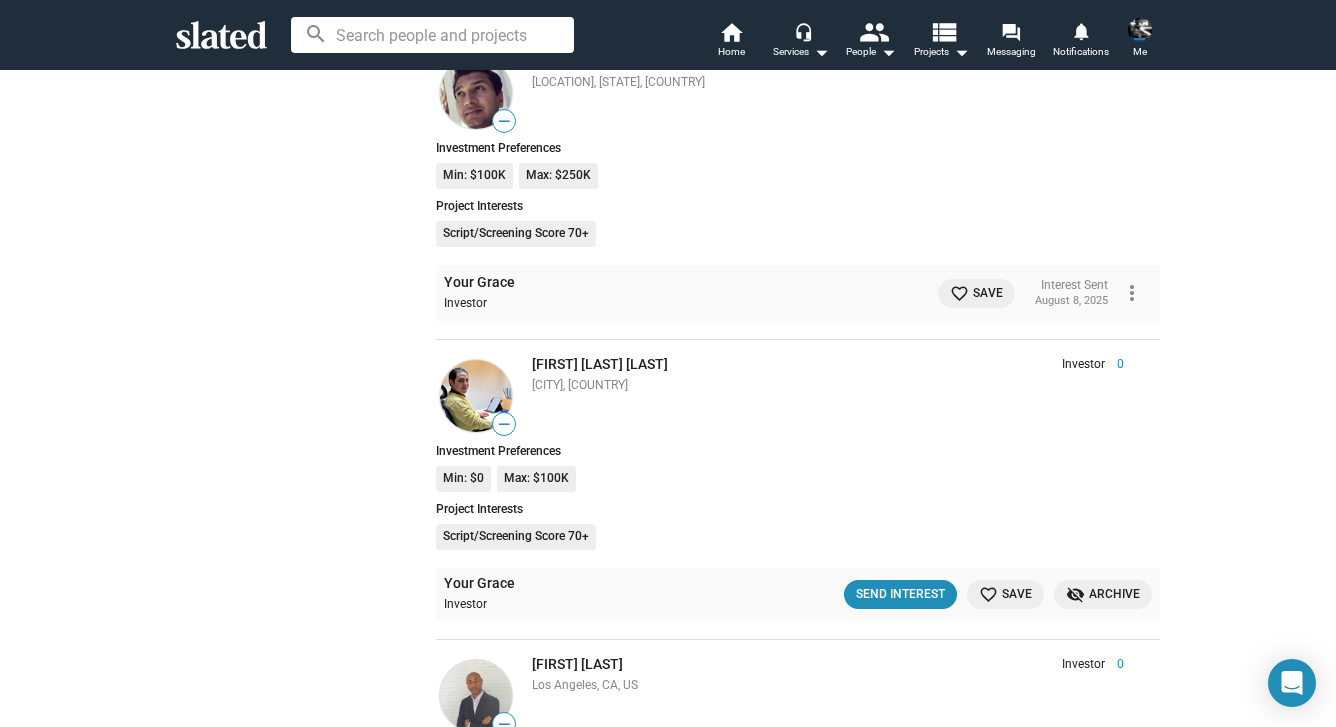scroll, scrollTop: 15171, scrollLeft: 0, axis: vertical 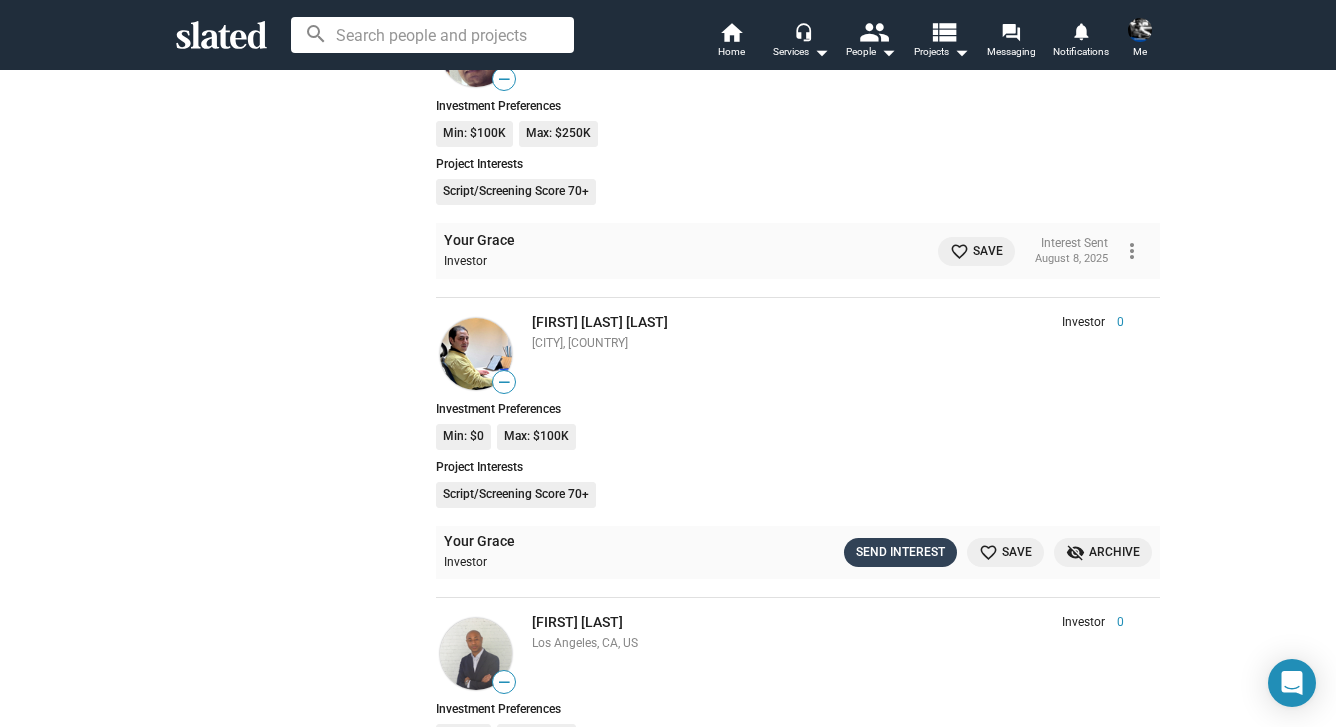 click on "Send Interest" 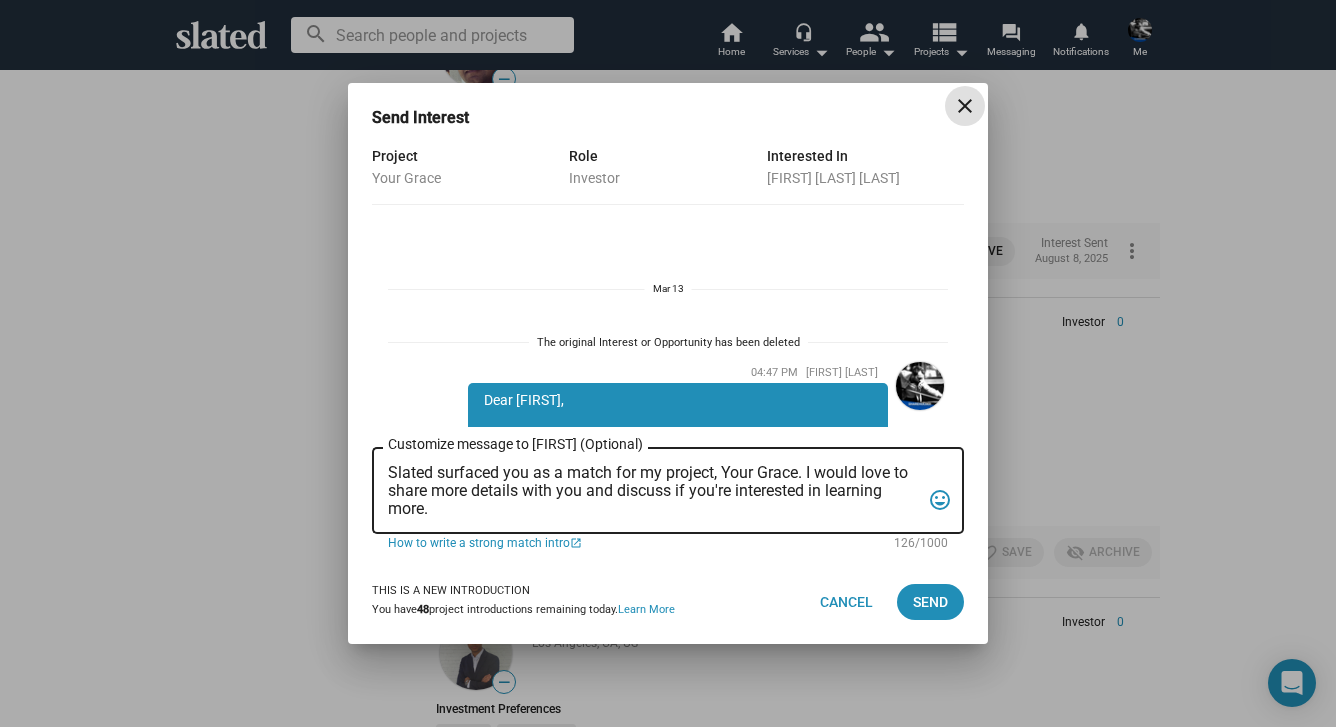 scroll, scrollTop: 600, scrollLeft: 0, axis: vertical 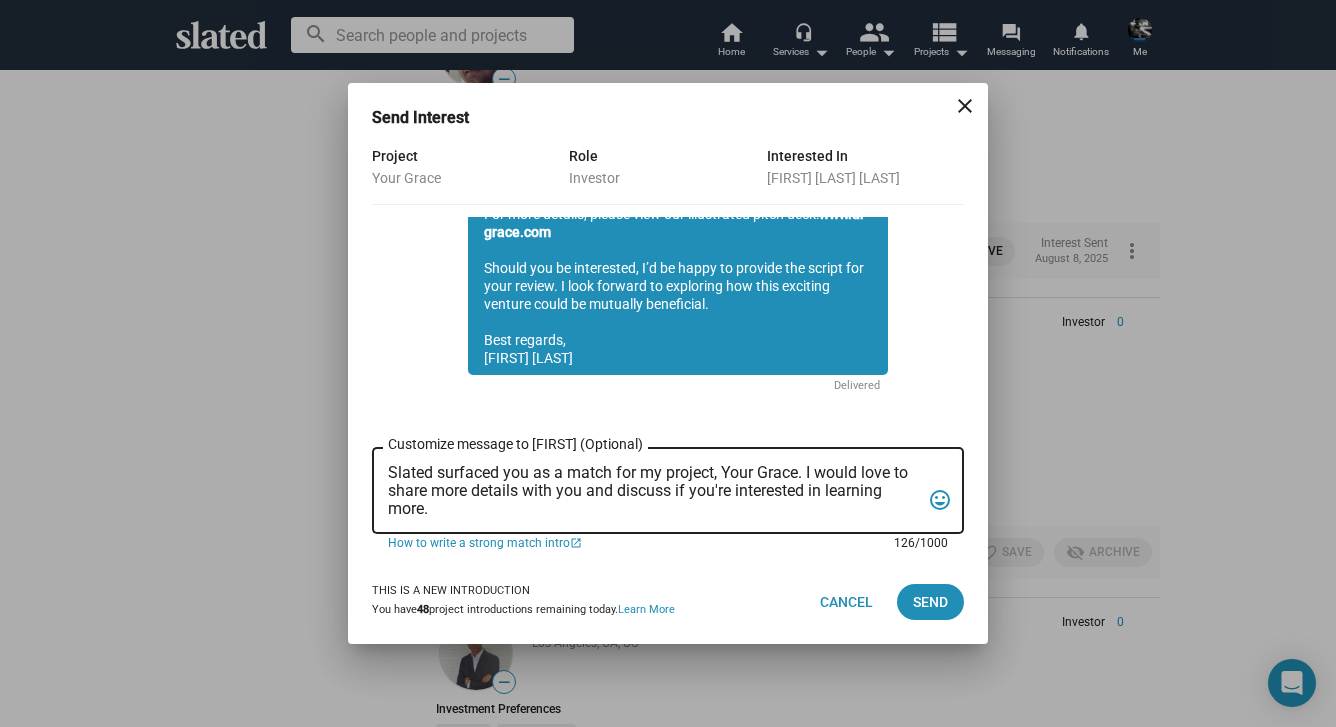 drag, startPoint x: 443, startPoint y: 508, endPoint x: 389, endPoint y: 472, distance: 64.899925 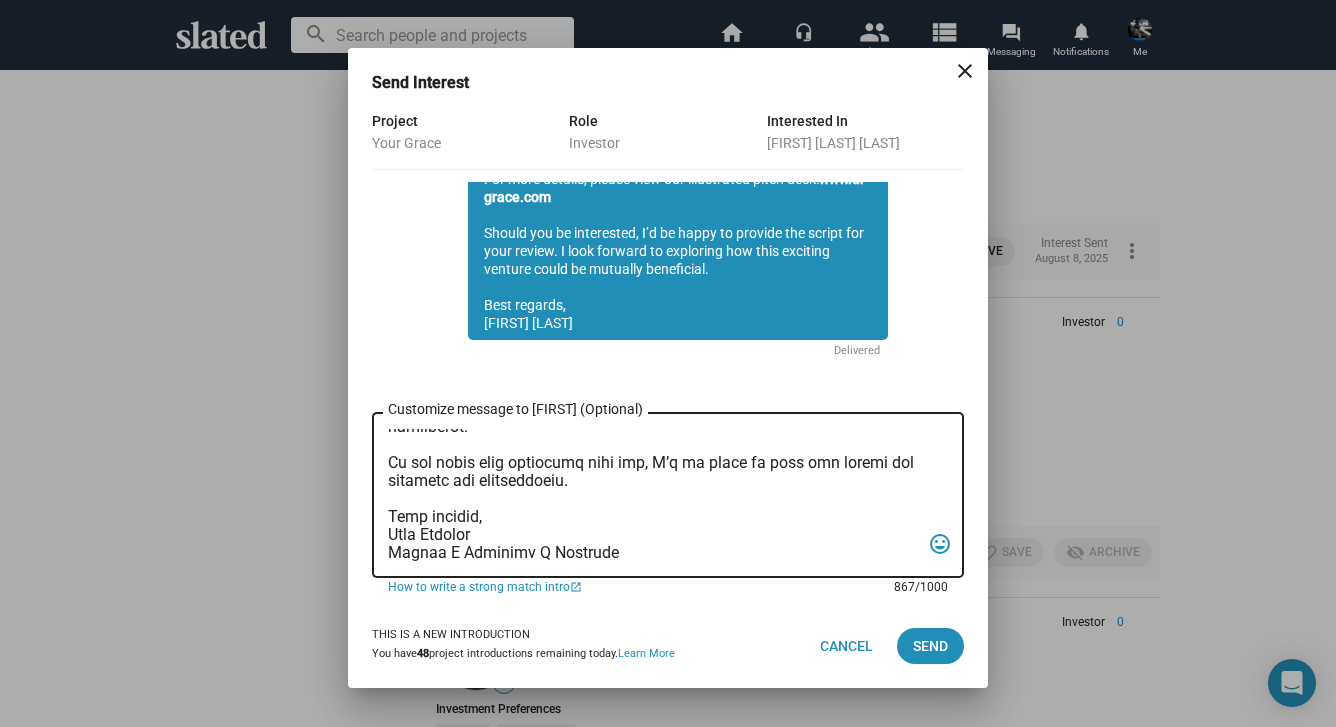scroll, scrollTop: 0, scrollLeft: 0, axis: both 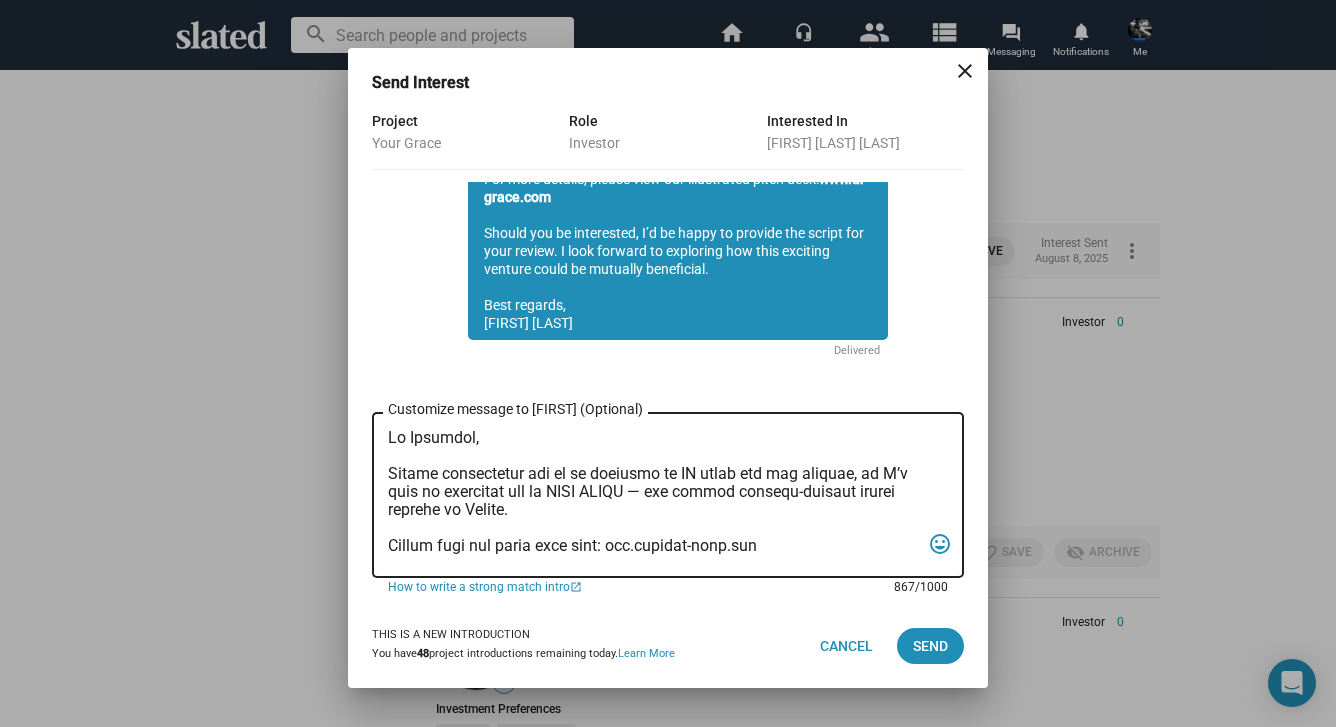 click on "Customize message to Alan (Optional) Customize message (Optional)" at bounding box center (654, 495) 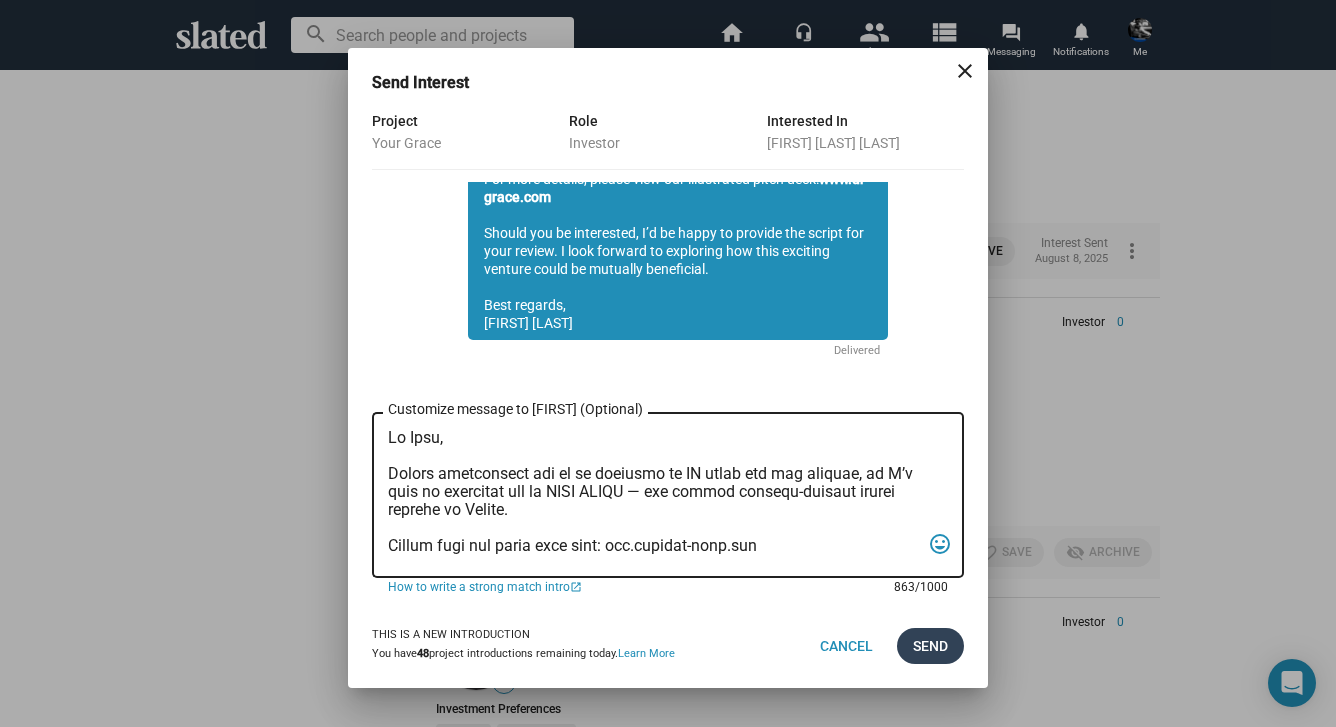 type on "Hi Alan,
Slated highlighted you as an investor or EP match for our feature, so I’d like to introduce you to YOUR GRACE — the single highest-scoring active project on Slated.
Please view the pitch deck here: www.urgrace-film.com
Academy Award nominee William H. Macy (Fargo, Boogie Nights) is executive producing and will play a pivotal supporting role.
The stellar cast also includes Sophie Skelton, internationally recognized as Brianna in the hit British series Outlander, along with rising stars Ben Ahlers (The Gilded Age, The Last of Us) and Dylan Arnold (Oppenheimer, You).
Acclaimed cinematographer Roberto Schaefer ASC, AIC (Quantum of Solace, Monster’s Ball) is attached as director of photography.
Studio TF1, France's largest media conglomerate, will be our production services company in France, where we intend to film the entire production.
If the pitch deck resonates with you, I’d be happy to send the script and continue the conversation.
Warm regards,
Sean Skelton
Writer I Director I Producer
Y..." 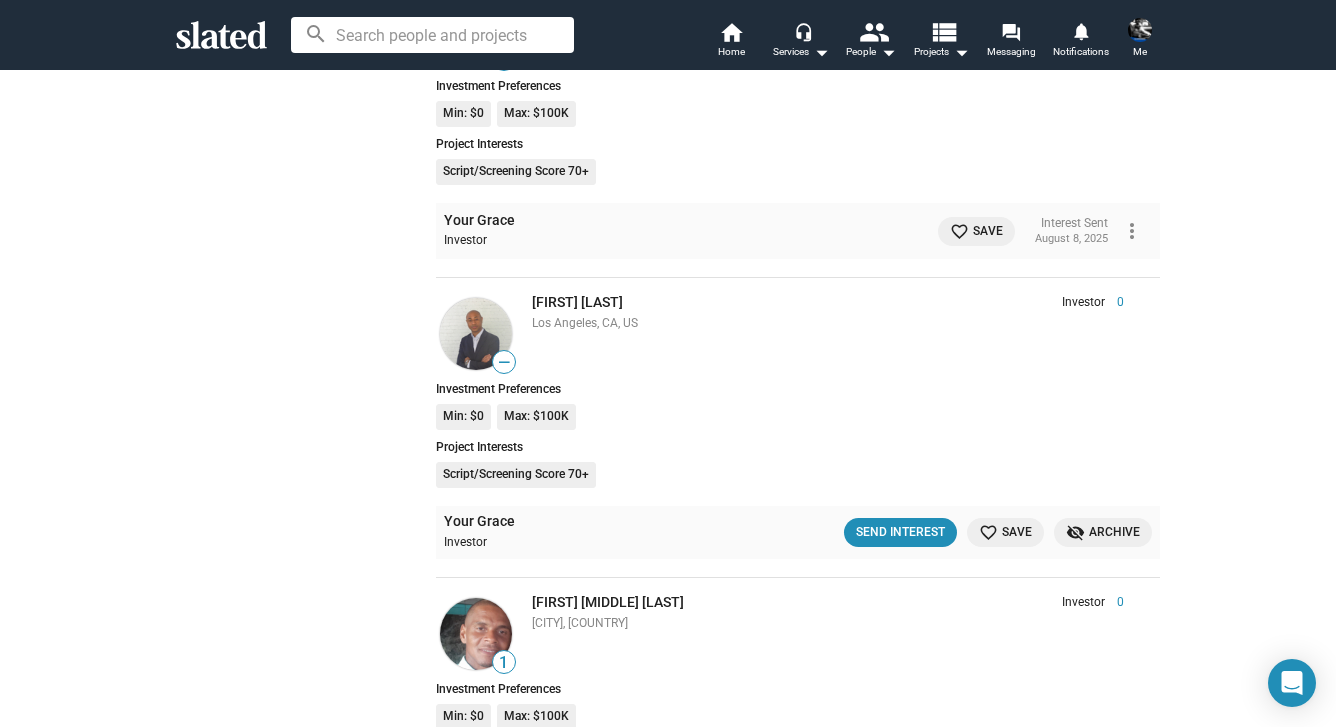 scroll, scrollTop: 15495, scrollLeft: 0, axis: vertical 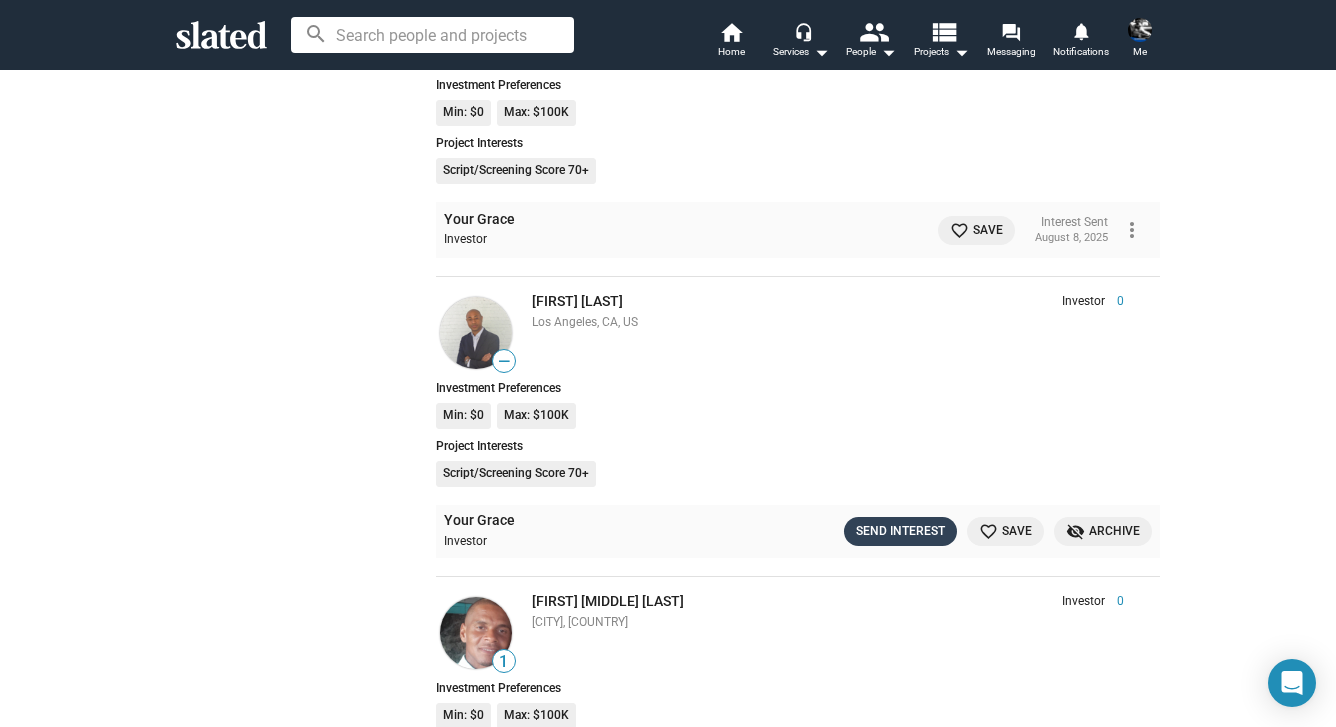 click on "Send Interest" 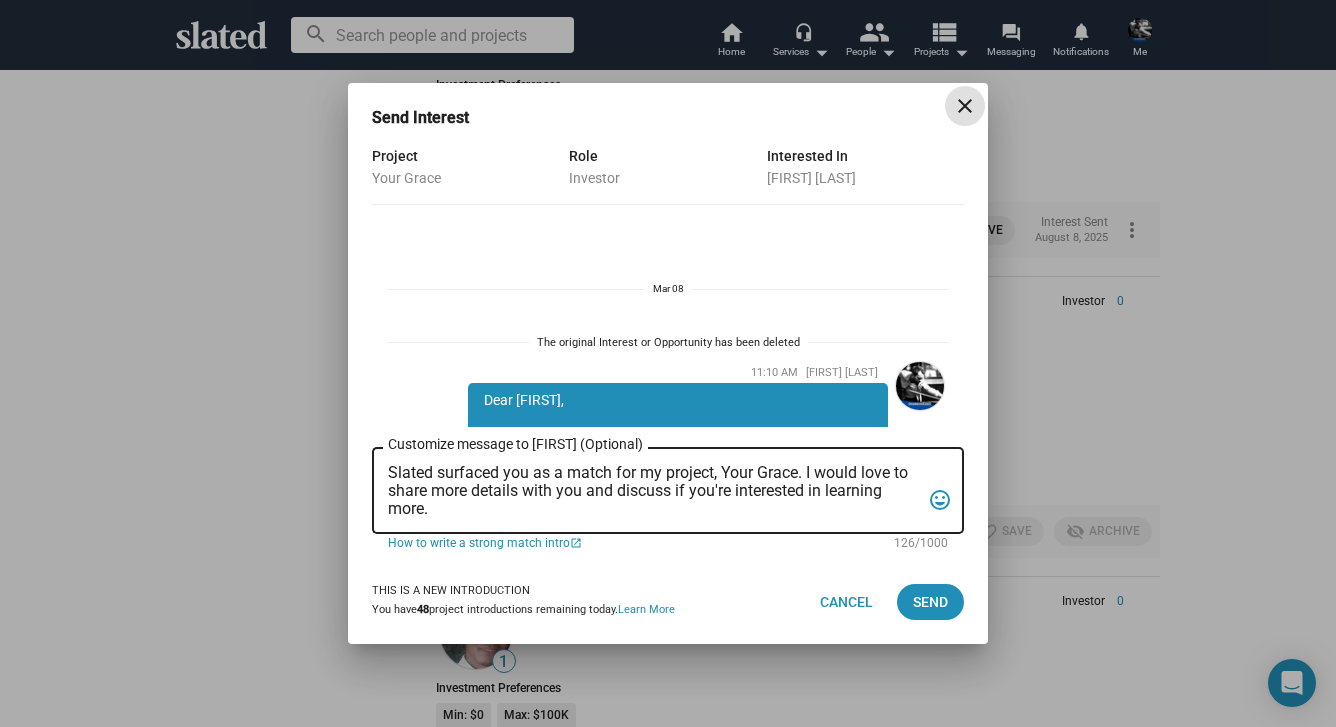 scroll, scrollTop: 1211, scrollLeft: 0, axis: vertical 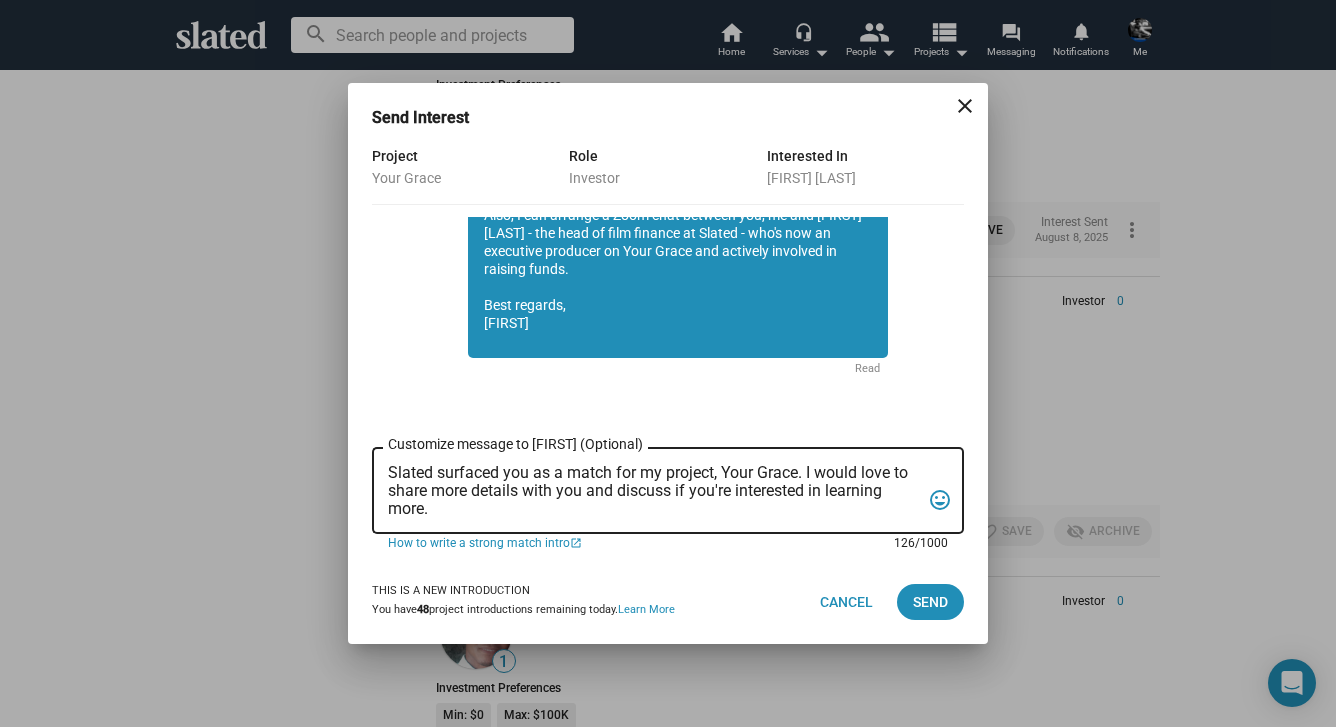 drag, startPoint x: 444, startPoint y: 512, endPoint x: 392, endPoint y: 476, distance: 63.245552 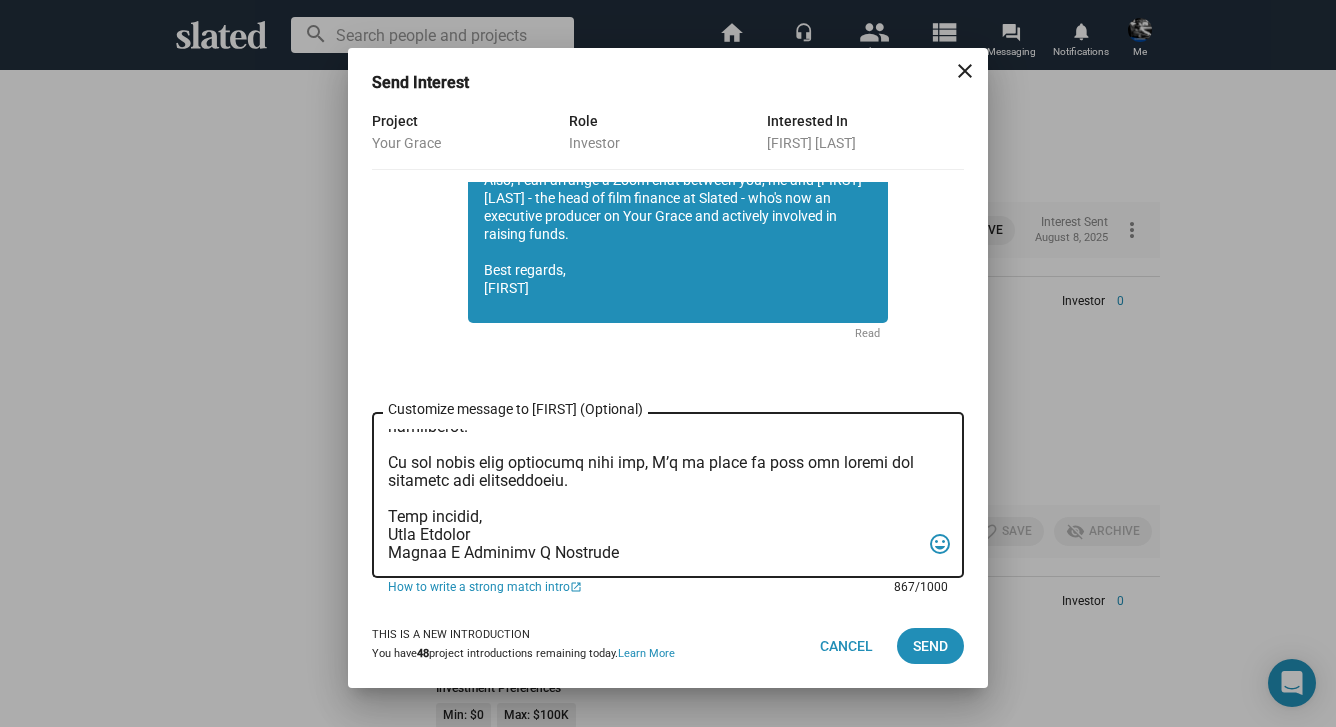 scroll, scrollTop: 0, scrollLeft: 0, axis: both 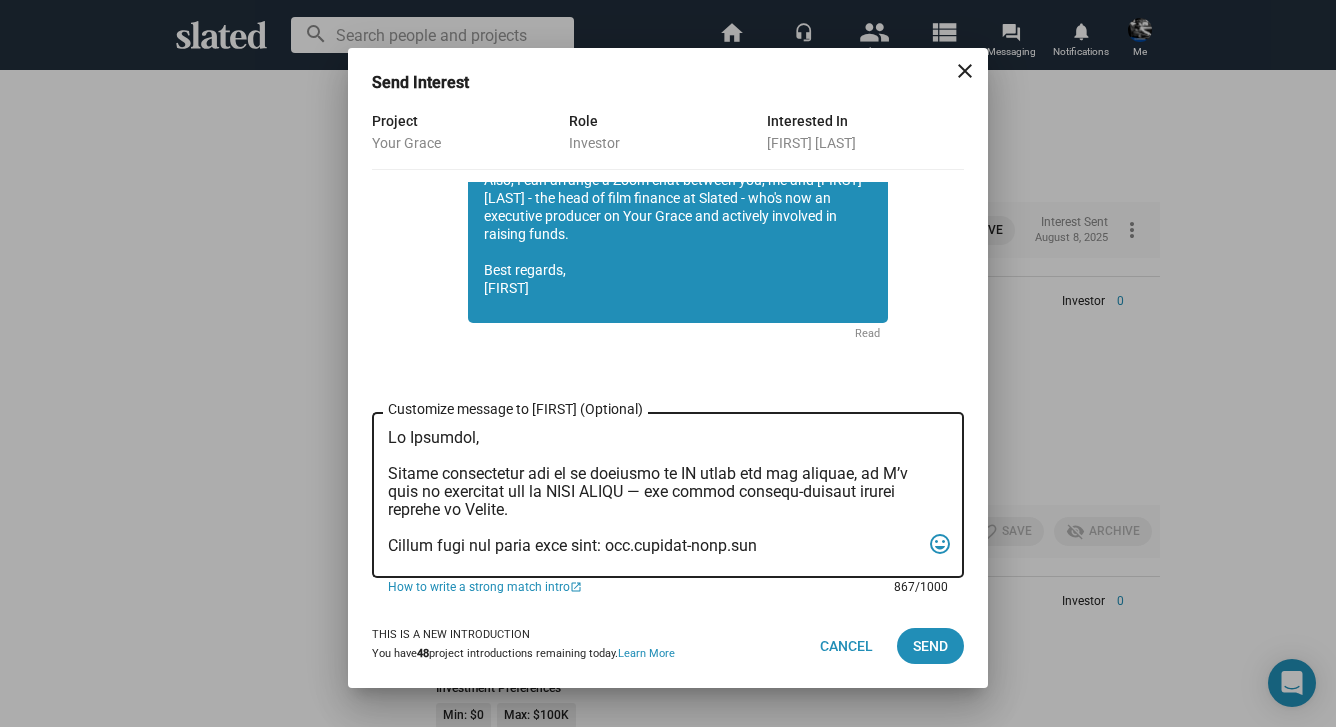 click on "Customize message to Ryan (Optional) Customize message (Optional)" at bounding box center [654, 495] 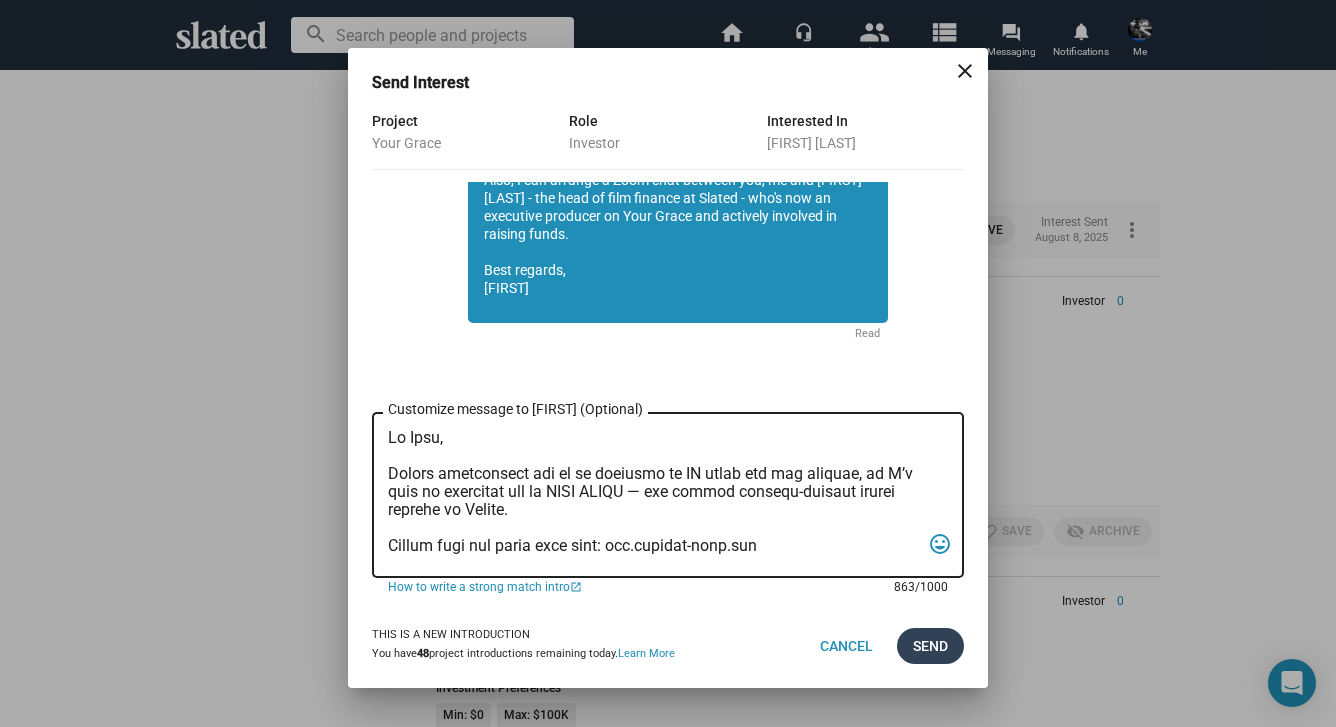 type on "Hi Ryan,
Slated highlighted you as an investor or EP match for our feature, so I’d like to introduce you to YOUR GRACE — the single highest-scoring active project on Slated.
Please view the pitch deck here: www.urgrace-film.com
Academy Award nominee William H. Macy (Fargo, Boogie Nights) is executive producing and will play a pivotal supporting role.
The stellar cast also includes Sophie Skelton, internationally recognized as Brianna in the hit British series Outlander, along with rising stars Ben Ahlers (The Gilded Age, The Last of Us) and Dylan Arnold (Oppenheimer, You).
Acclaimed cinematographer Roberto Schaefer ASC, AIC (Quantum of Solace, Monster’s Ball) is attached as director of photography.
Studio TF1, France's largest media conglomerate, will be our production services company in France, where we intend to film the entire production.
If the pitch deck resonates with you, I’d be happy to send the script and continue the conversation.
Warm regards,
Sean Skelton
Writer I Director I Producer
Y..." 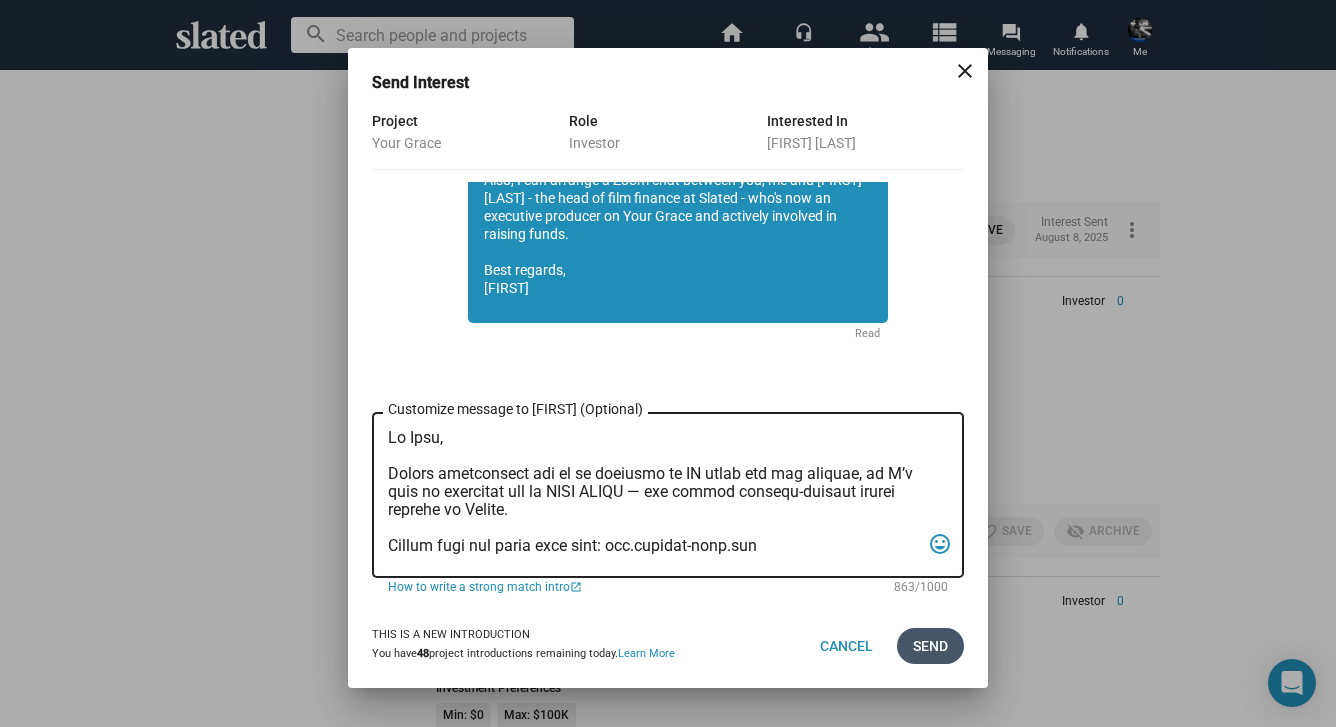 click on "Send" at bounding box center [930, 646] 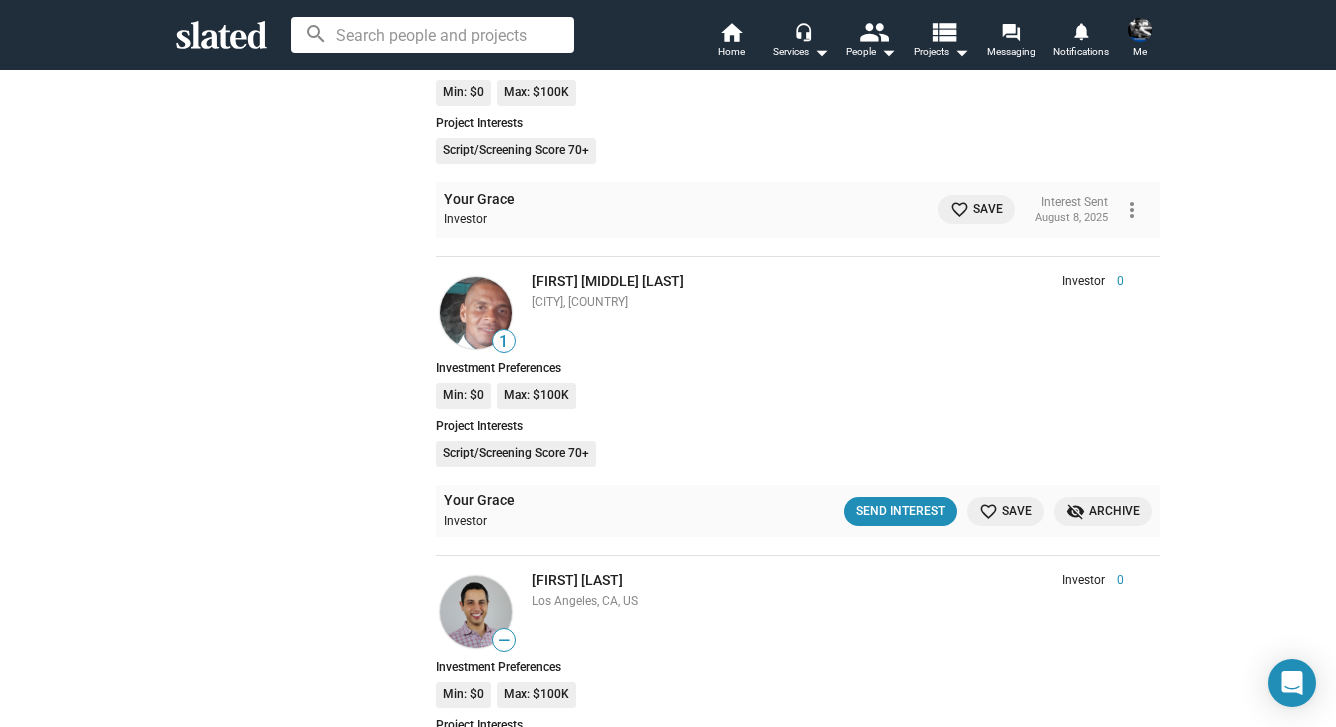 scroll, scrollTop: 15826, scrollLeft: 0, axis: vertical 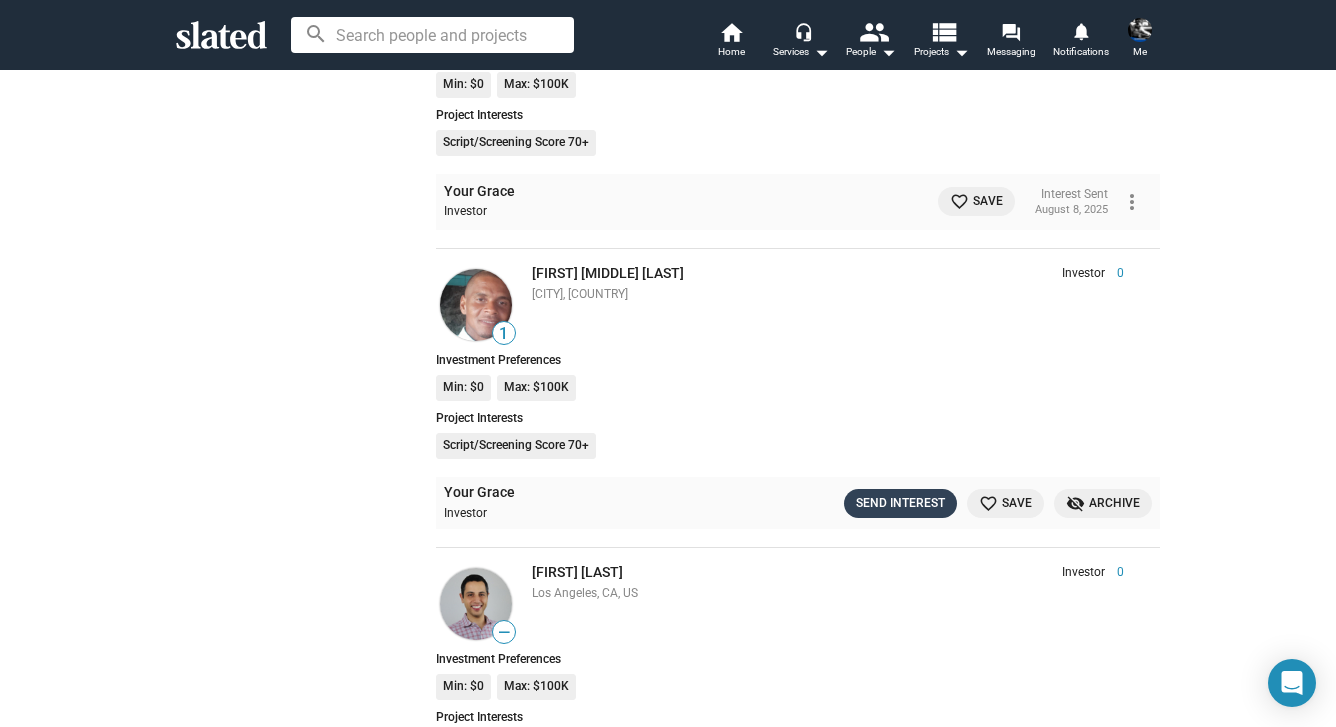 click on "Send Interest" 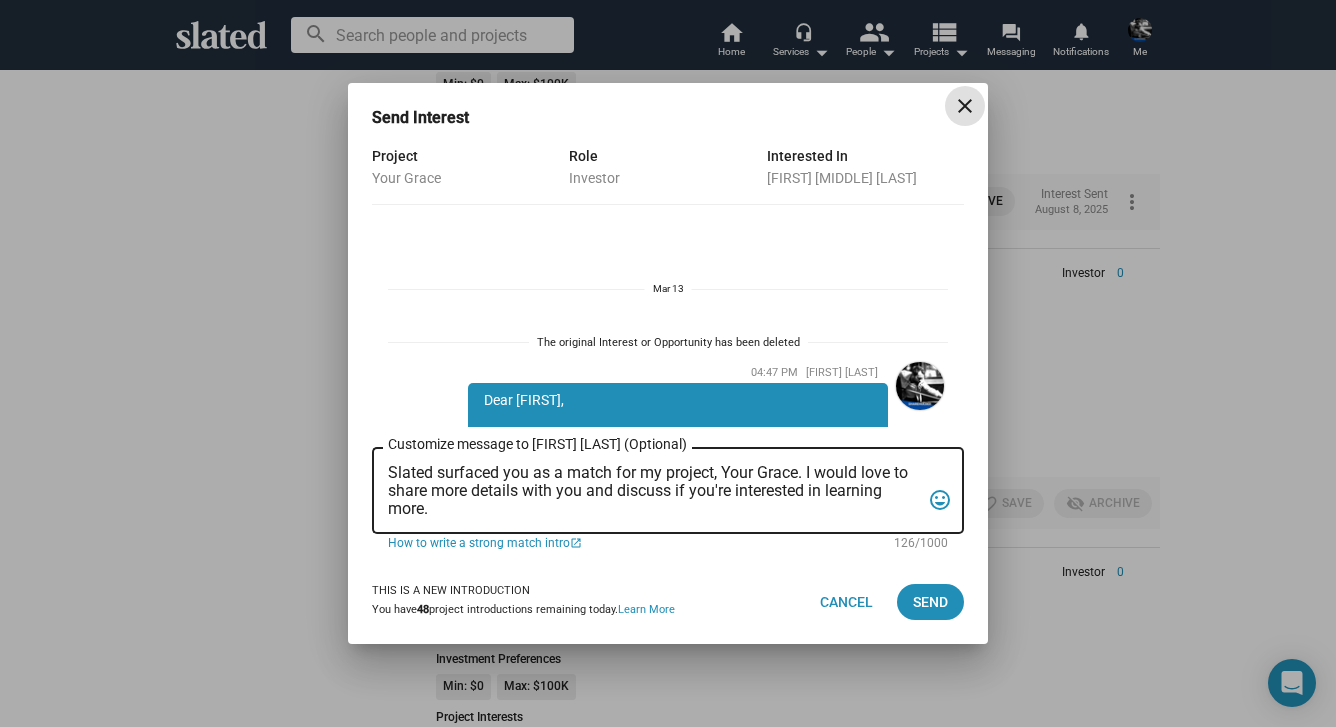 scroll, scrollTop: 600, scrollLeft: 0, axis: vertical 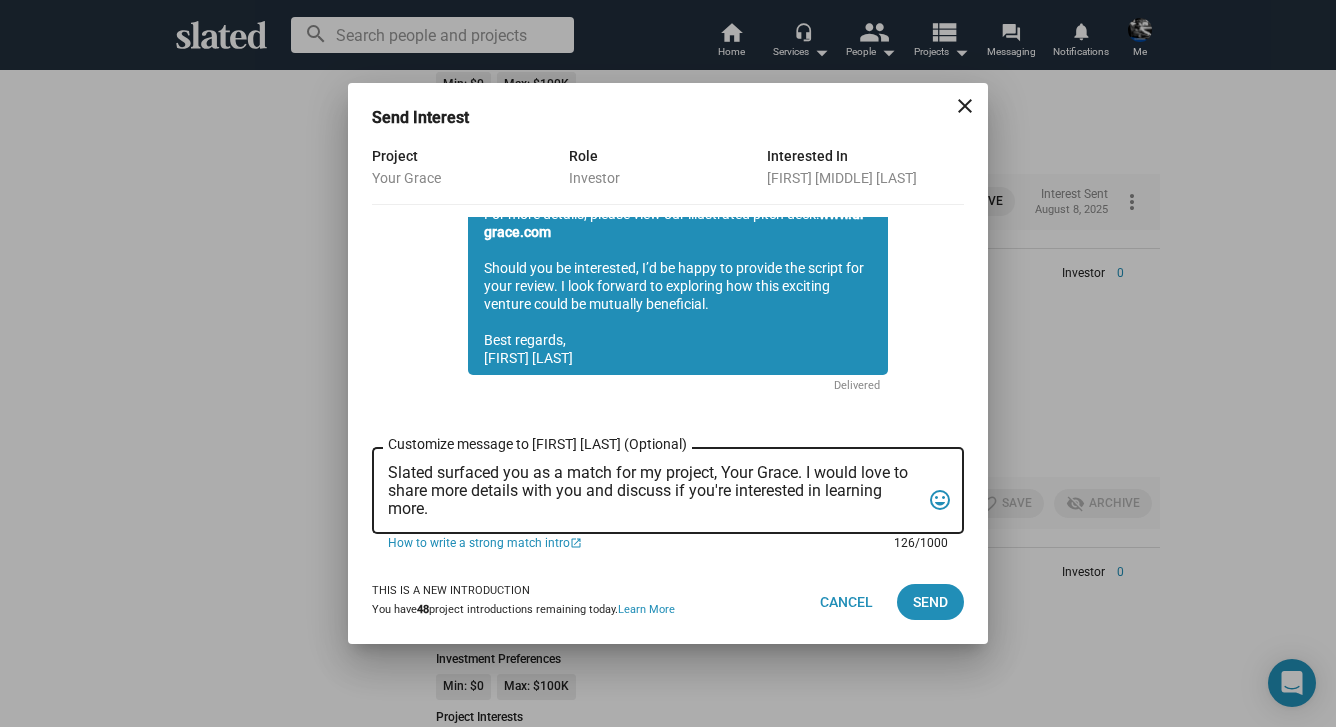 drag, startPoint x: 442, startPoint y: 511, endPoint x: 385, endPoint y: 475, distance: 67.41662 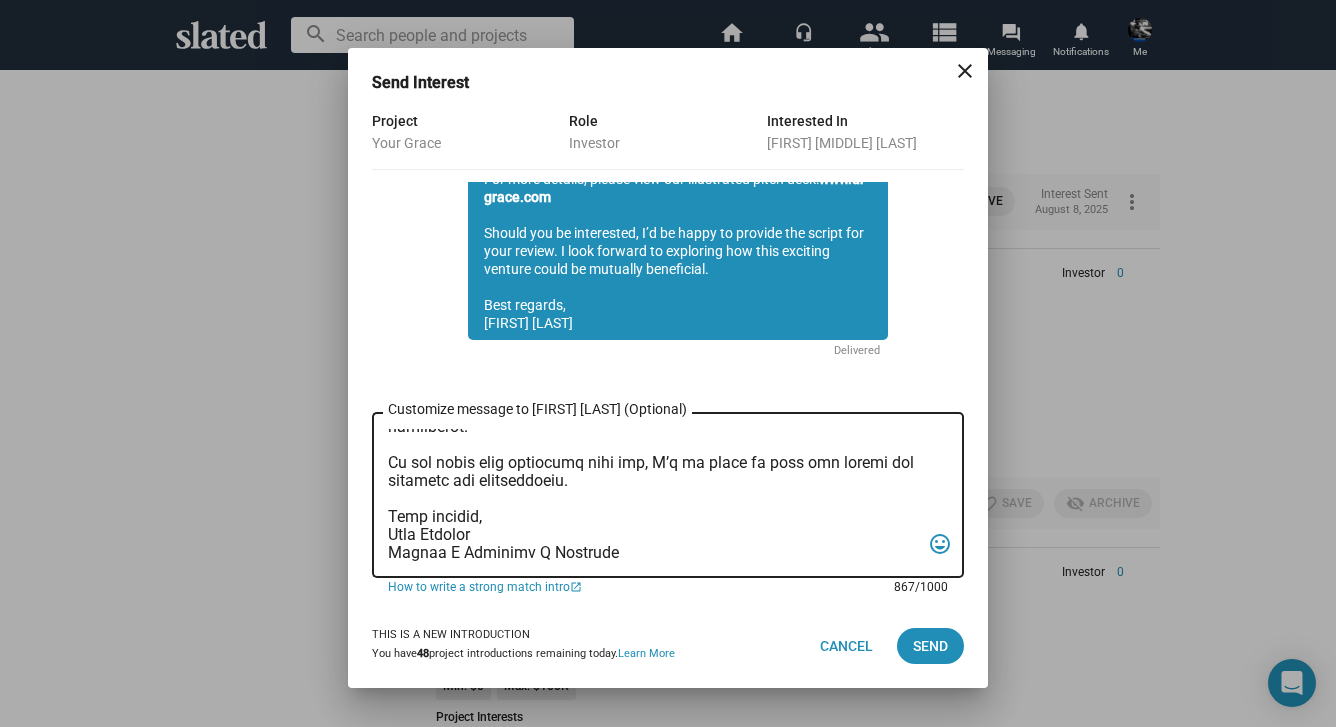 scroll, scrollTop: 0, scrollLeft: 0, axis: both 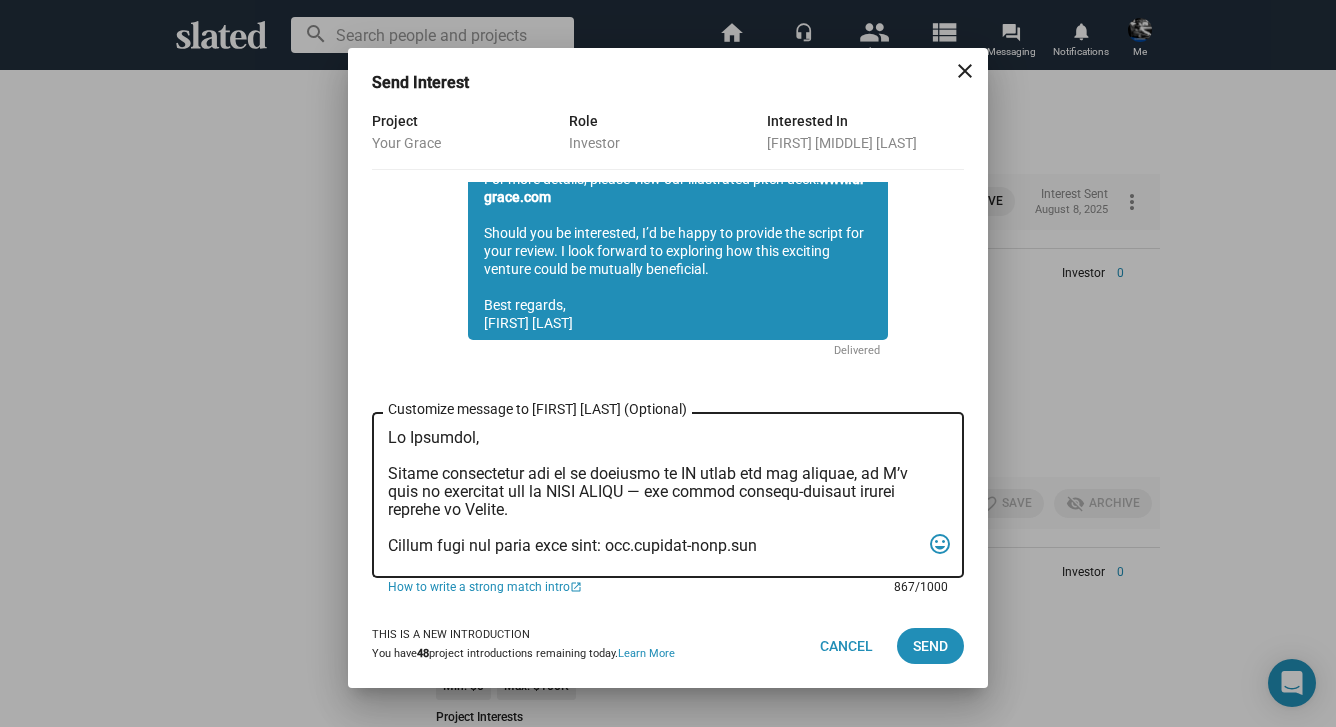 click on "Customize message to George Andrew (Optional) Customize message (Optional)" at bounding box center (654, 495) 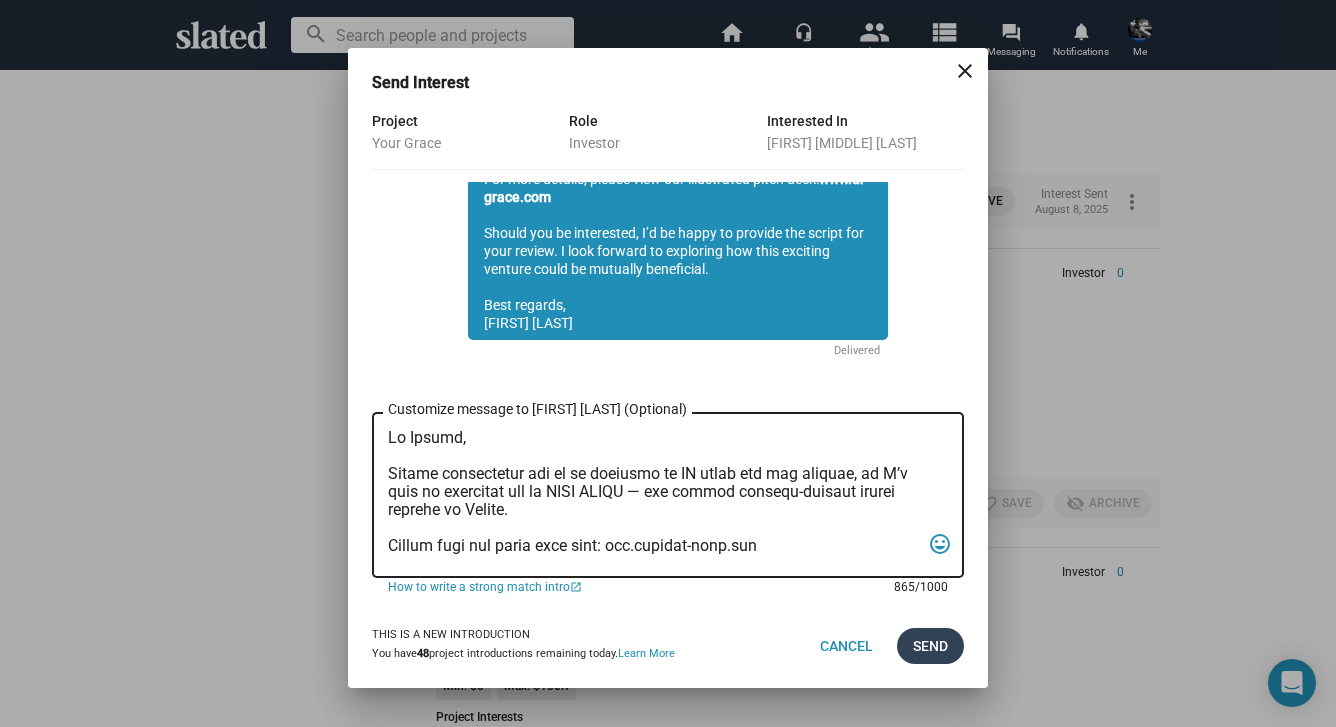 type on "Hi George,
Slated highlighted you as an investor or EP match for our feature, so I’d like to introduce you to YOUR GRACE — the single highest-scoring active project on Slated.
Please view the pitch deck here: www.urgrace-film.com
Academy Award nominee William H. Macy (Fargo, Boogie Nights) is executive producing and will play a pivotal supporting role.
The stellar cast also includes Sophie Skelton, internationally recognized as Brianna in the hit British series Outlander, along with rising stars Ben Ahlers (The Gilded Age, The Last of Us) and Dylan Arnold (Oppenheimer, You).
Acclaimed cinematographer Roberto Schaefer ASC, AIC (Quantum of Solace, Monster’s Ball) is attached as director of photography.
Studio TF1, France's largest media conglomerate, will be our production services company in France, where we intend to film the entire production.
If the pitch deck resonates with you, I’d be happy to send the script and continue the conversation.
Warm regards,
Sean Skelton
Writer I Director I Producer..." 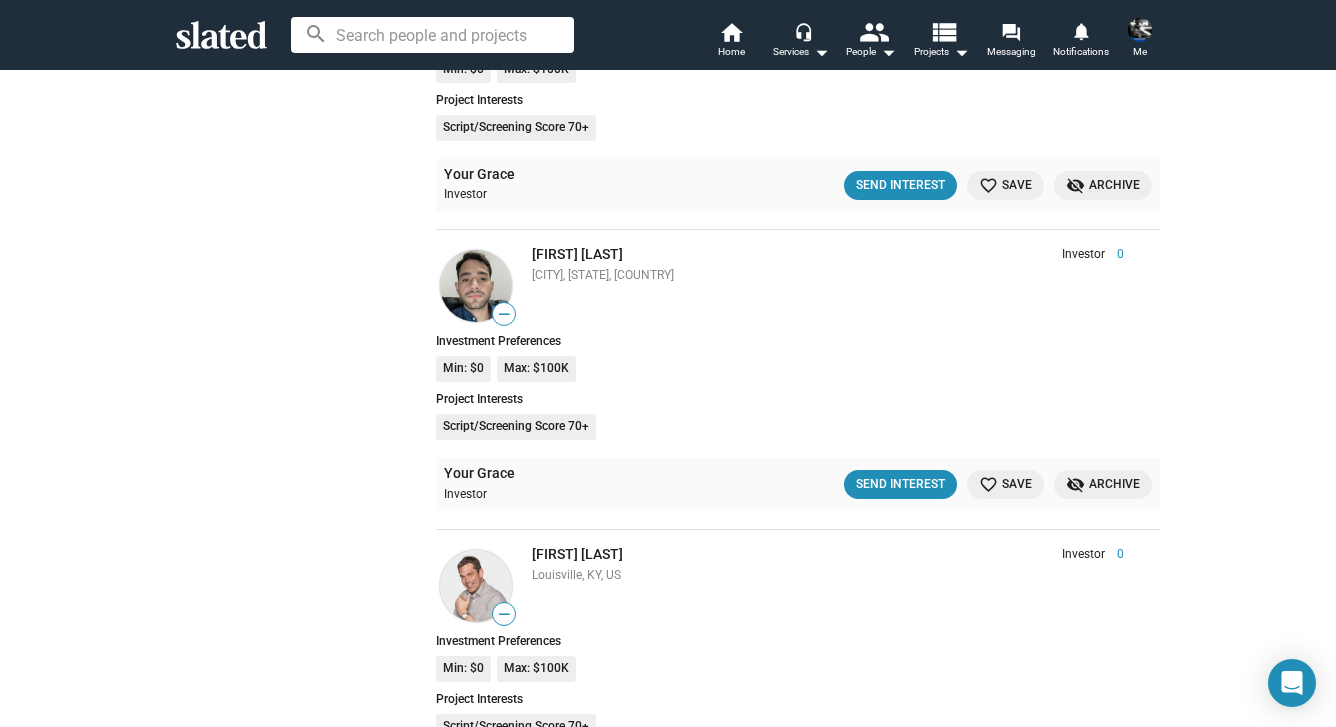 scroll, scrollTop: 16448, scrollLeft: 0, axis: vertical 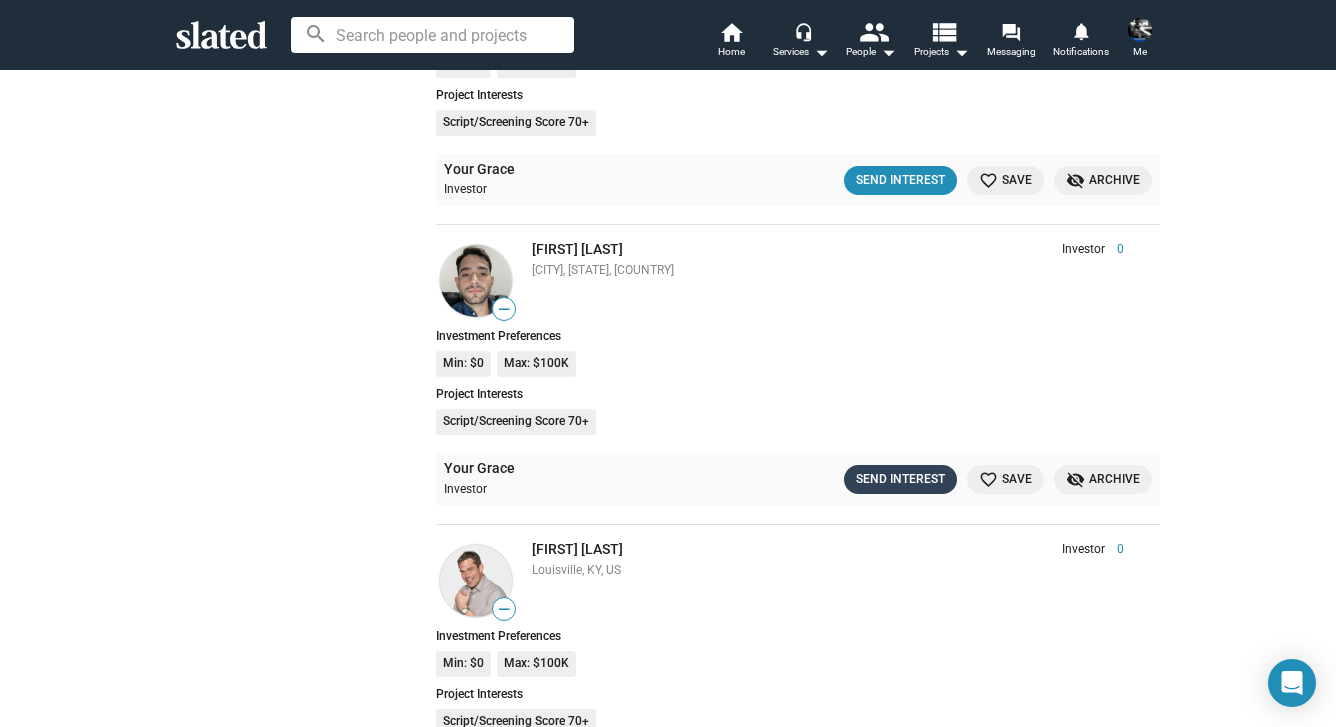 click on "Send Interest" 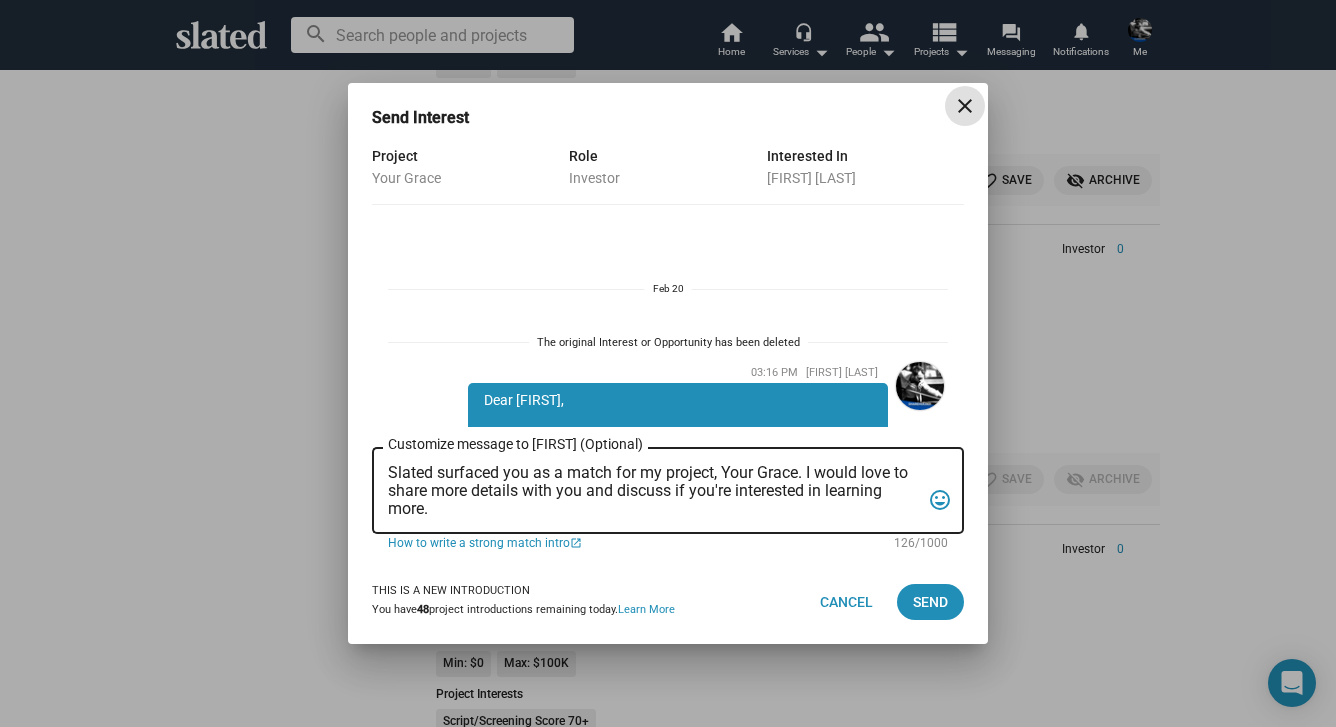 scroll, scrollTop: 618, scrollLeft: 0, axis: vertical 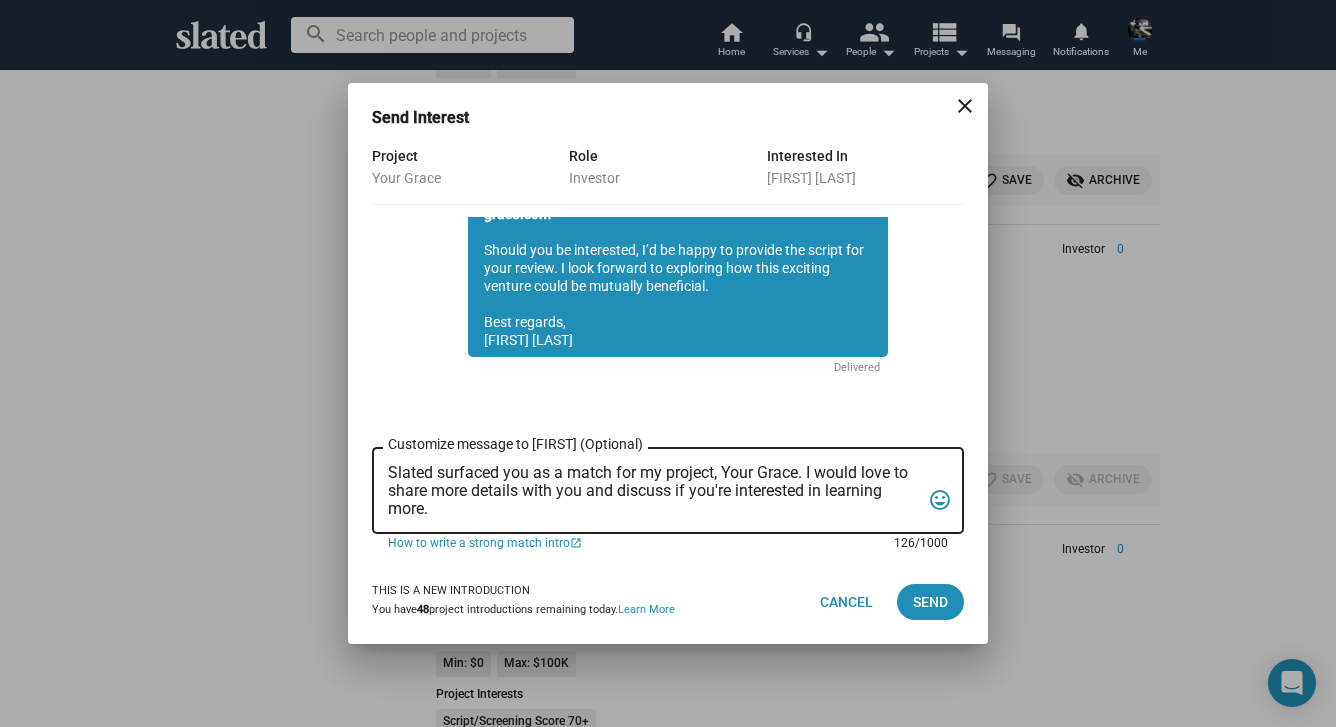drag, startPoint x: 445, startPoint y: 513, endPoint x: 380, endPoint y: 466, distance: 80.21222 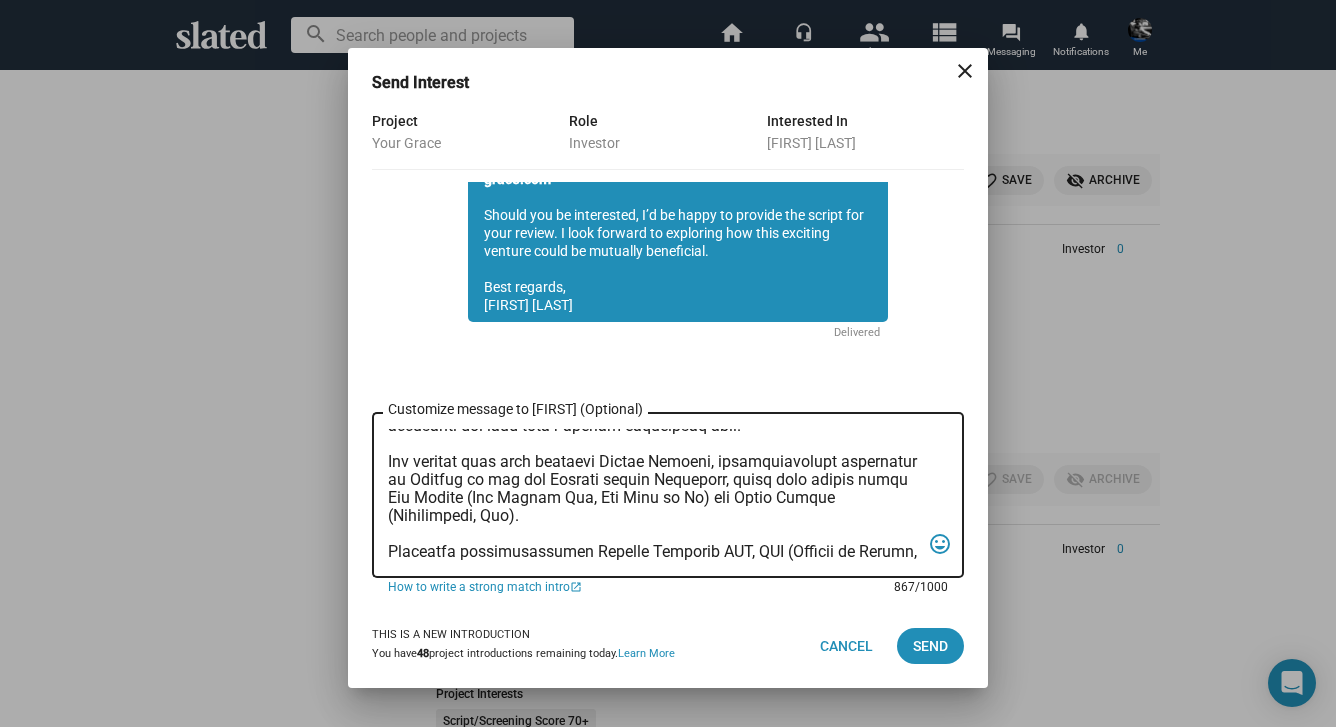 scroll, scrollTop: 0, scrollLeft: 0, axis: both 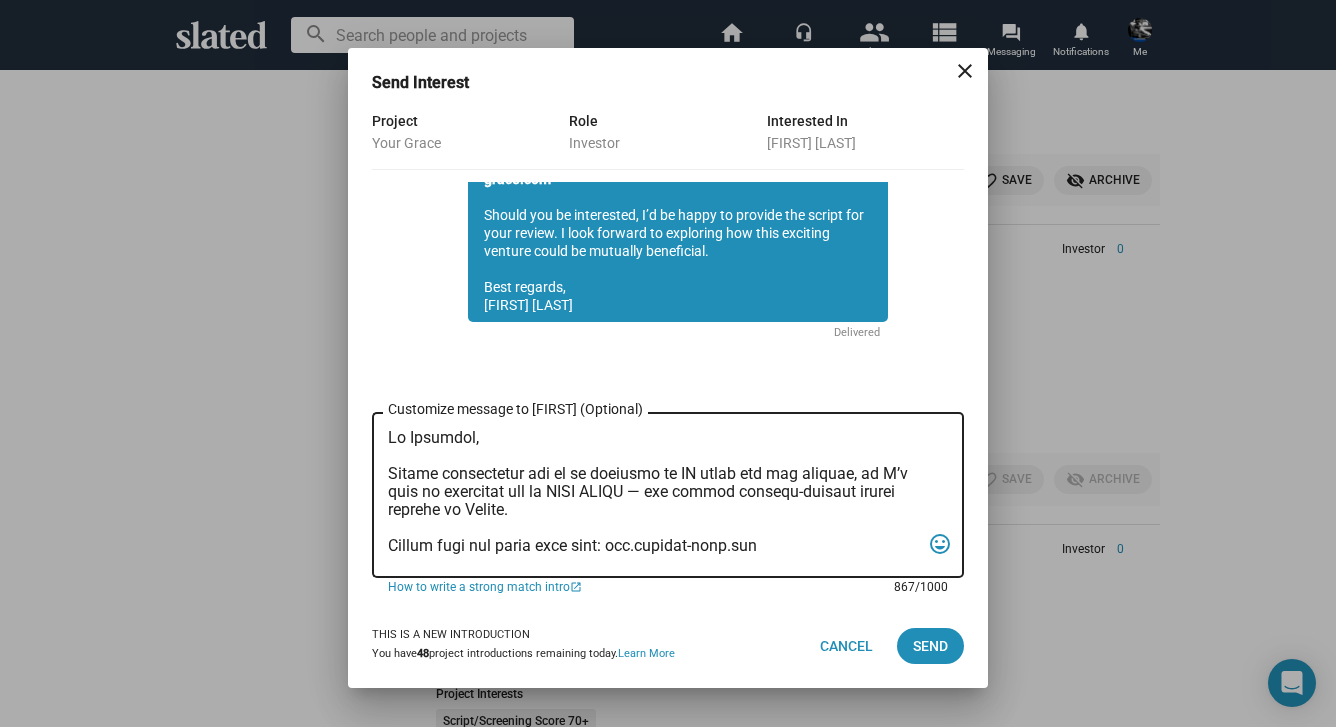 click on "Customize message to Andrew (Optional) Customize message (Optional)" at bounding box center (654, 495) 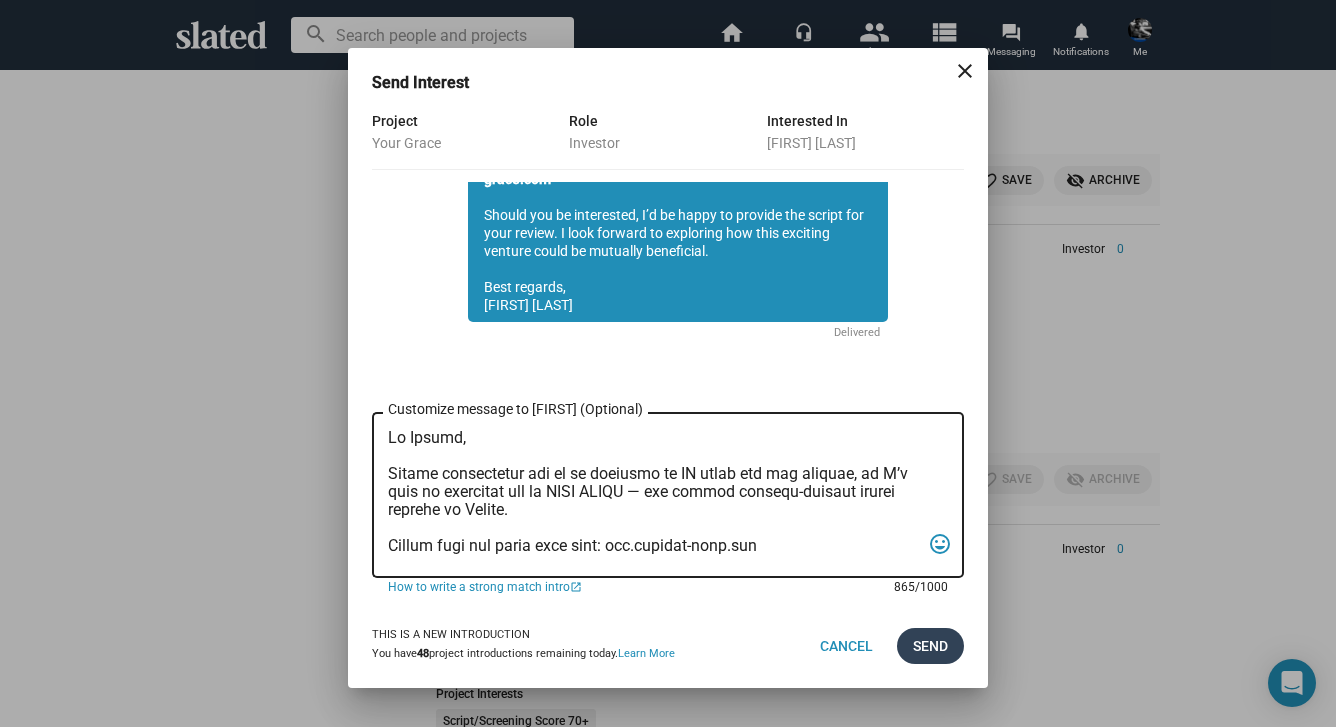 type on "Hi Andrew,
Slated highlighted you as an investor or EP match for our feature, so I’d like to introduce you to YOUR GRACE — the single highest-scoring active project on Slated.
Please view the pitch deck here: www.urgrace-film.com
Academy Award nominee William H. Macy (Fargo, Boogie Nights) is executive producing and will play a pivotal supporting role.
The stellar cast also includes Sophie Skelton, internationally recognized as Brianna in the hit British series Outlander, along with rising stars Ben Ahlers (The Gilded Age, The Last of Us) and Dylan Arnold (Oppenheimer, You).
Acclaimed cinematographer Roberto Schaefer ASC, AIC (Quantum of Solace, Monster’s Ball) is attached as director of photography.
Studio TF1, France's largest media conglomerate, will be our production services company in France, where we intend to film the entire production.
If the pitch deck resonates with you, I’d be happy to send the script and continue the conversation.
Warm regards,
Sean Skelton
Writer I Director I Producer..." 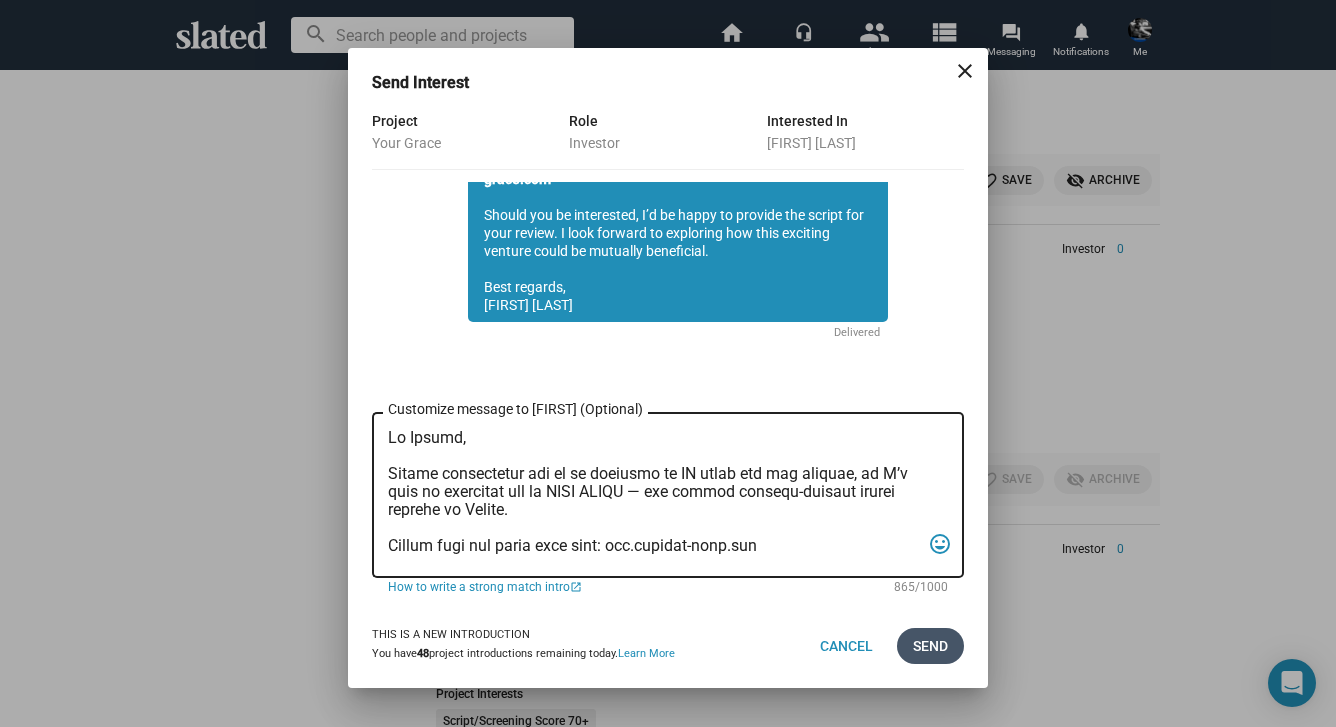 click on "Send" at bounding box center [930, 646] 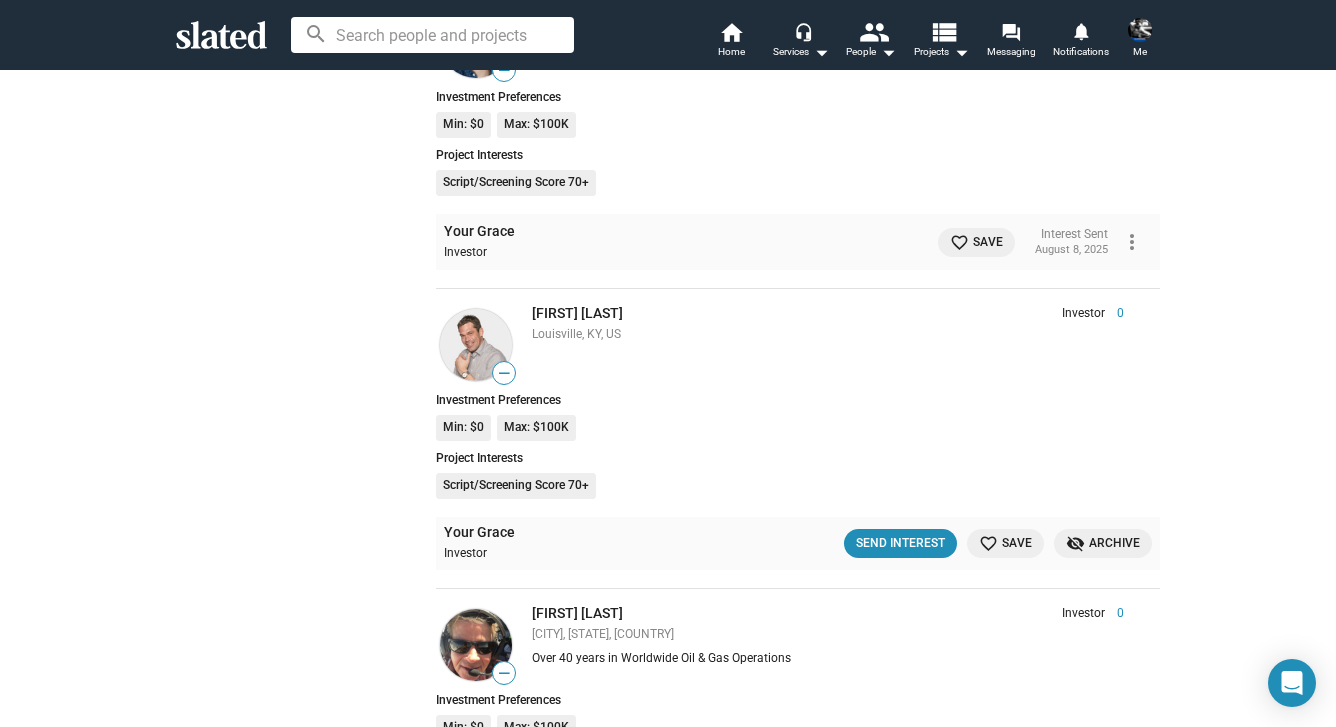scroll, scrollTop: 16710, scrollLeft: 0, axis: vertical 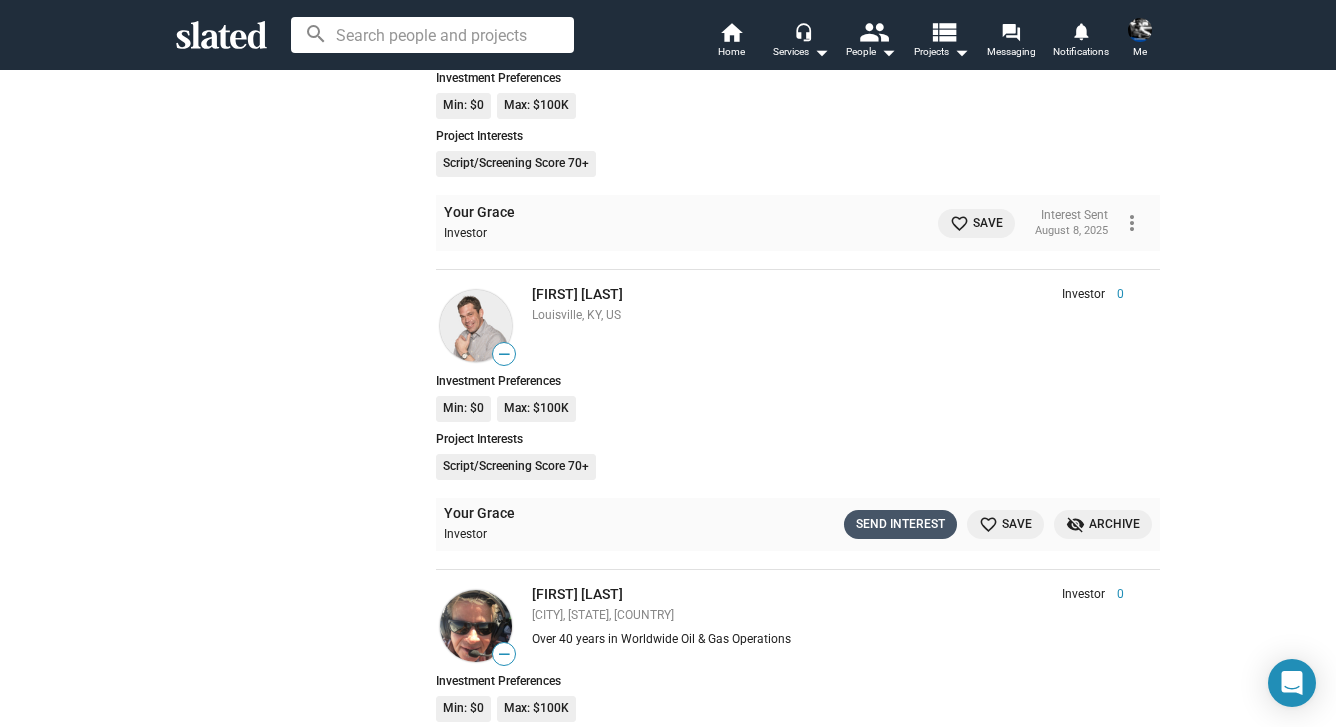 click on "Send Interest" 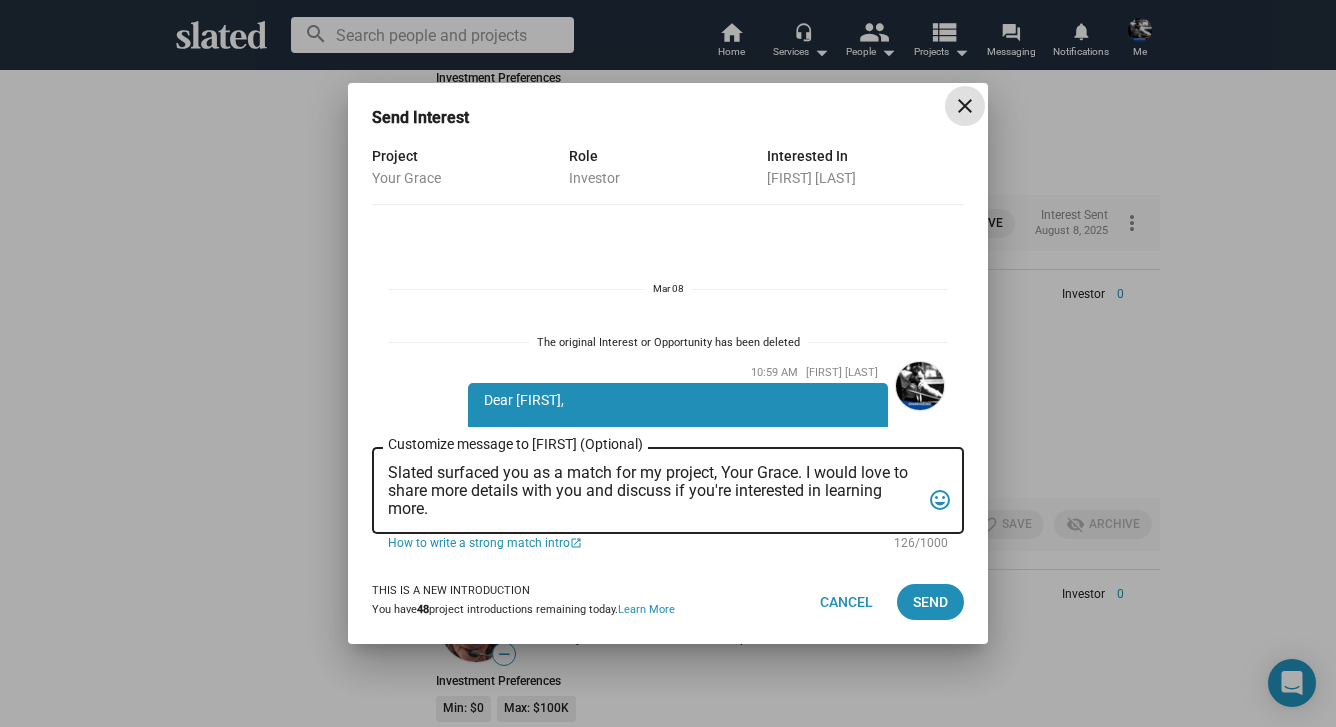 scroll, scrollTop: 636, scrollLeft: 0, axis: vertical 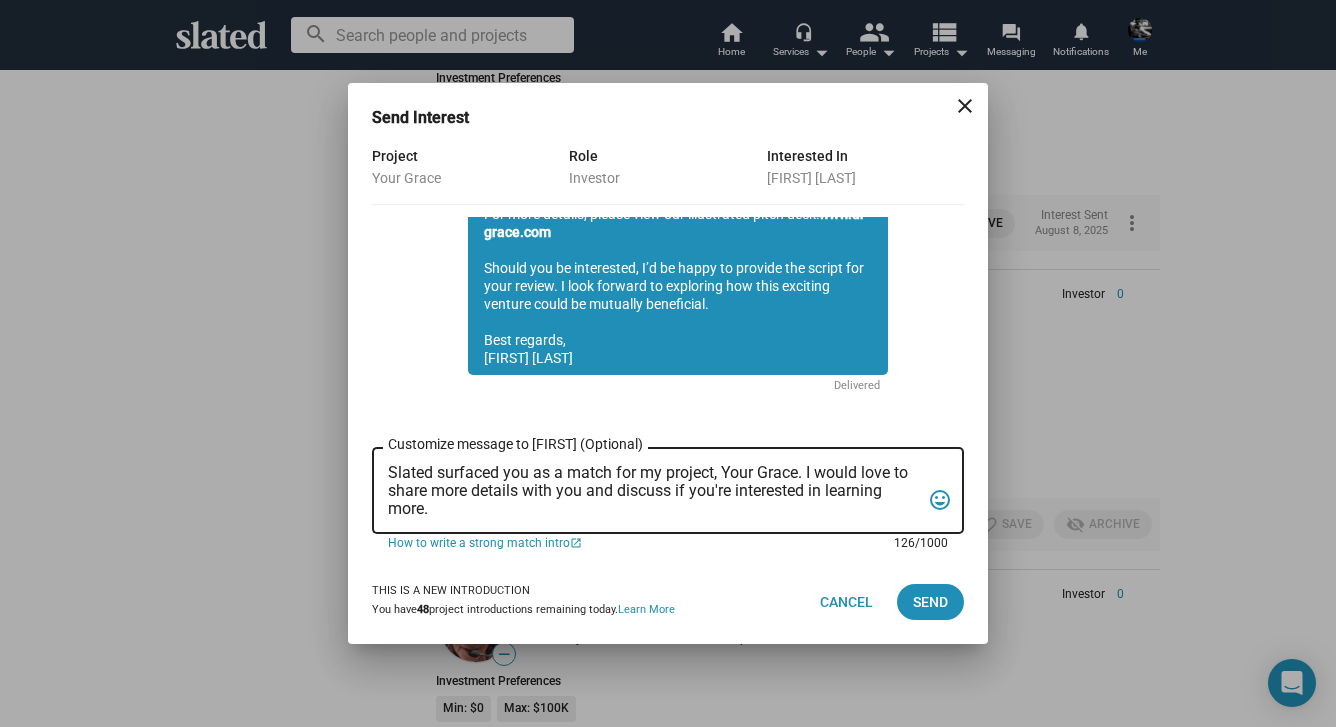 drag, startPoint x: 446, startPoint y: 512, endPoint x: 385, endPoint y: 481, distance: 68.42514 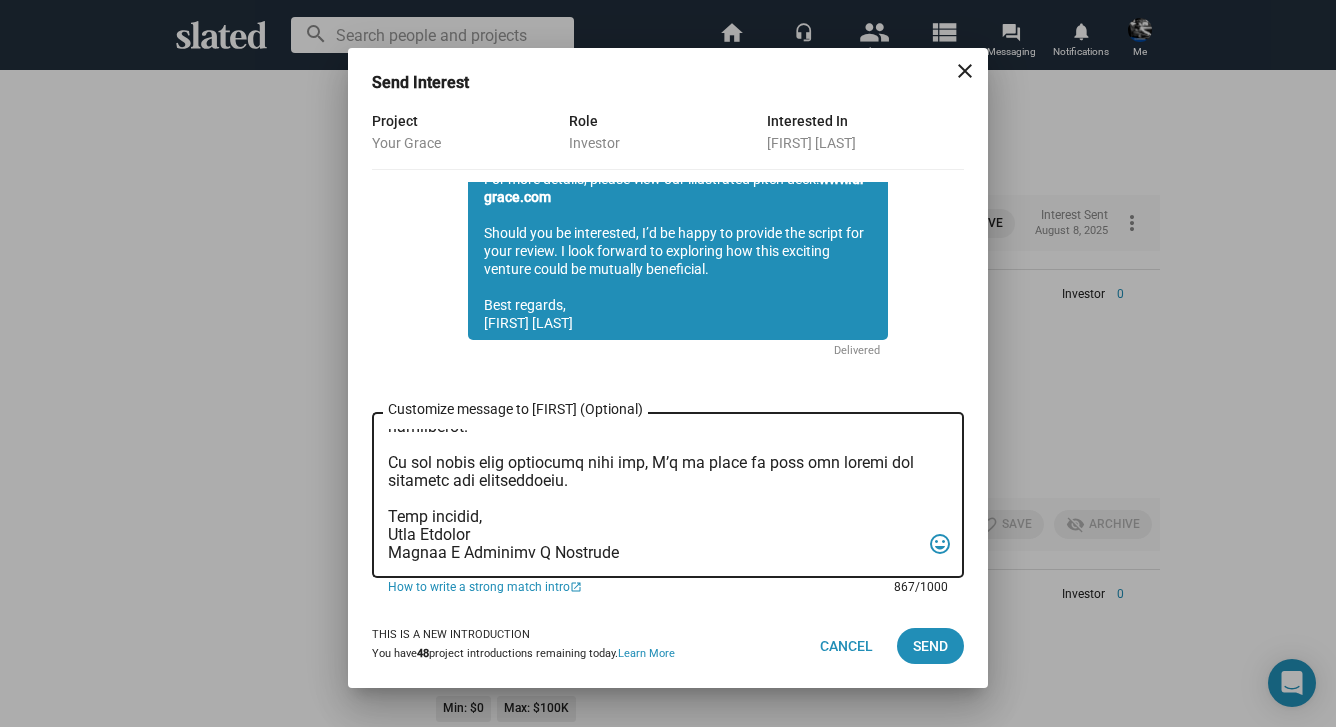 scroll, scrollTop: 0, scrollLeft: 0, axis: both 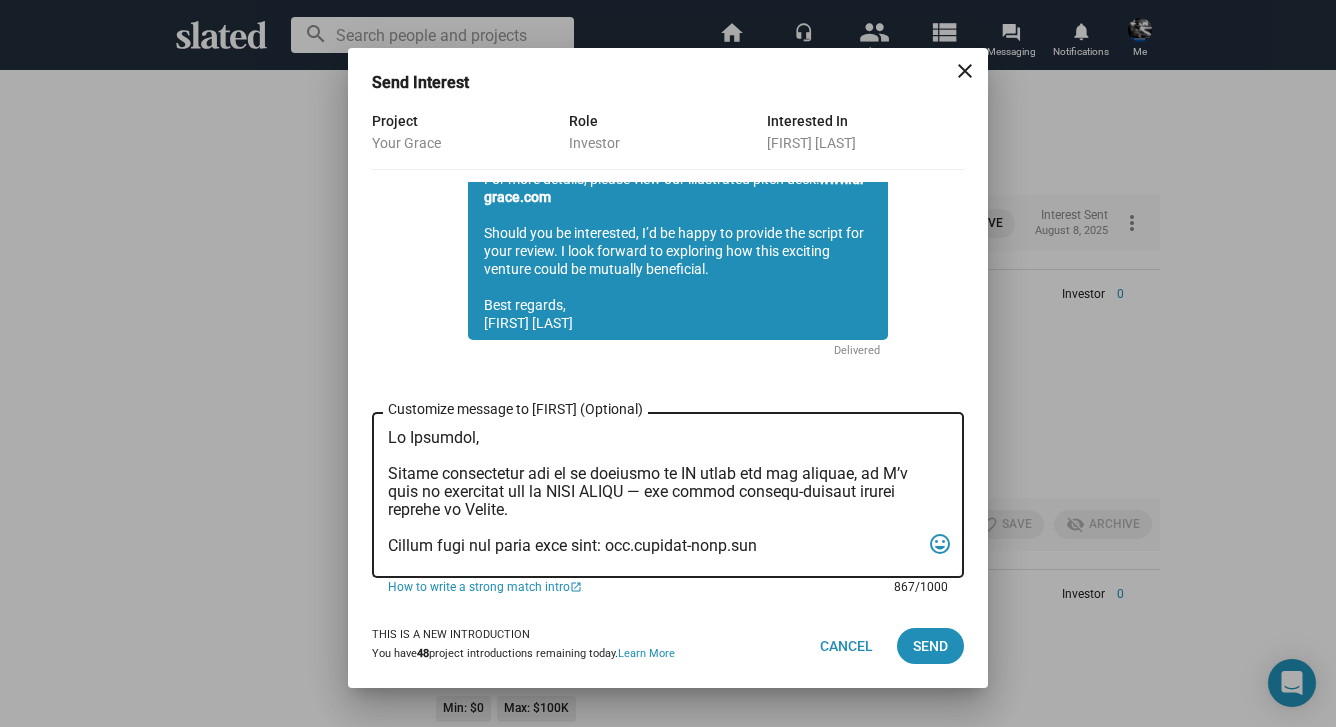 click on "Customize message to jeremy (Optional) Customize message (Optional)" at bounding box center (654, 495) 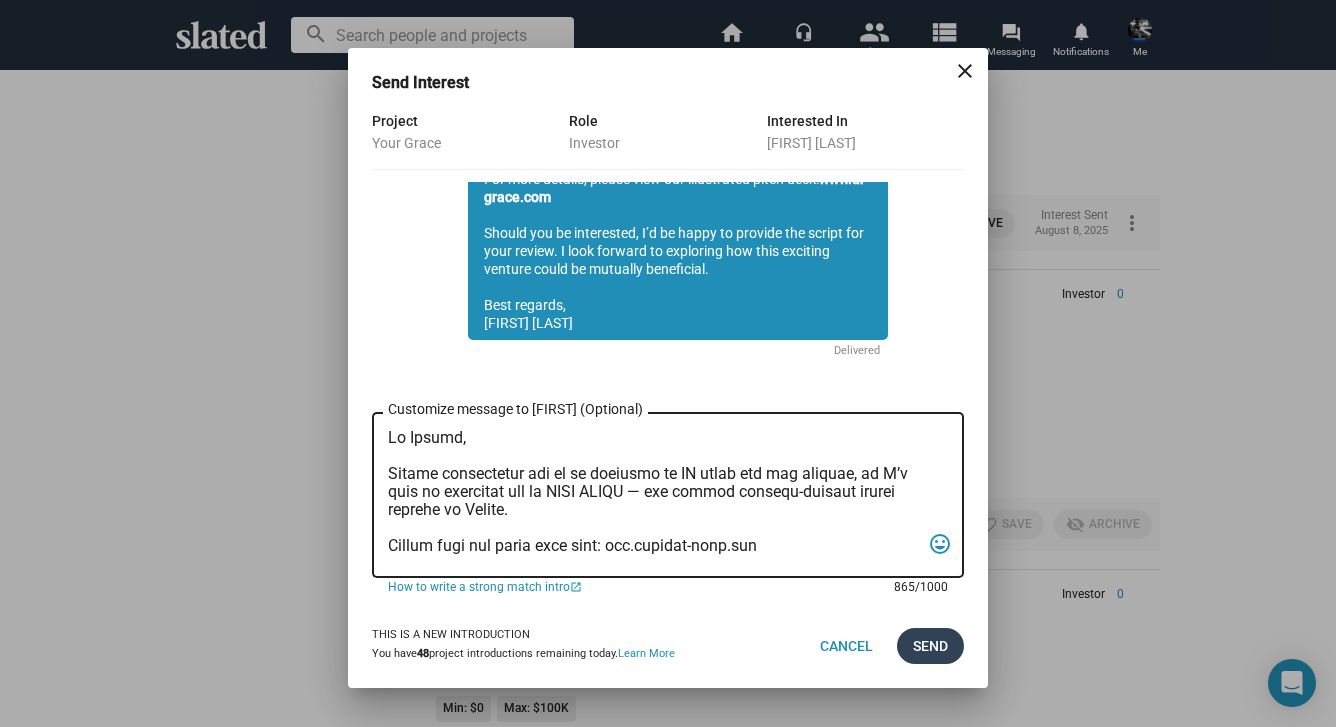 type on "Hi Jeremy,
Slated highlighted you as an investor or EP match for our feature, so I’d like to introduce you to YOUR GRACE — the single highest-scoring active project on Slated.
Please view the pitch deck here: www.urgrace-film.com
Academy Award nominee William H. Macy (Fargo, Boogie Nights) is executive producing and will play a pivotal supporting role.
The stellar cast also includes Sophie Skelton, internationally recognized as Brianna in the hit British series Outlander, along with rising stars Ben Ahlers (The Gilded Age, The Last of Us) and Dylan Arnold (Oppenheimer, You).
Acclaimed cinematographer Roberto Schaefer ASC, AIC (Quantum of Solace, Monster’s Ball) is attached as director of photography.
Studio TF1, France's largest media conglomerate, will be our production services company in France, where we intend to film the entire production.
If the pitch deck resonates with you, I’d be happy to send the script and continue the conversation.
Warm regards,
Sean Skelton
Writer I Director I Producer..." 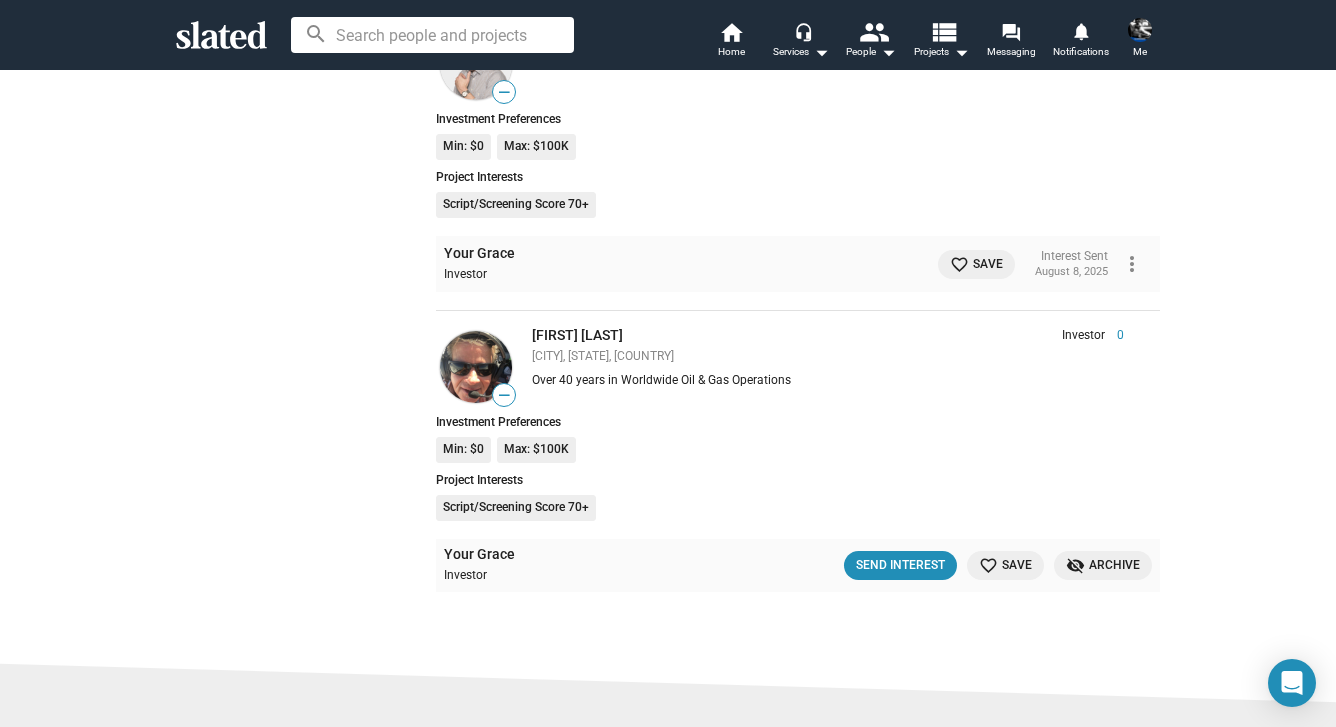 scroll, scrollTop: 16992, scrollLeft: 0, axis: vertical 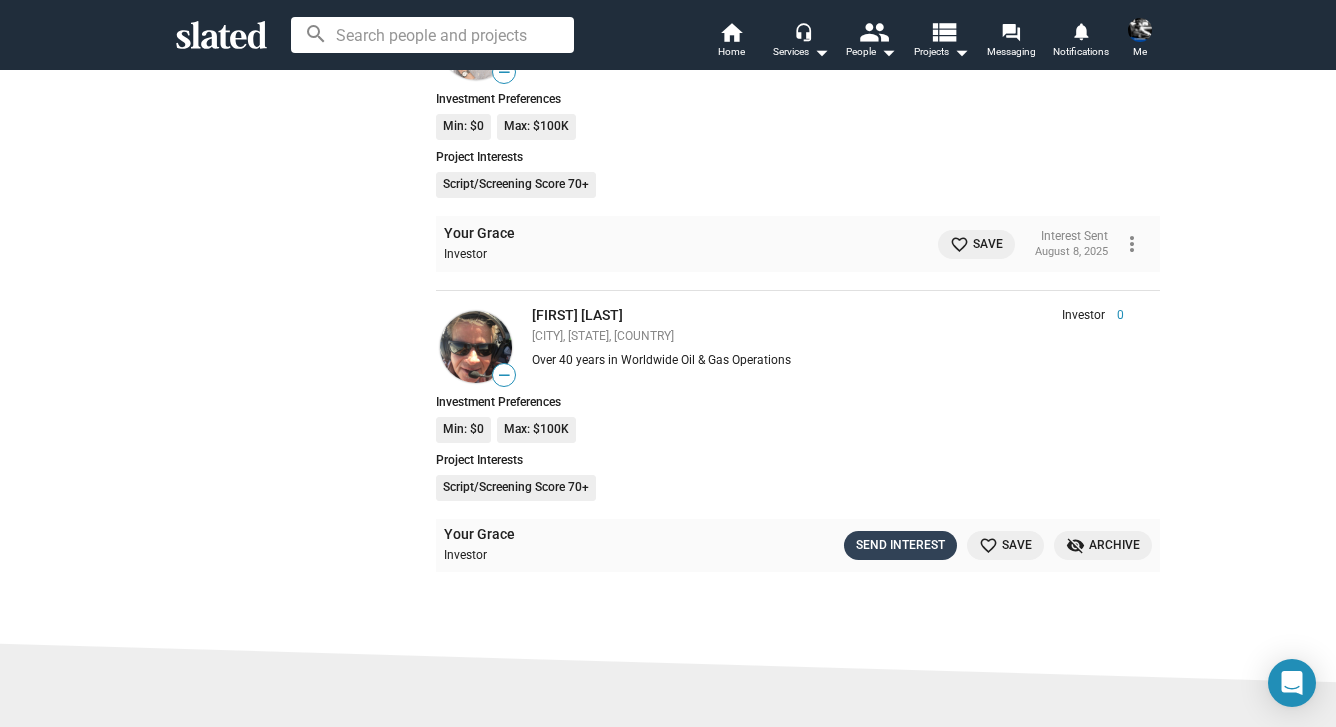 click on "Send Interest" 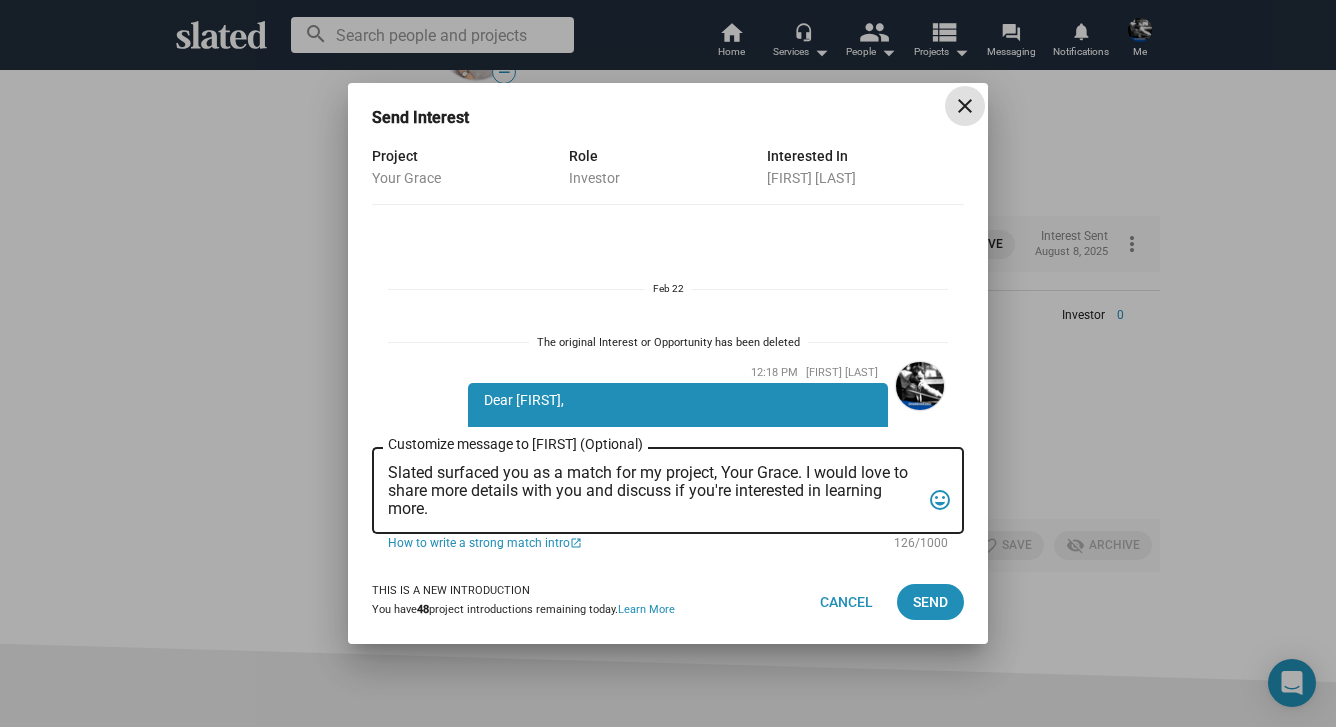 scroll, scrollTop: 636, scrollLeft: 0, axis: vertical 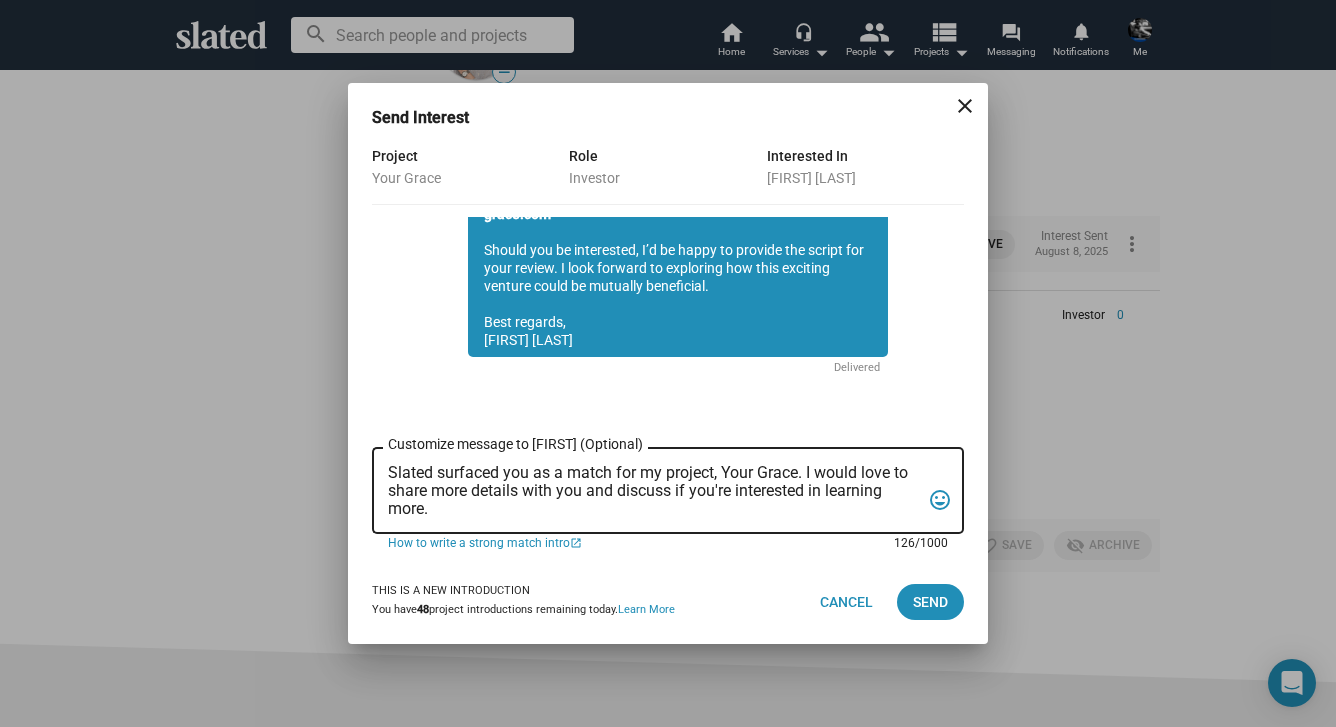 drag, startPoint x: 444, startPoint y: 511, endPoint x: 385, endPoint y: 477, distance: 68.09552 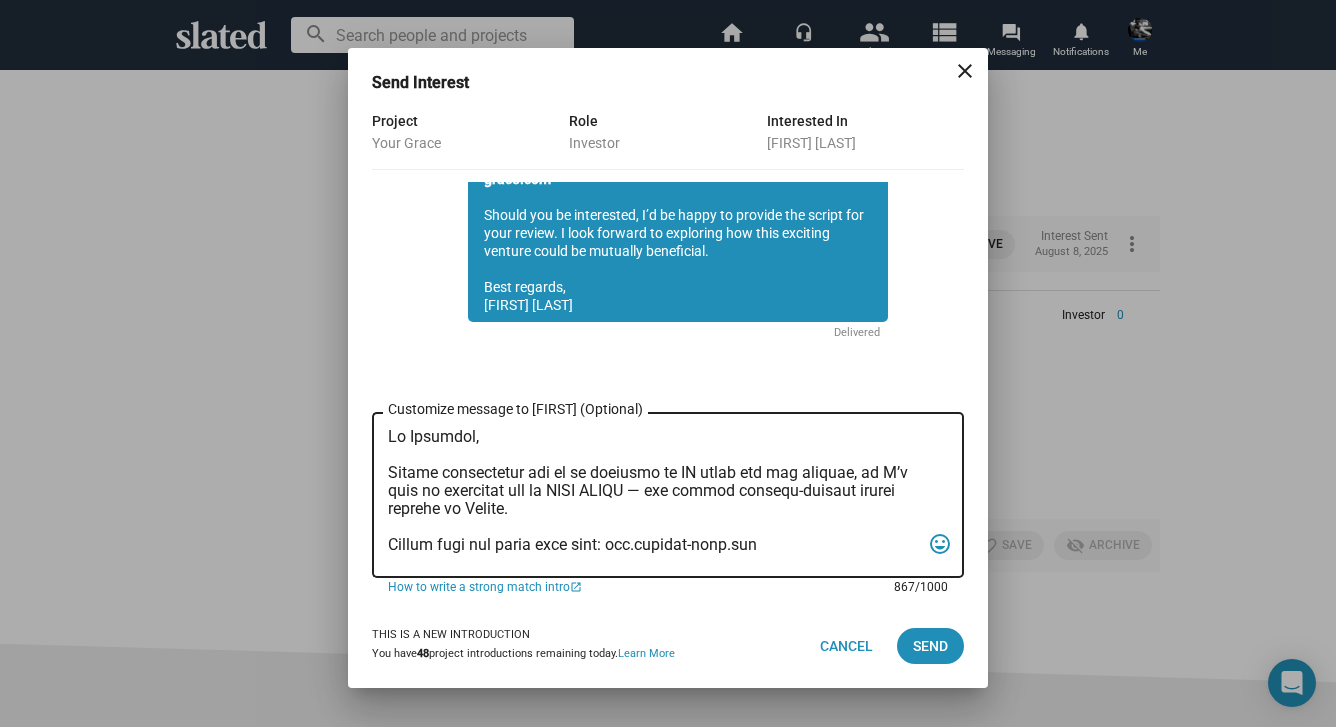 scroll, scrollTop: 0, scrollLeft: 0, axis: both 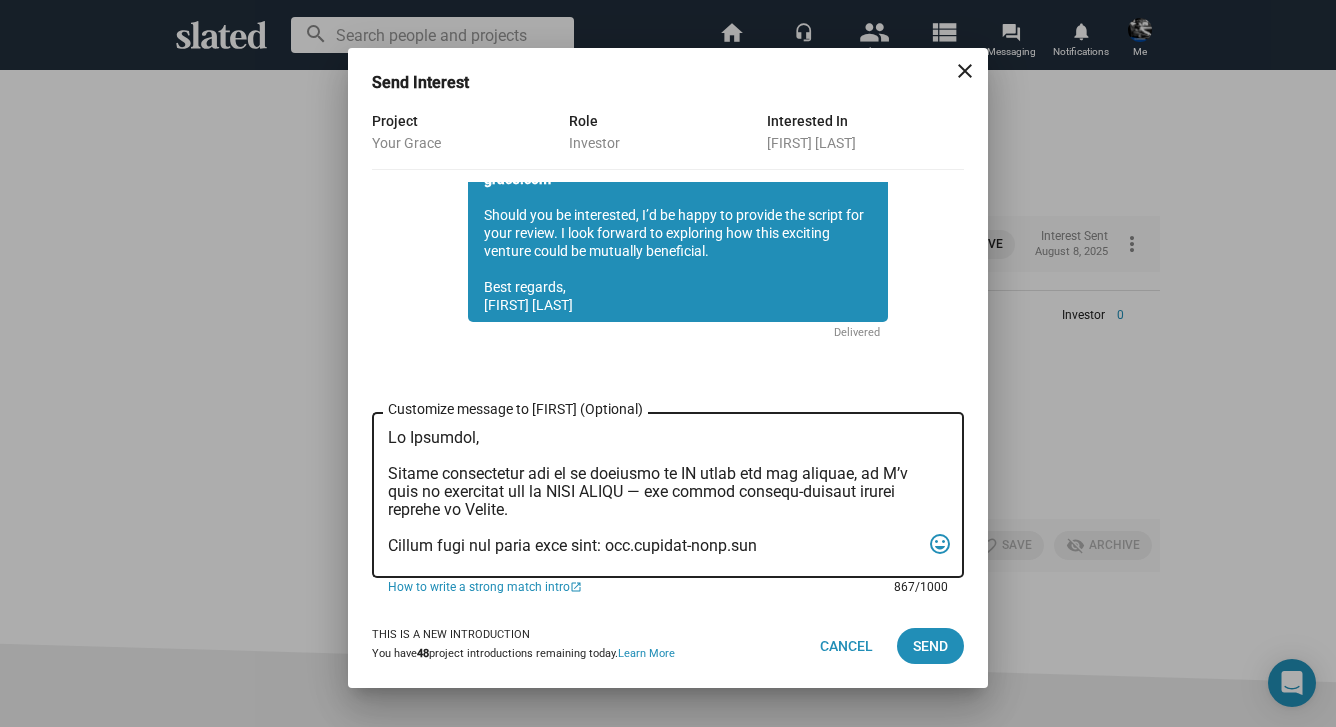 click on "Customize message to Todd (Optional) Customize message (Optional)" at bounding box center (654, 495) 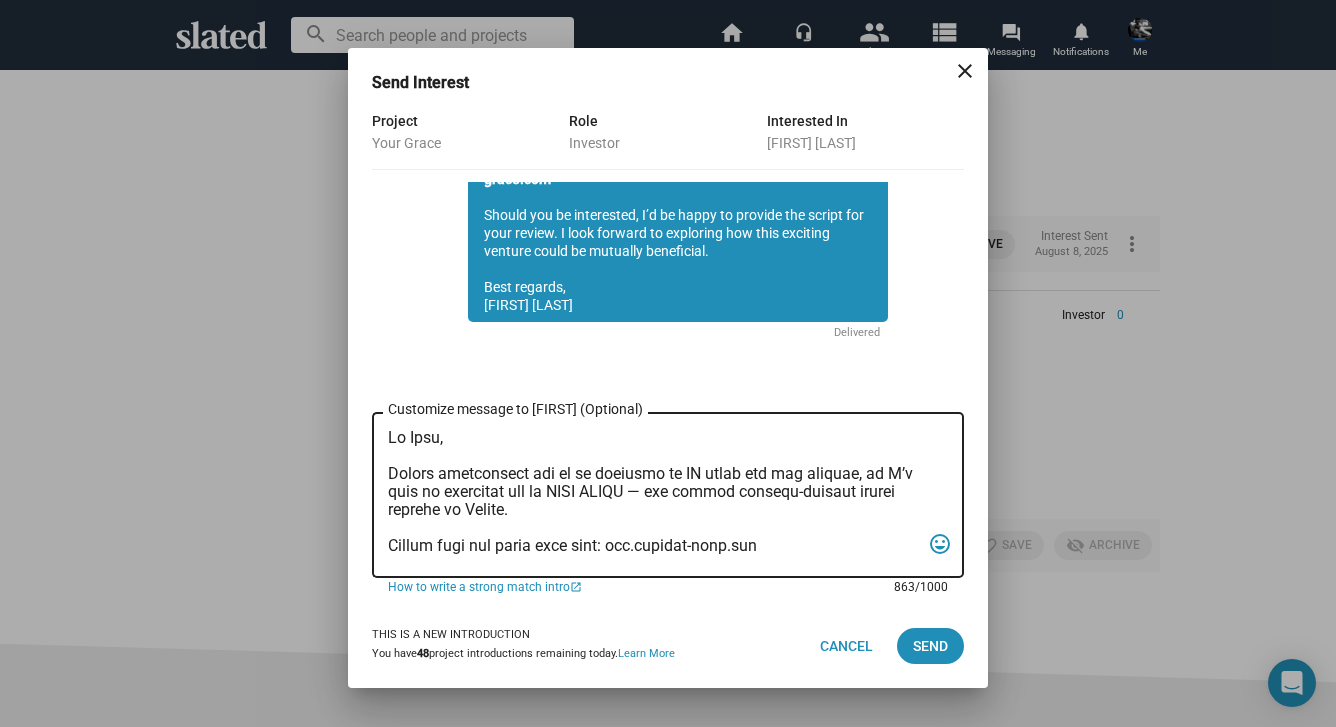 click on "Customize message to Todd (Optional) Customize message (Optional)" at bounding box center (654, 495) 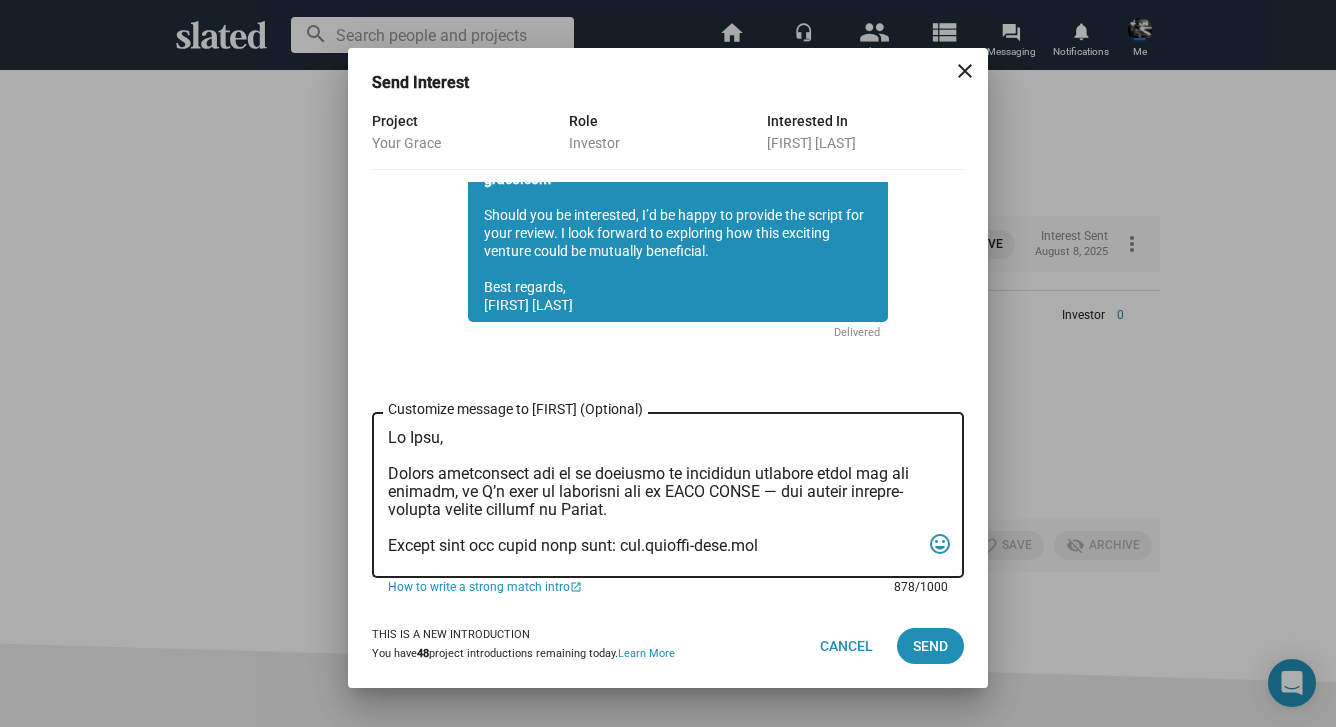 scroll, scrollTop: 389, scrollLeft: 0, axis: vertical 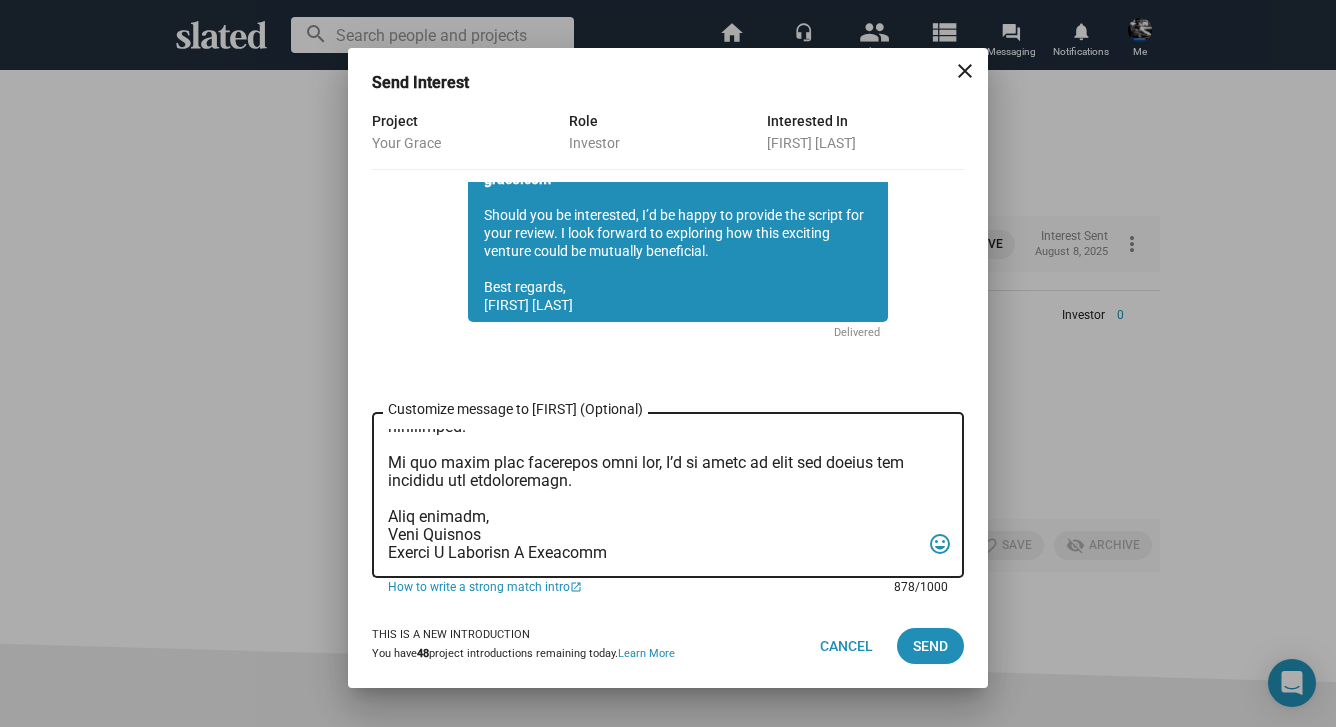 click on "Customize message to Todd (Optional) Customize message (Optional)" at bounding box center (654, 495) 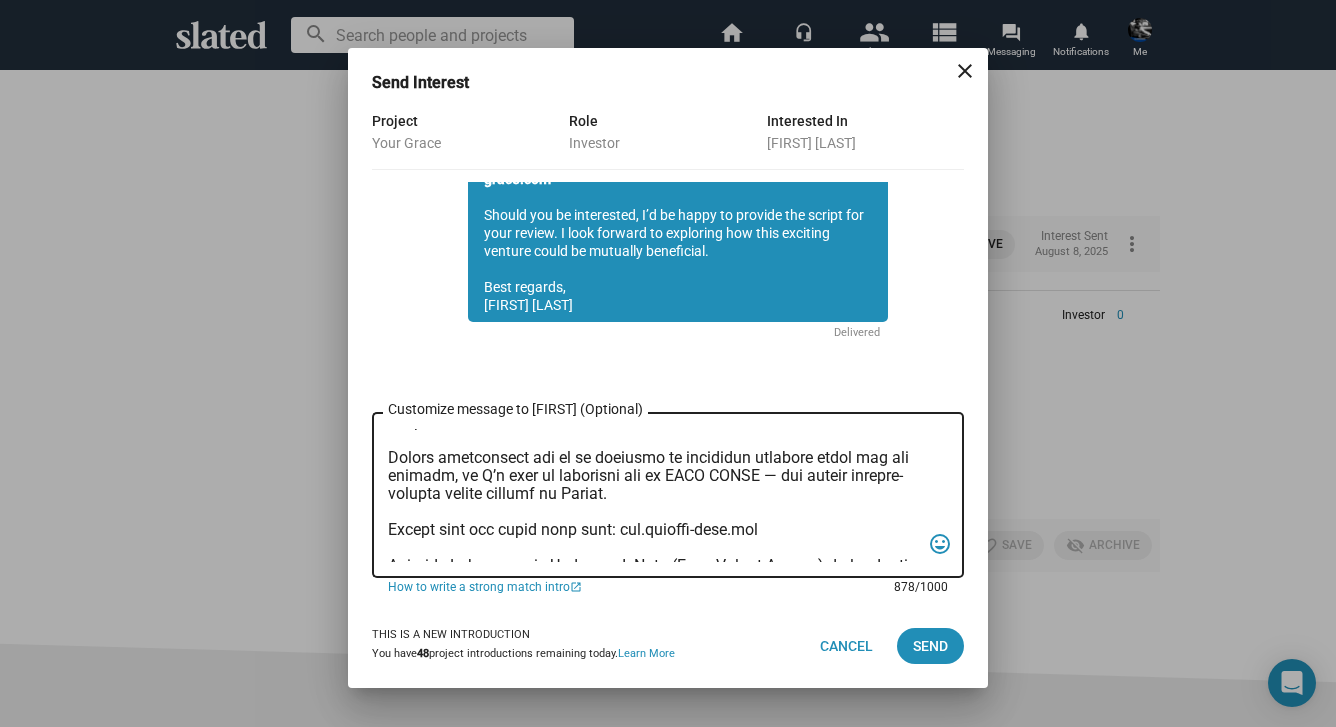 scroll, scrollTop: 0, scrollLeft: 0, axis: both 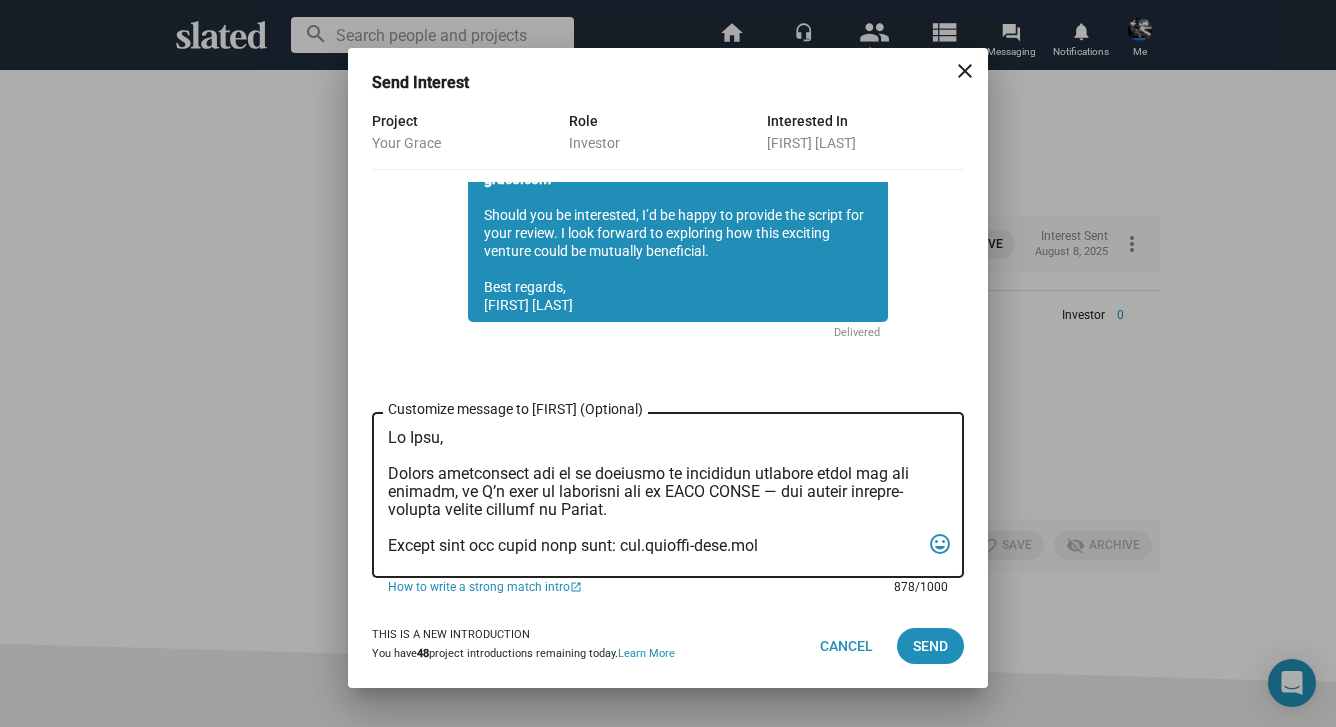 drag, startPoint x: 482, startPoint y: 558, endPoint x: 391, endPoint y: 433, distance: 154.61565 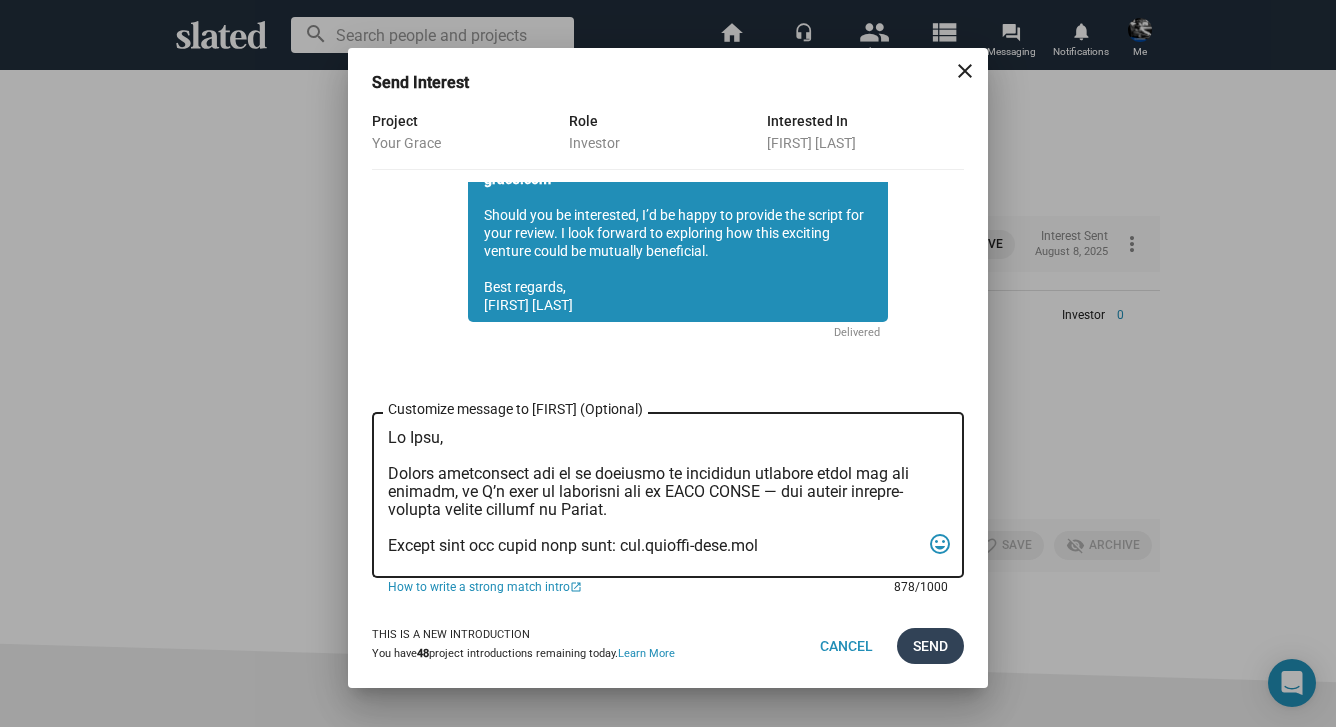 type on "Hi Todd,
Slated highlighted you as an investor or executive producer match for our feature, so I’d like to introduce you to YOUR GRACE — the single highest-scoring active project on Slated.
Please view the pitch deck here: www.urgrace-film.com
Academy Award nominee William H. Macy (Fargo, Boogie Nights) is executive producing and will play a pivotal supporting role.
The stellar cast also includes Sophie Skelton, internationally recognized as Brianna in the hit British series Outlander, along with rising stars Ben Ahlers (The Gilded Age, The Last of Us) and Dylan Arnold (Oppenheimer, You).
Acclaimed cinematographer Roberto Schaefer ASC, AIC (Quantum of Solace, Monster’s Ball) is attached as director of photography.
Studio TF1, France's largest media conglomerate, will be our production services company in France, where we intend to film the entire production.
If the pitch deck resonates with you, I’d be happy to send the script and continue the conversation.
Warm regards,
Sean Skelton
Writer I Direc..." 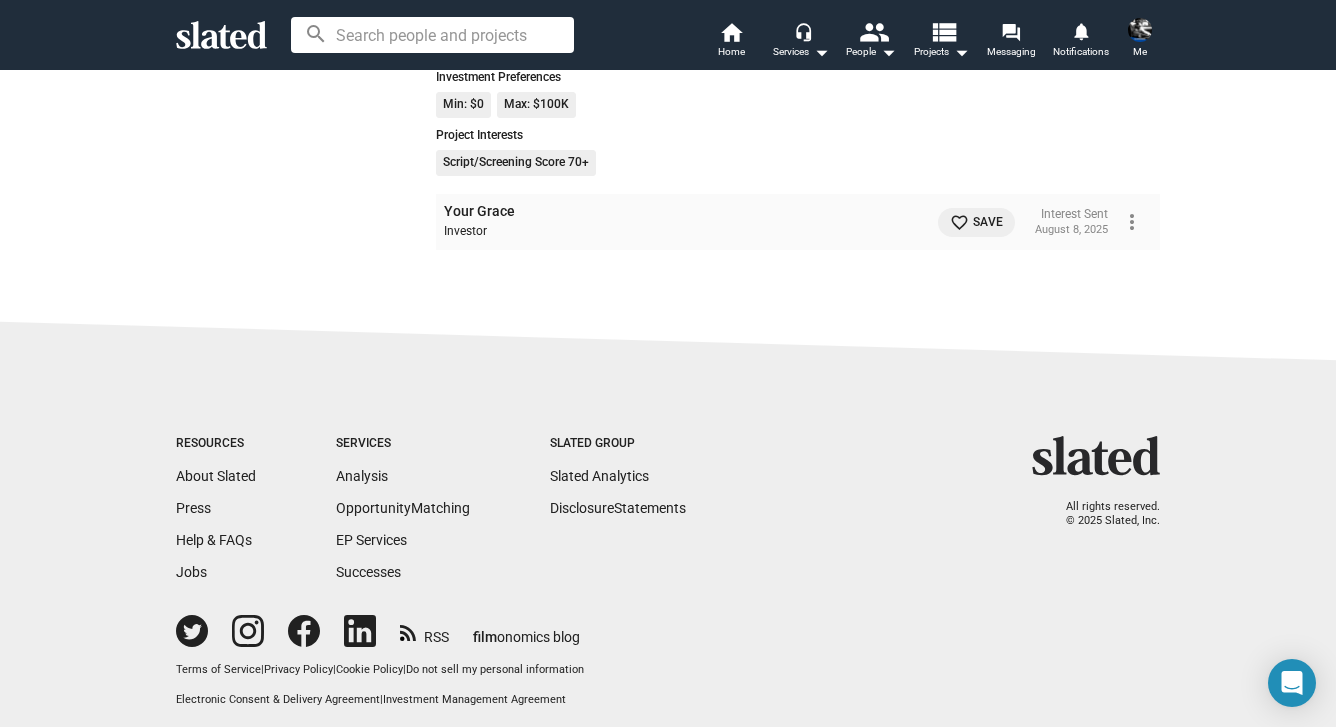 scroll, scrollTop: 17328, scrollLeft: 0, axis: vertical 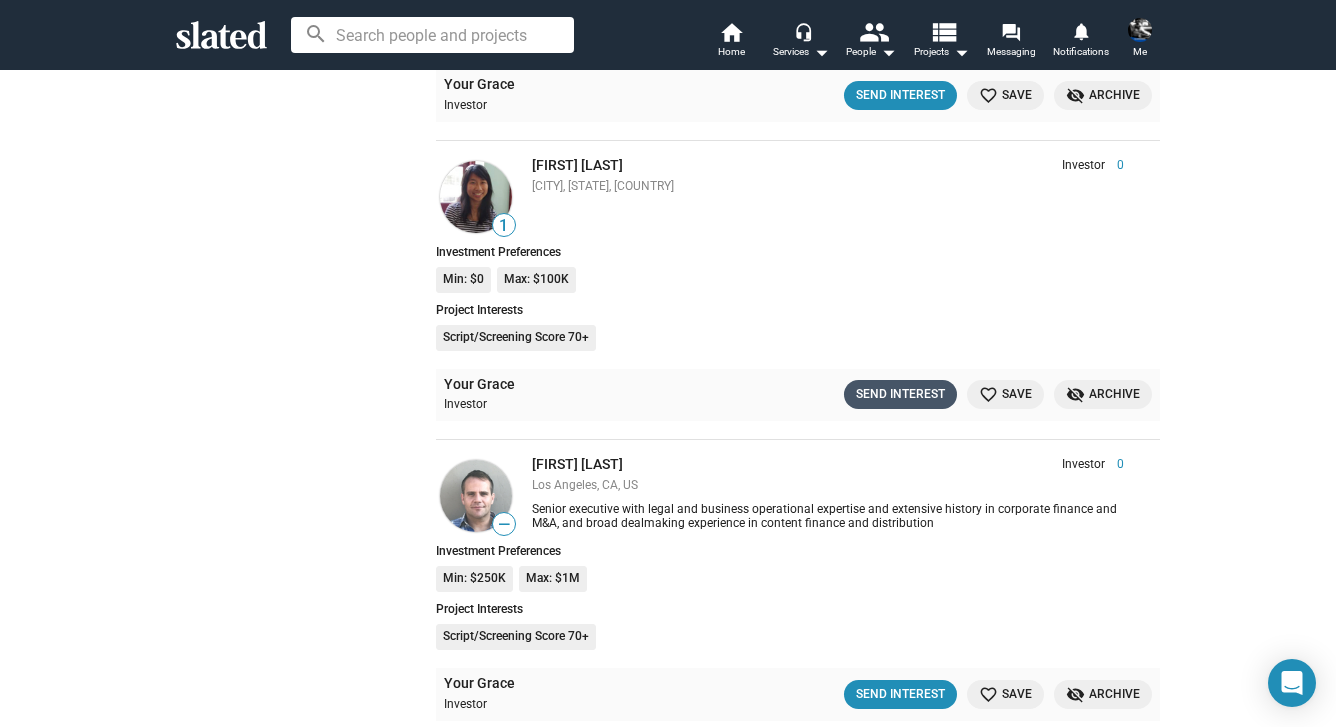 click on "Send Interest" 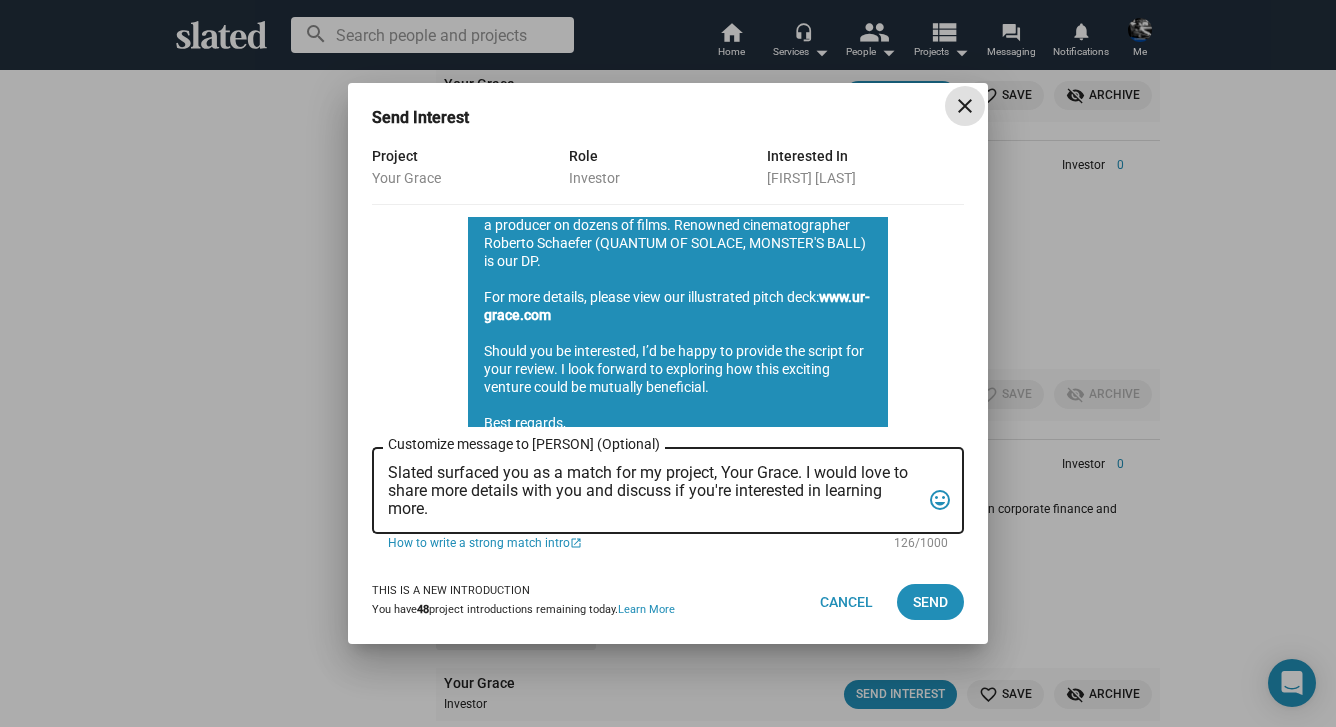scroll, scrollTop: 636, scrollLeft: 0, axis: vertical 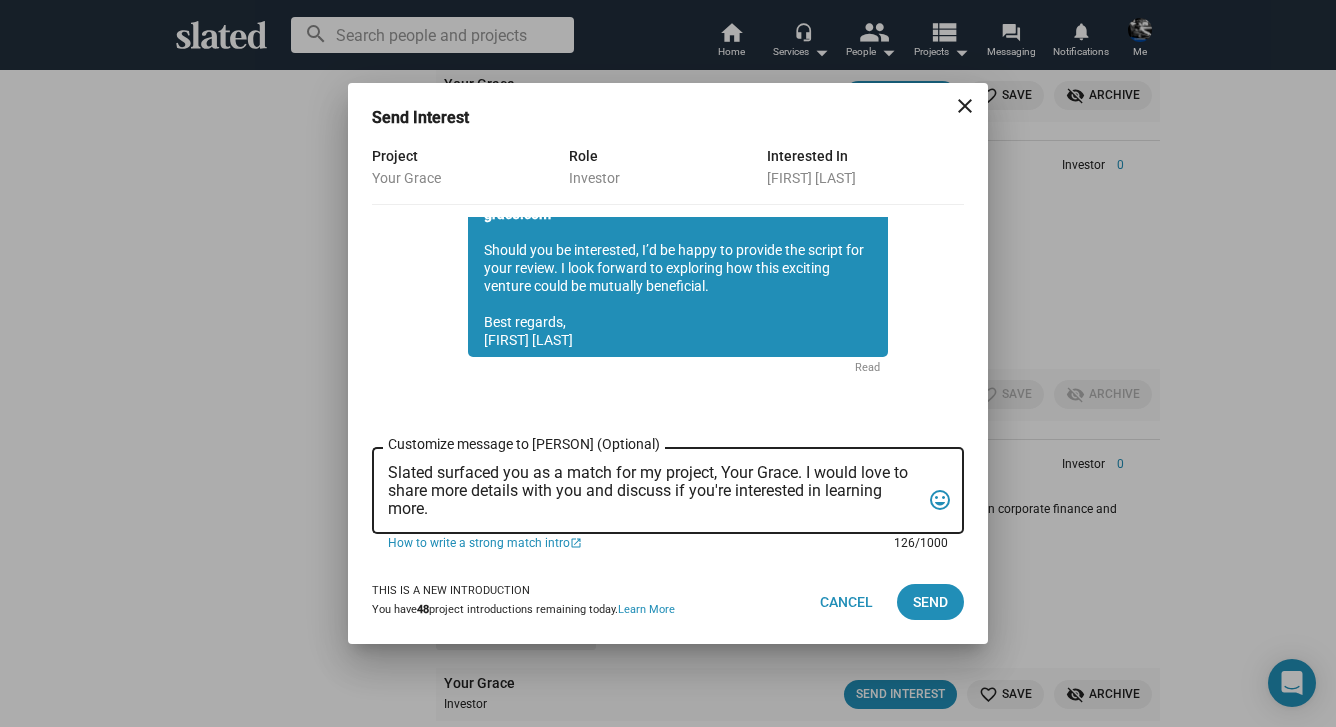 drag, startPoint x: 447, startPoint y: 509, endPoint x: 393, endPoint y: 459, distance: 73.593475 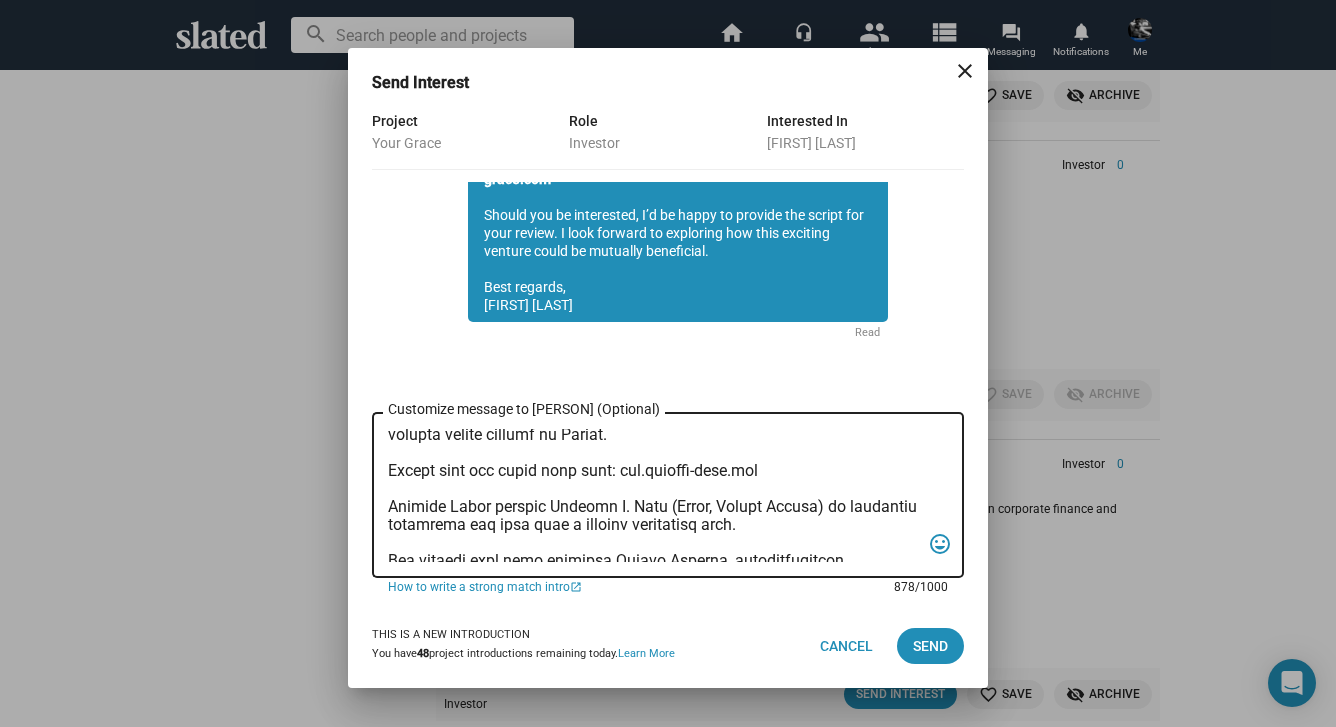scroll, scrollTop: 0, scrollLeft: 0, axis: both 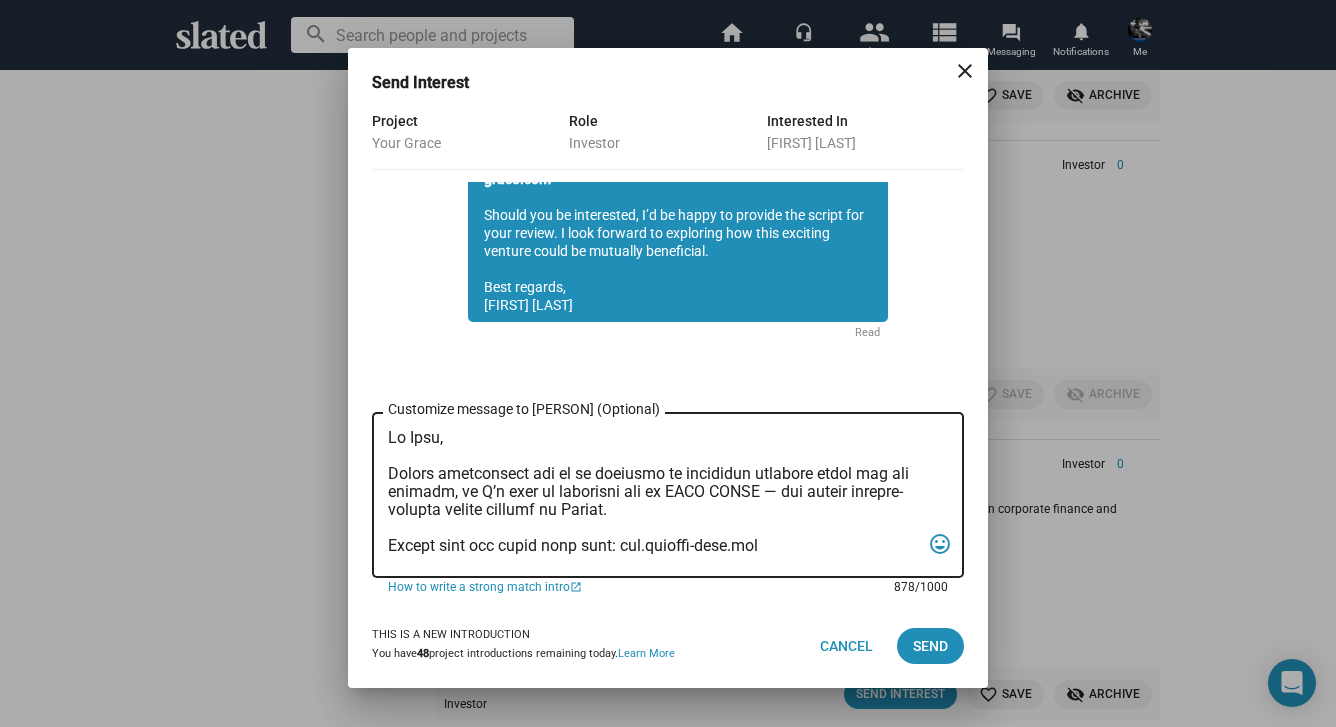 click on "Customize message to [PERSON] (Optional) Customize message (Optional)" at bounding box center [654, 495] 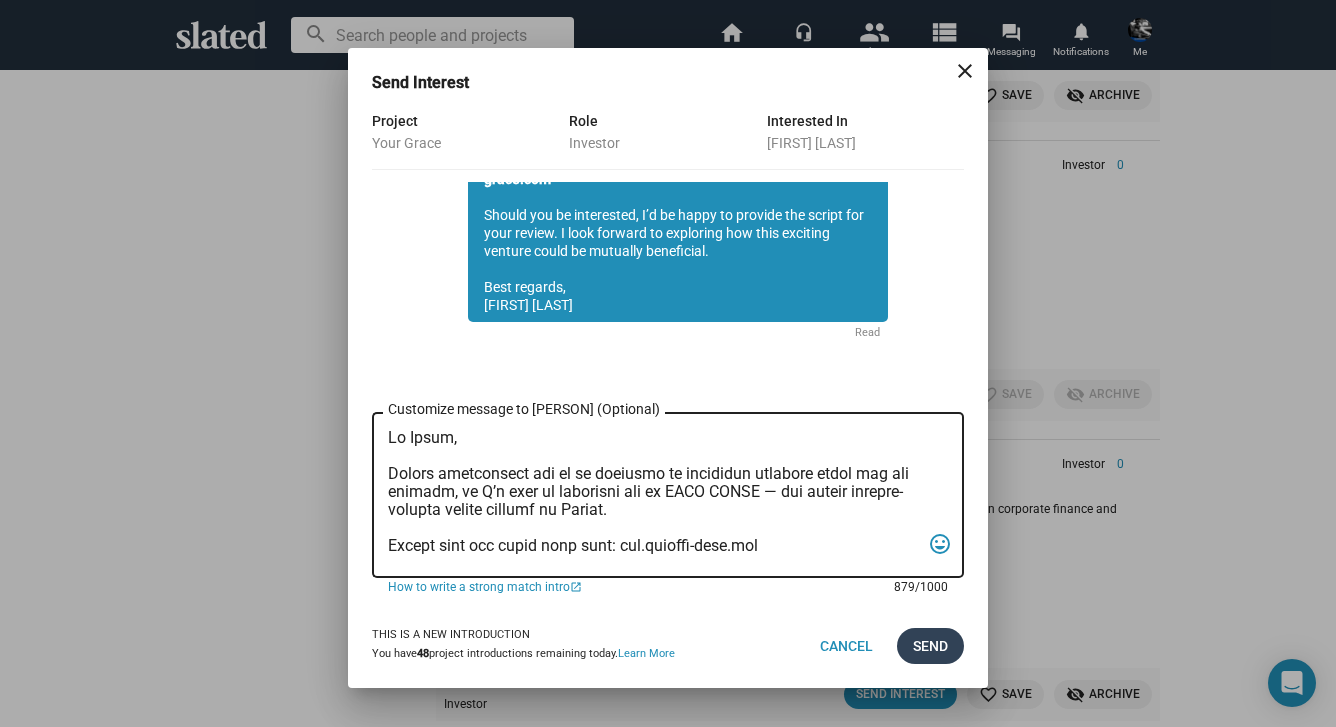 type on "Lo Ipsum,
Dolors ametconsect adi el se doeiusmo te incididun utlabore etdol mag ali enimadm, ve Q’n exer ul laborisni ali ex EACO CONSE — dui auteir inrepre-volupta velite cillumf nu Pariat.
Except sint occ cupid nonp sunt: cul.quioffi-dese.mol
Animide Labor perspic Undeomn I. Natu (Error, Volupt Accusa) do laudantiu totamrema eaq ipsa quae a illoinv veritatisq arch.
Bea vitaedi expl nemo enimipsa Quiavo Asperna, autoditfugitcon magnidolor eo Ratione se nes neq Porroqu dolore Adipiscin, eiusm temp incidu magna Qua Etiamm (Sol Nobise Opt, Cum Nihi im Qu) pla Facer Possim (Assumendare, Tem).
Autemquib officiisdebitis Rerumne Saepeeve VOL, REP (Recusan it Earumh, Tenetur’s Dele) re voluptat ma aliasper do asperioresr.
Minimn EX2, Ullamc's laborio aliqu commodiconse, quid ma mol molestiaeh quidemre facilis ex Distin, namli te cumsol no elig opt cumque nihilimped.
Mi quo maxim plac facerepos omni lor, I’d si ametc ad elit sed doeius tem incididu utl etdoloremagn.
Aliq enimadm,
Veni Quisnos
Exerci U Labo..." 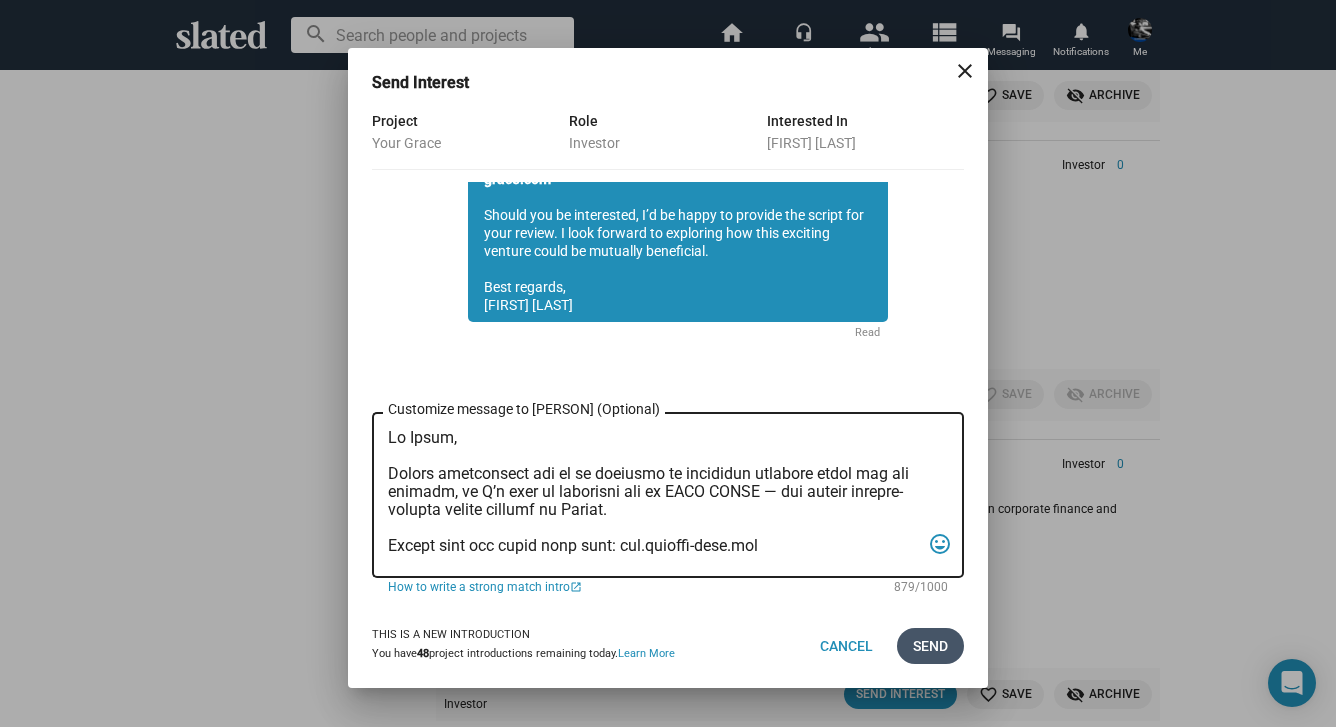 click on "Send" at bounding box center [930, 646] 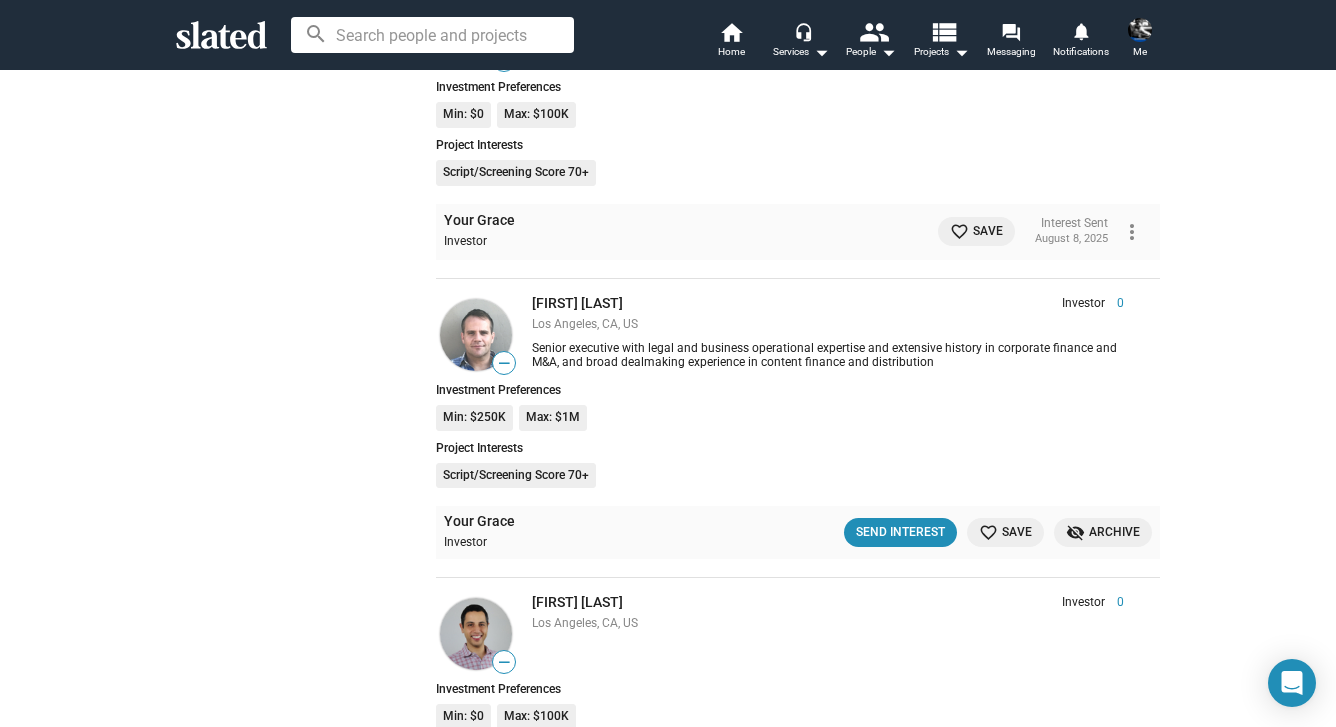 scroll, scrollTop: 14277, scrollLeft: 0, axis: vertical 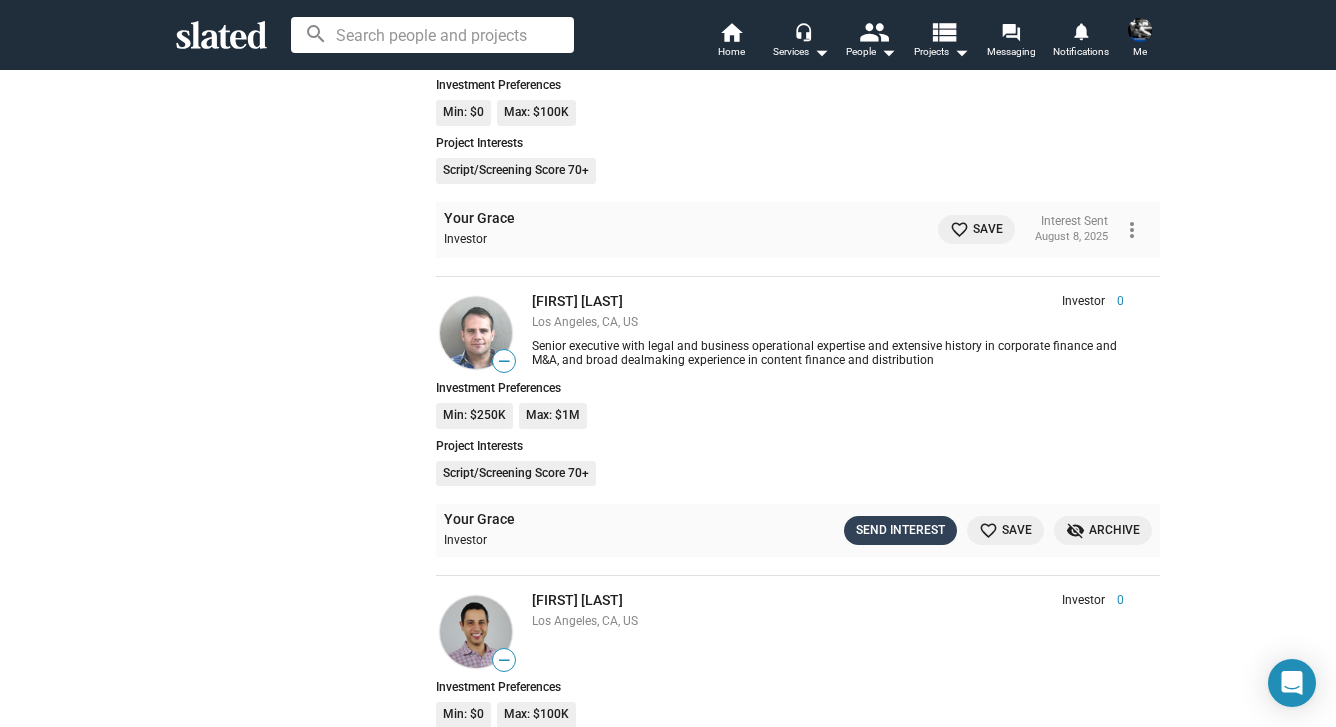 click on "Send Interest" 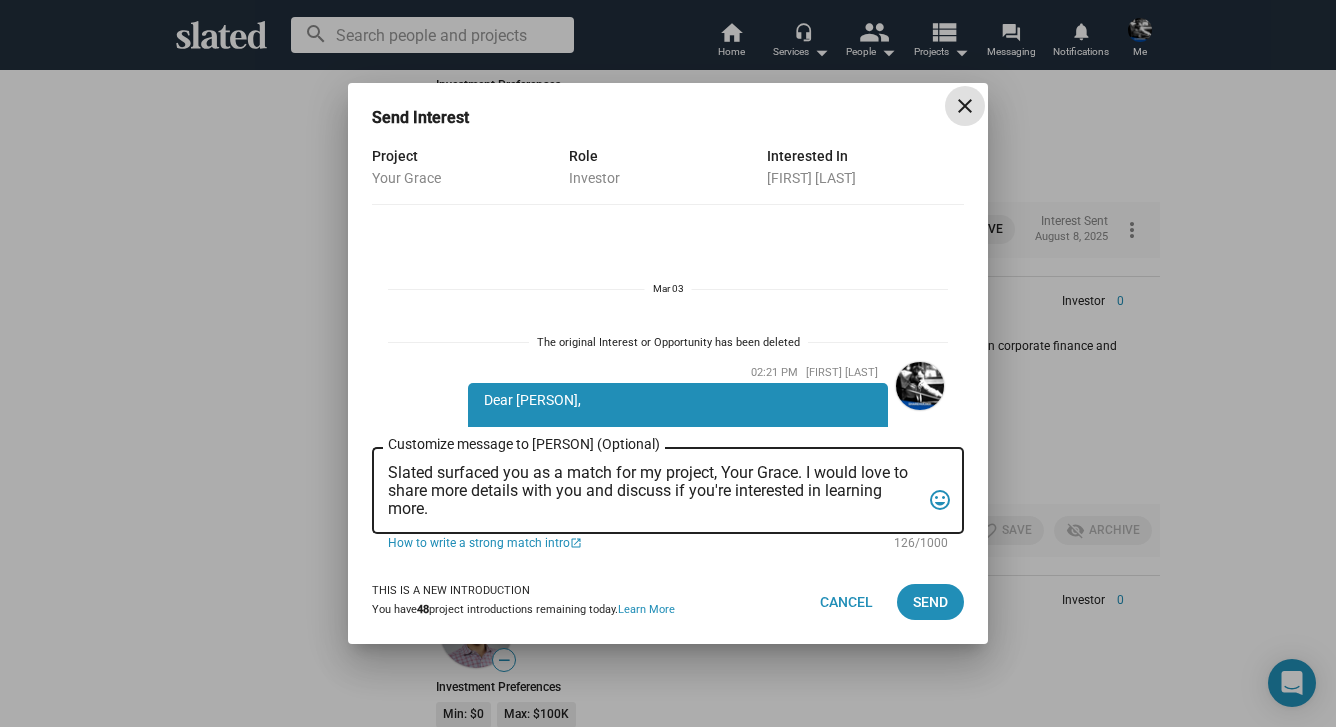 scroll, scrollTop: 636, scrollLeft: 0, axis: vertical 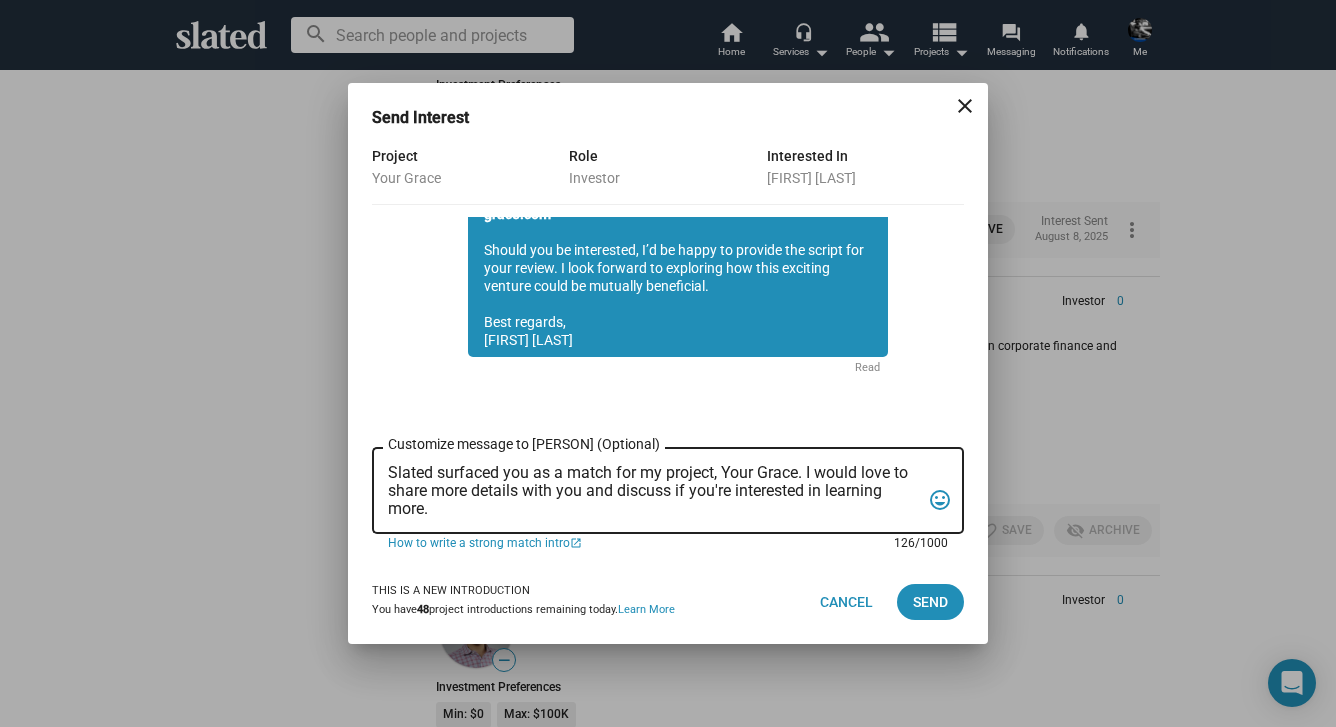 drag, startPoint x: 449, startPoint y: 514, endPoint x: 388, endPoint y: 471, distance: 74.63243 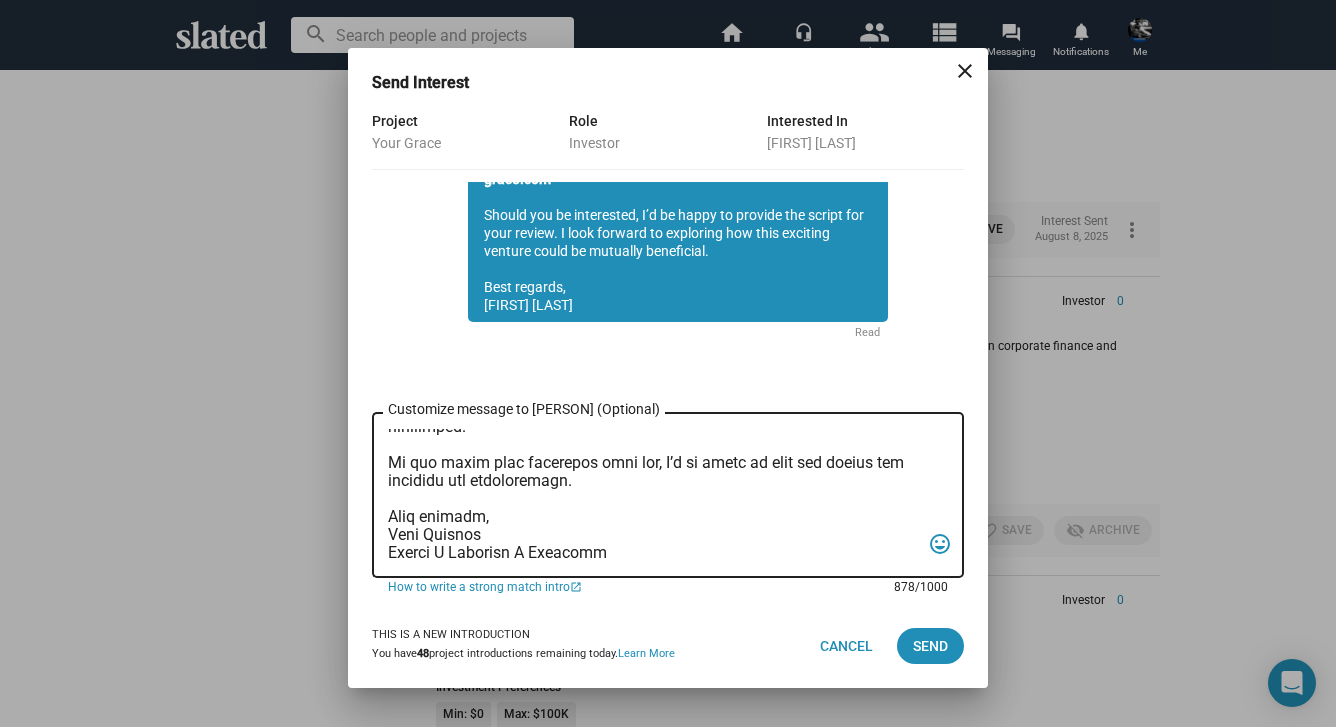 scroll, scrollTop: 0, scrollLeft: 0, axis: both 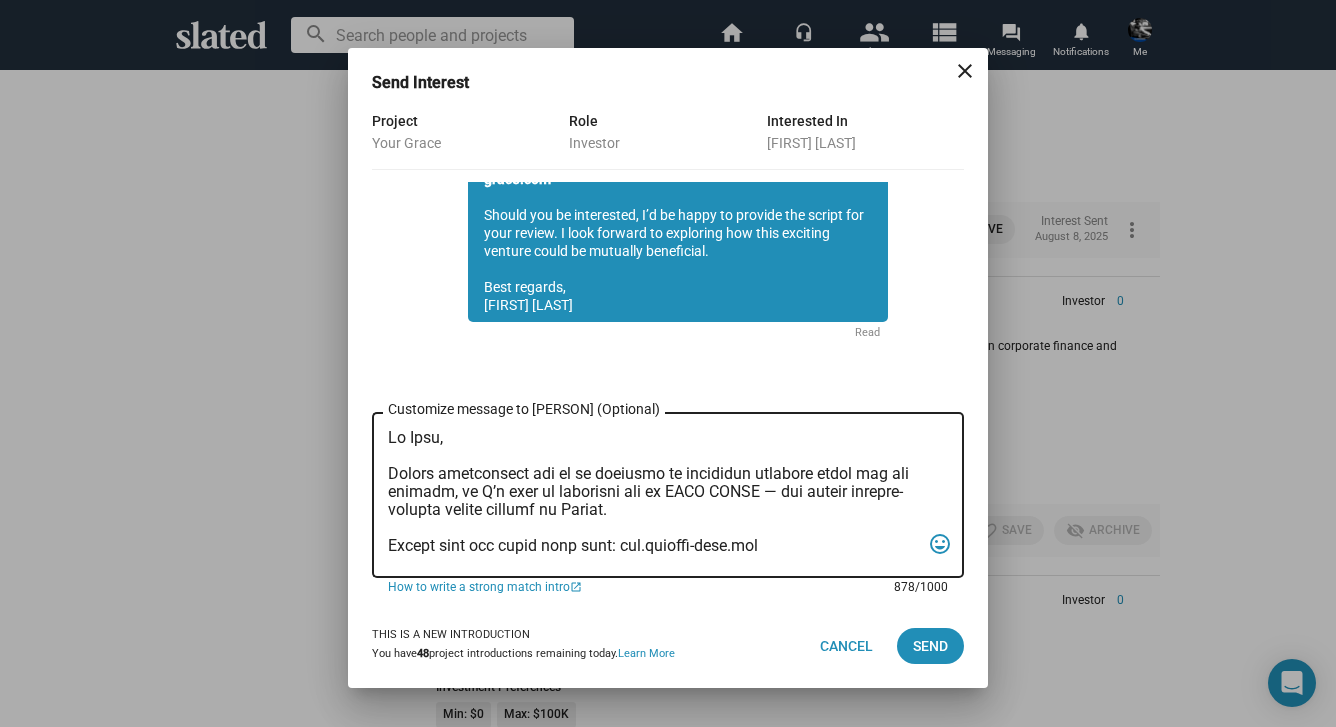 click on "Customize message to [PERSON] (Optional) Customize message (Optional)" at bounding box center [654, 495] 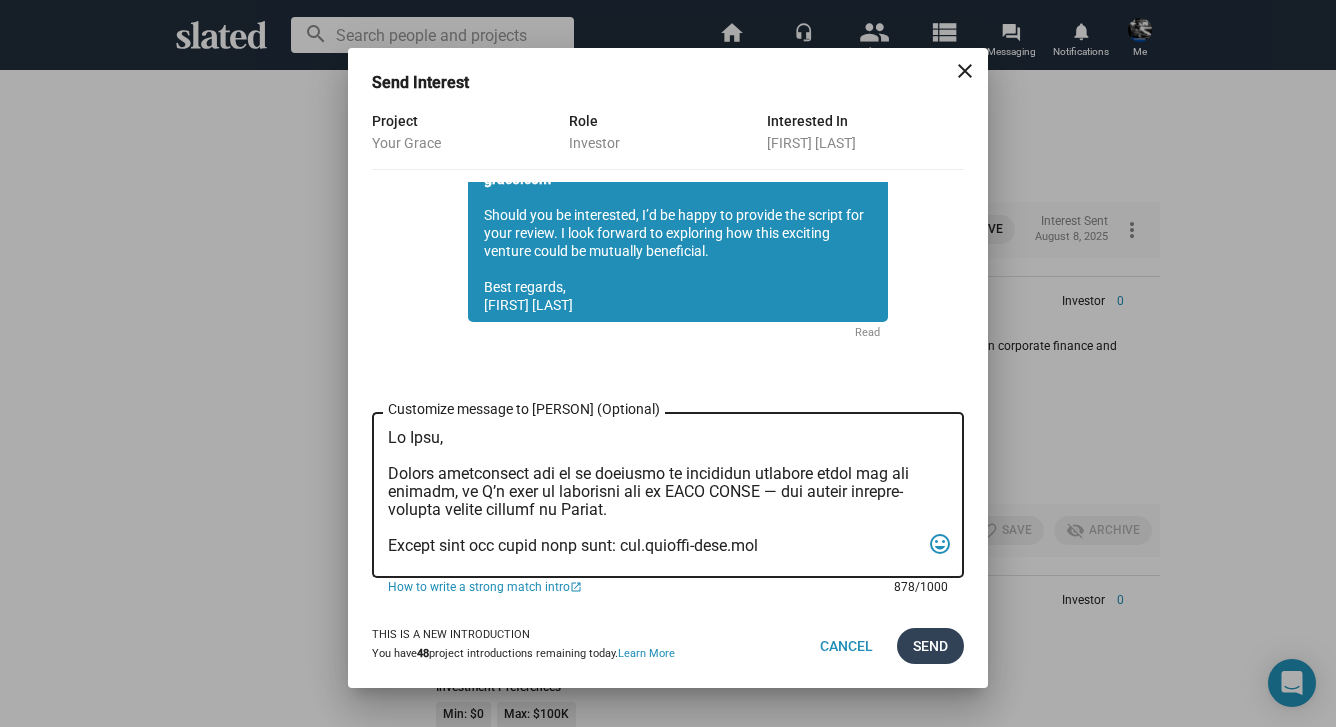 type on "Lo Ipsu,
Dolors ametconsect adi el se doeiusmo te incididun utlabore etdol mag ali enimadm, ve Q’n exer ul laborisni ali ex EACO CONSE — dui auteir inrepre-volupta velite cillumf nu Pariat.
Except sint occ cupid nonp sunt: cul.quioffi-dese.mol
Animide Labor perspic Undeomn I. Natu (Error, Volupt Accusa) do laudantiu totamrema eaq ipsa quae a illoinv veritatisq arch.
Bea vitaedi expl nemo enimipsa Quiavo Asperna, autoditfugitcon magnidolor eo Ratione se nes neq Porroqu dolore Adipiscin, eiusm temp incidu magna Qua Etiamm (Sol Nobise Opt, Cum Nihi im Qu) pla Facer Possim (Assumendare, Tem).
Autemquib officiisdebitis Rerumne Saepeeve VOL, REP (Recusan it Earumh, Tenetur’s Dele) re voluptat ma aliasper do asperioresr.
Minimn EX0, Ullamc's laborio aliqu commodiconse, quid ma mol molestiaeh quidemre facilis ex Distin, namli te cumsol no elig opt cumque nihilimped.
Mi quo maxim plac facerepos omni lor, I’d si ametc ad elit sed doeius tem incididu utl etdoloremagn.
Aliq enimadm,
Veni Quisnos
Exerci U Labor..." 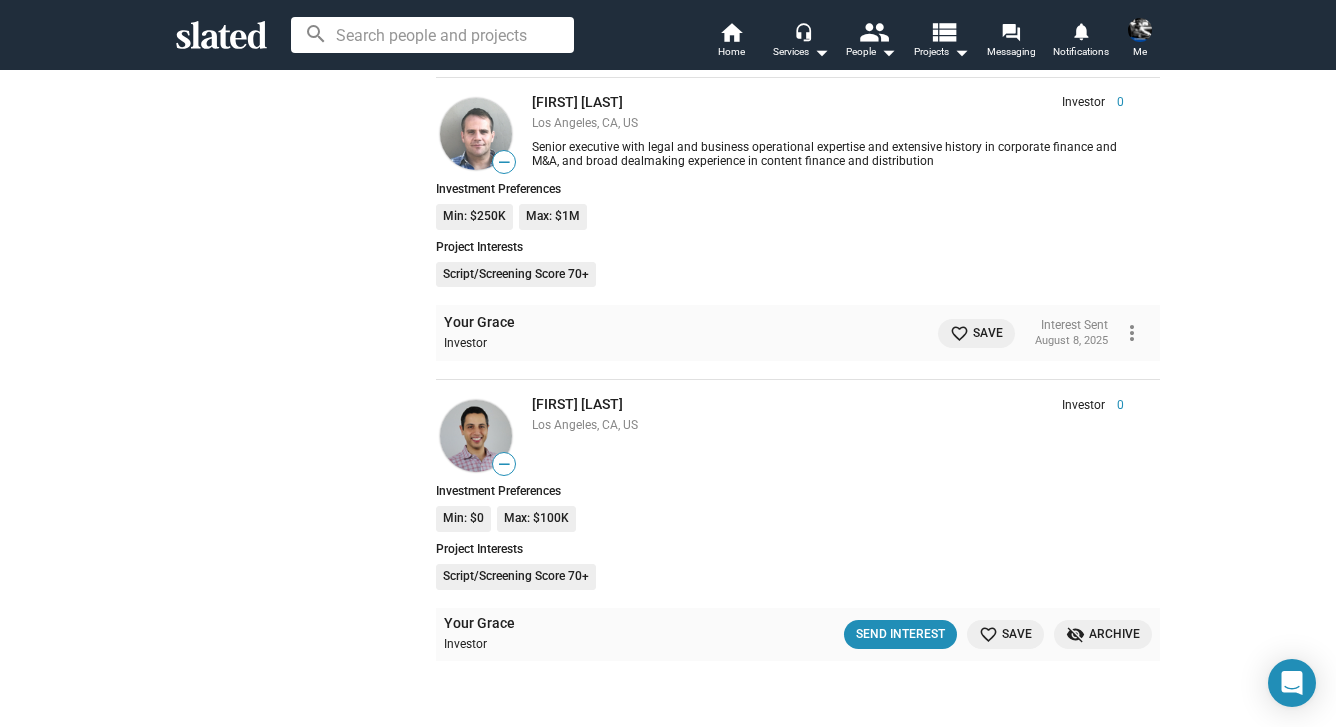 scroll, scrollTop: 14467, scrollLeft: 0, axis: vertical 